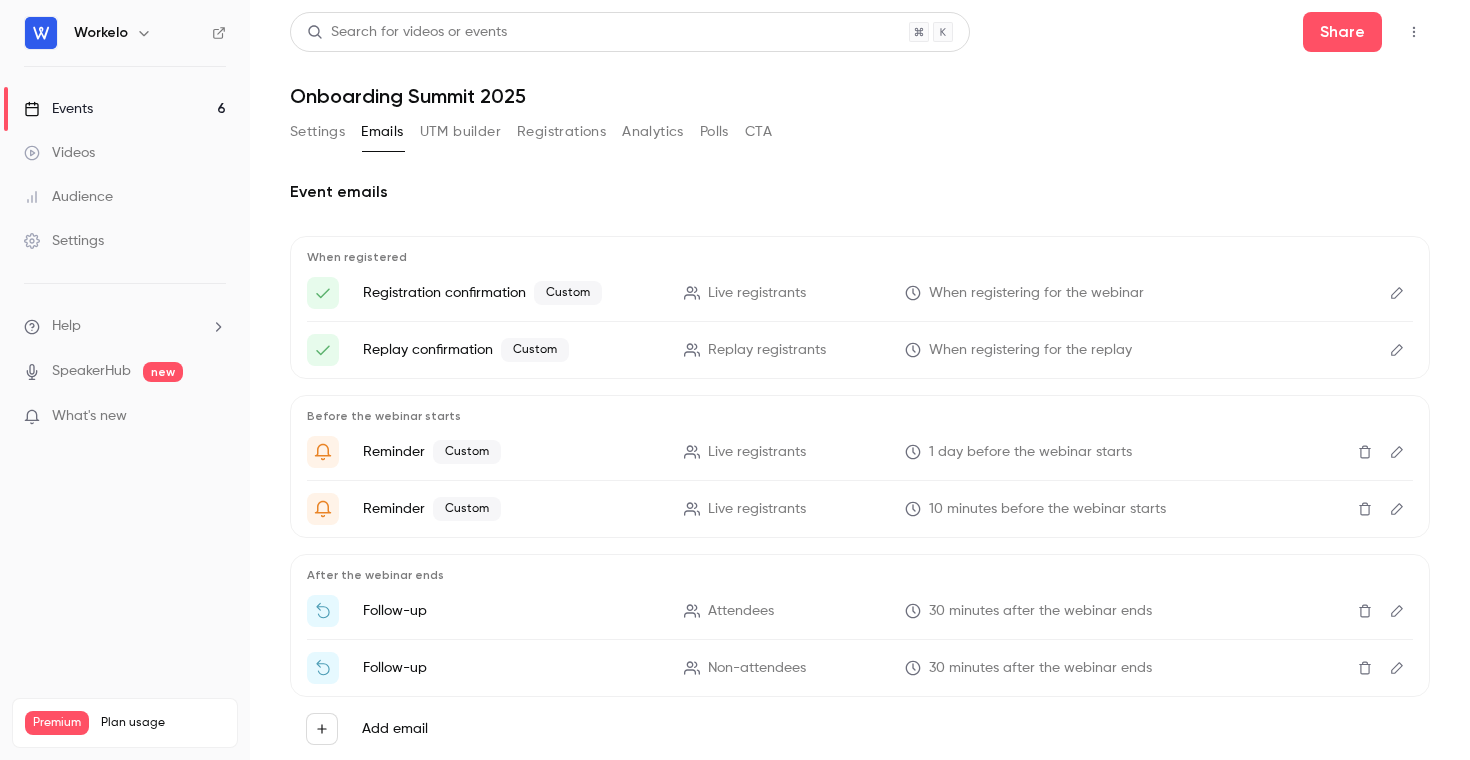 scroll, scrollTop: 0, scrollLeft: 0, axis: both 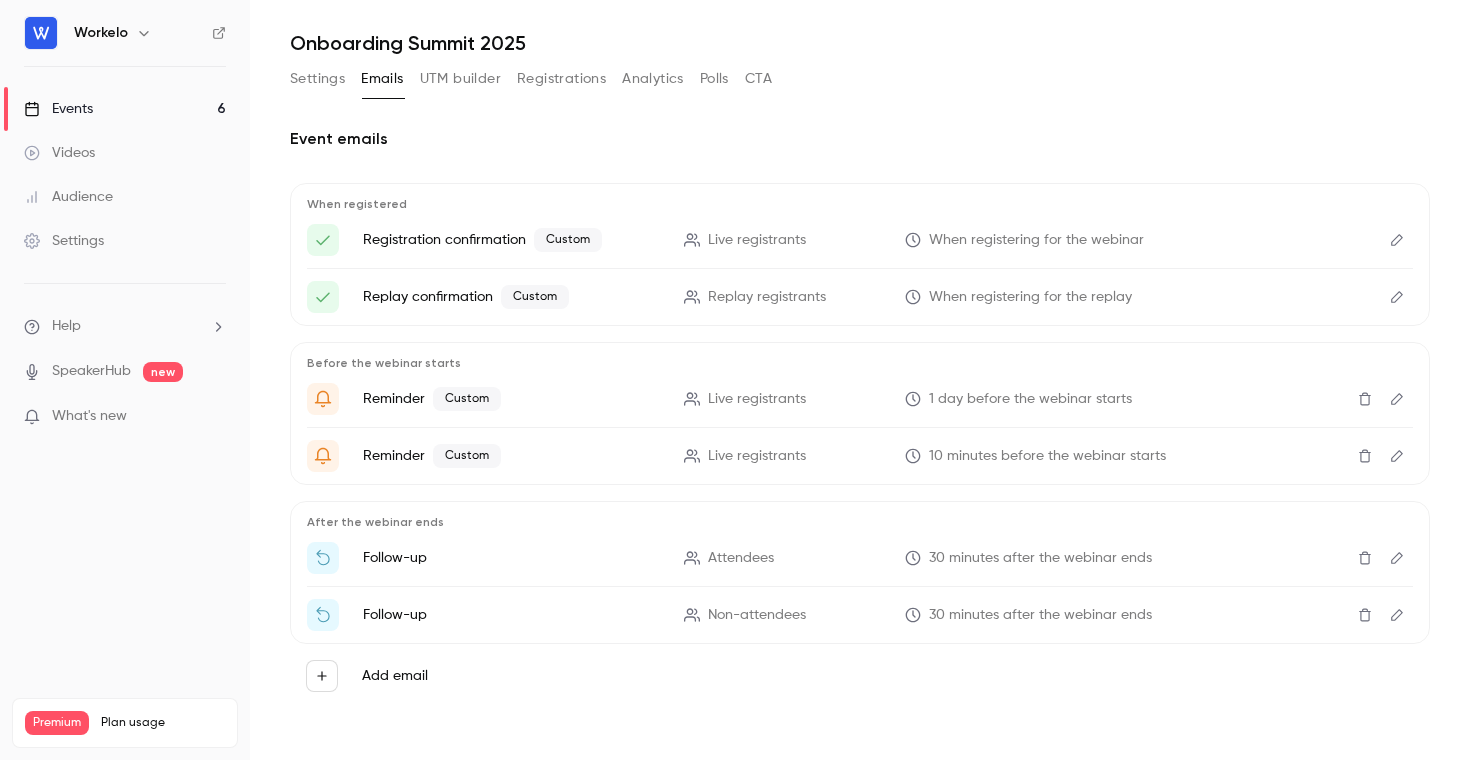 click 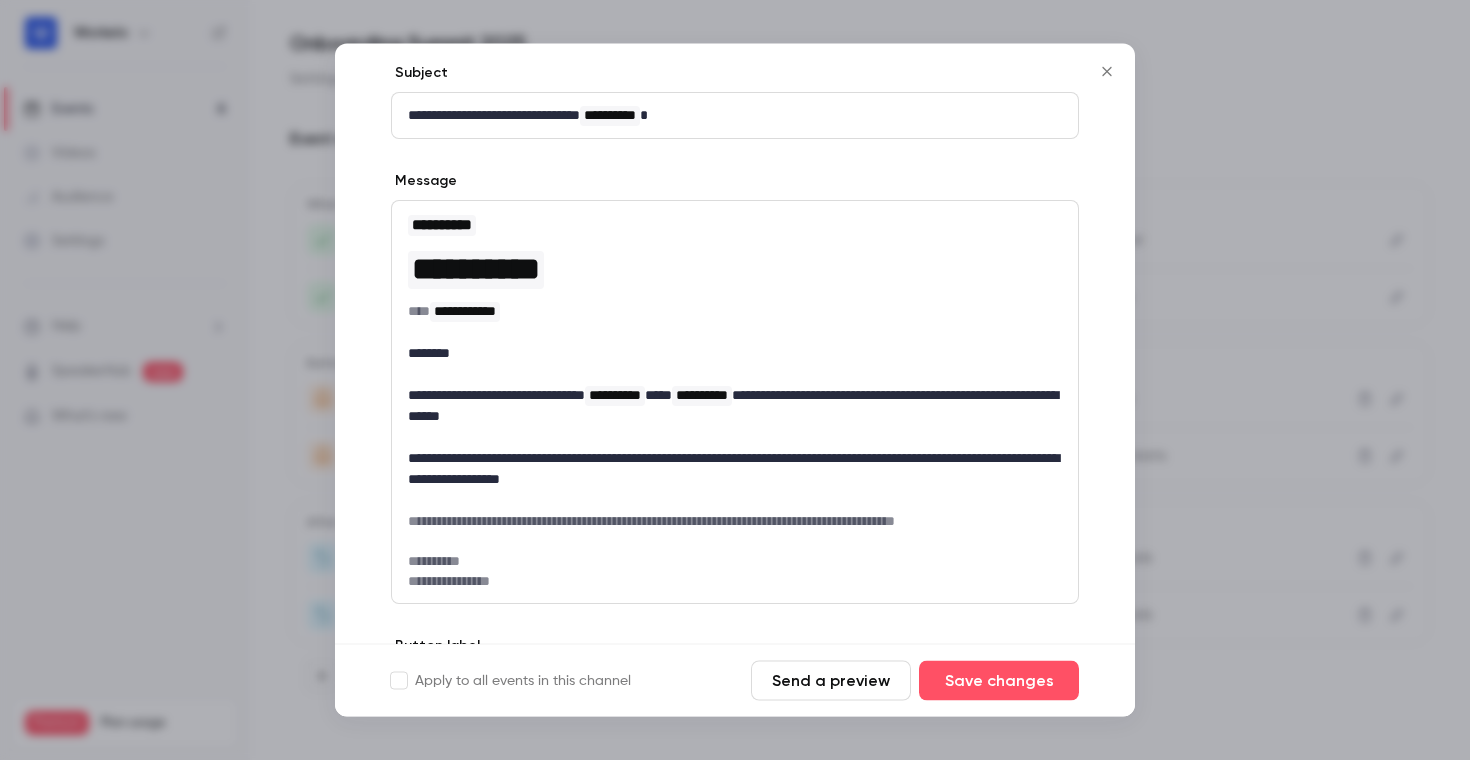 scroll, scrollTop: 149, scrollLeft: 0, axis: vertical 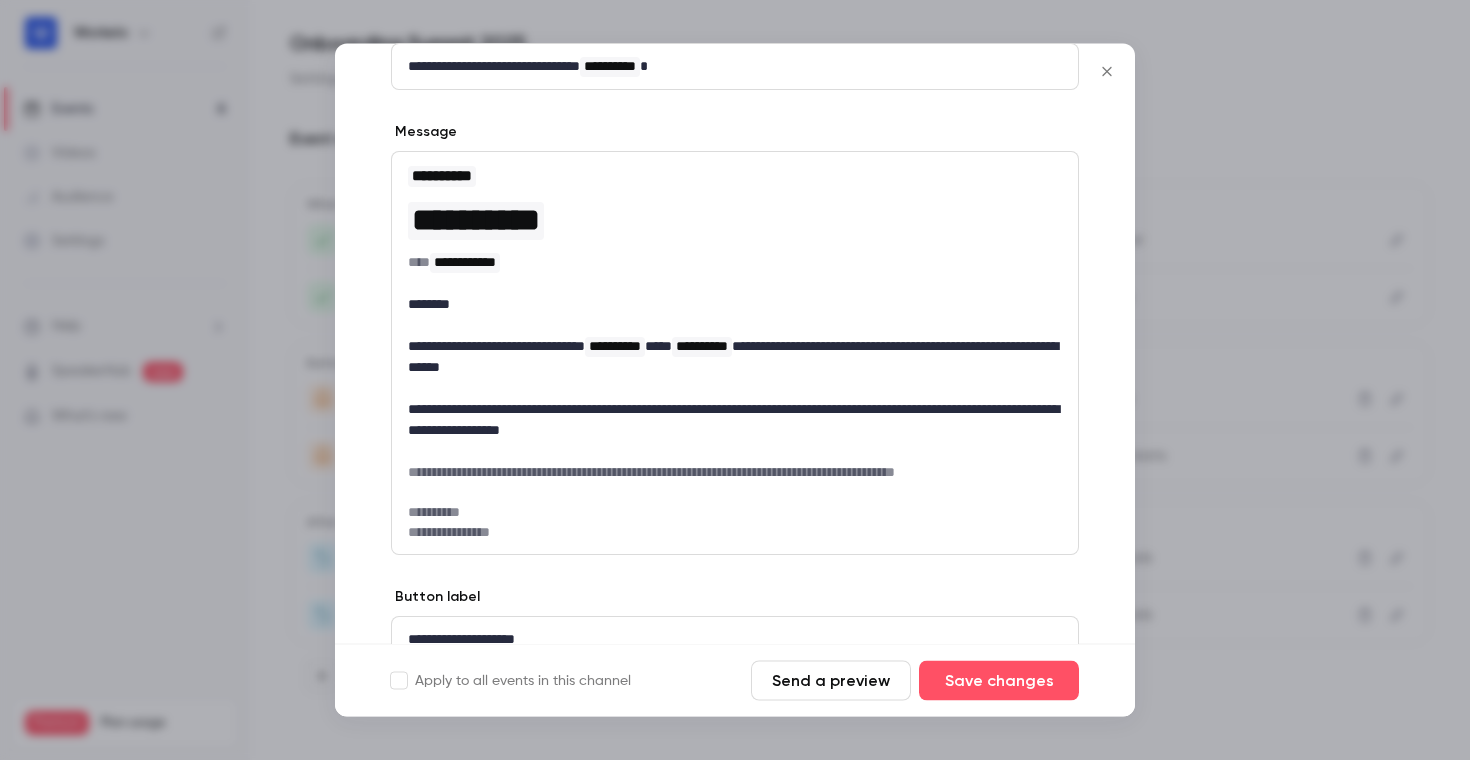 click at bounding box center (1107, 72) 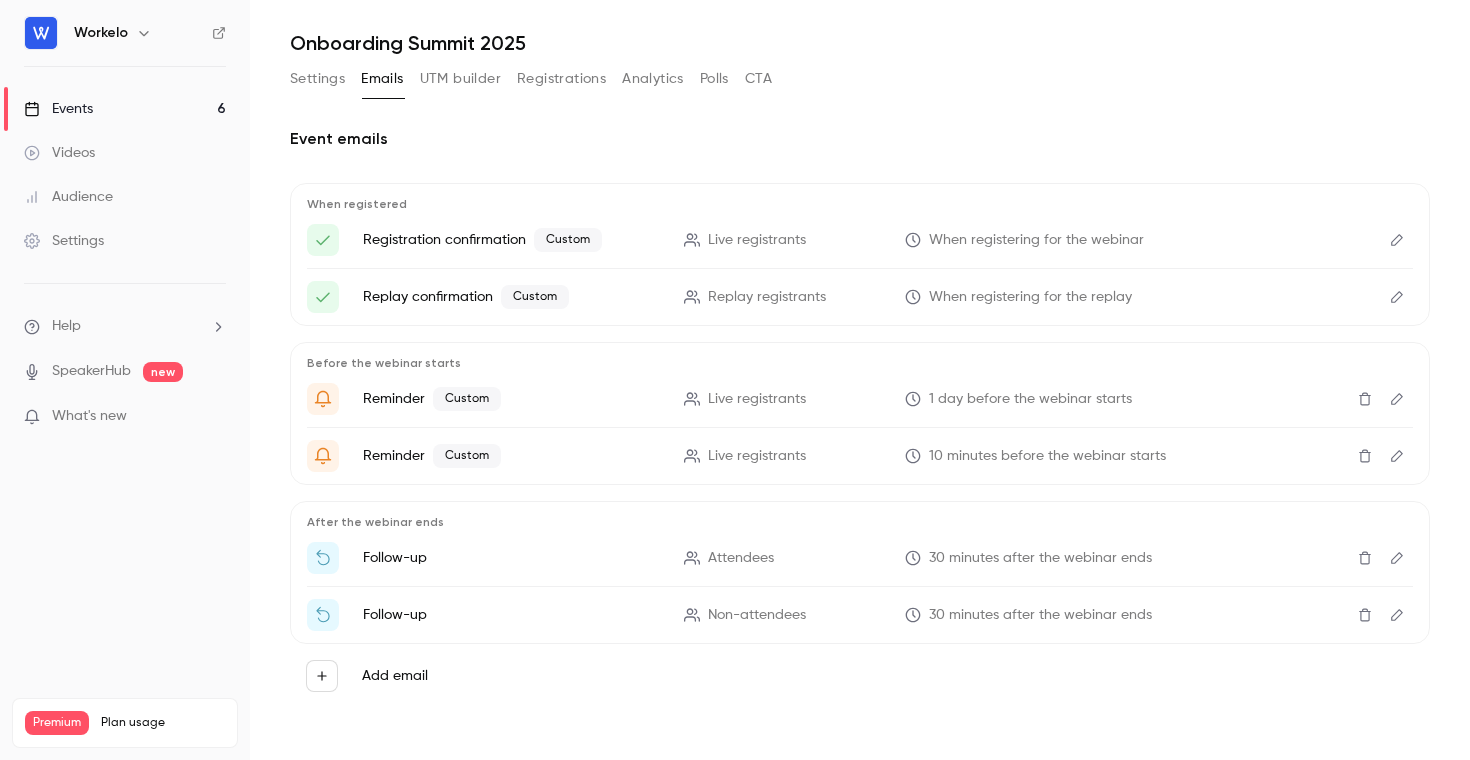 click 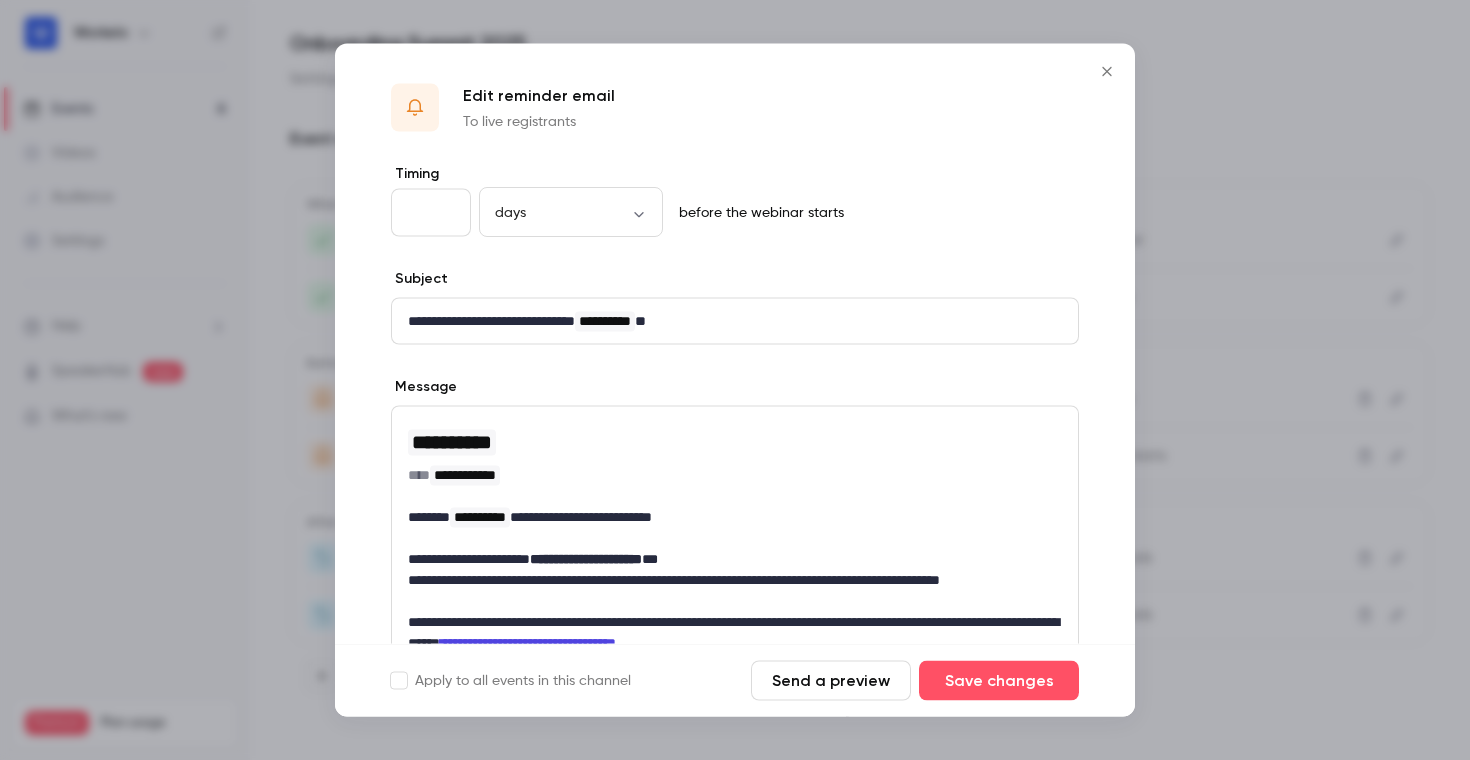 click on "**********" at bounding box center (735, 321) 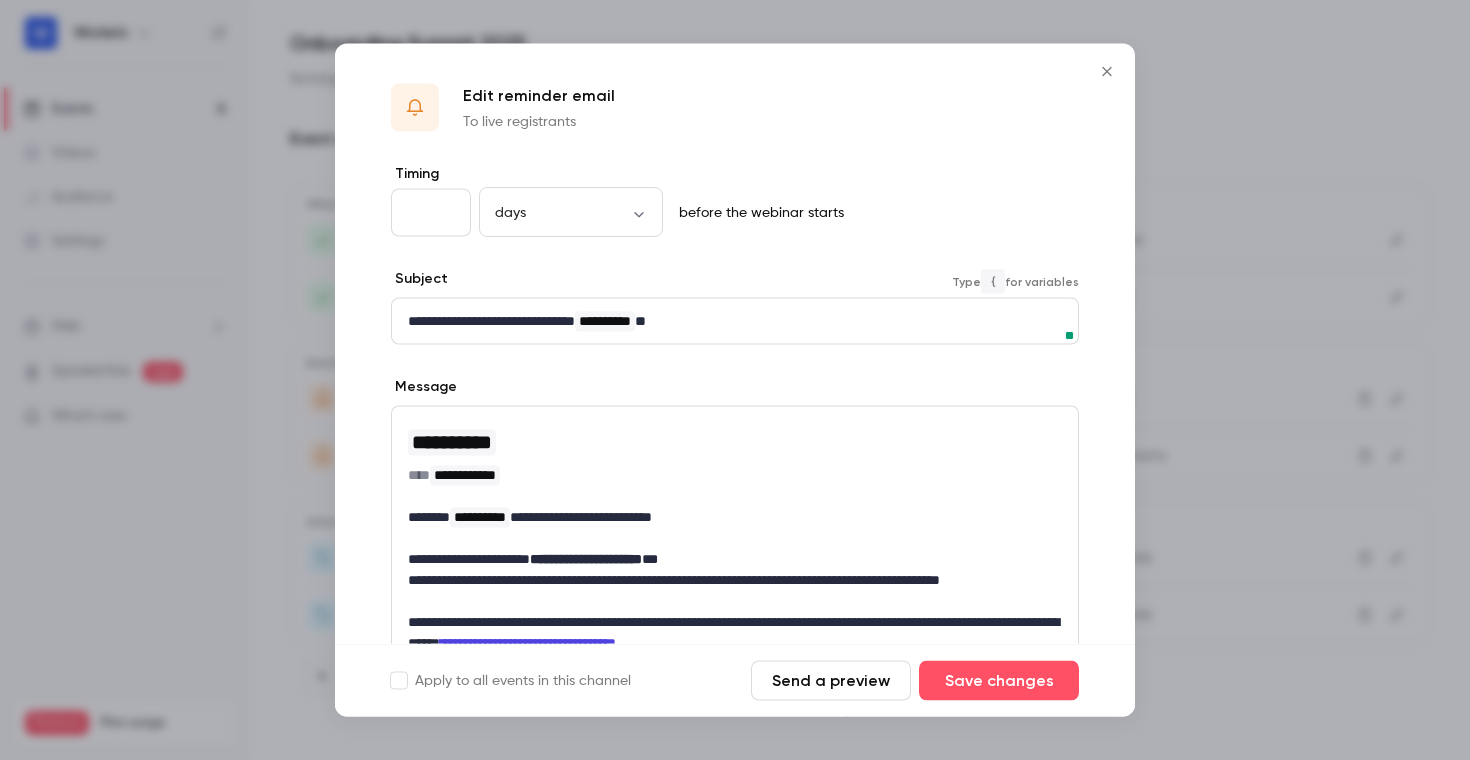 click on "**********" at bounding box center (735, 321) 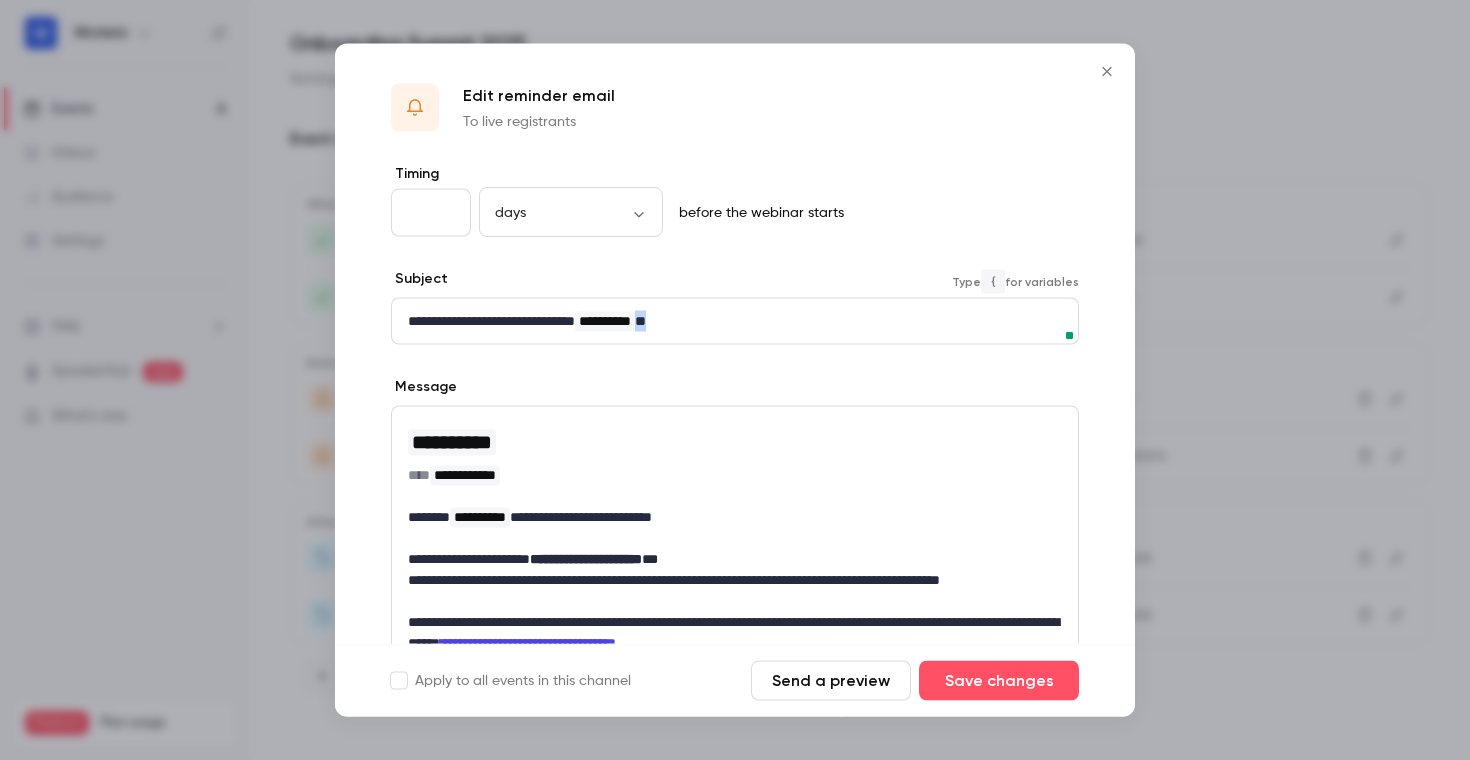 click on "**********" at bounding box center (735, 321) 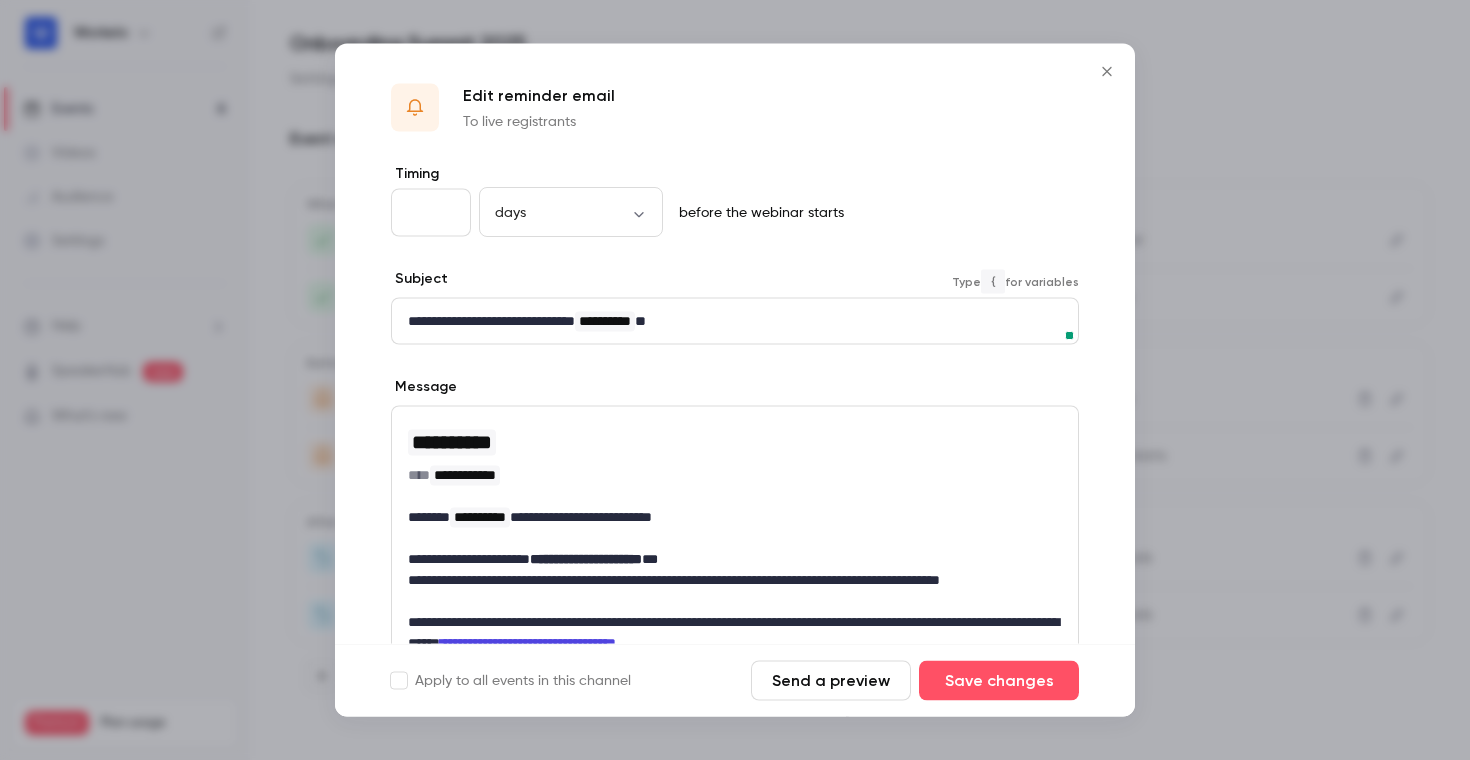 click on "**********" at bounding box center [735, 321] 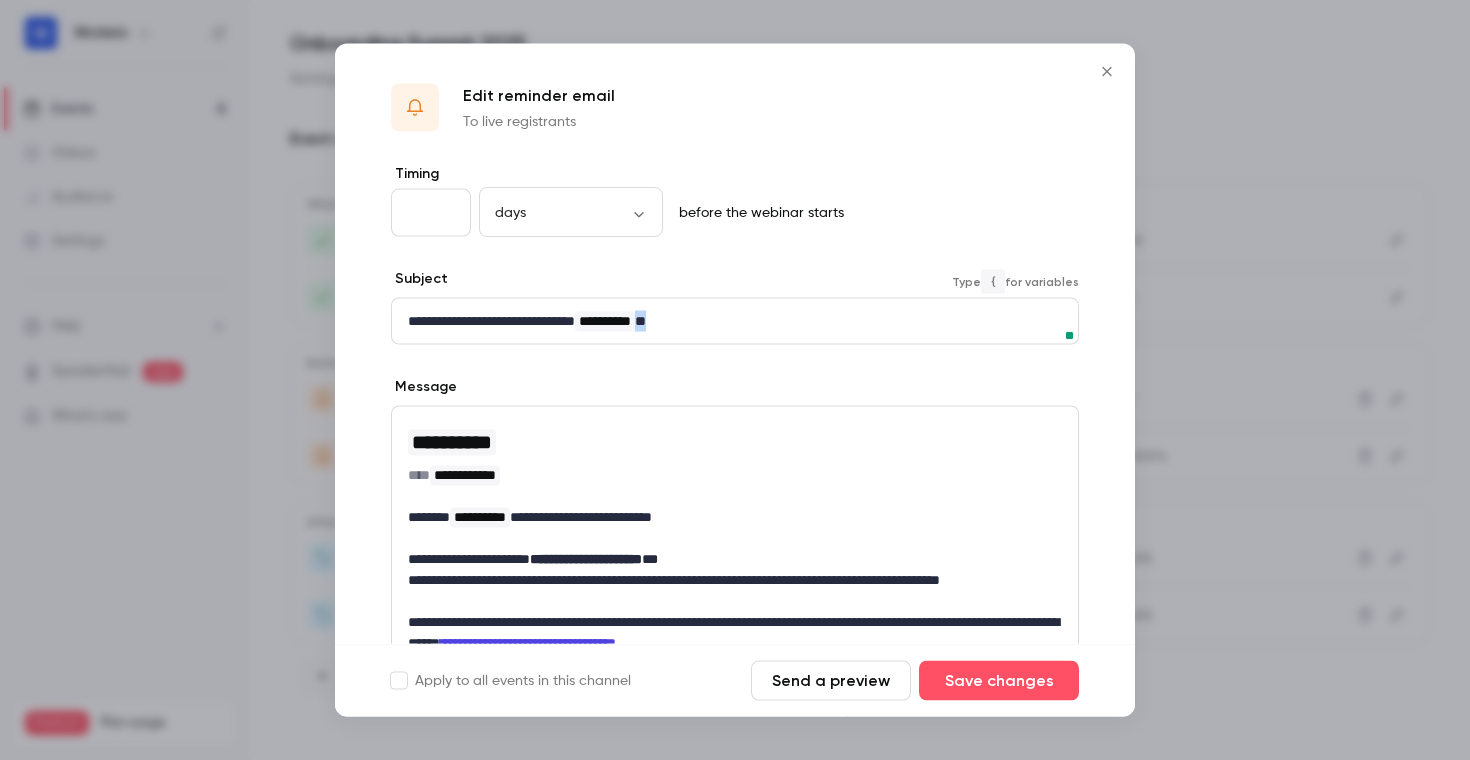 click on "**********" at bounding box center (735, 321) 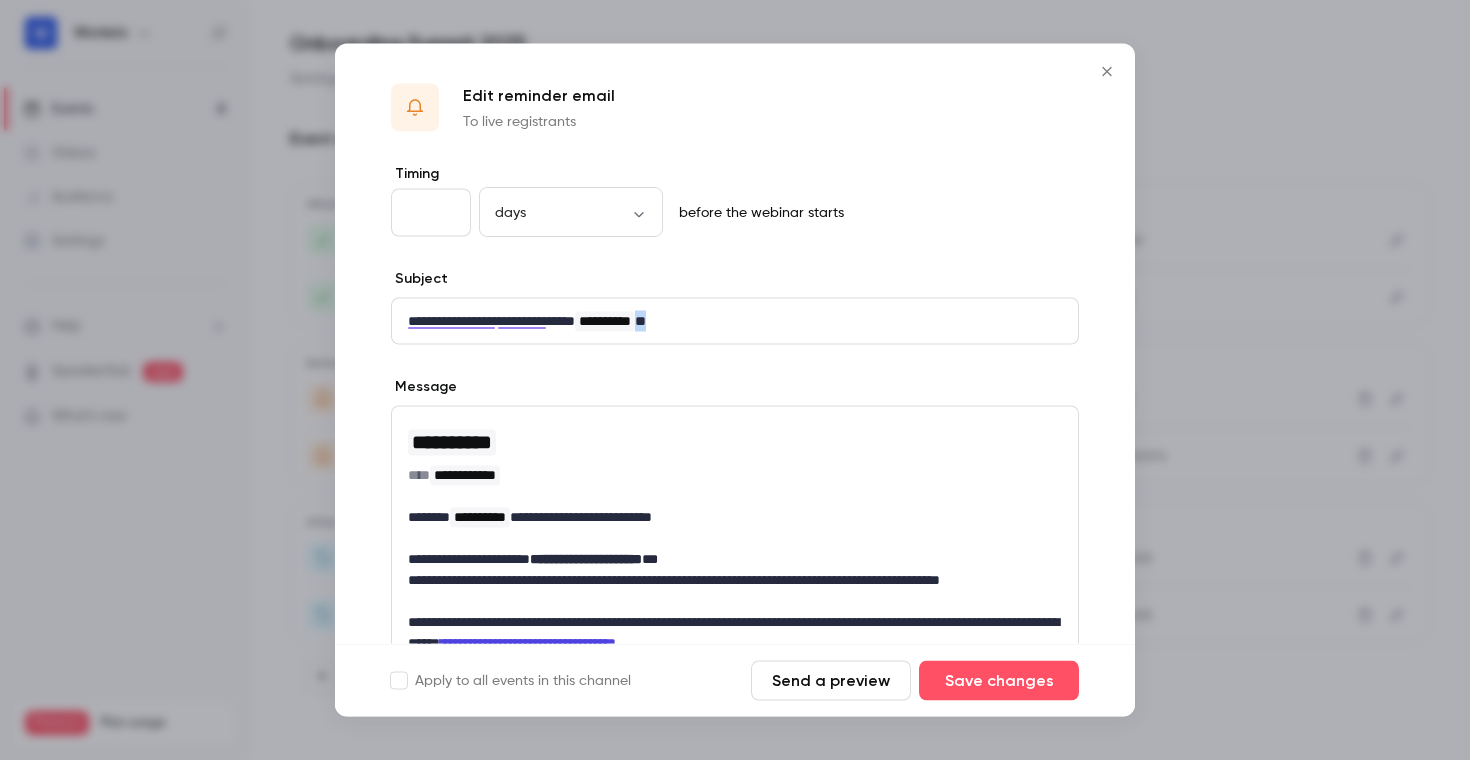 click on "Send a preview" at bounding box center [831, 681] 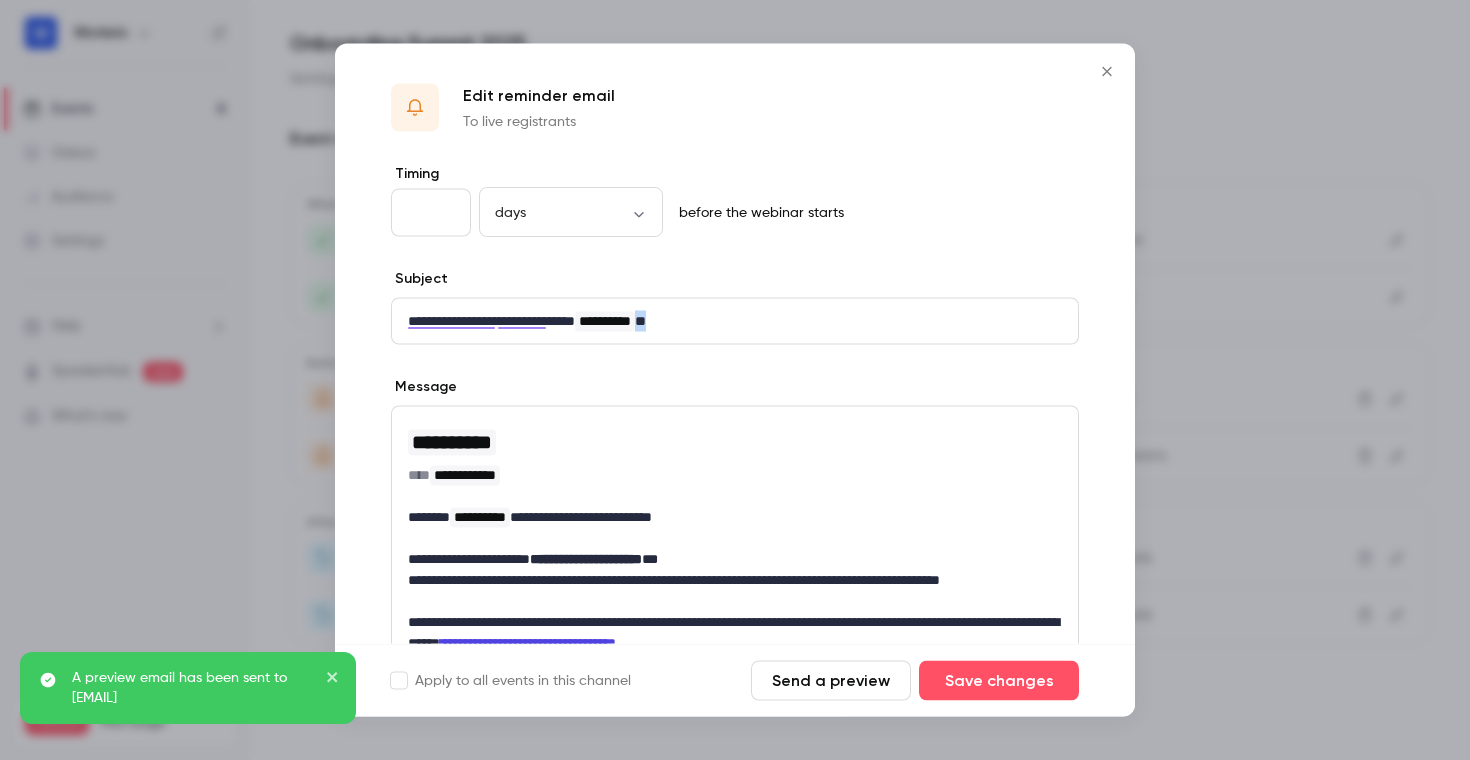 click at bounding box center [1107, 72] 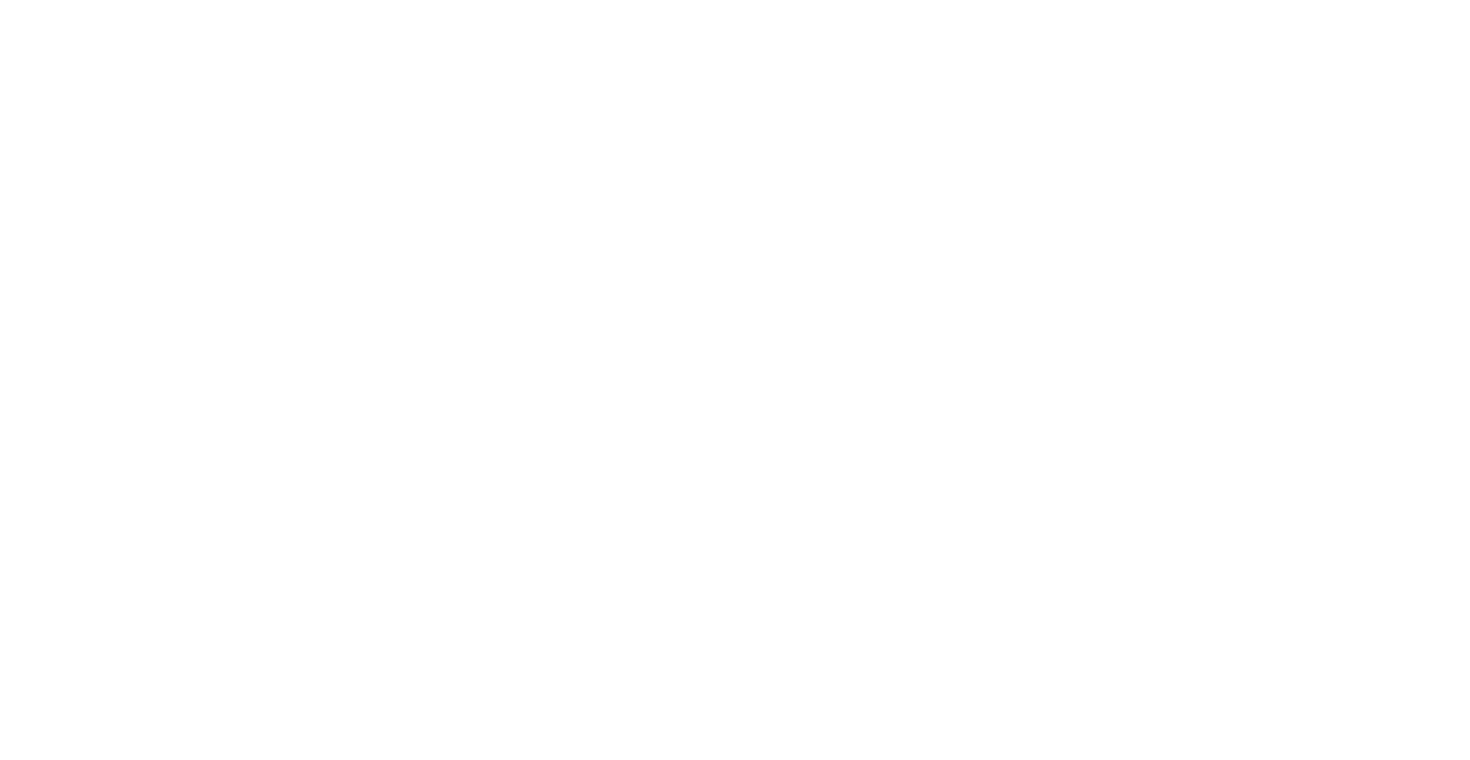 scroll, scrollTop: 0, scrollLeft: 0, axis: both 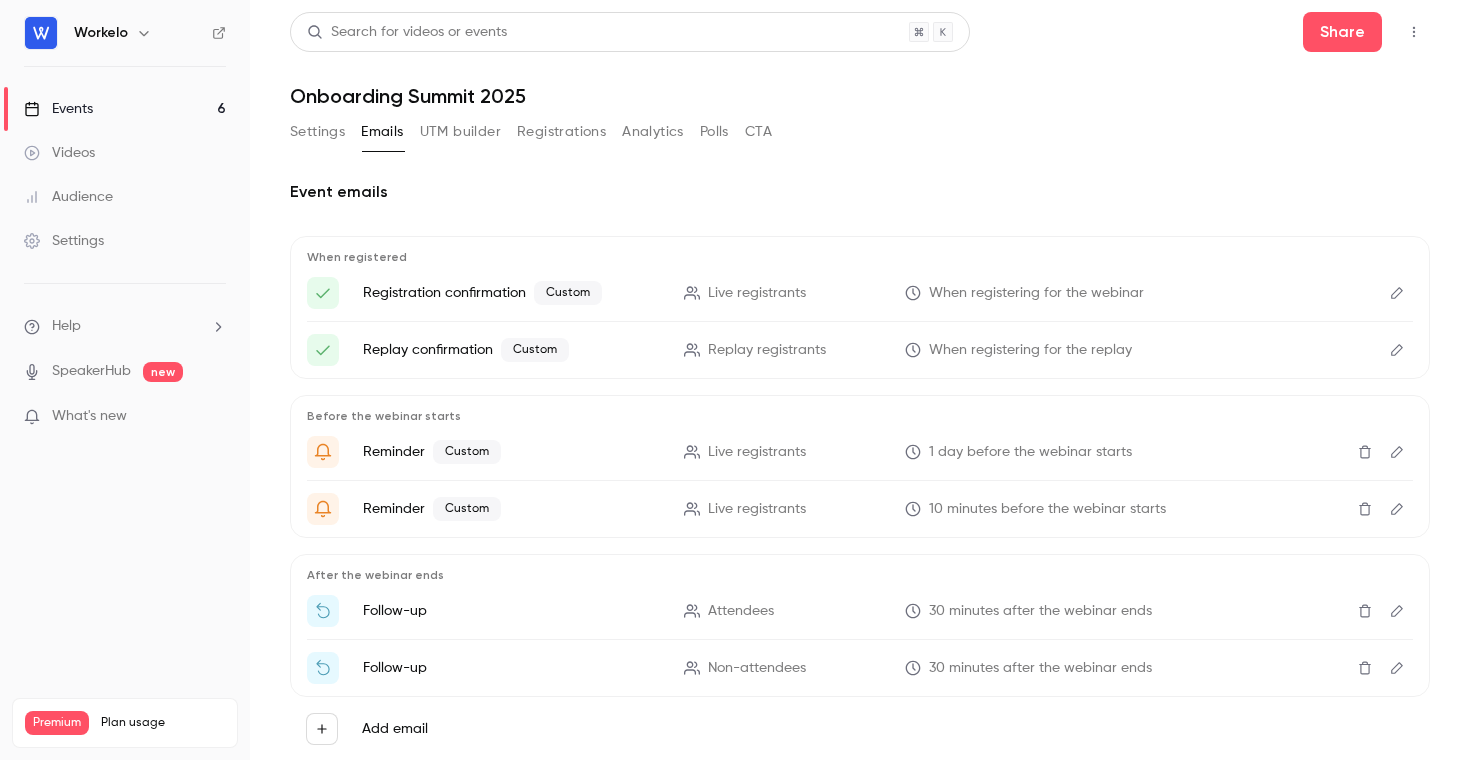 click on "Reminder Custom Live registrants 1 day before the webinar starts" at bounding box center [860, 452] 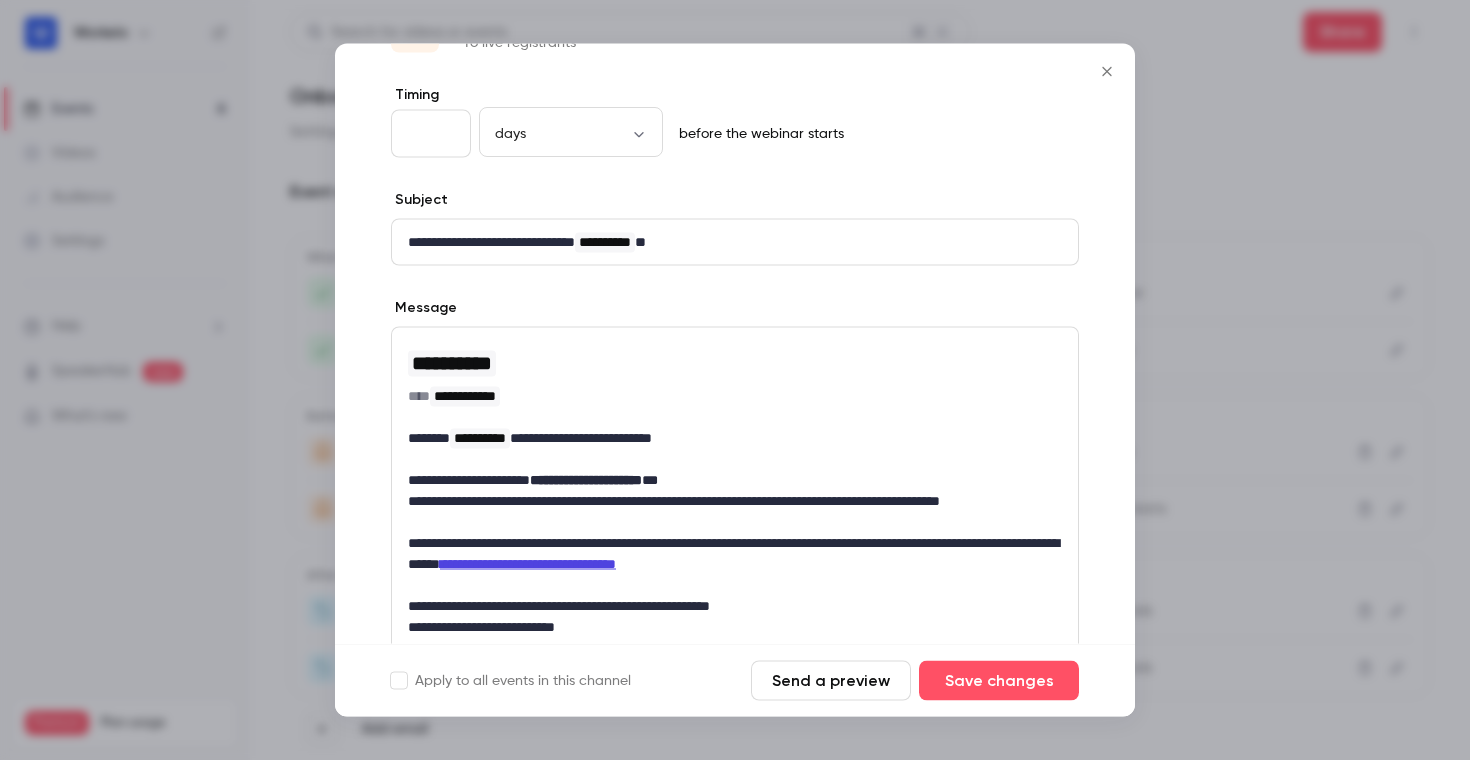 scroll, scrollTop: 85, scrollLeft: 0, axis: vertical 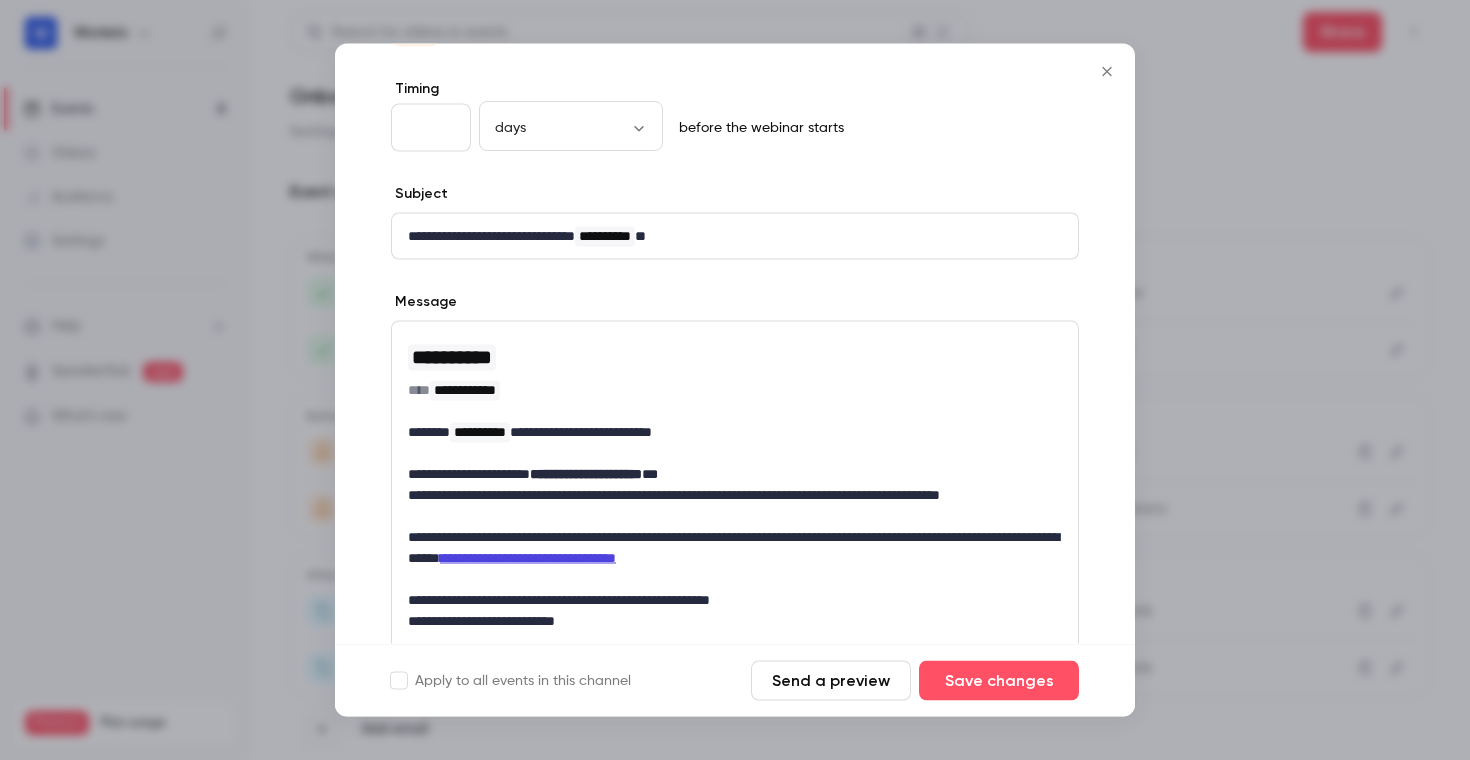 click on "**********" at bounding box center [528, 558] 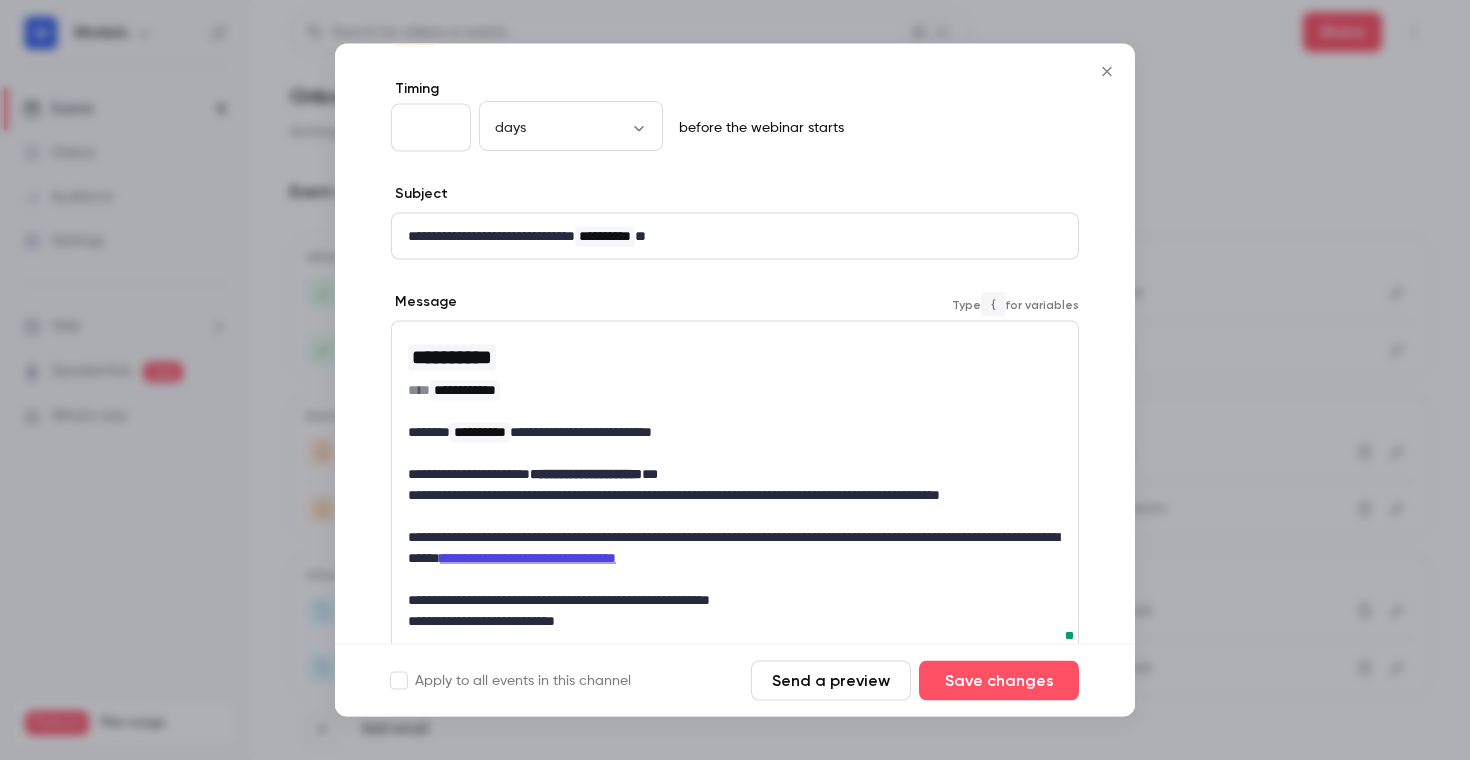 click on "**********" at bounding box center [528, 558] 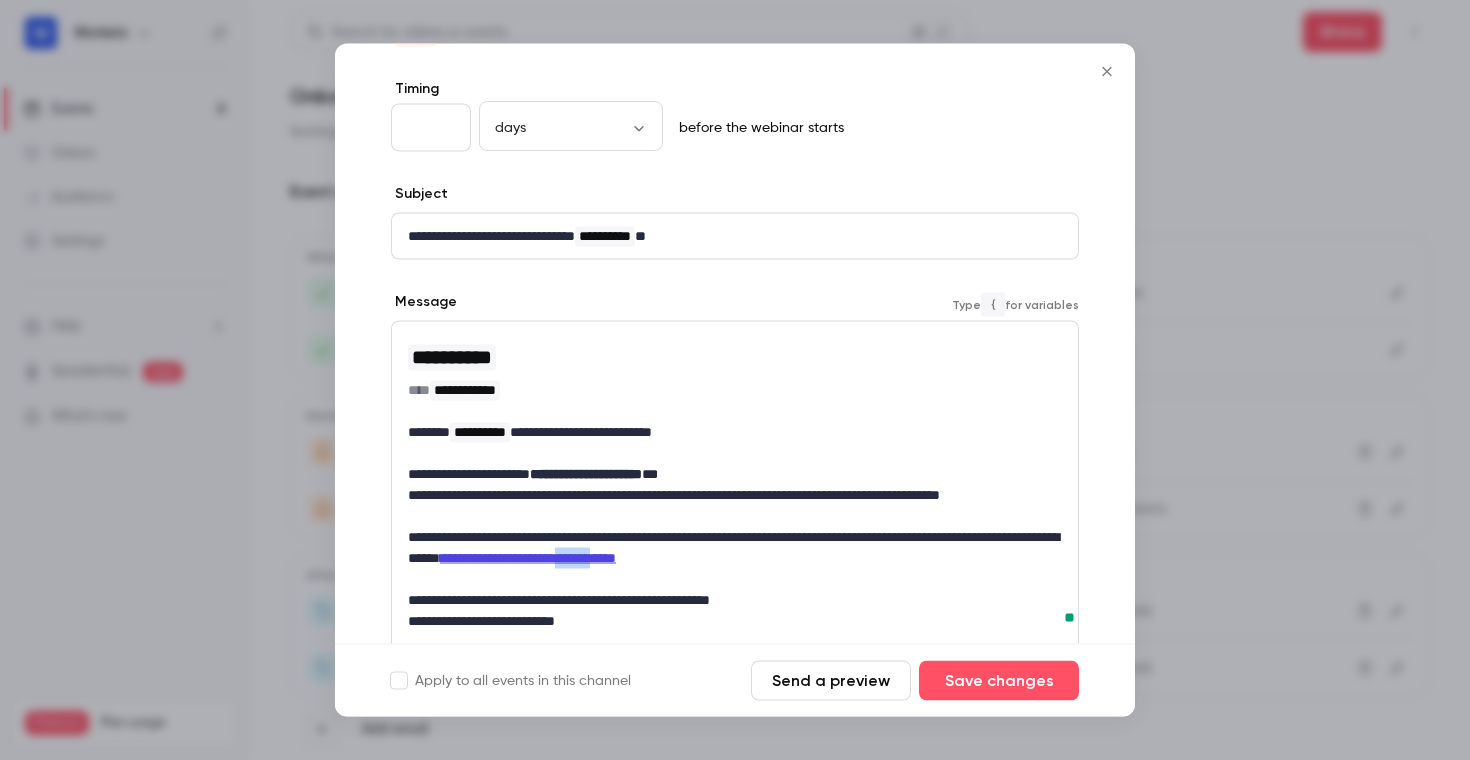 click on "**********" at bounding box center (528, 558) 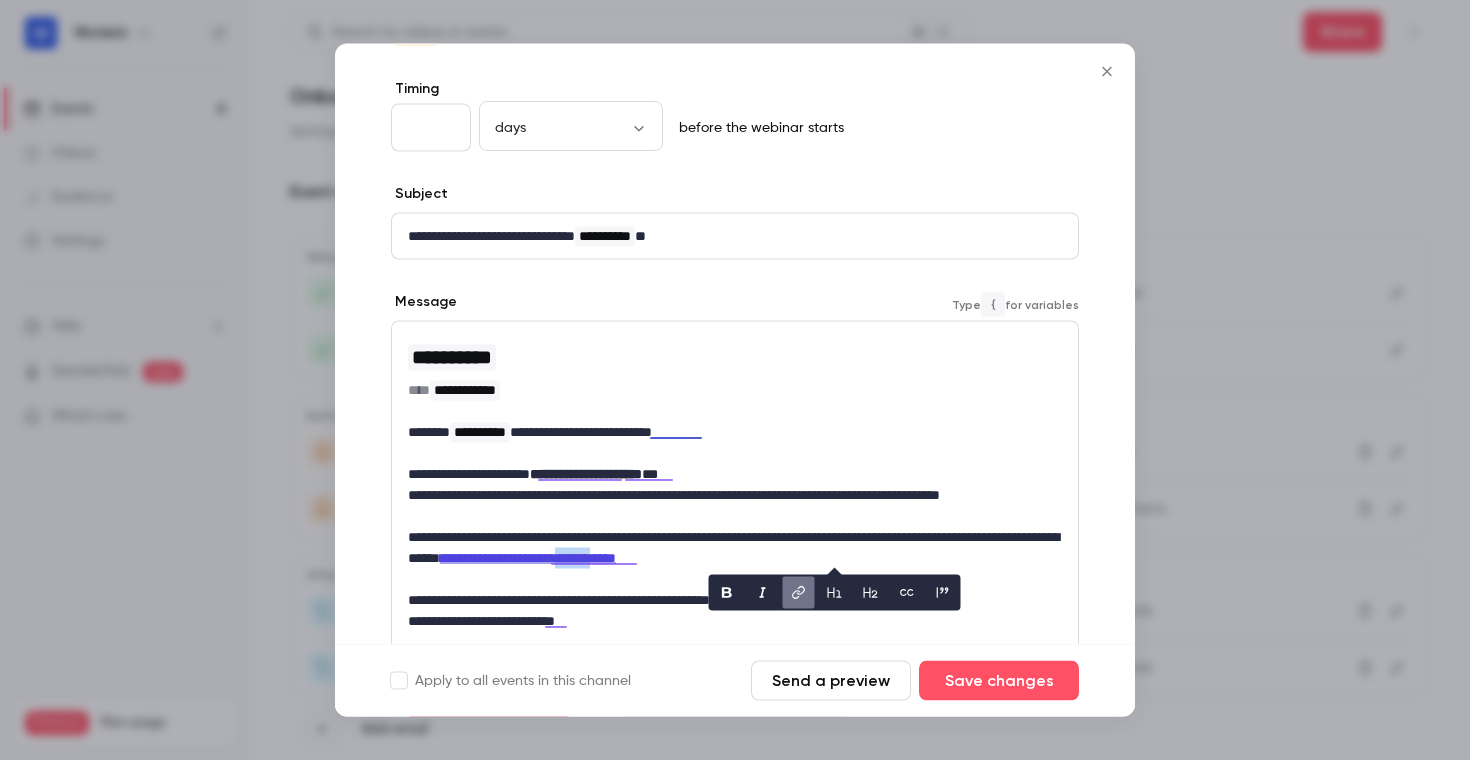 click 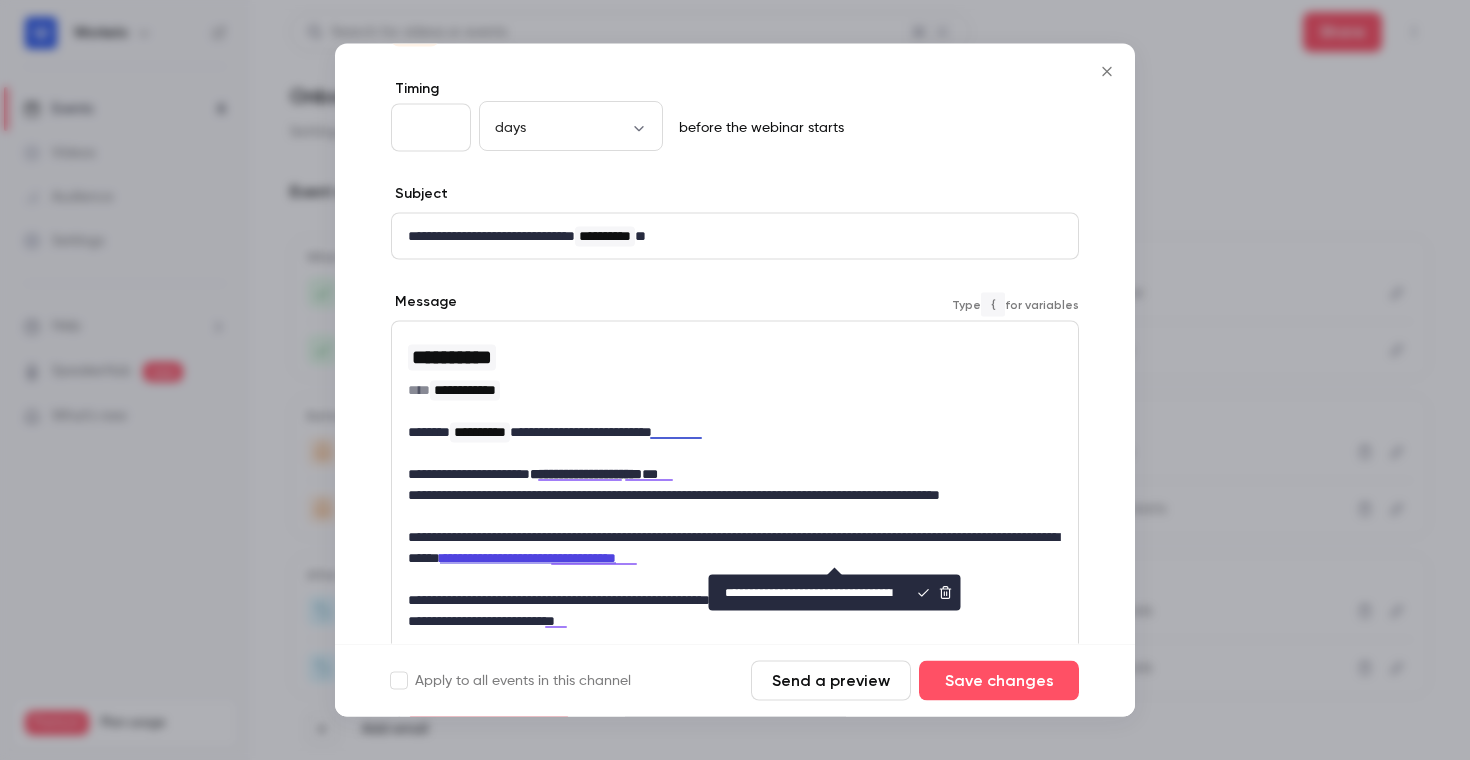scroll, scrollTop: 0, scrollLeft: 95, axis: horizontal 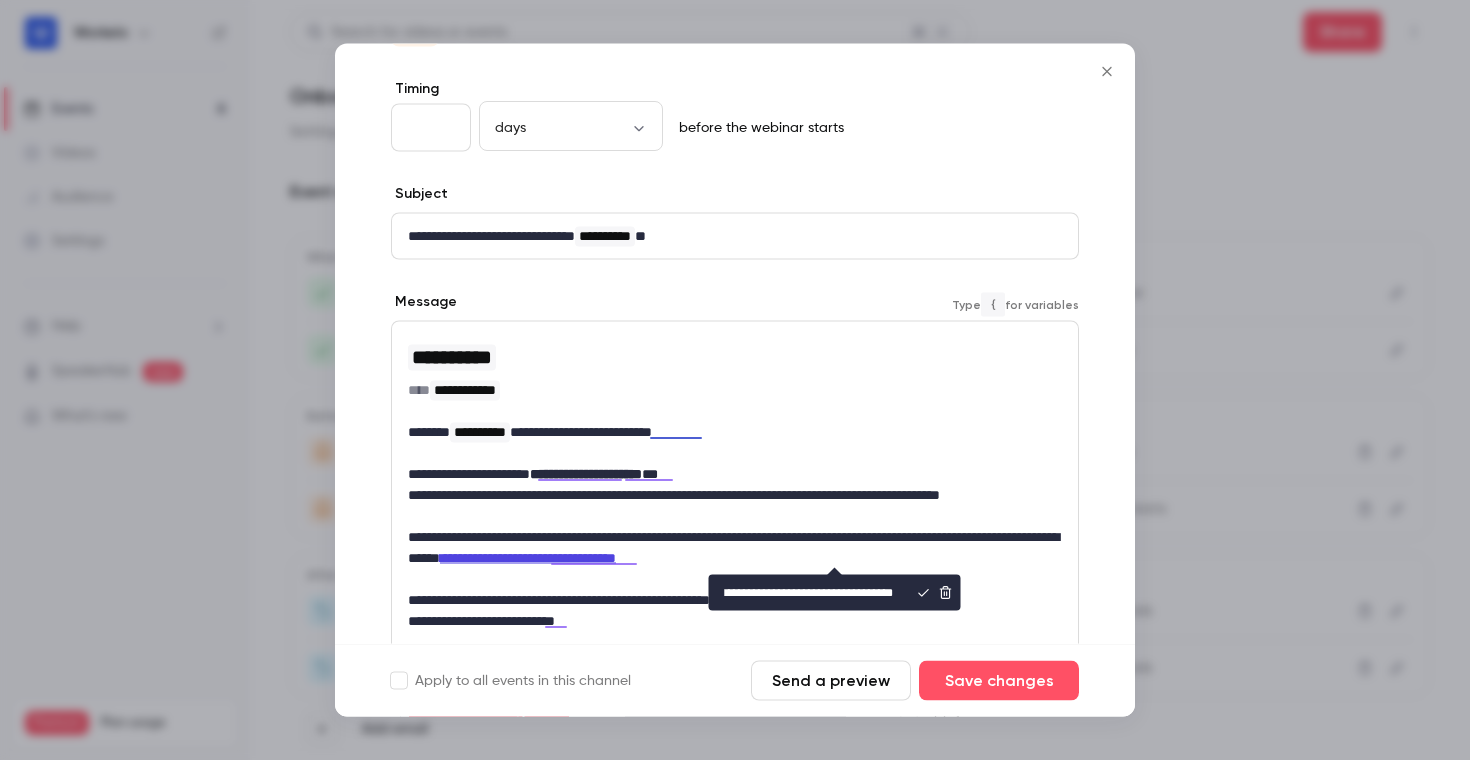 click on "**********" at bounding box center (809, 593) 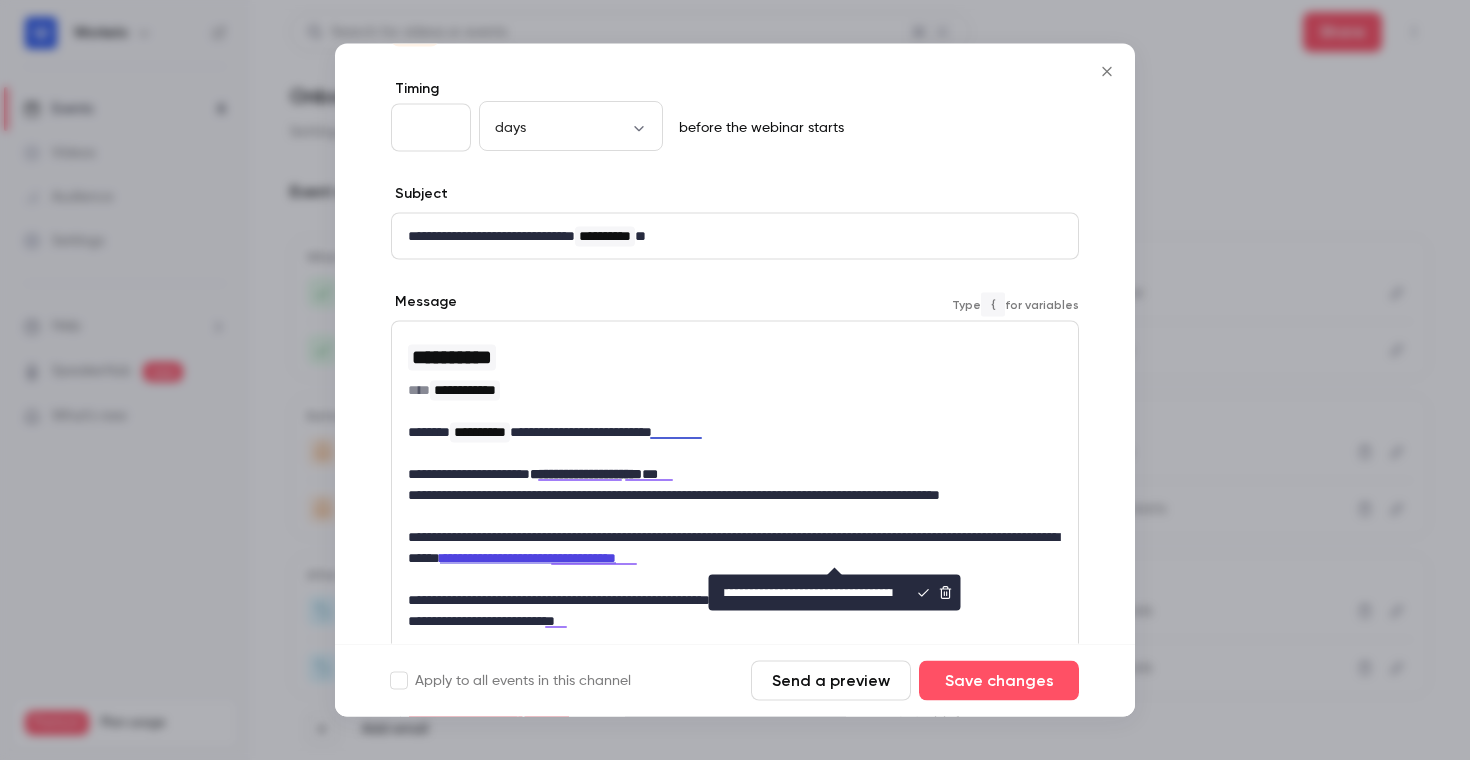 scroll, scrollTop: 0, scrollLeft: 169, axis: horizontal 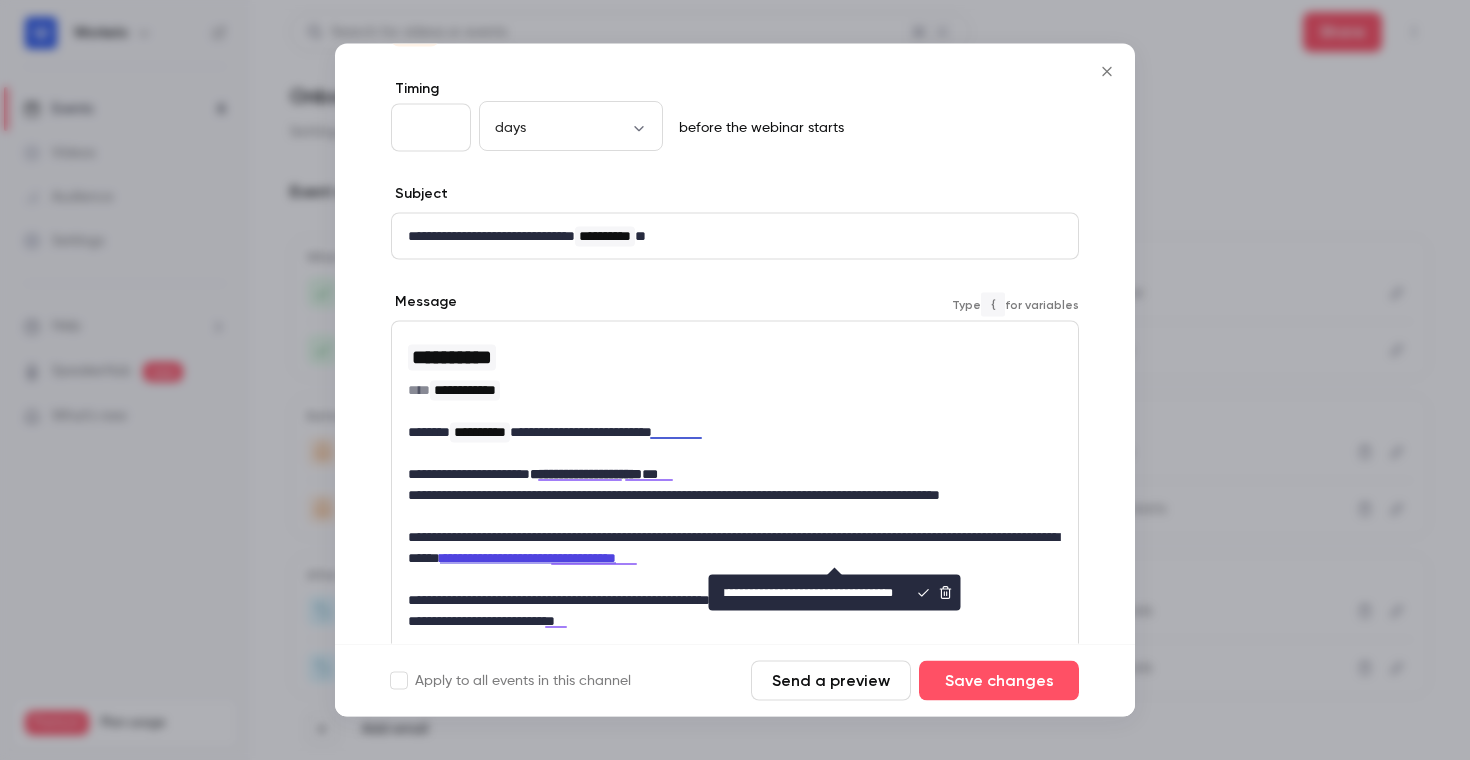 type on "**********" 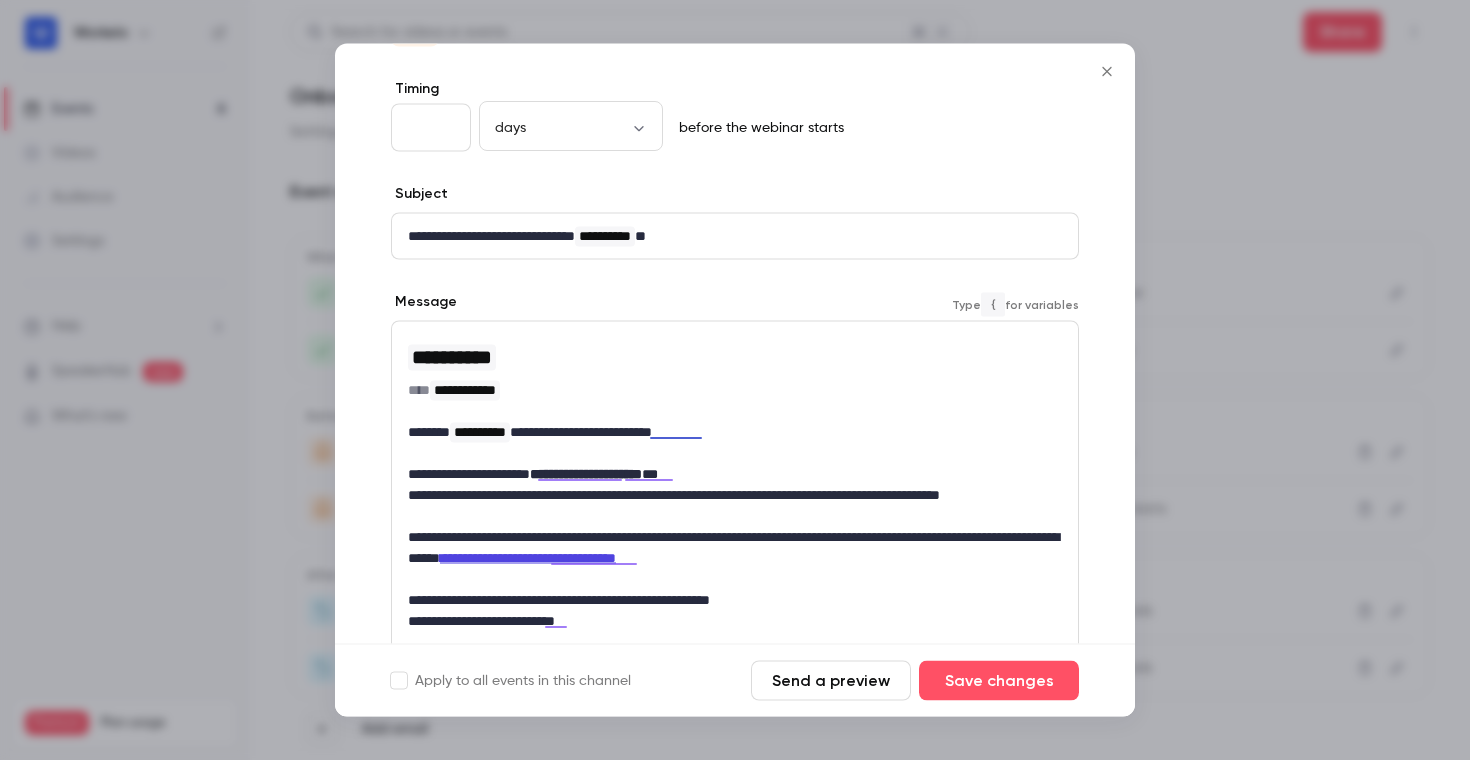 click on "**********" at bounding box center (735, 548) 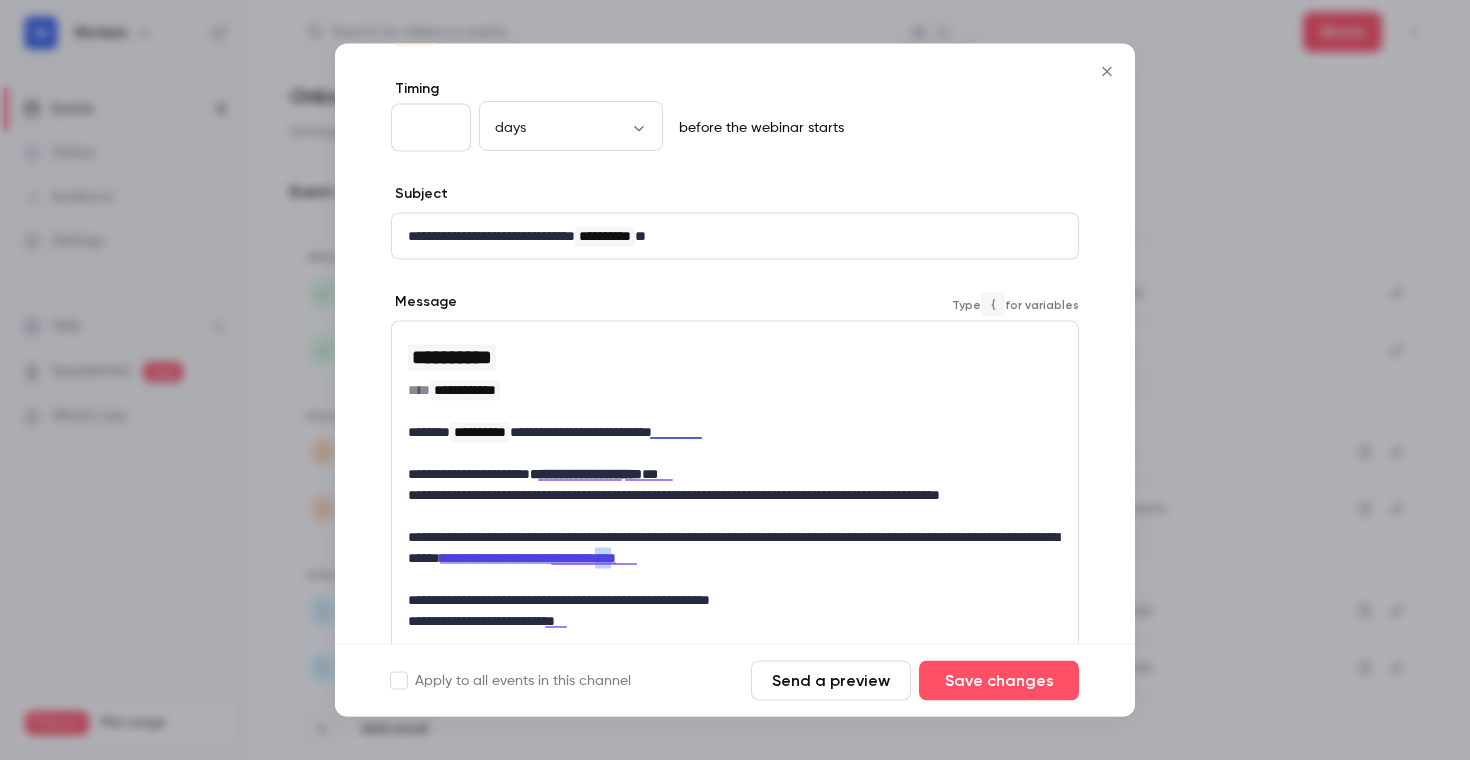 click on "****" at bounding box center (603, 558) 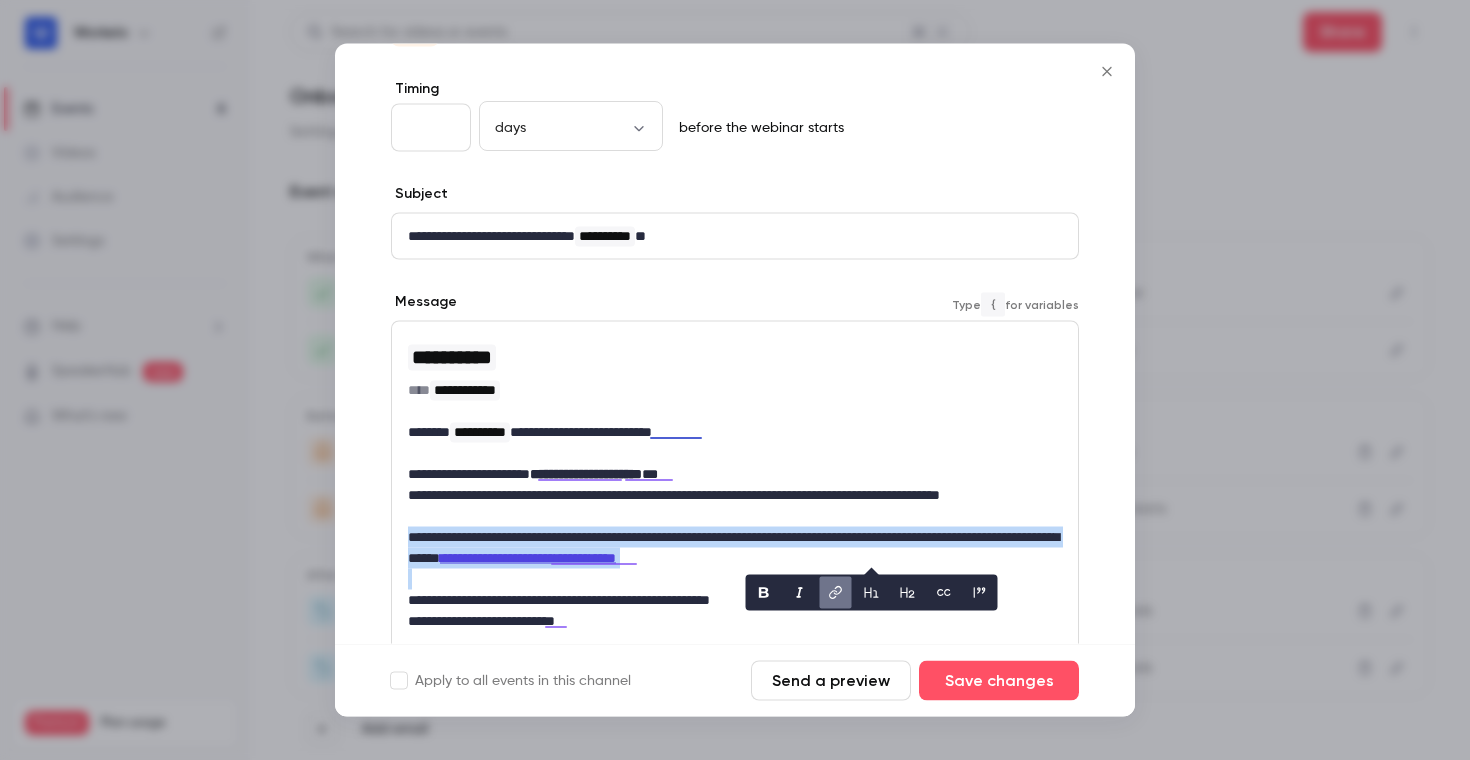 click on "****" at bounding box center (603, 558) 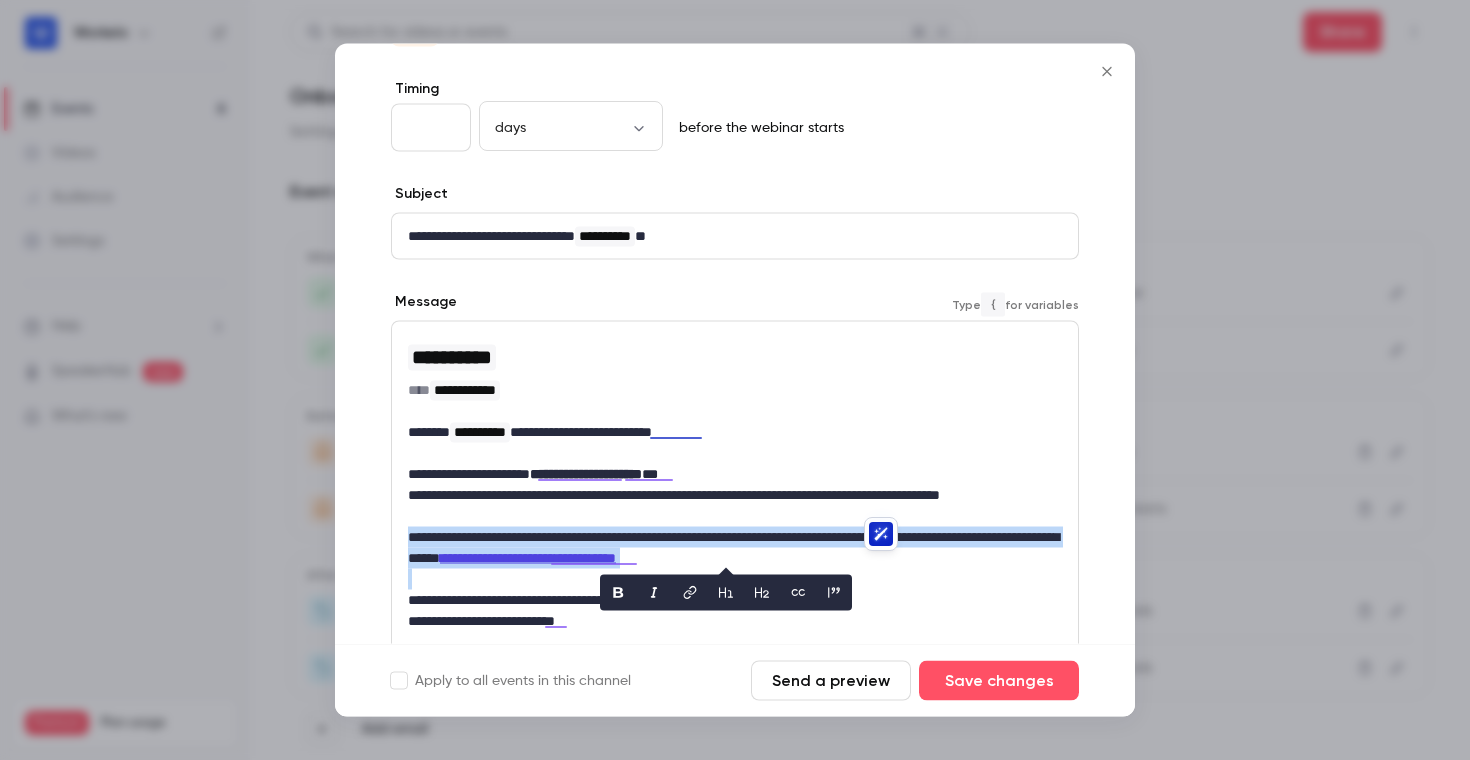 click at bounding box center [735, 579] 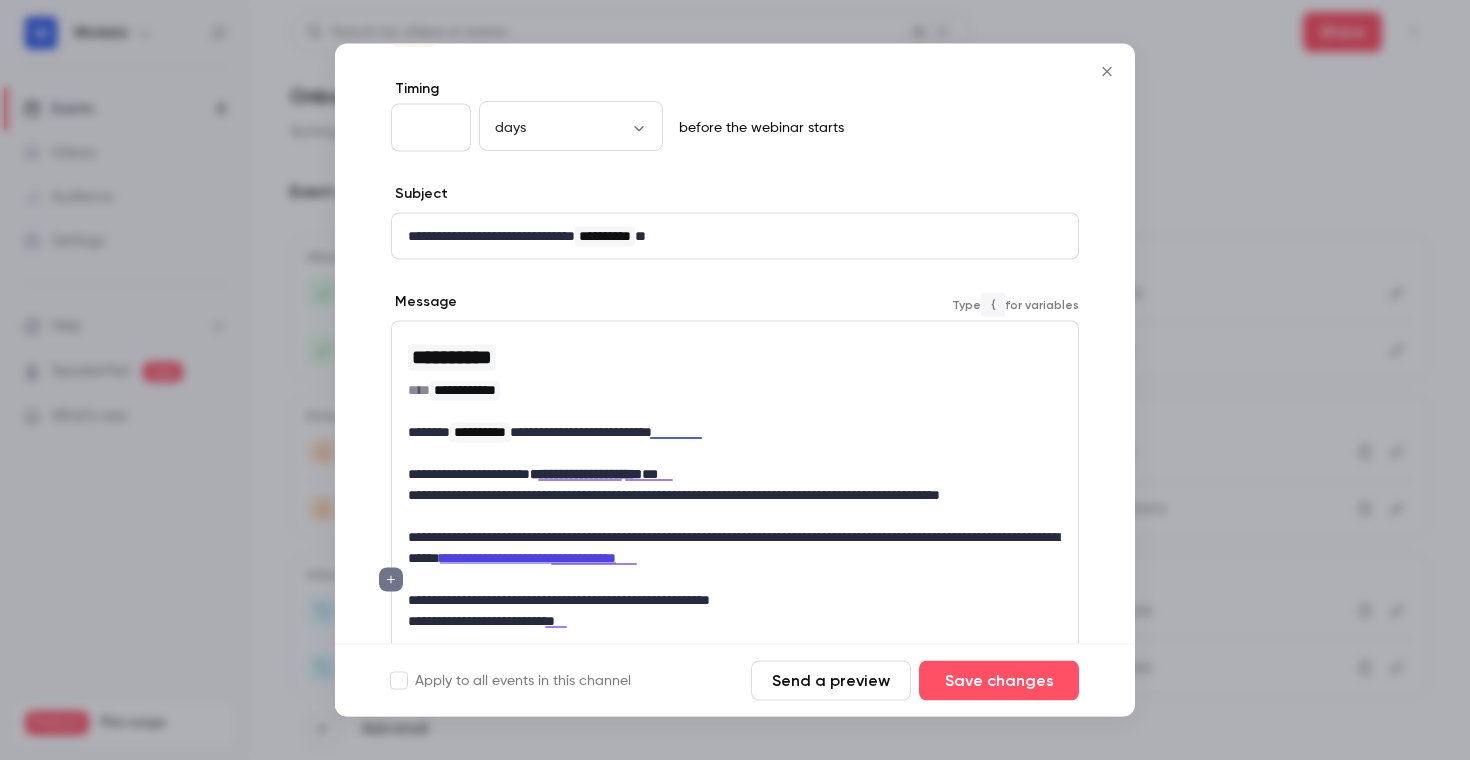 click on "**********" at bounding box center [497, 558] 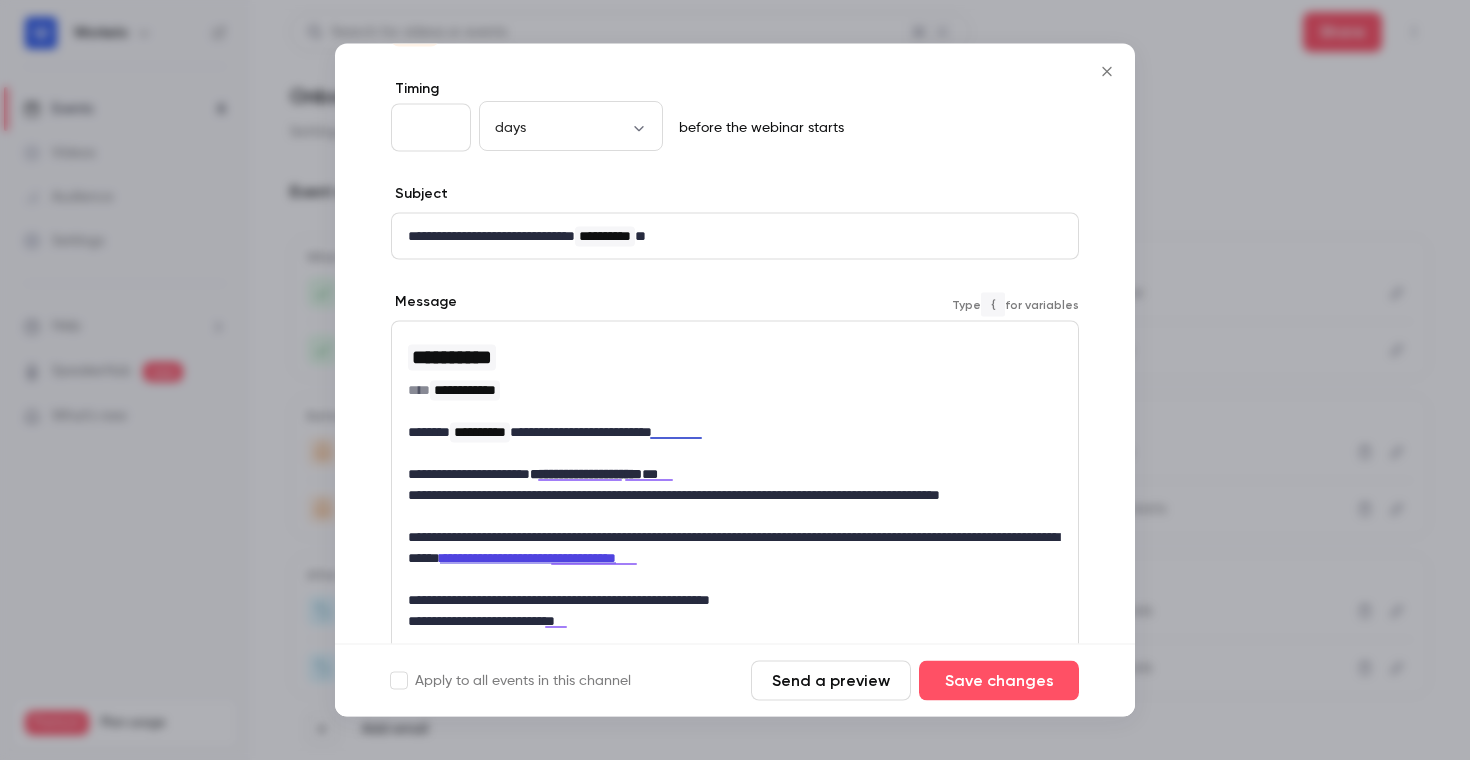 click on "**********" at bounding box center [497, 558] 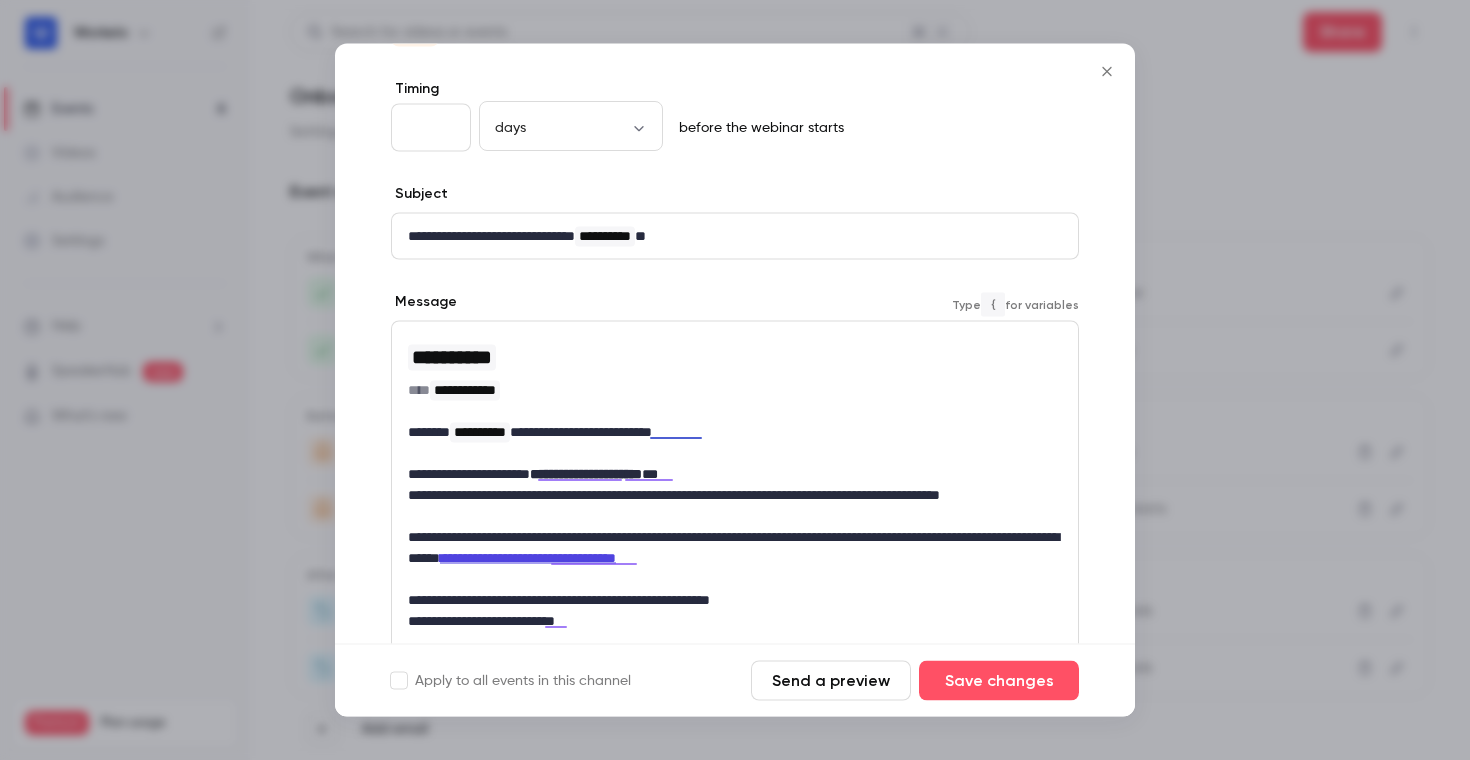click on "**********" at bounding box center (497, 558) 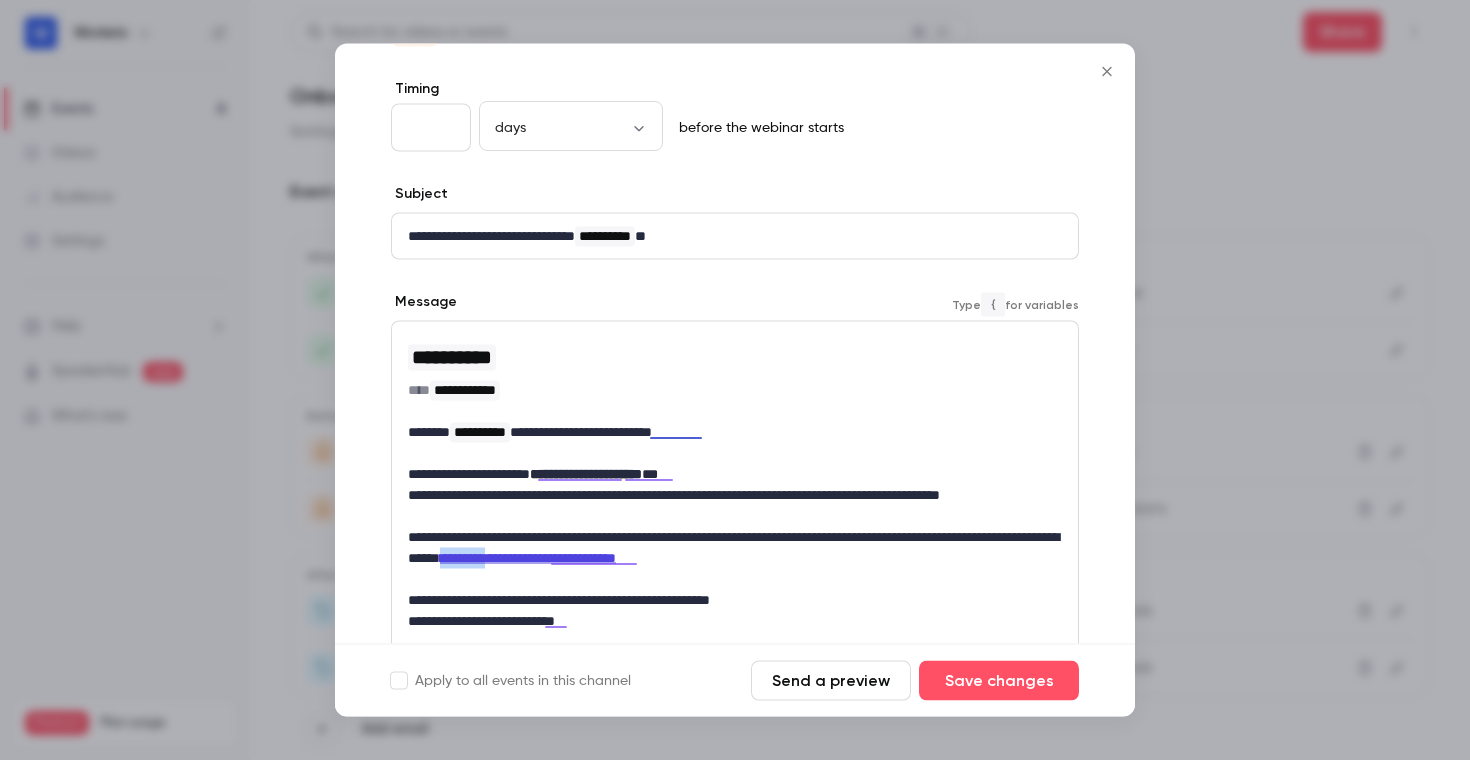 click on "**********" at bounding box center [497, 558] 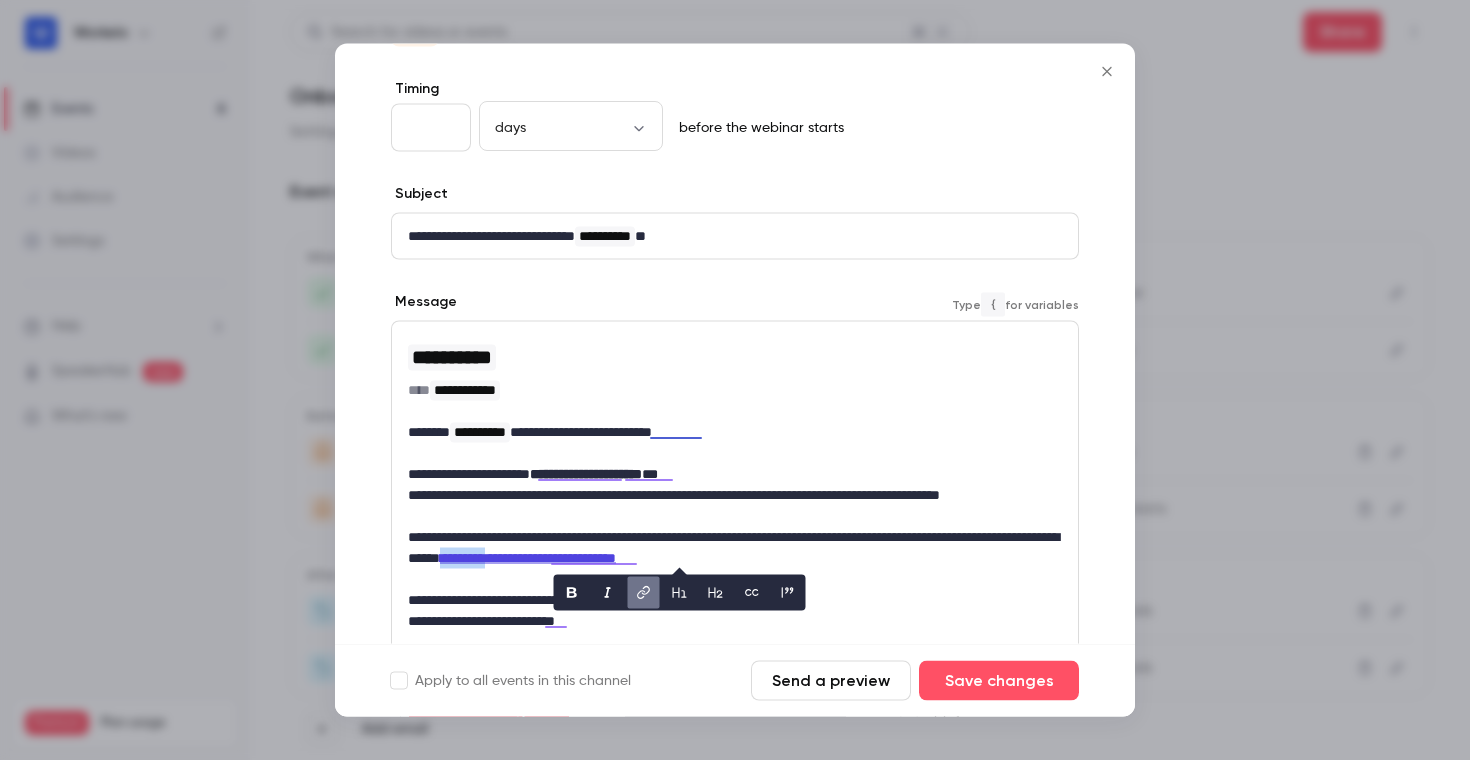 click 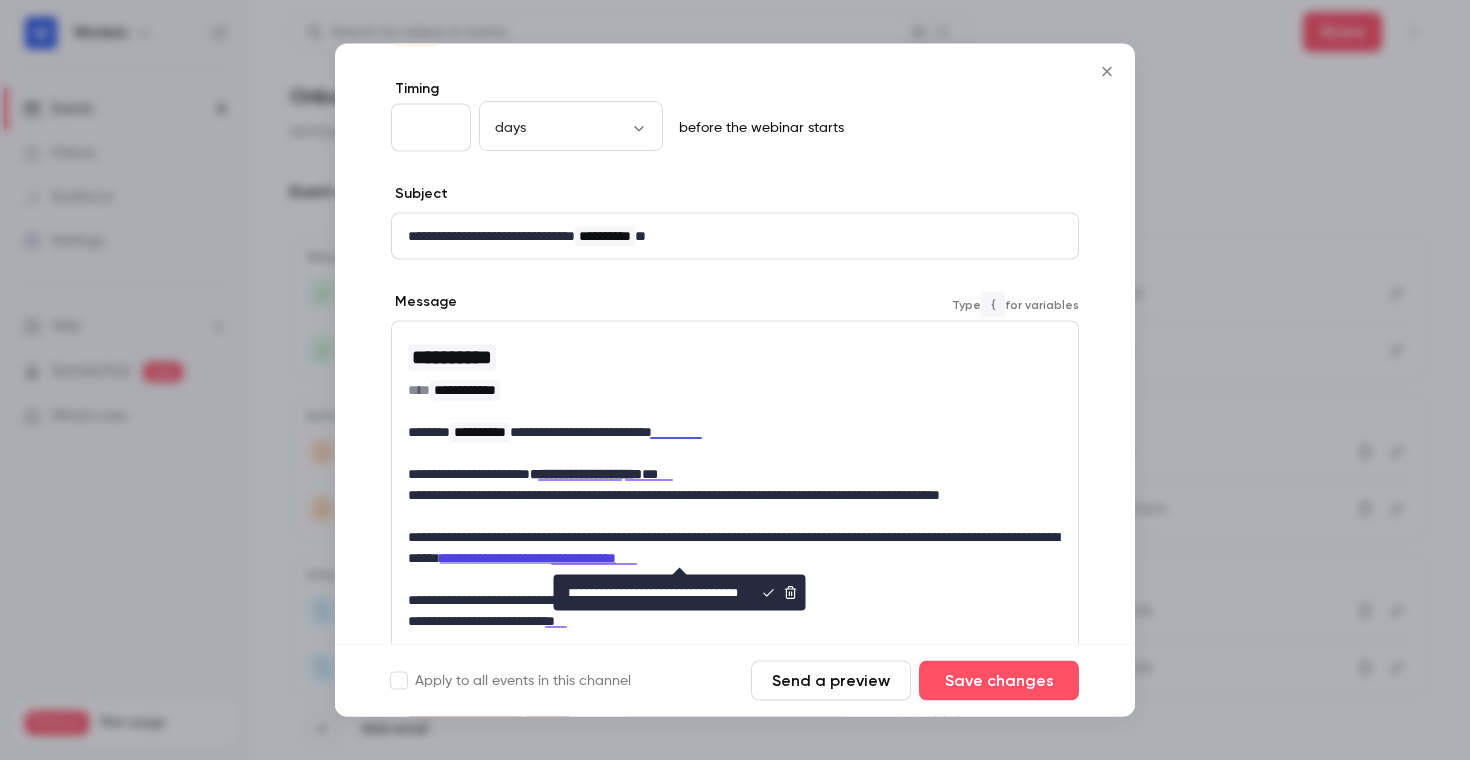 scroll, scrollTop: 0, scrollLeft: 97, axis: horizontal 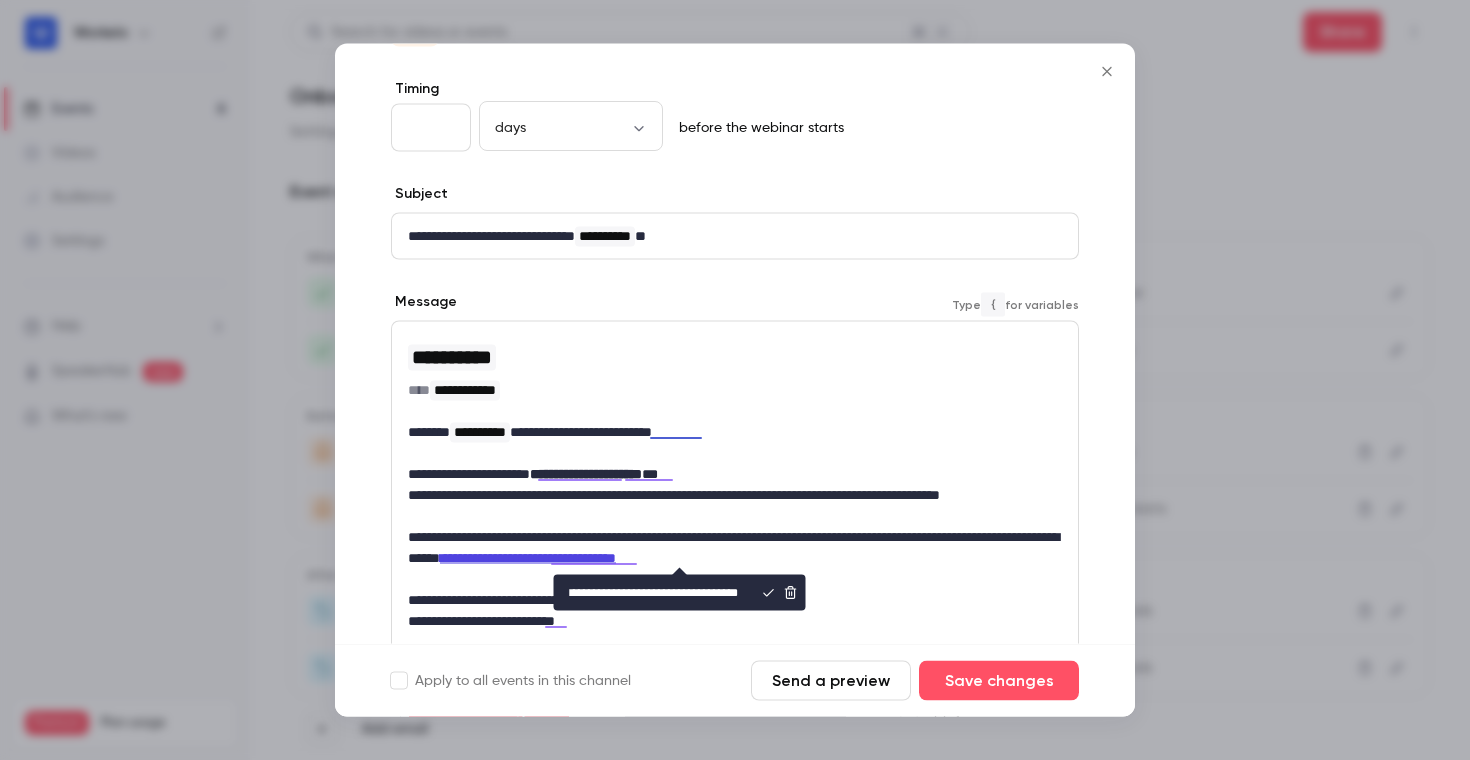 drag, startPoint x: 703, startPoint y: 596, endPoint x: 818, endPoint y: 596, distance: 115 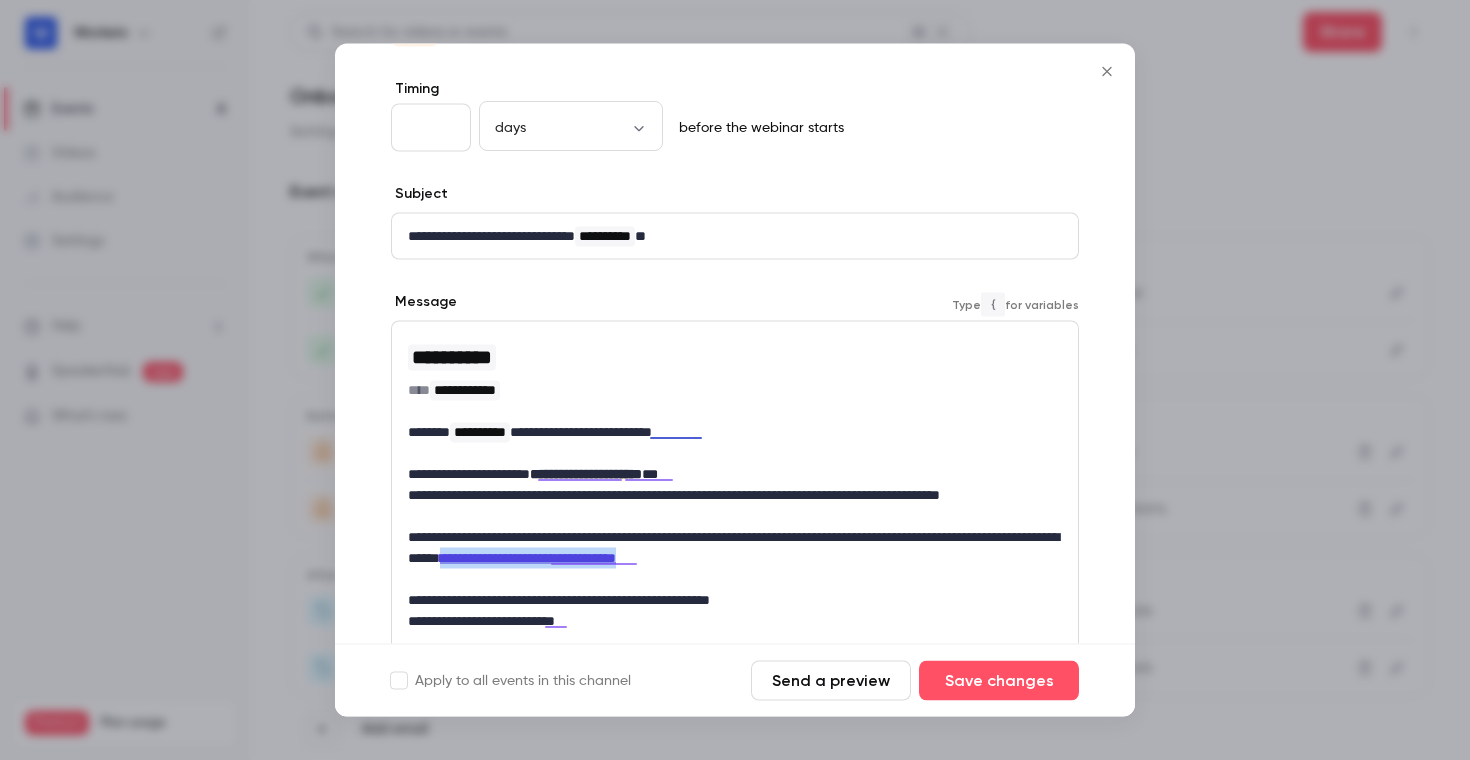 drag, startPoint x: 895, startPoint y: 558, endPoint x: 650, endPoint y: 552, distance: 245.07346 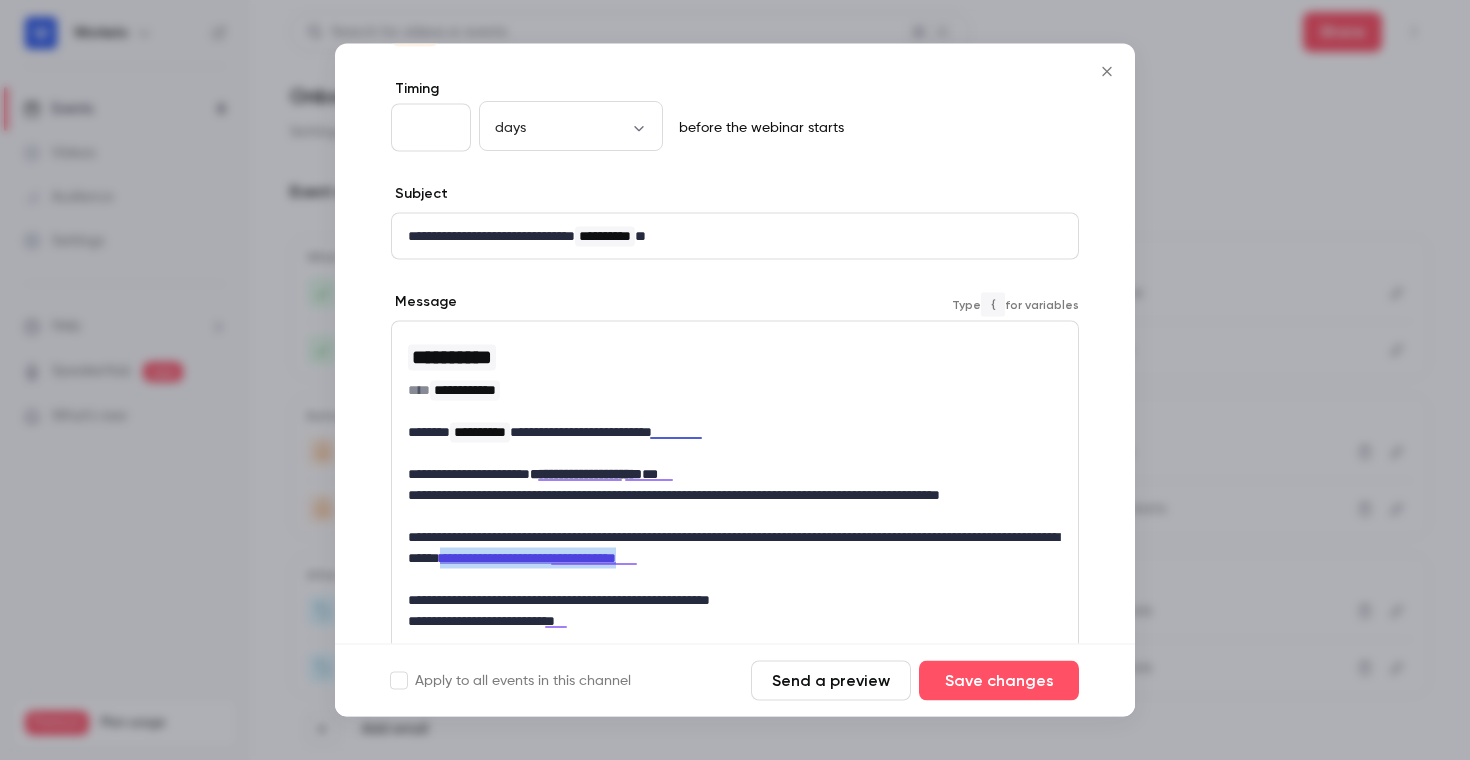 click on "**********" at bounding box center [735, 548] 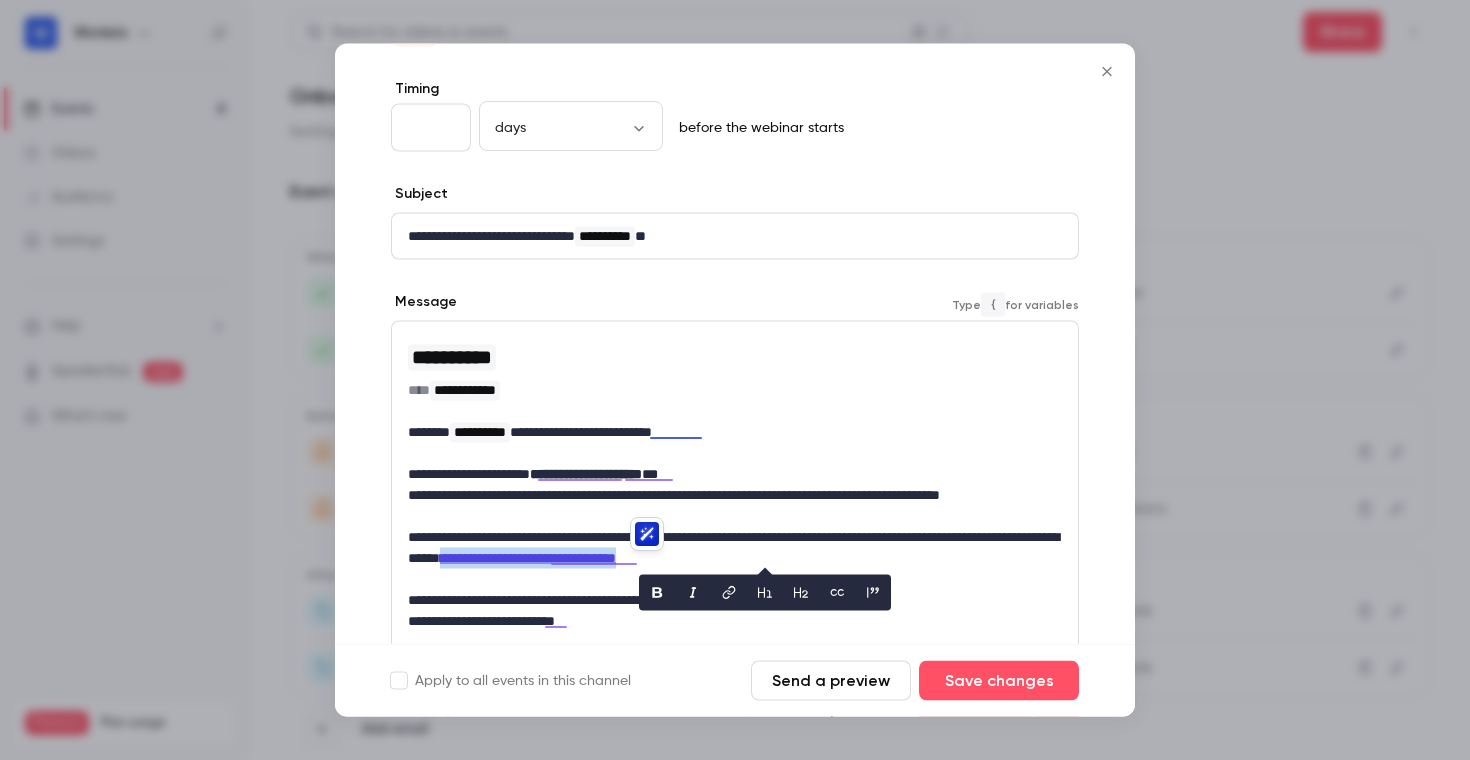 click 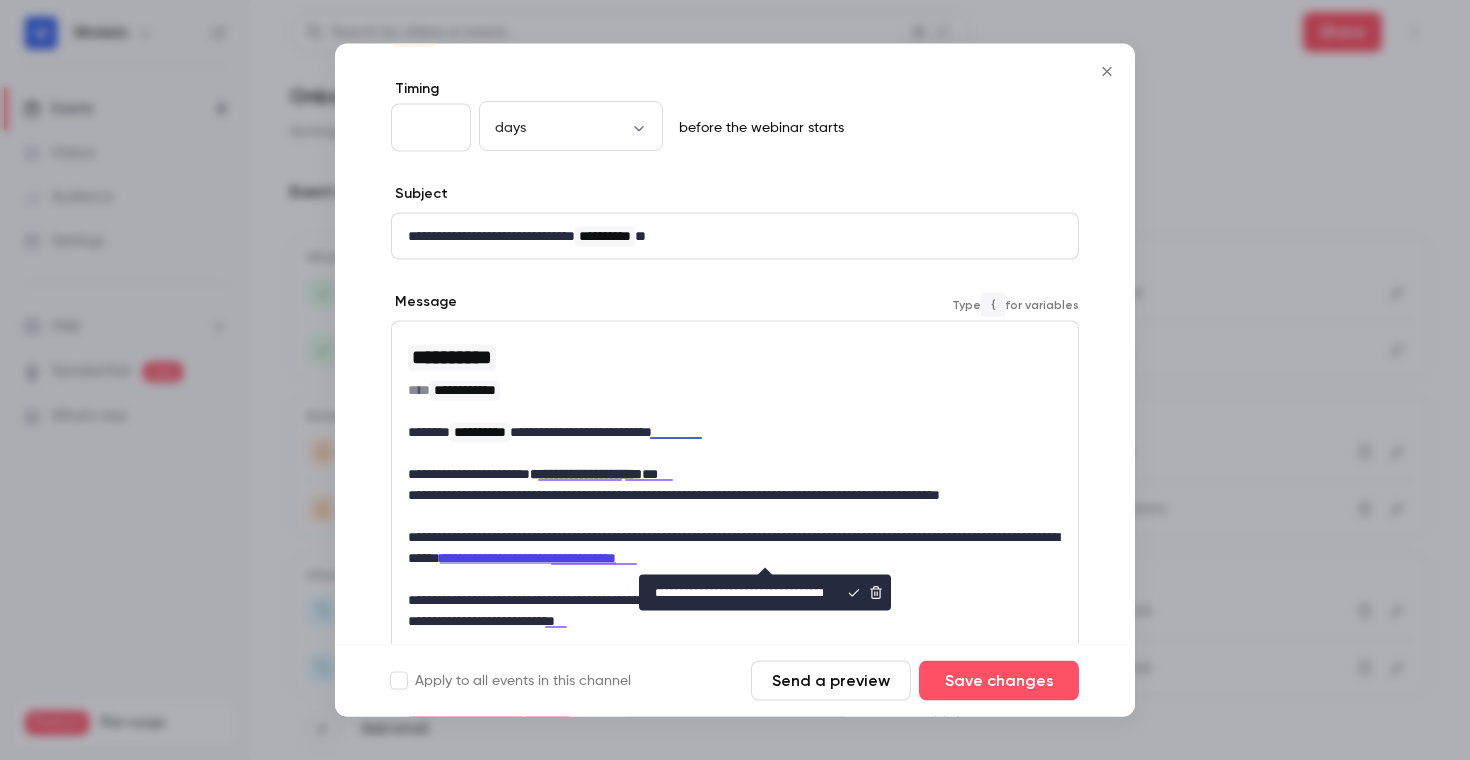 scroll, scrollTop: 0, scrollLeft: 169, axis: horizontal 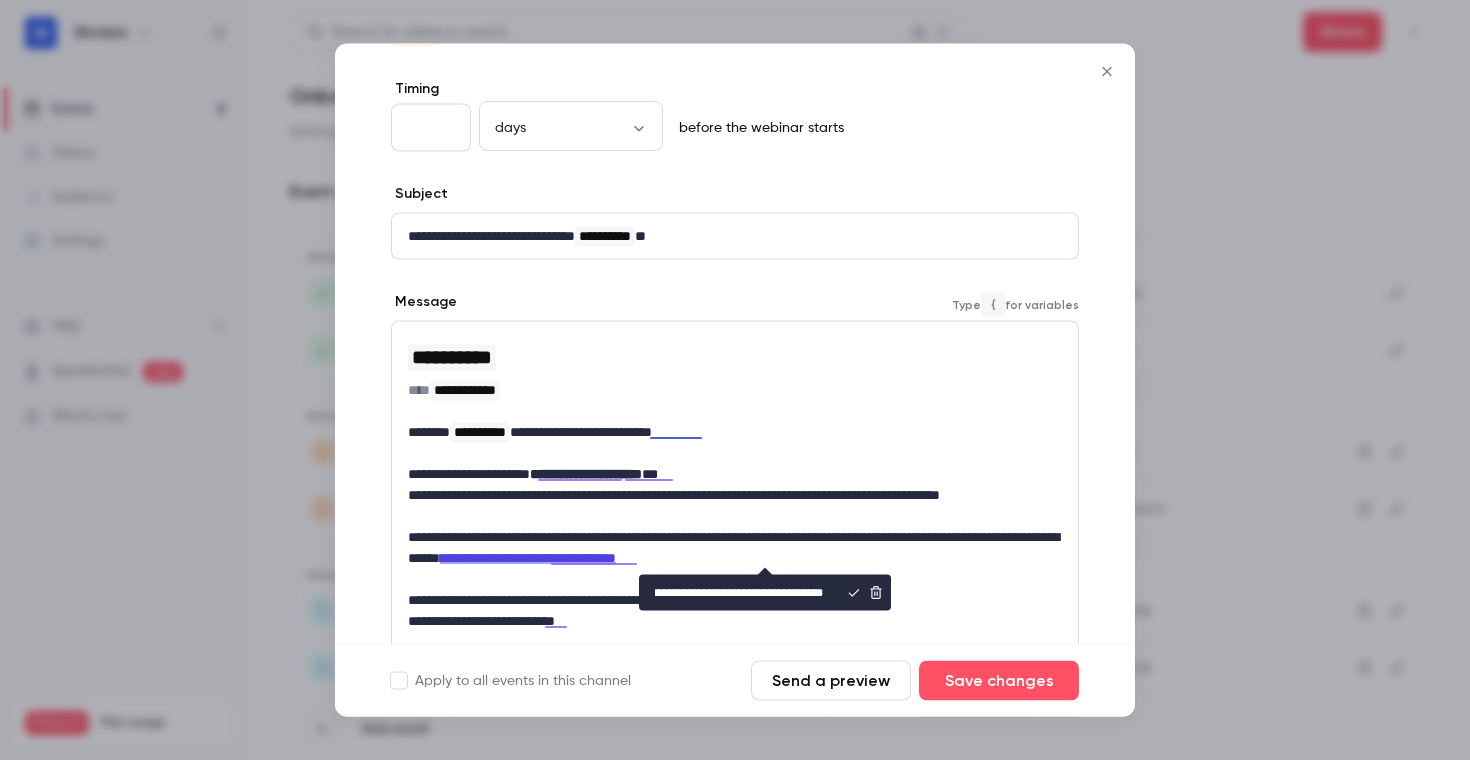 type on "**********" 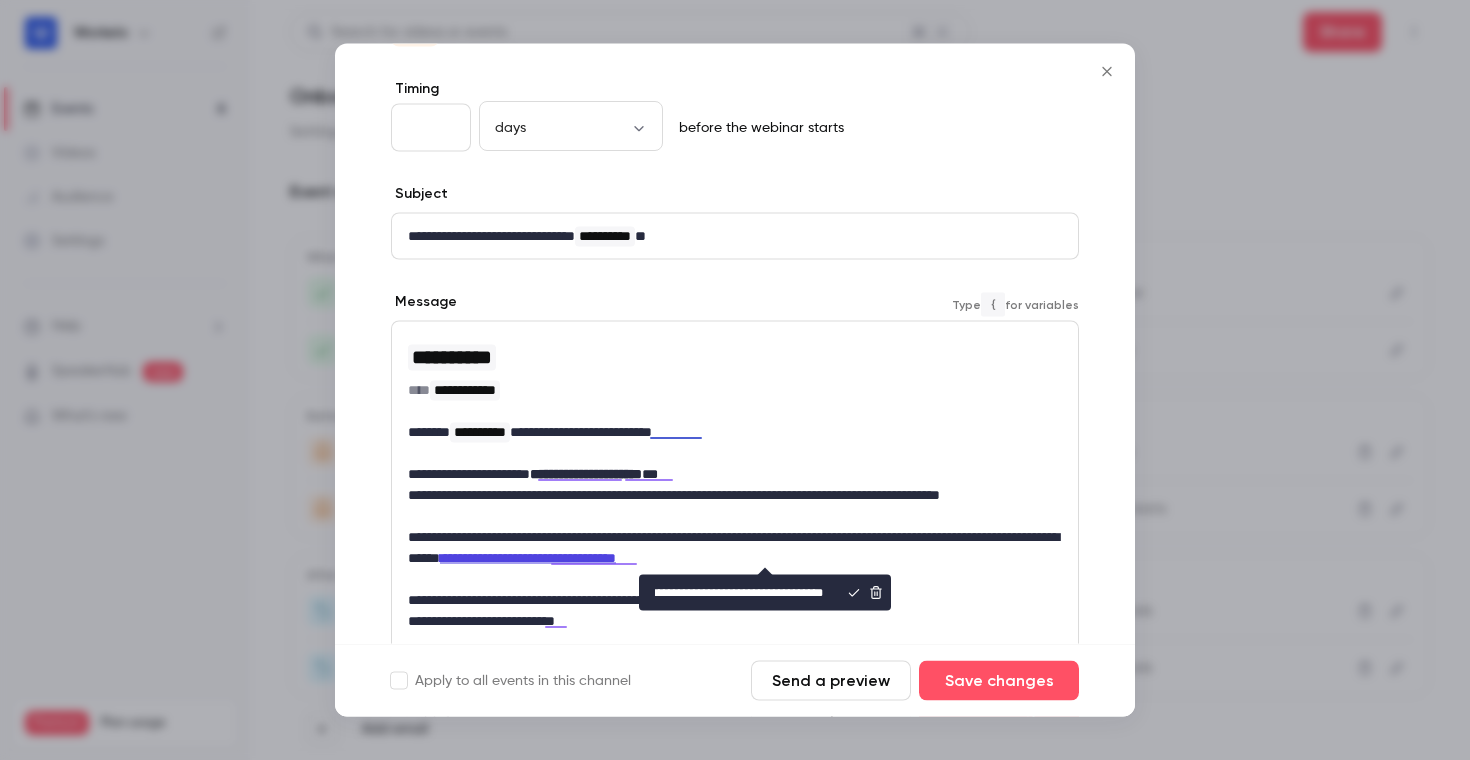 click 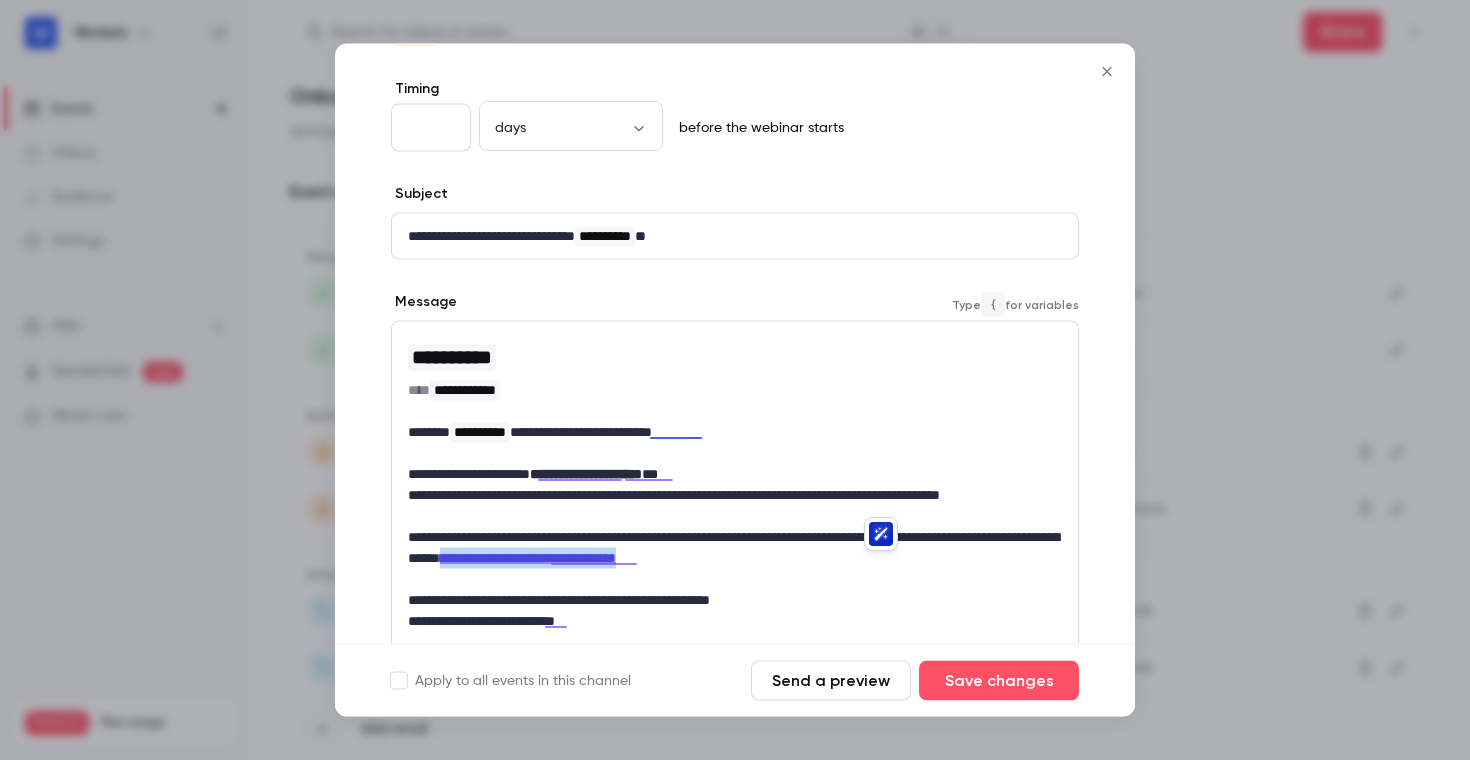 click on "**********" at bounding box center [735, 548] 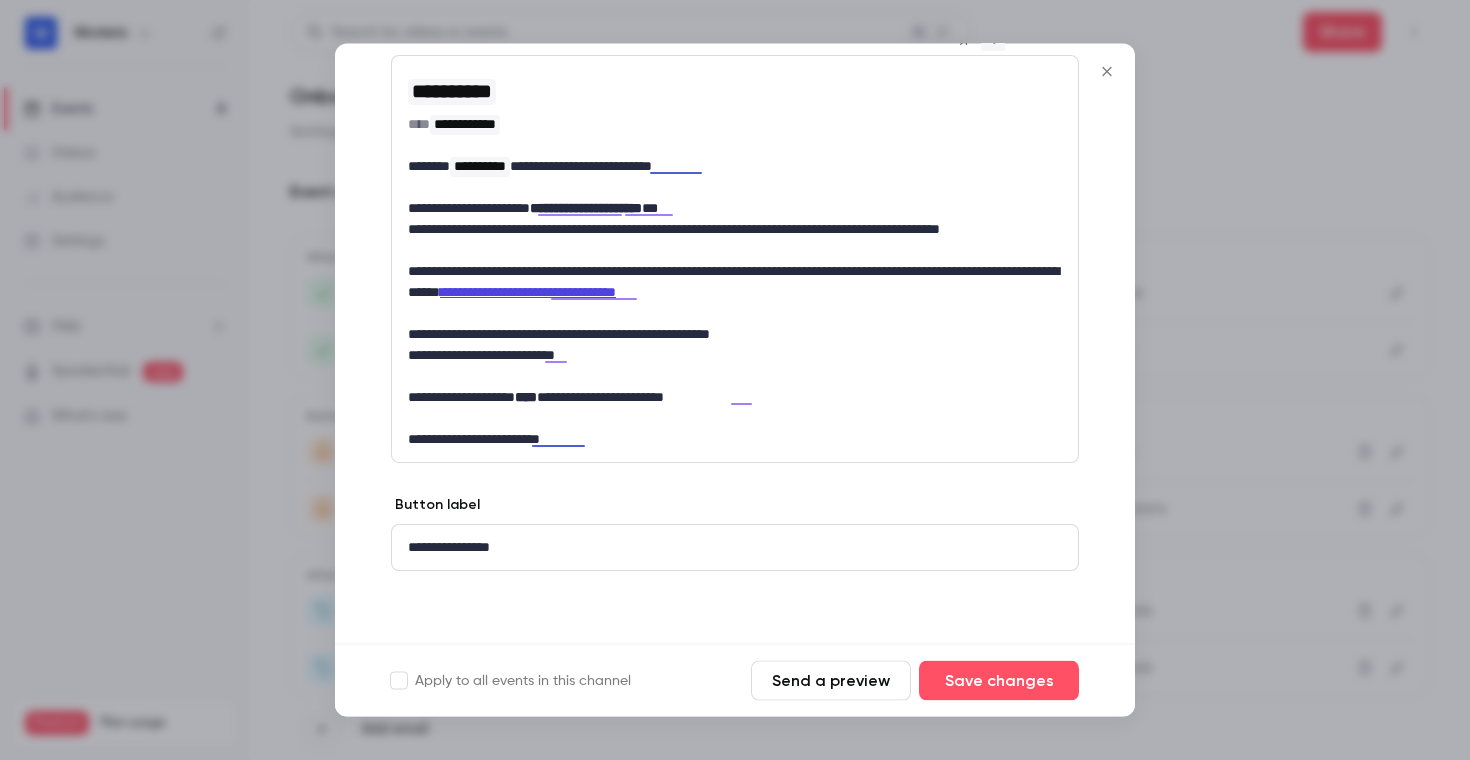 scroll, scrollTop: 349, scrollLeft: 0, axis: vertical 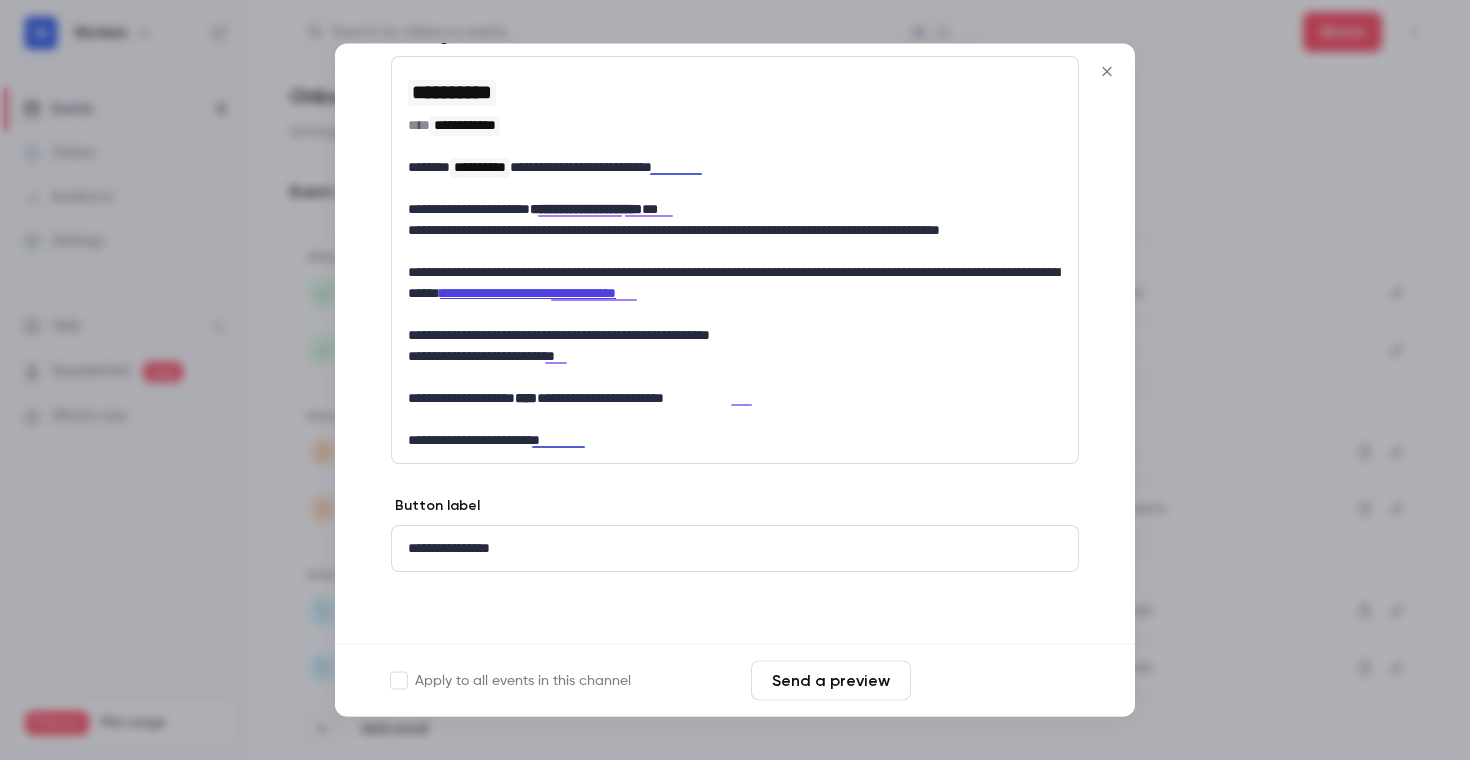 click on "Save changes" at bounding box center [999, 681] 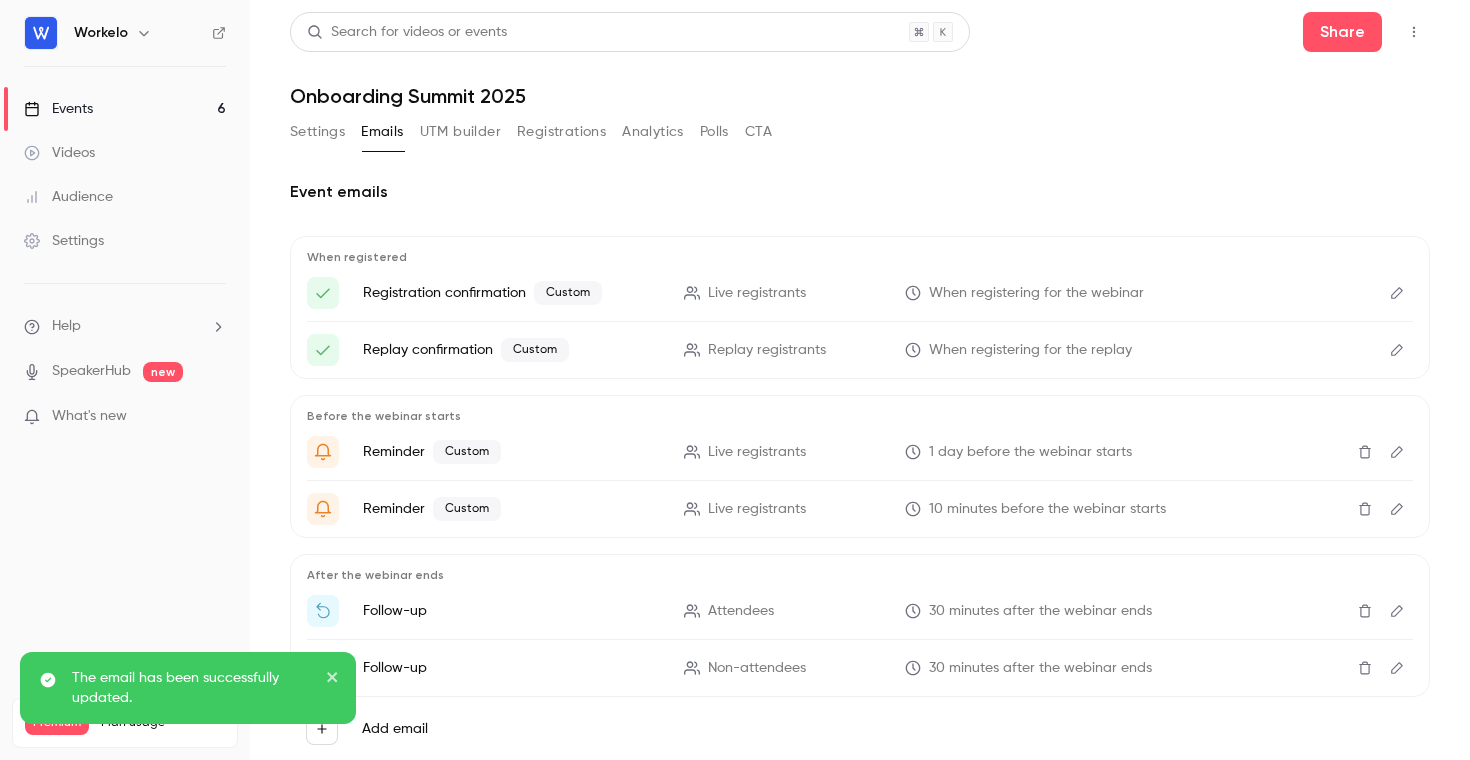 click at bounding box center (1397, 452) 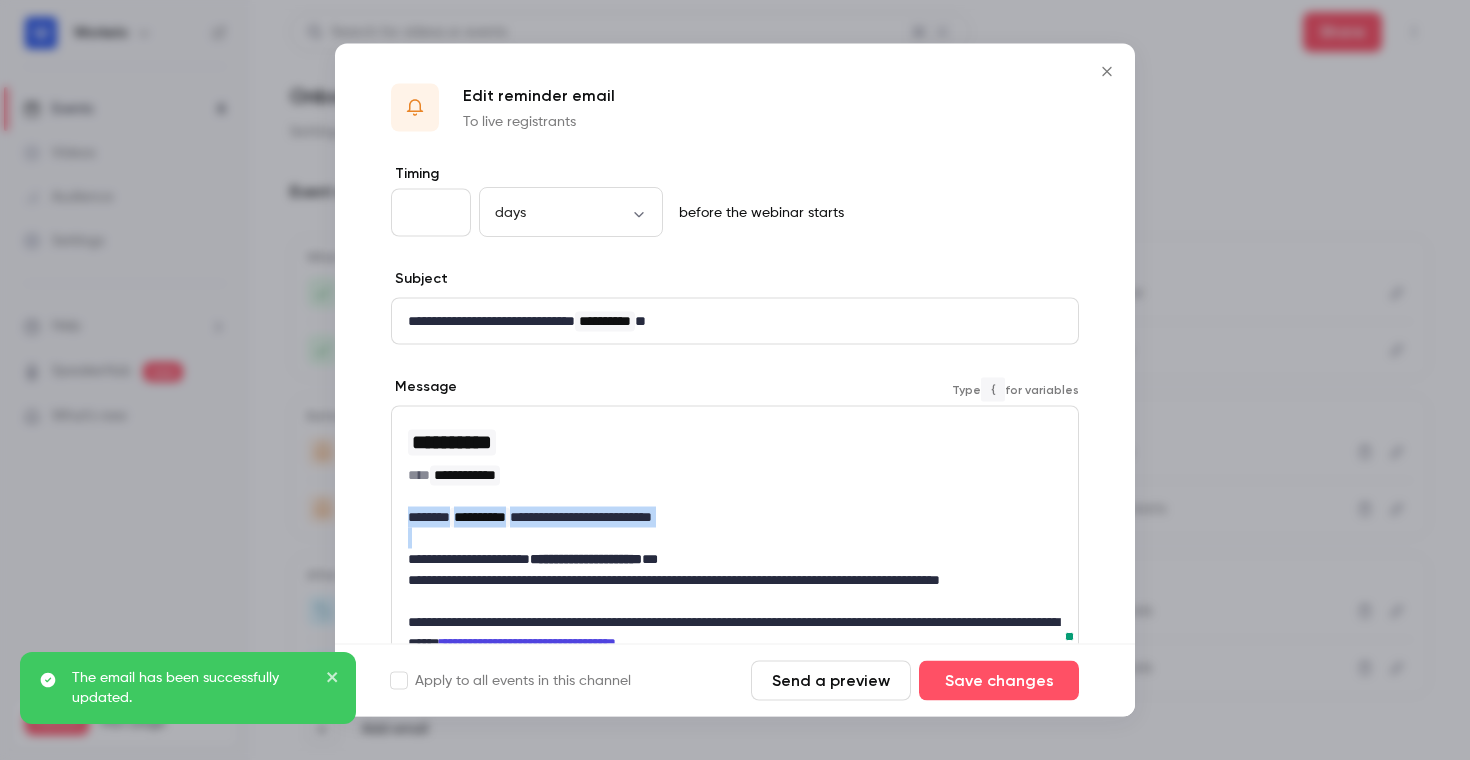 drag, startPoint x: 406, startPoint y: 516, endPoint x: 637, endPoint y: 542, distance: 232.4586 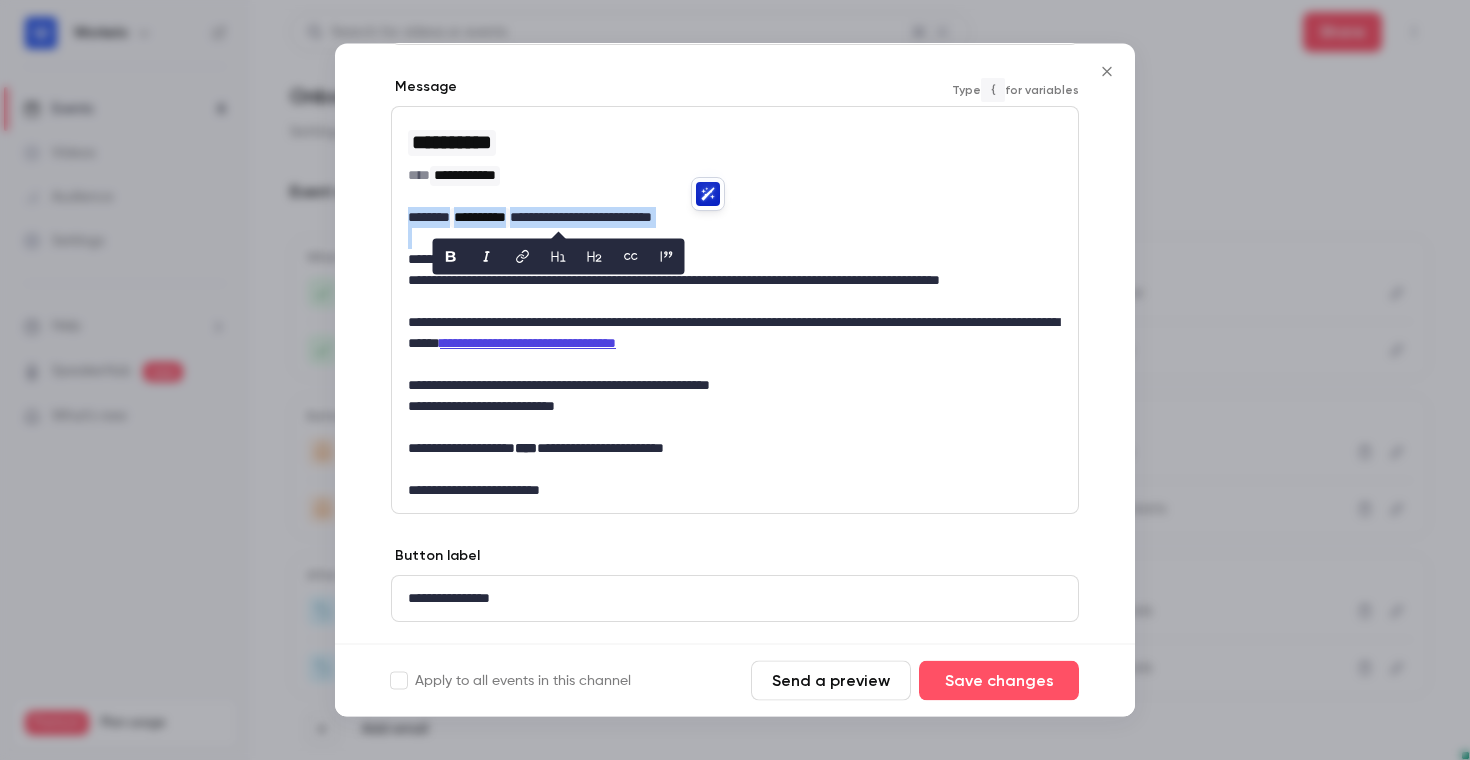 scroll, scrollTop: 350, scrollLeft: 0, axis: vertical 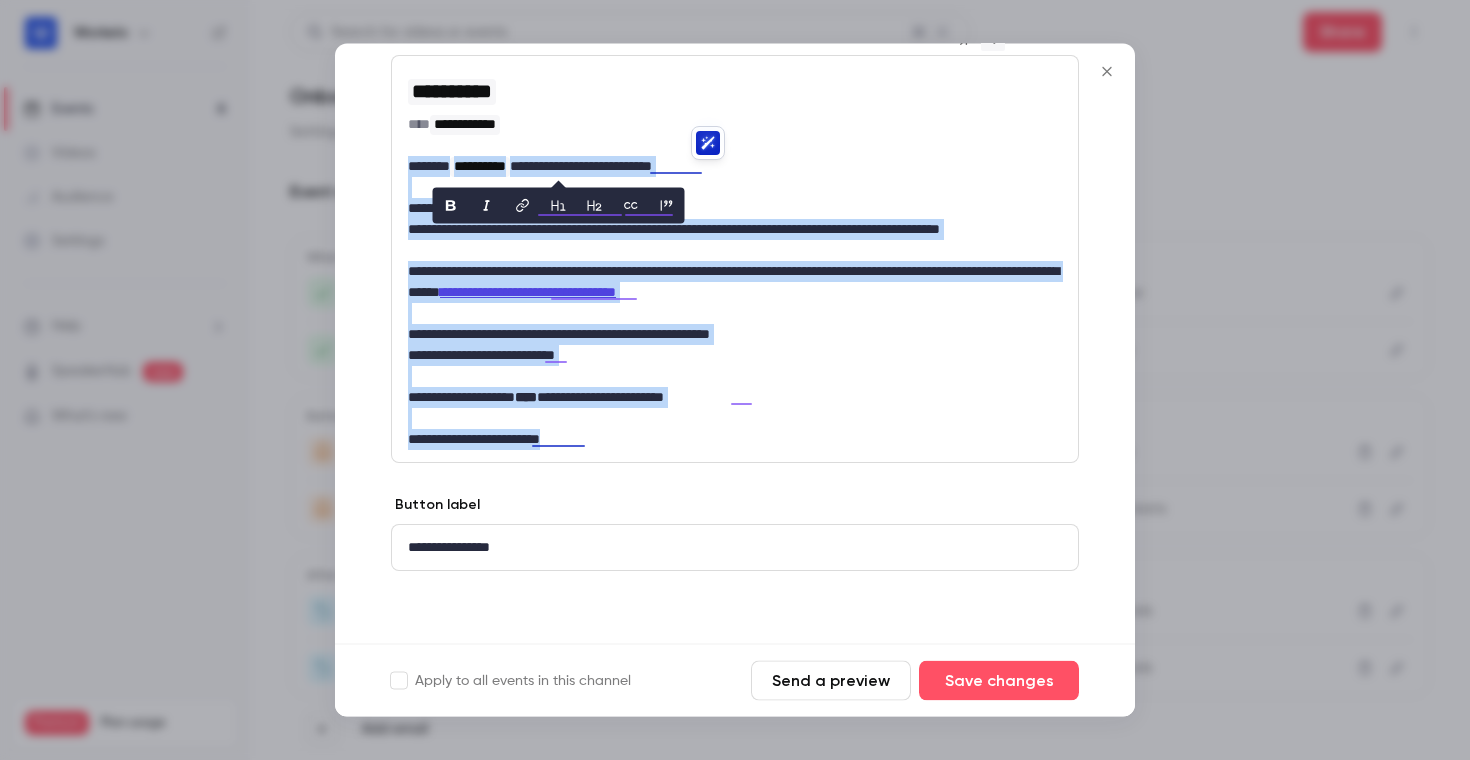 click on "**********" at bounding box center [735, 440] 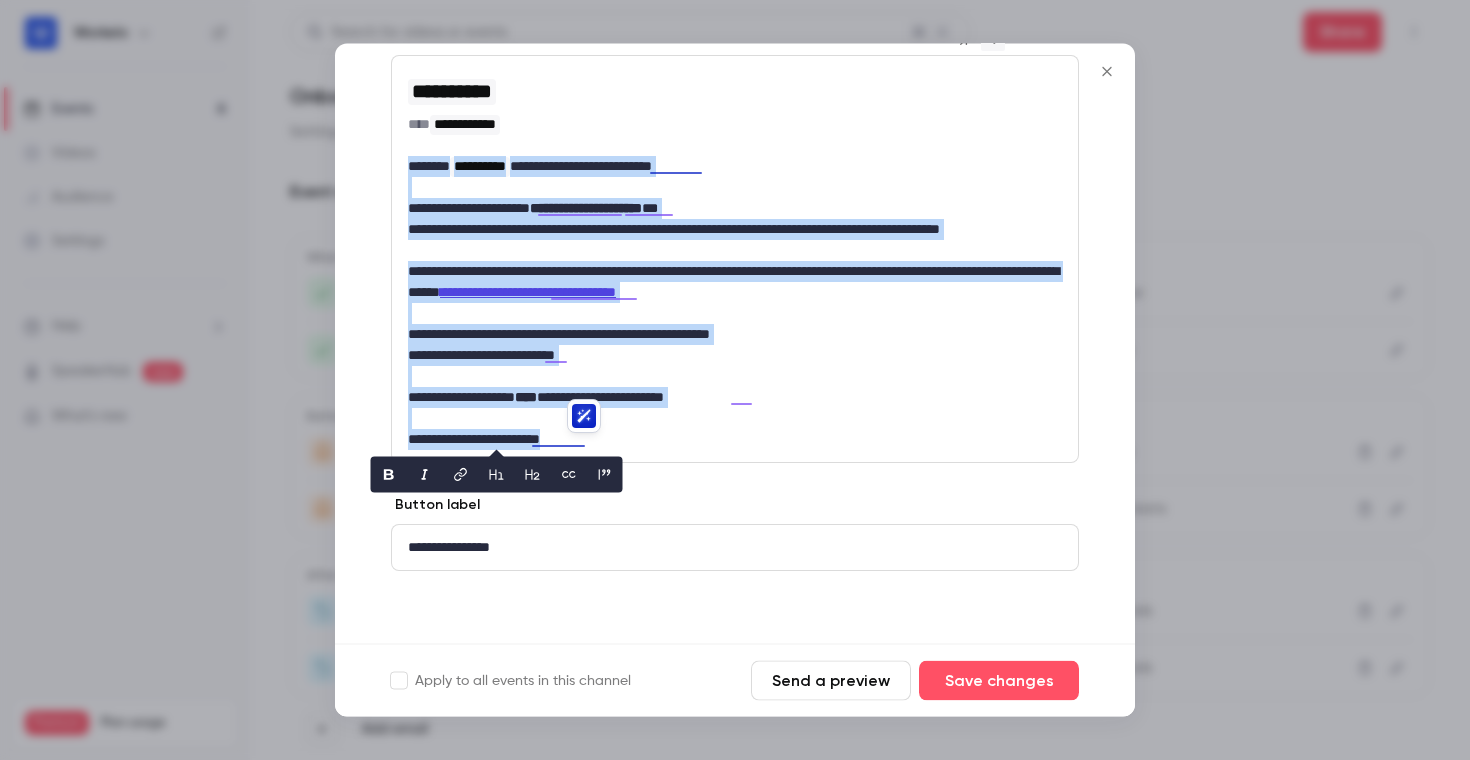 copy on "**********" 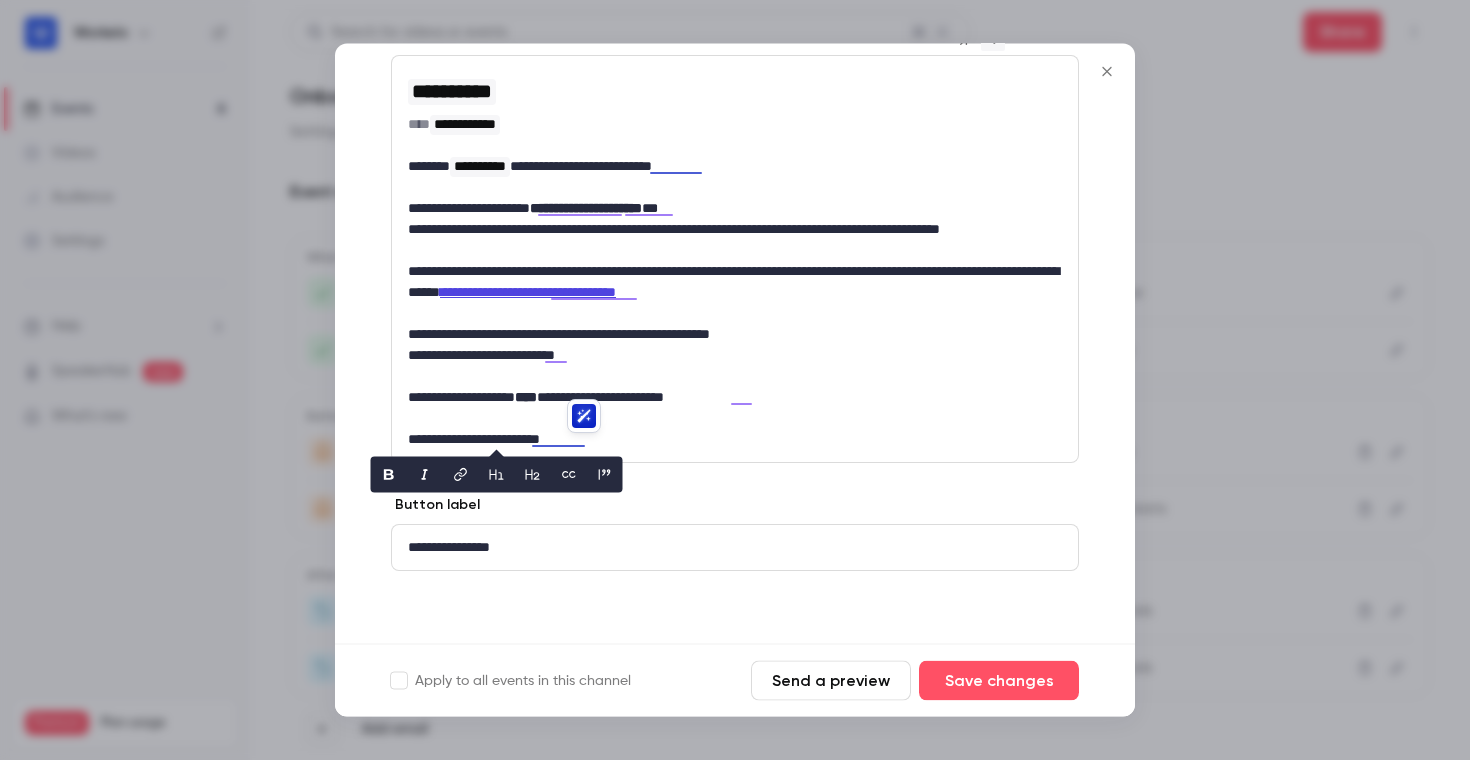 click on "**********" at bounding box center (735, 335) 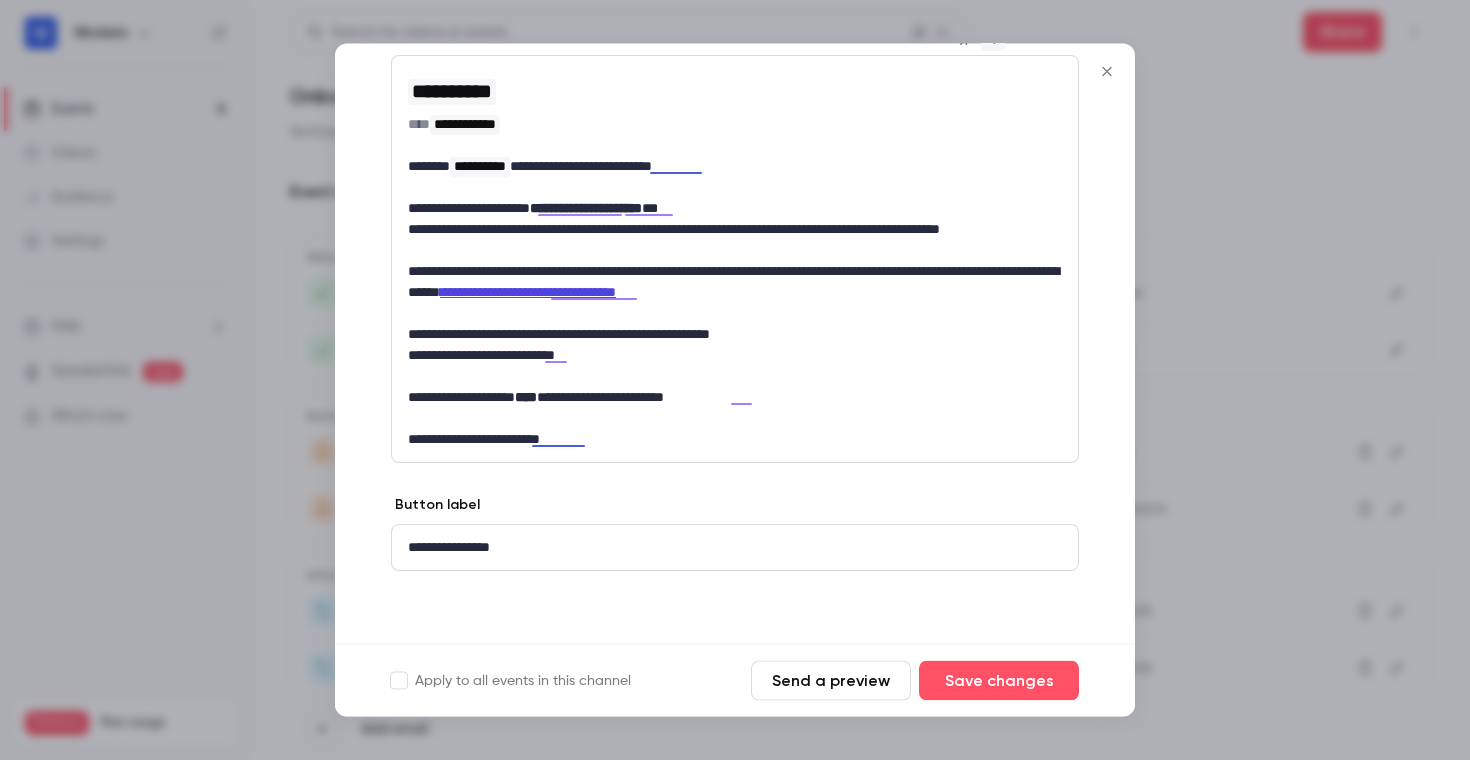 click on "**********" at bounding box center [735, 209] 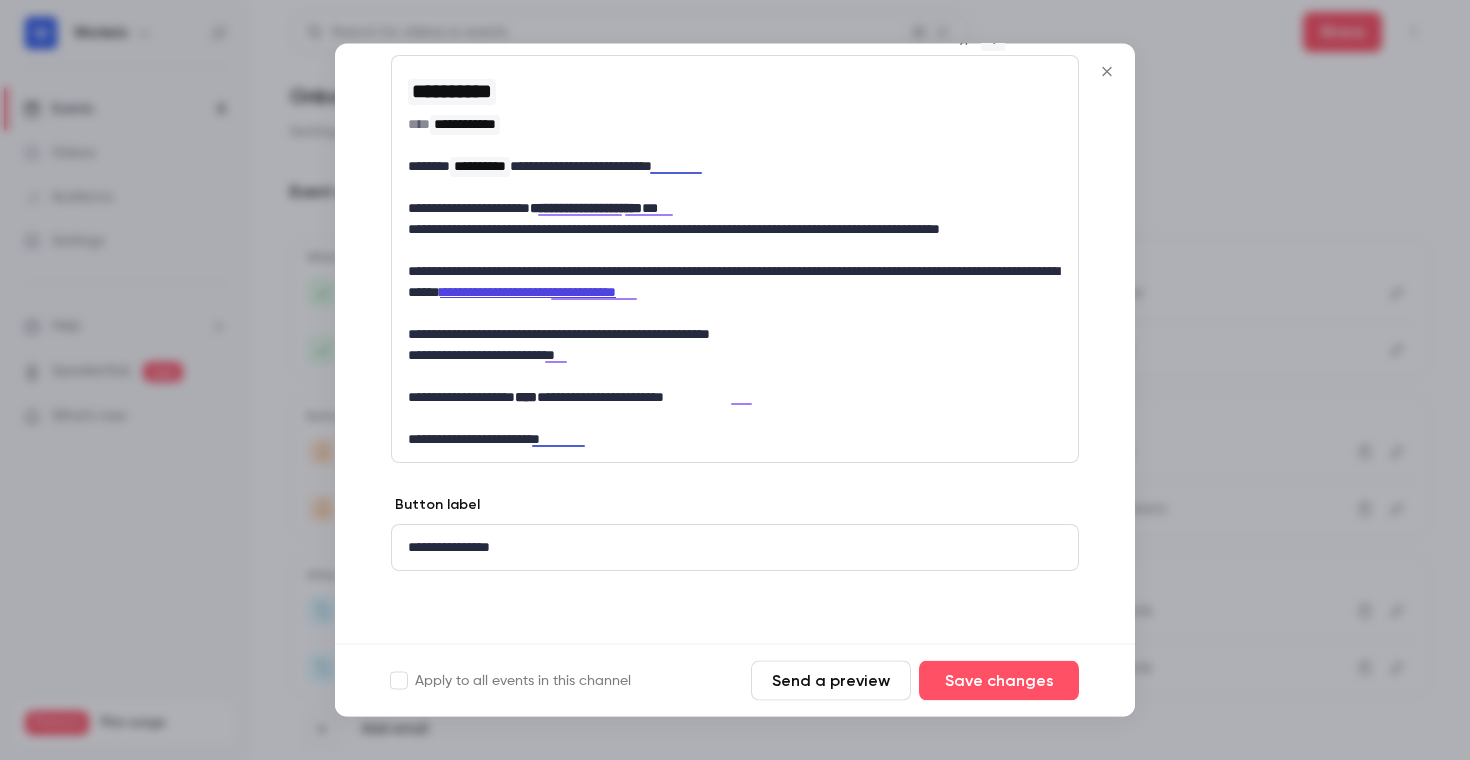 click on "**********" at bounding box center (735, 241) 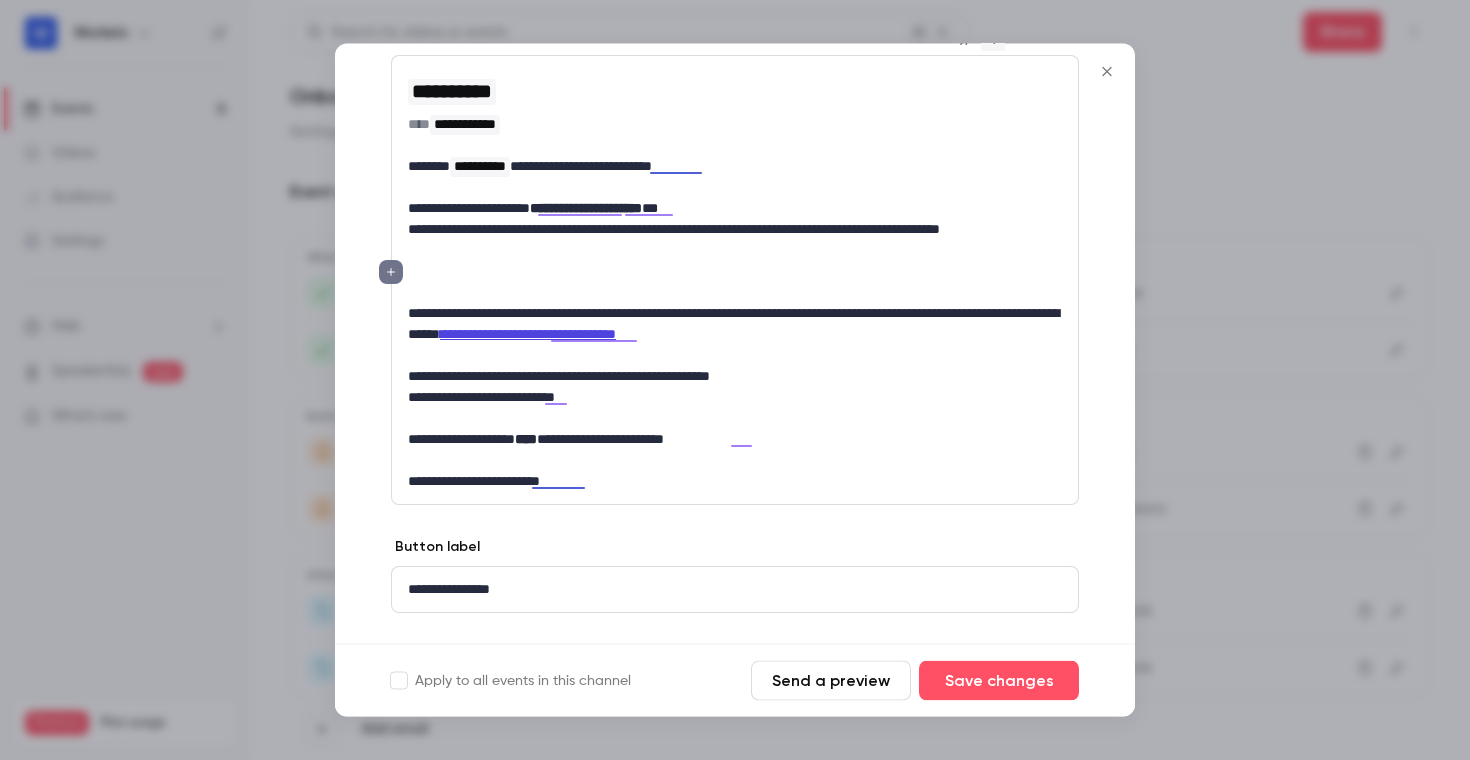 scroll, scrollTop: 0, scrollLeft: 0, axis: both 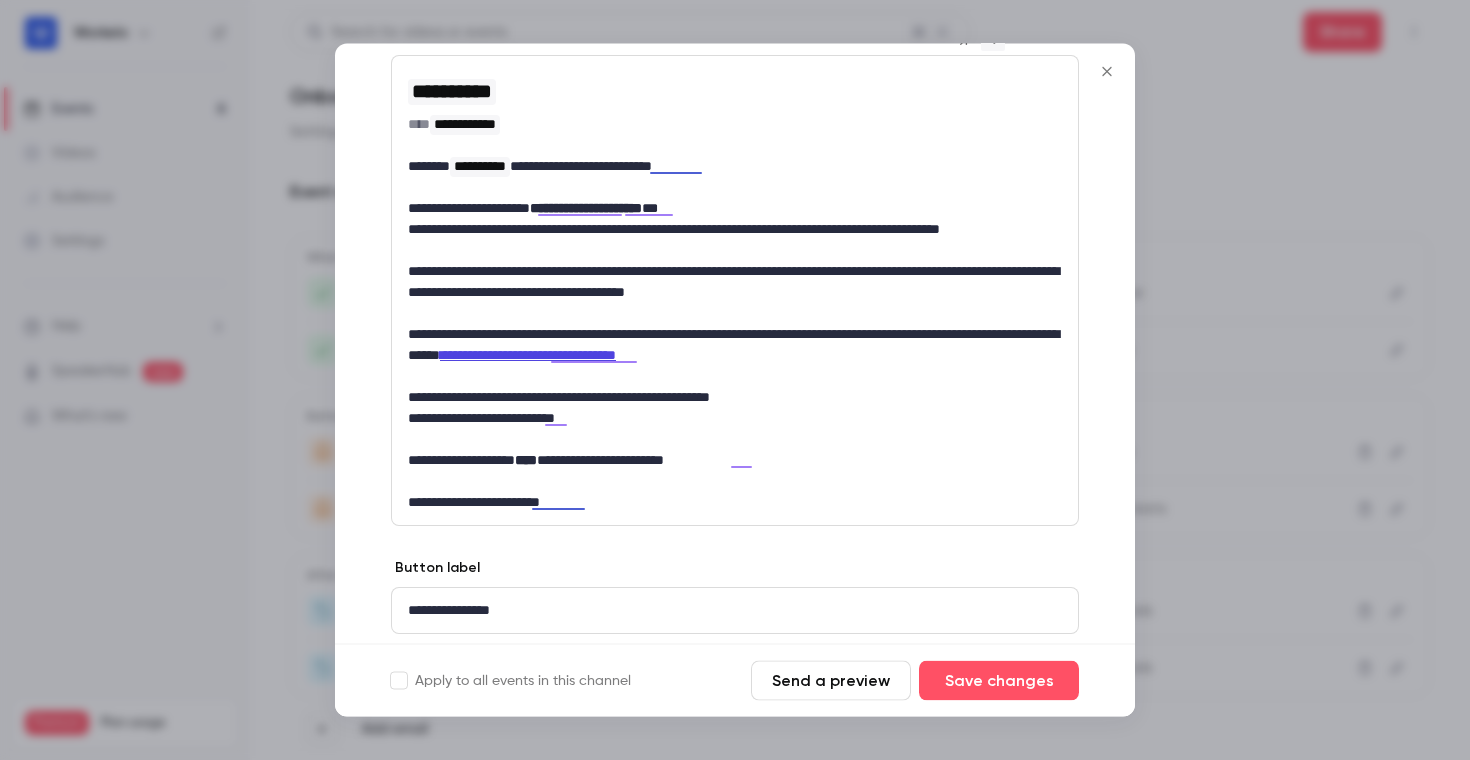click on "**********" at bounding box center (735, 241) 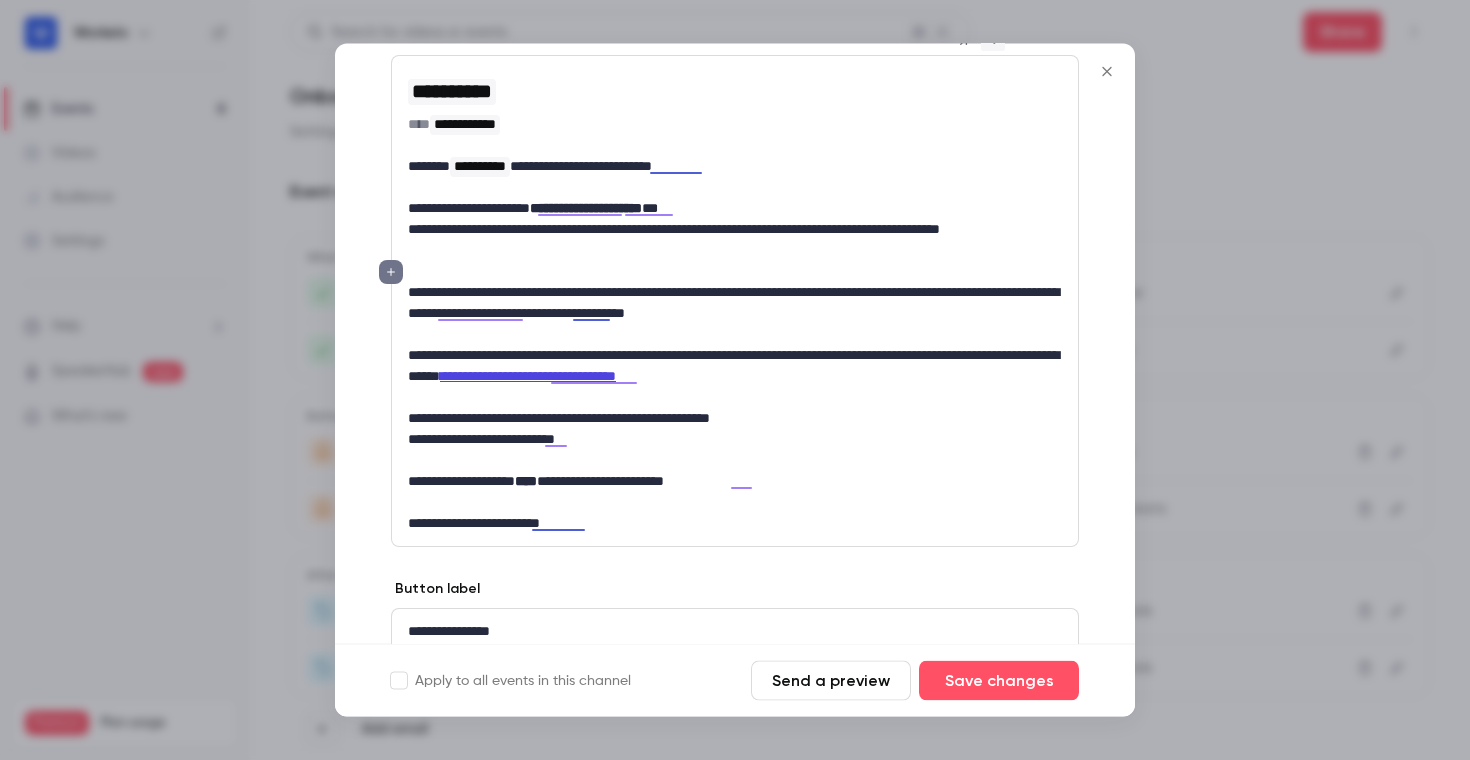 click on "**********" at bounding box center (735, 304) 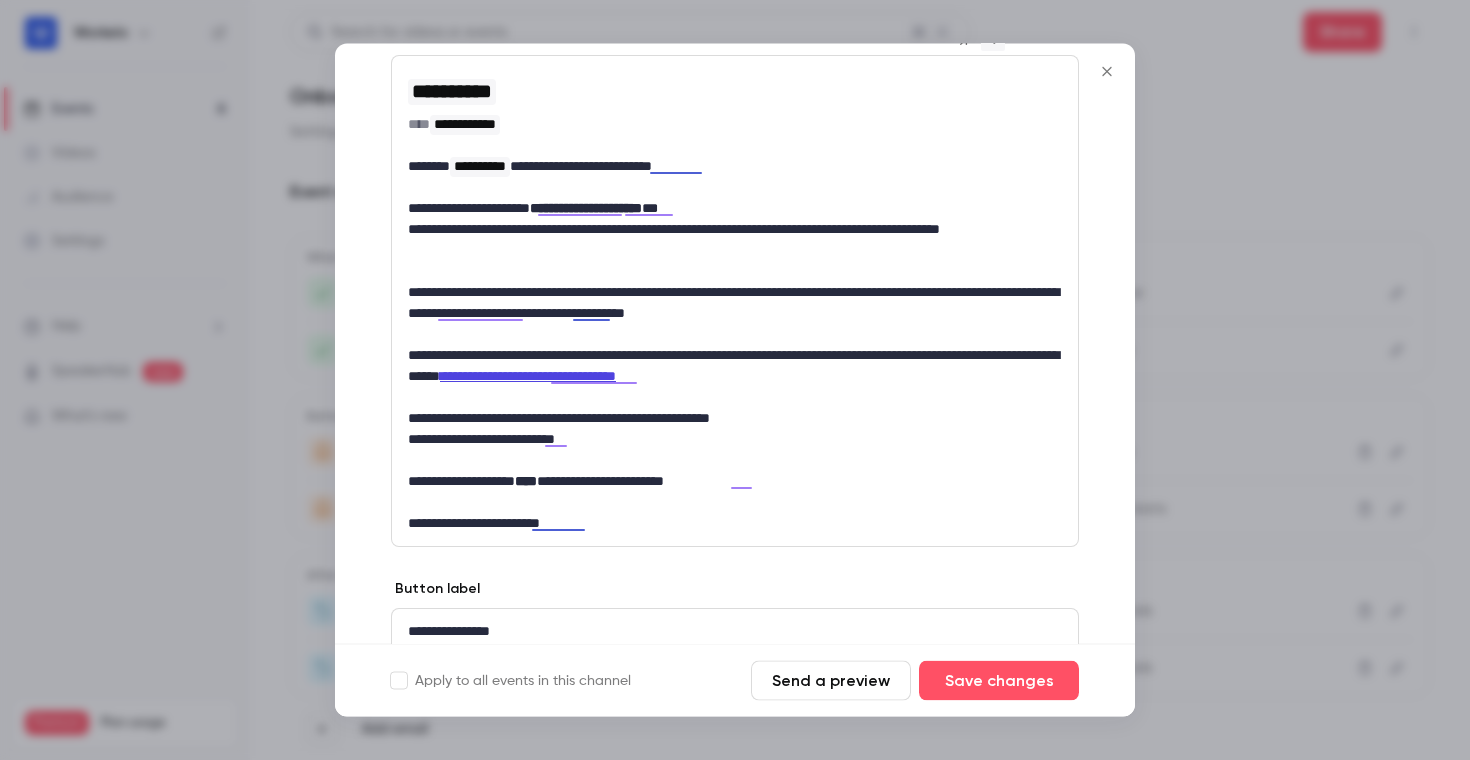 type 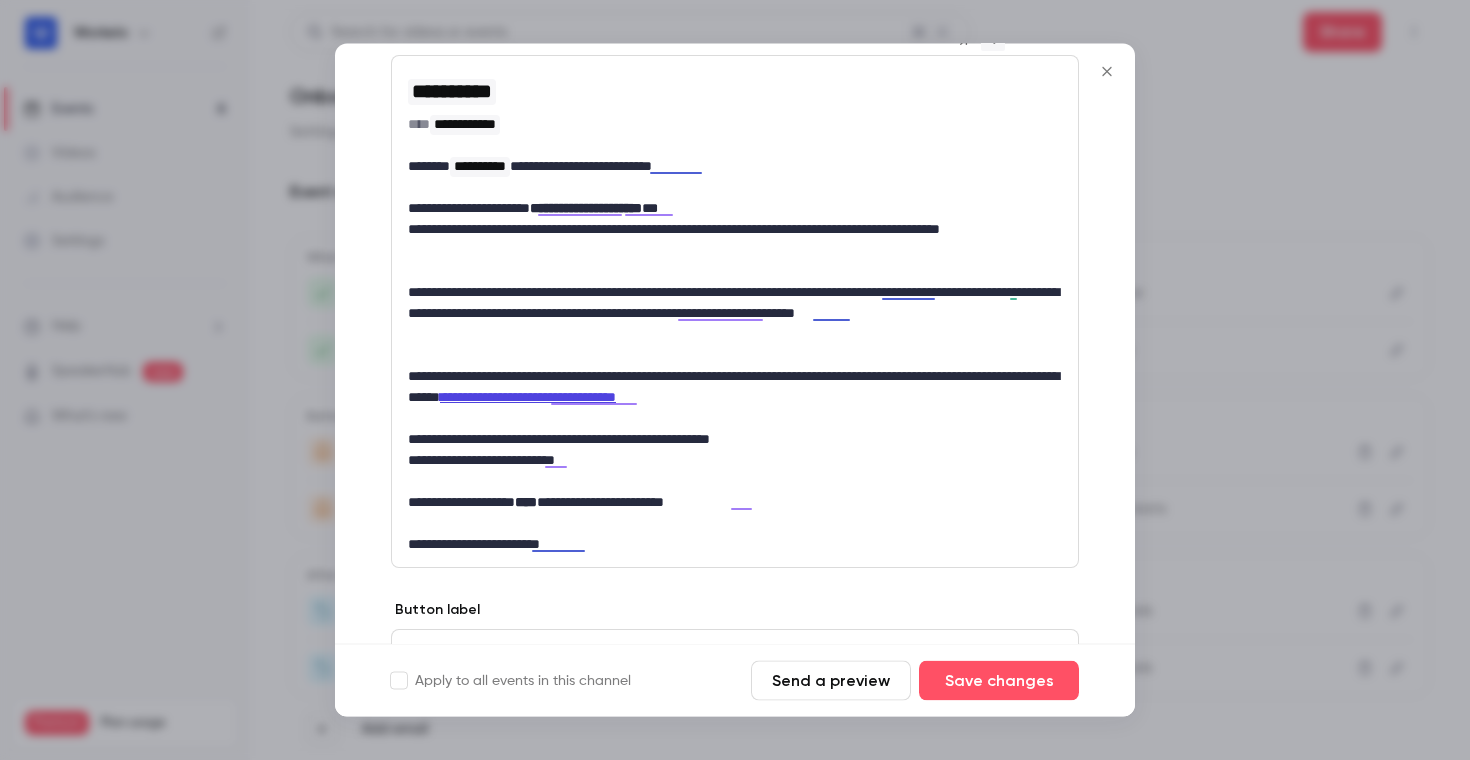 click on "**********" at bounding box center [735, 314] 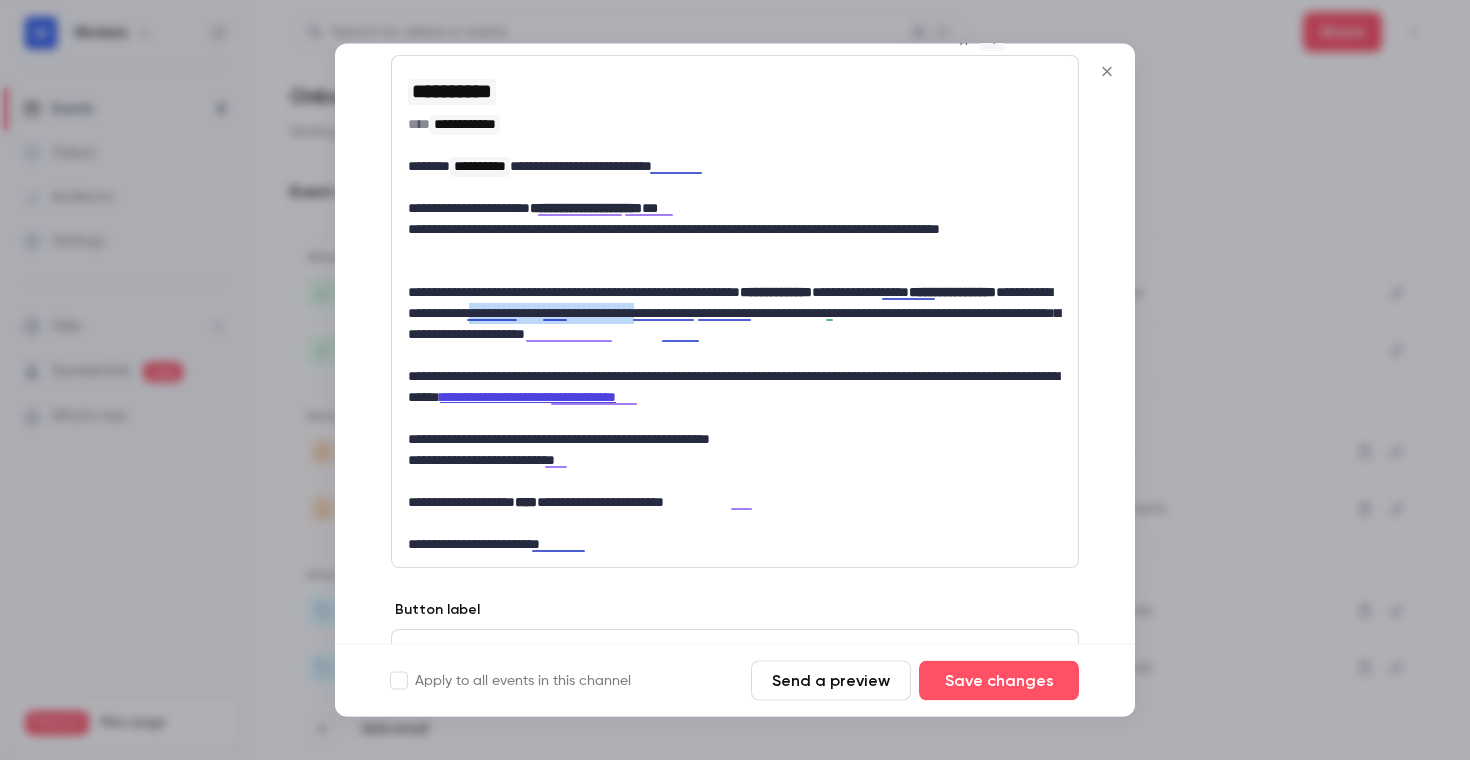 click on "**********" at bounding box center [735, 314] 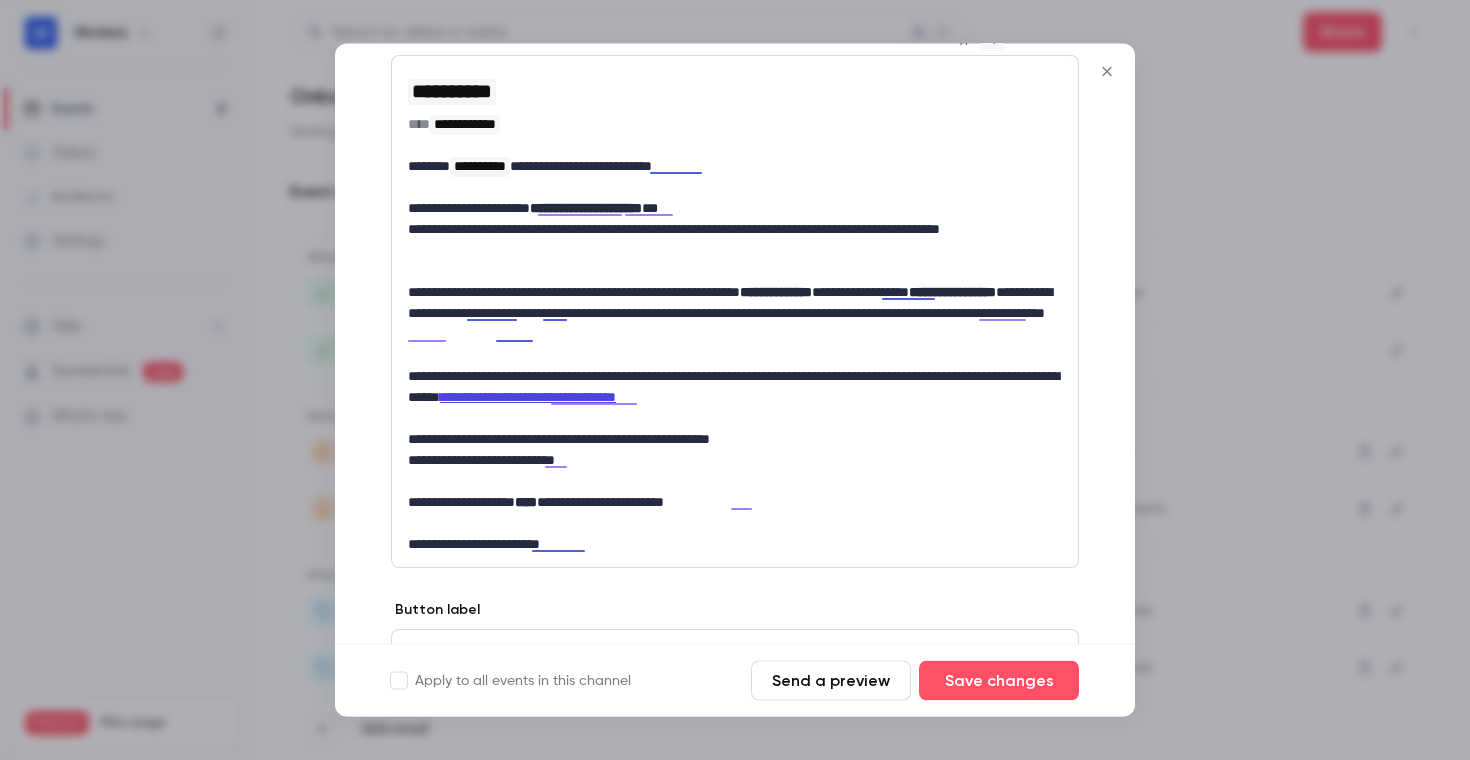 click on "**********" at bounding box center [735, 314] 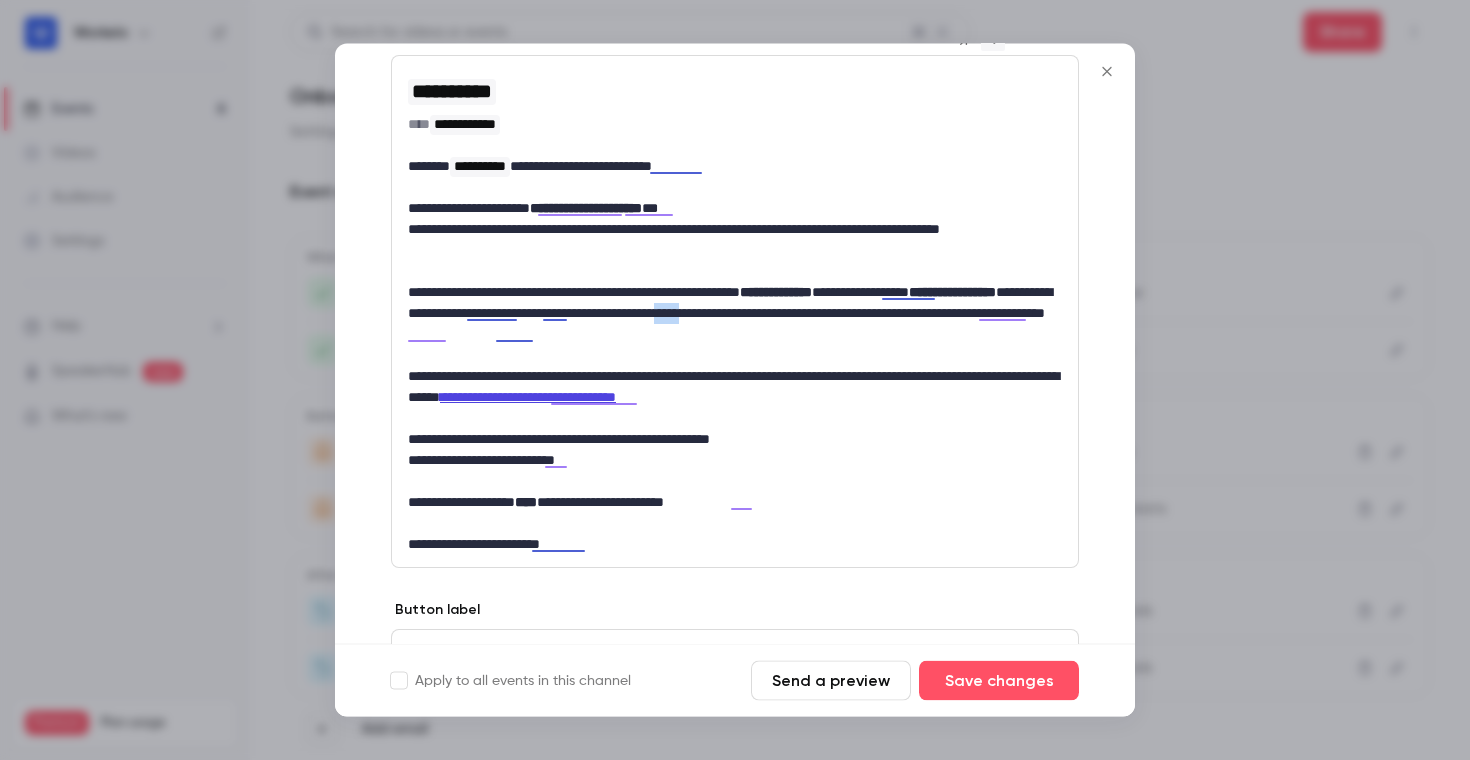 click on "**********" at bounding box center (735, 314) 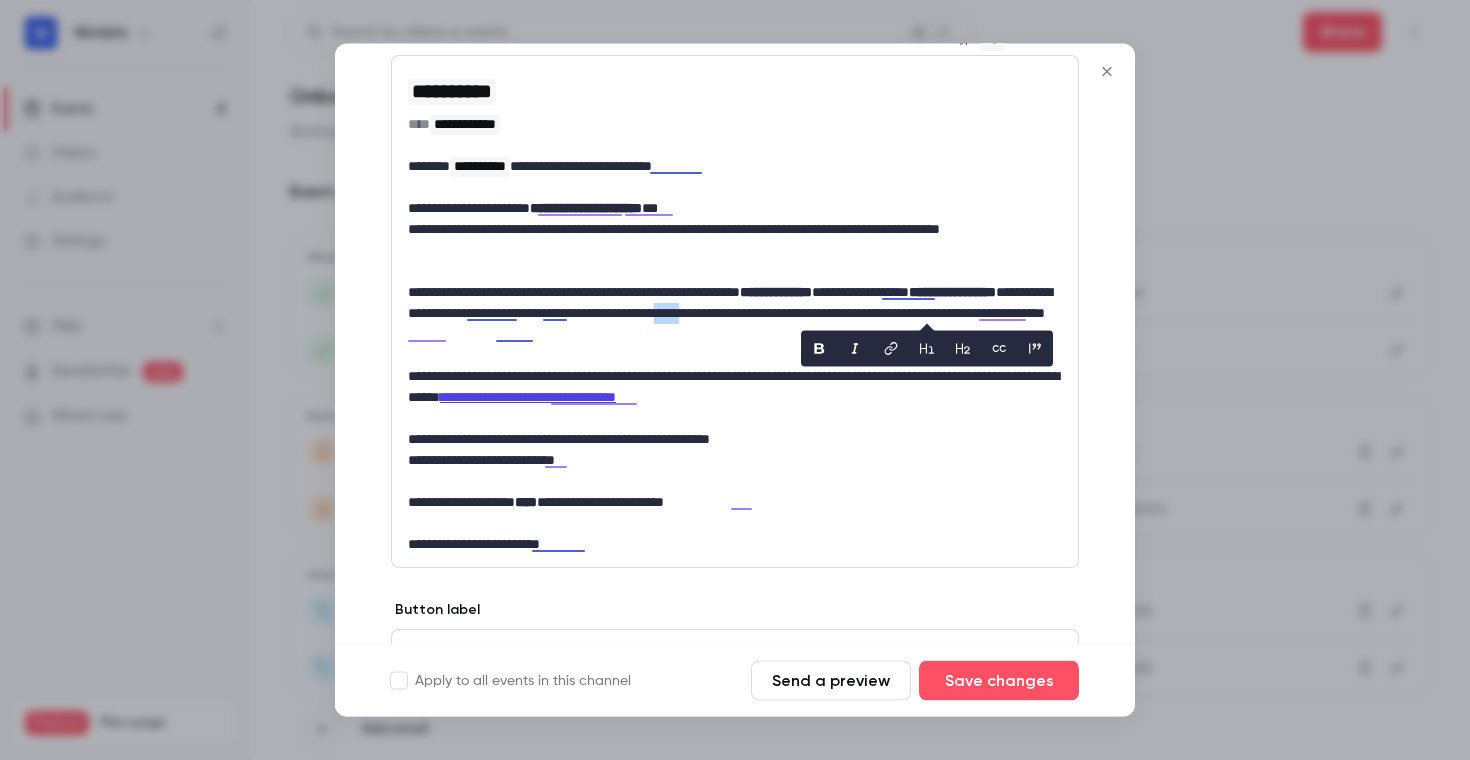 click 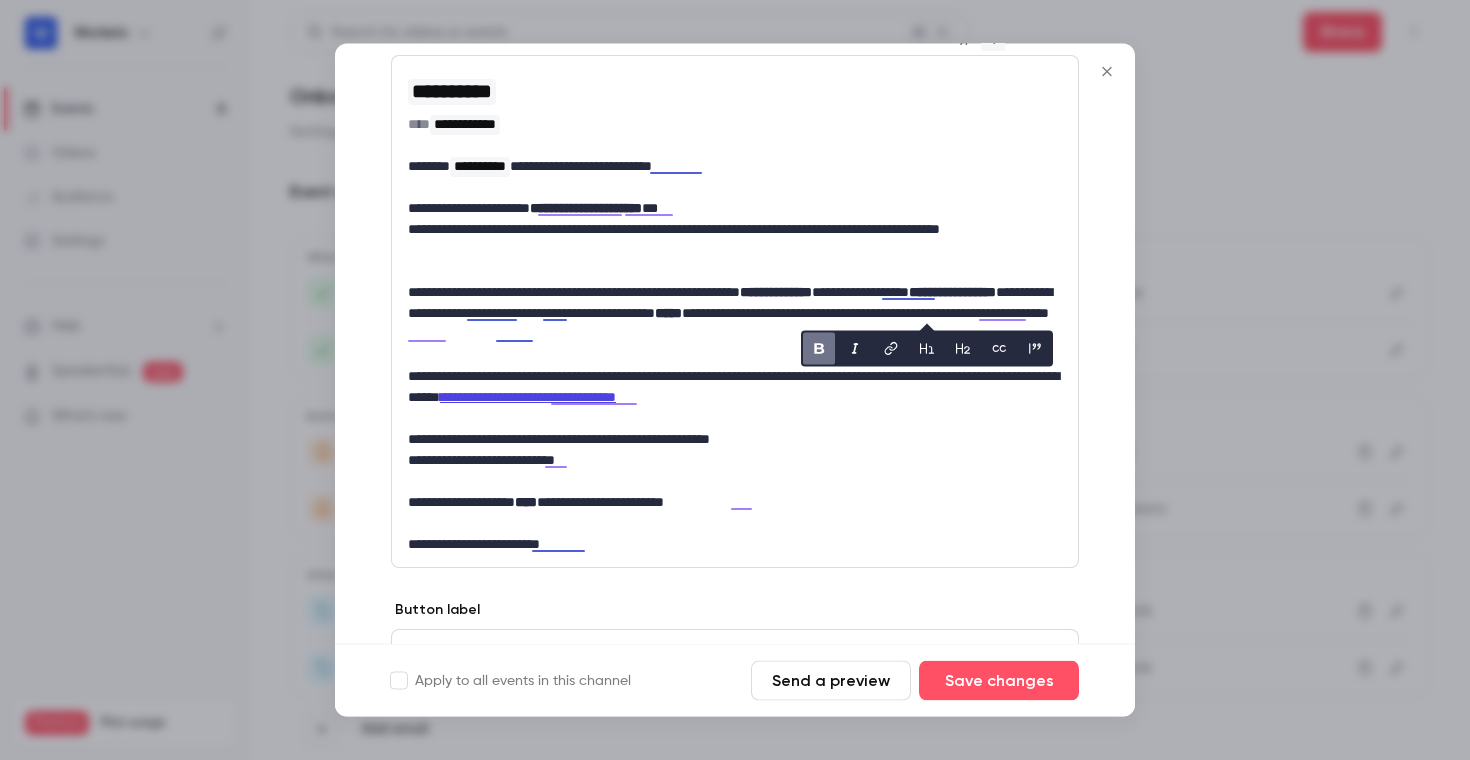 click on "**********" at bounding box center [735, 314] 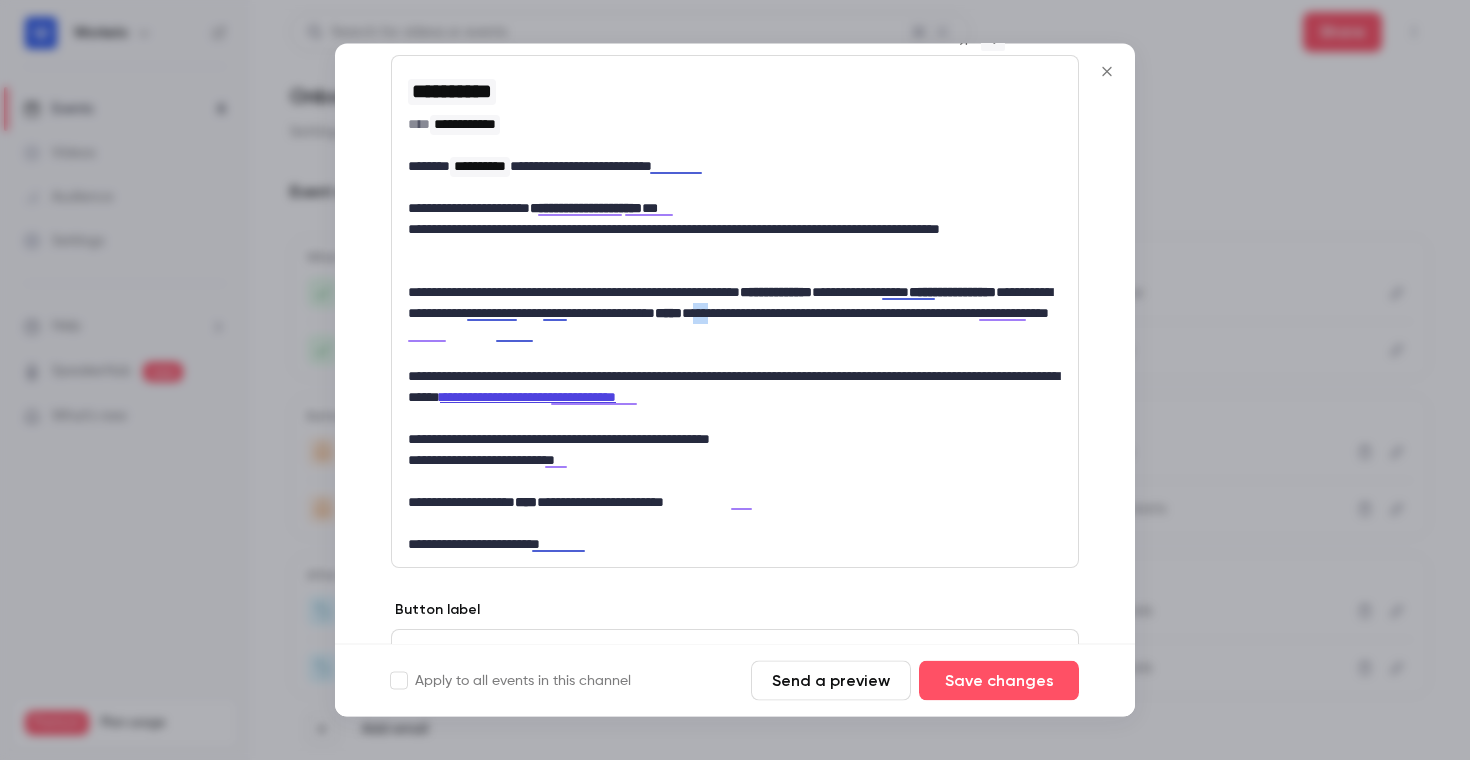 click on "**********" at bounding box center [735, 314] 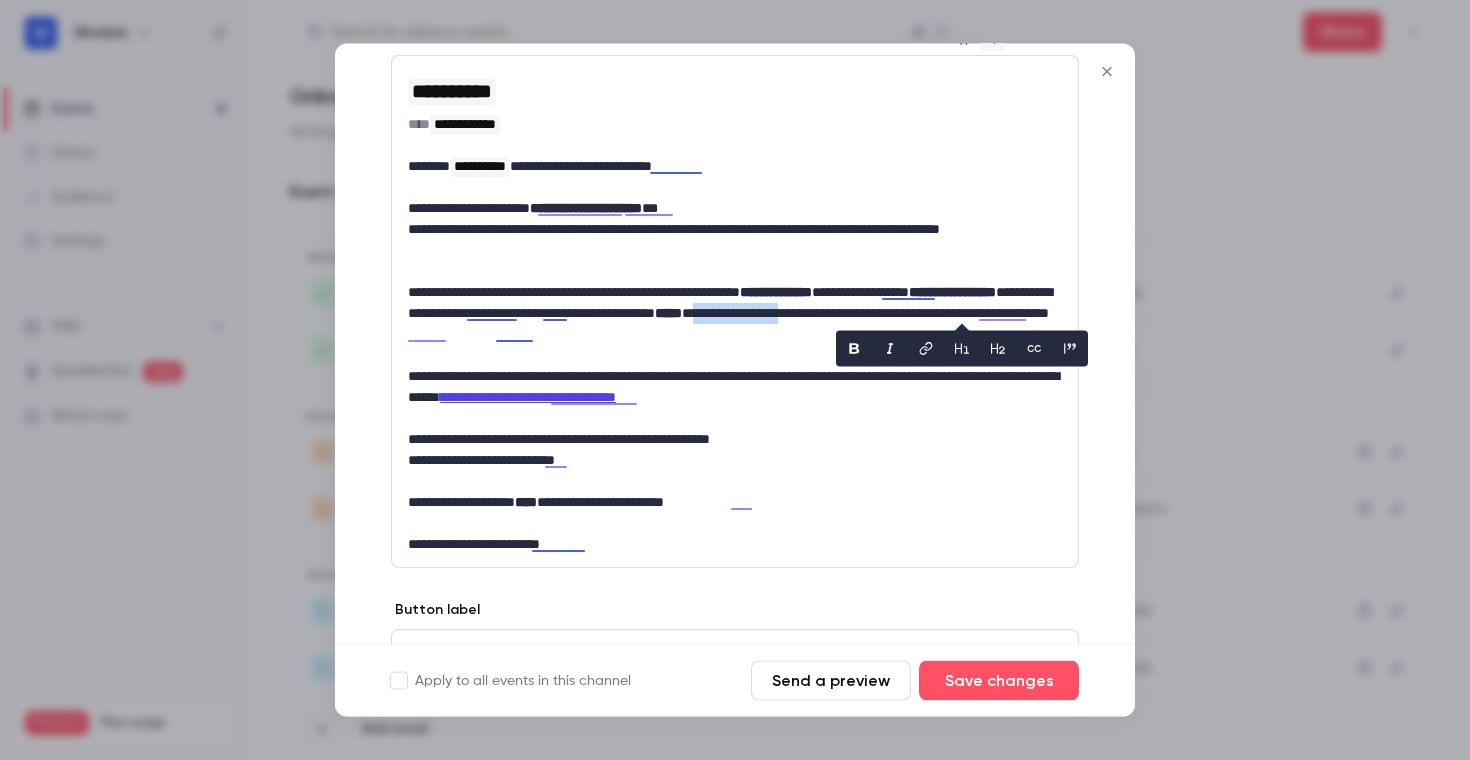 click on "**********" at bounding box center (735, 314) 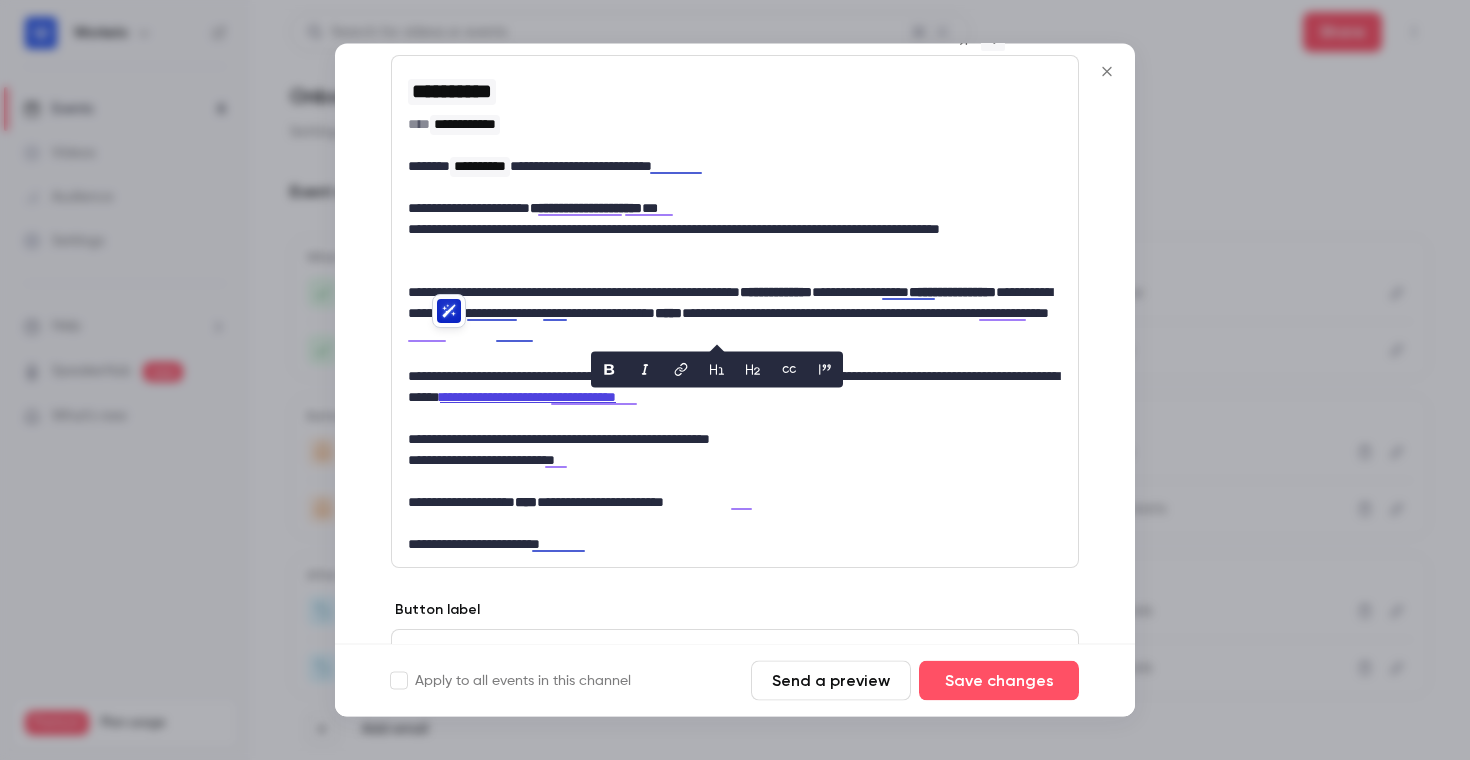 click at bounding box center (735, 356) 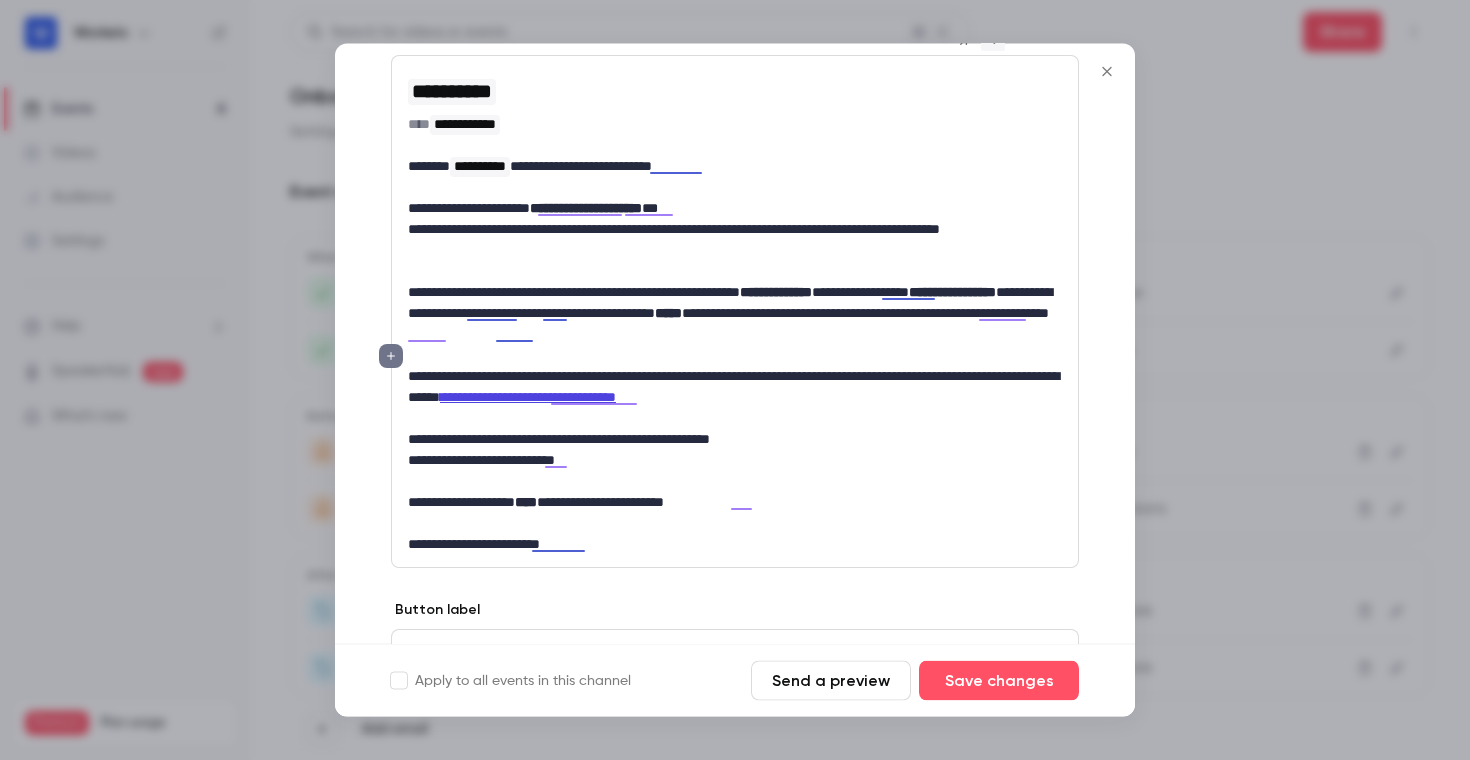 click on "**********" at bounding box center (735, 314) 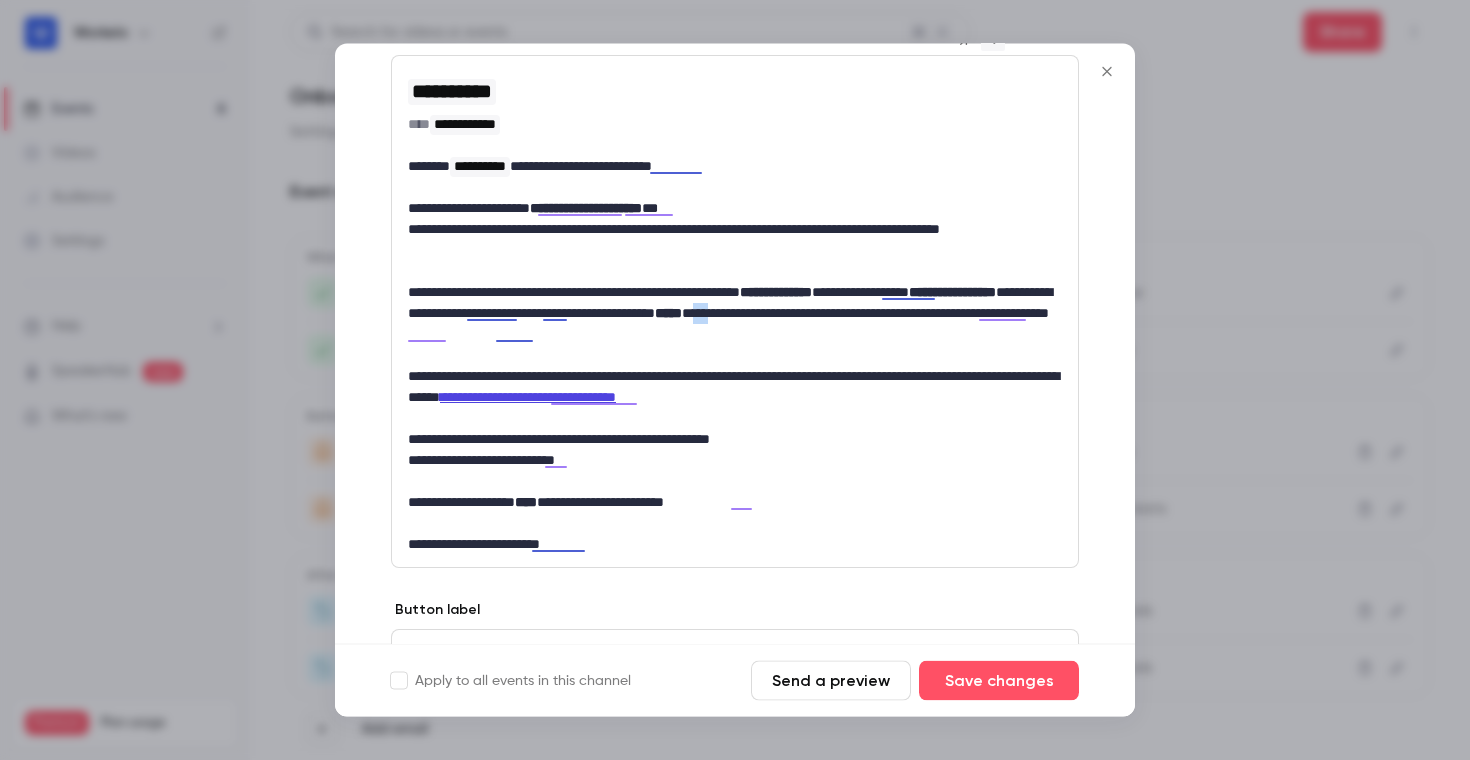 click on "**********" at bounding box center [735, 314] 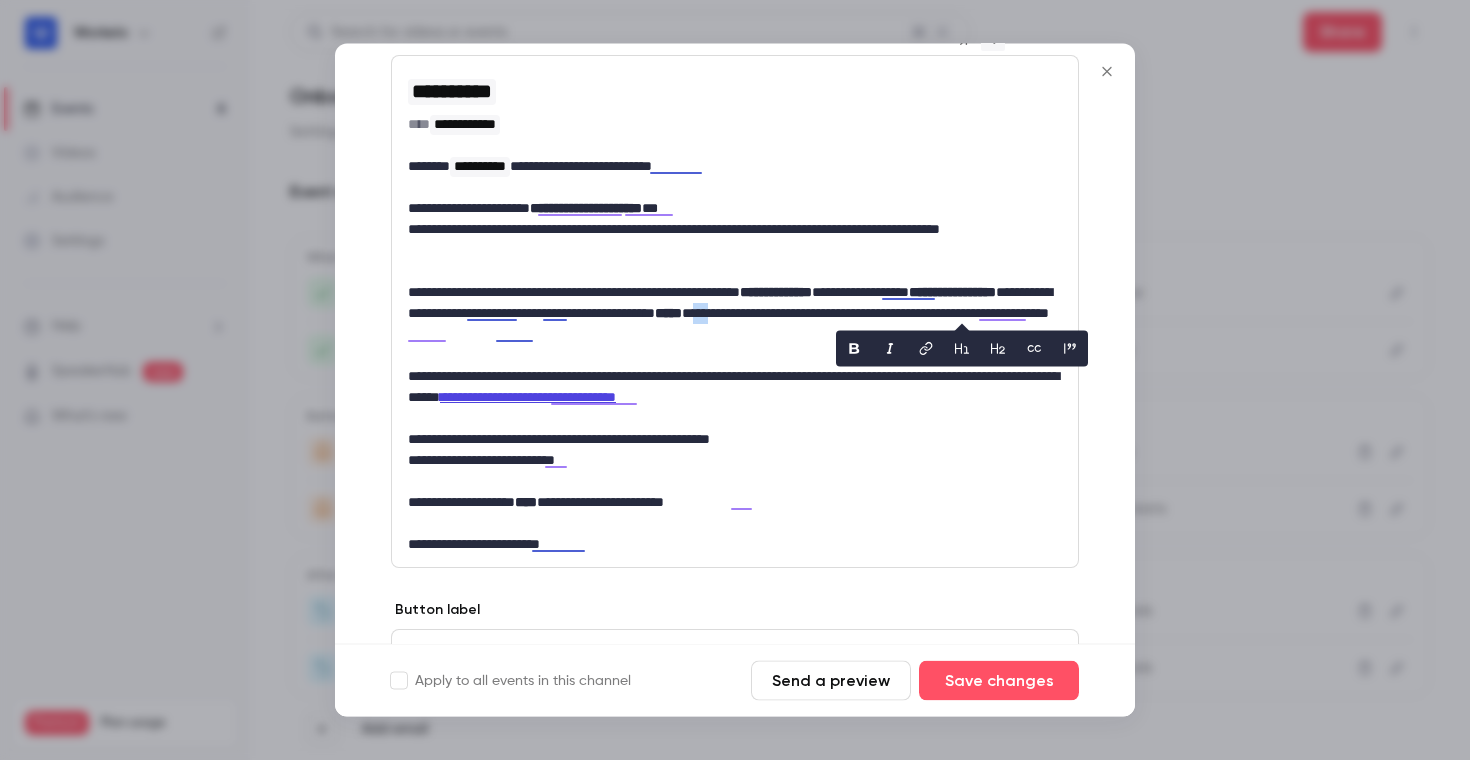 click 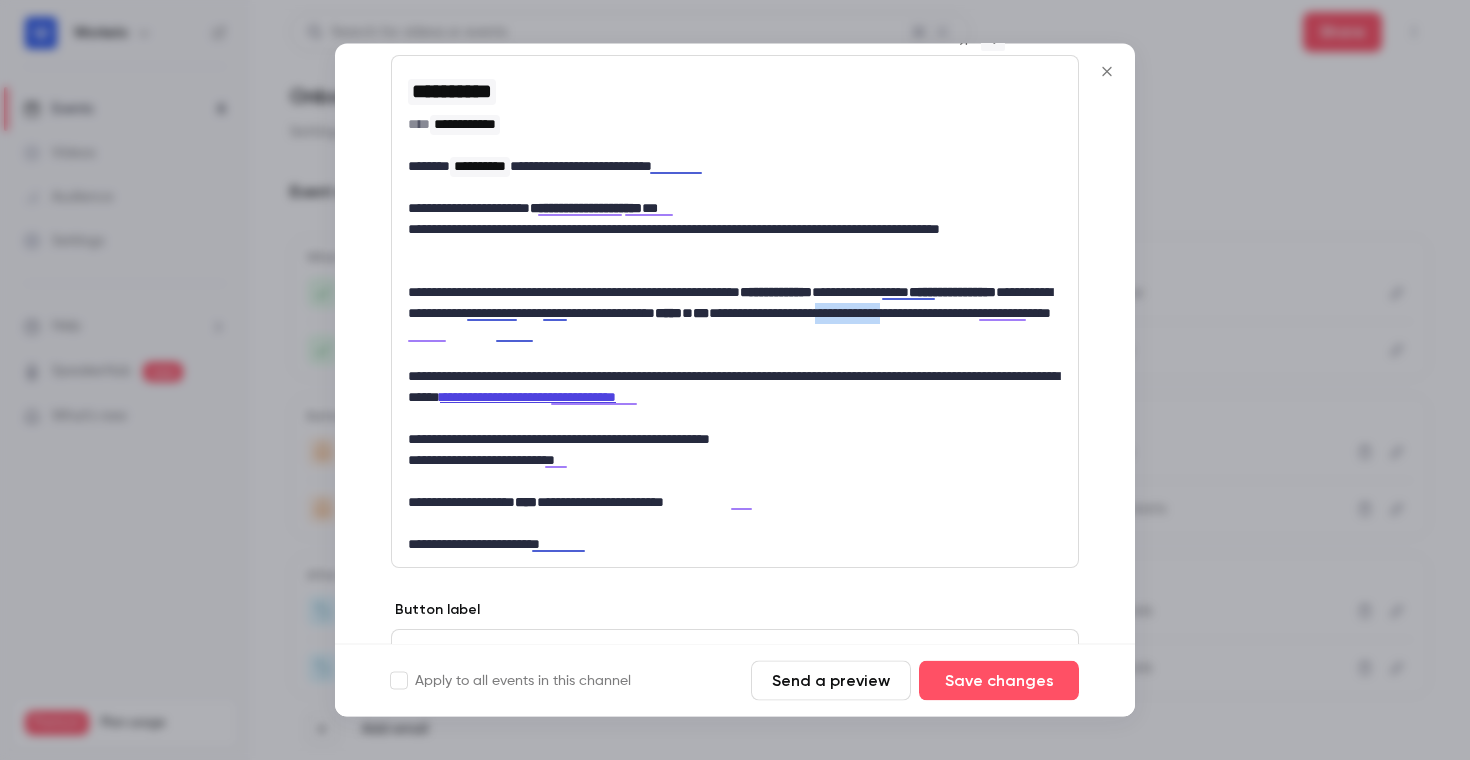 drag, startPoint x: 495, startPoint y: 331, endPoint x: 581, endPoint y: 331, distance: 86 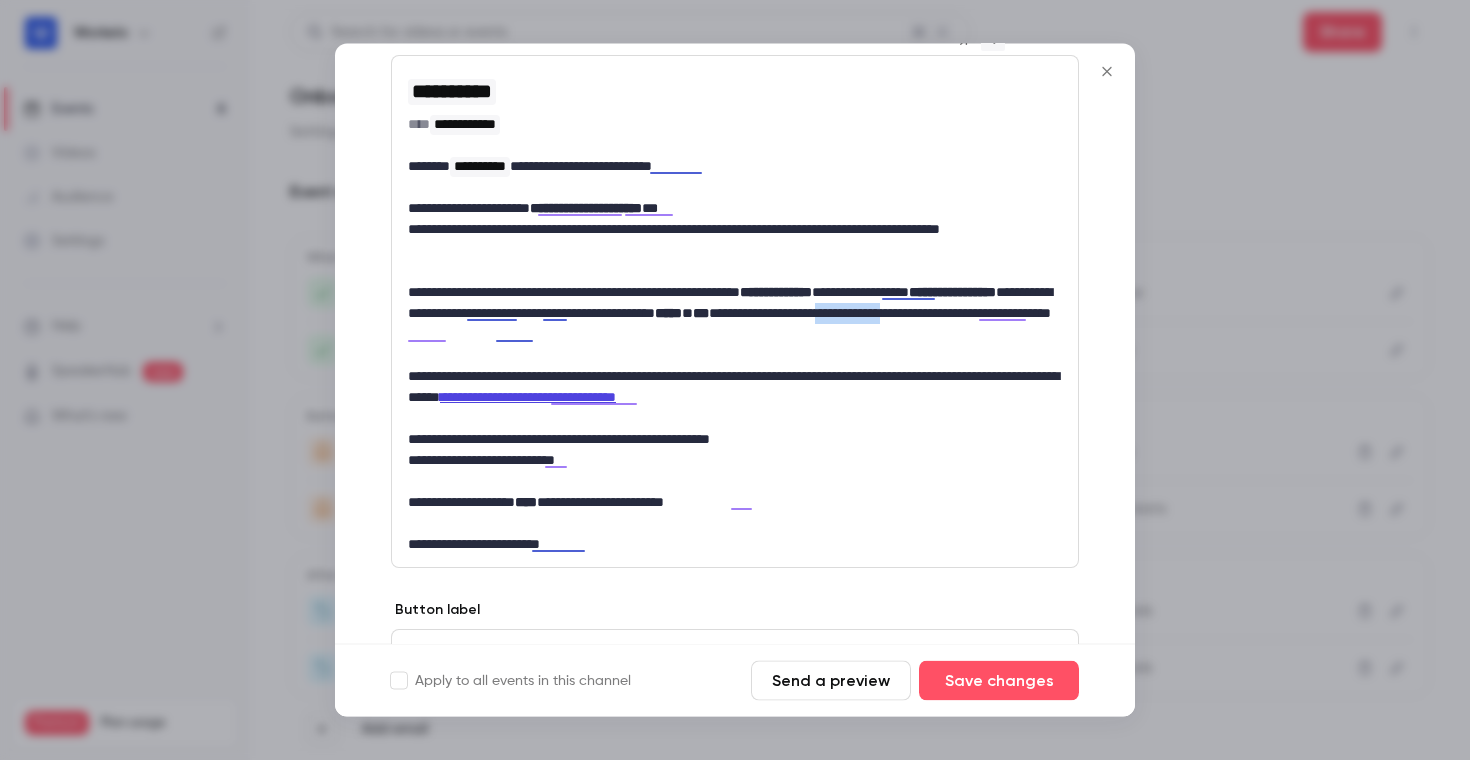 click on "**********" at bounding box center [735, 314] 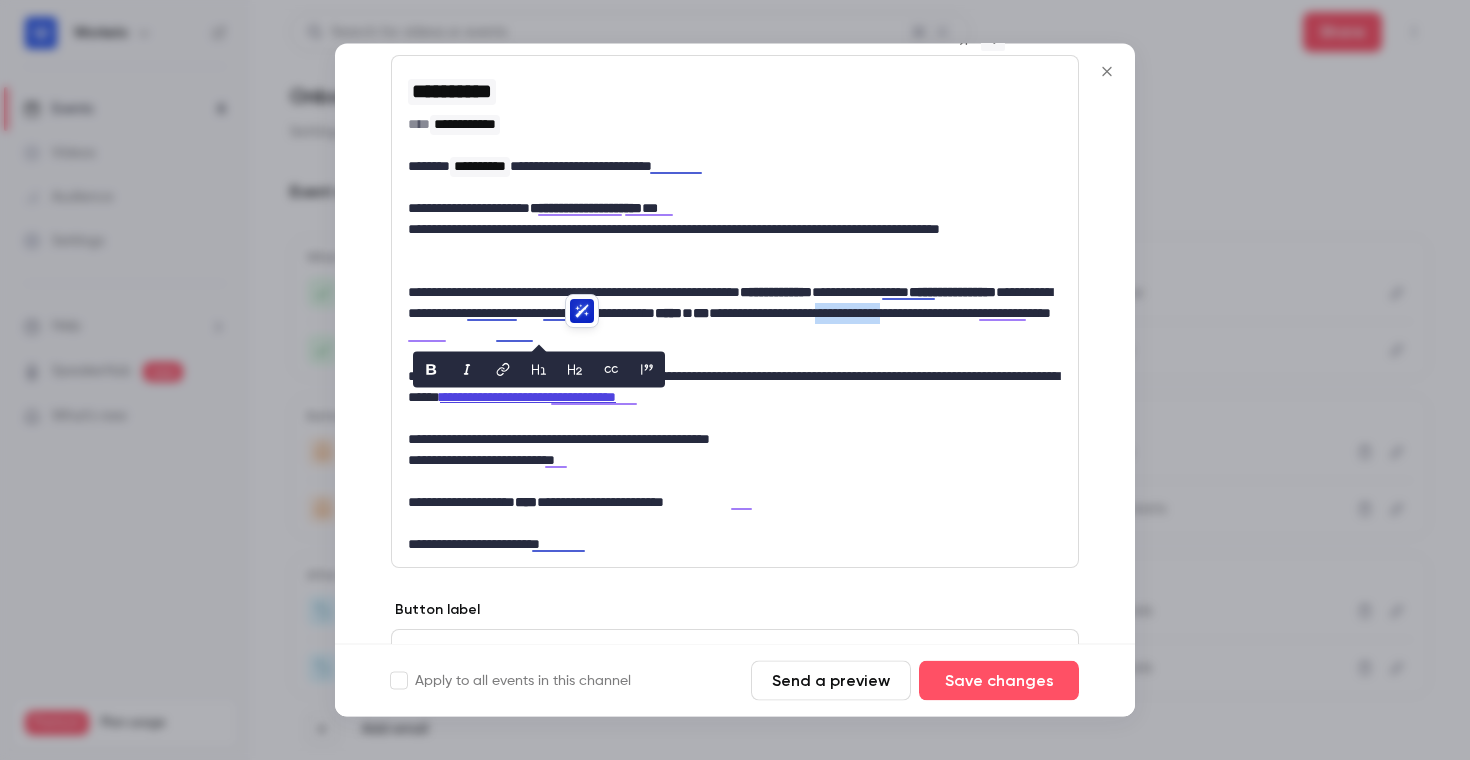 click at bounding box center (431, 370) 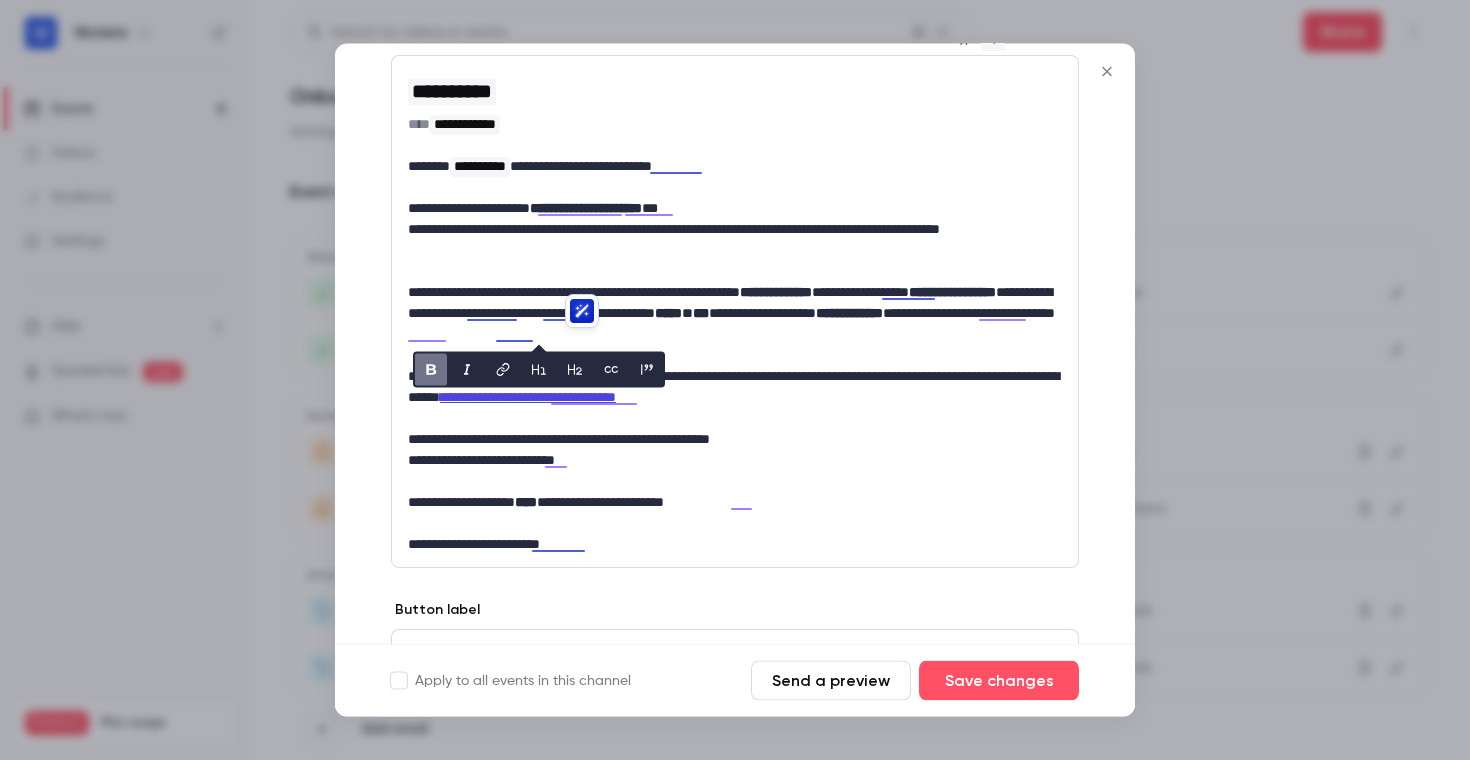 click on "**********" at bounding box center (735, 314) 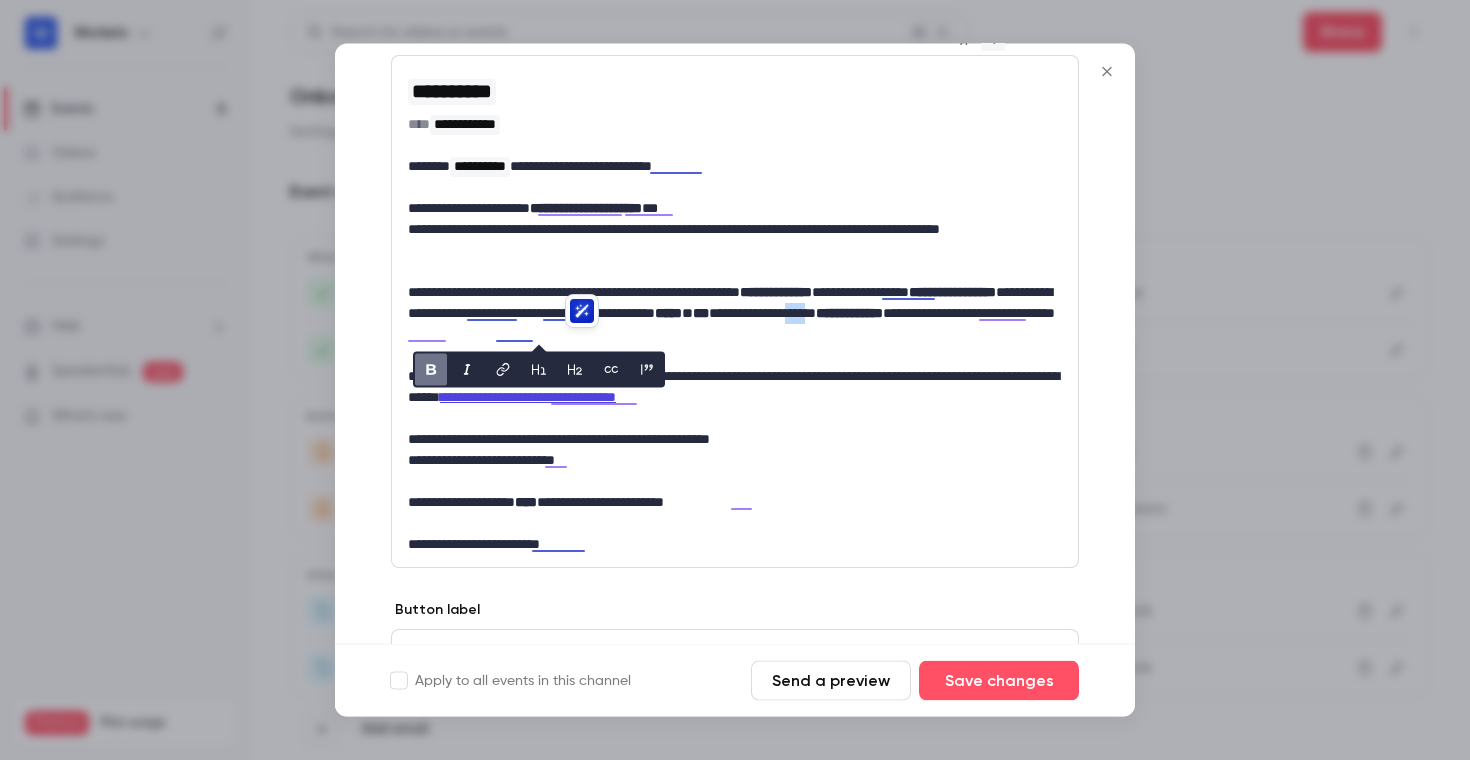 click on "**********" at bounding box center (735, 314) 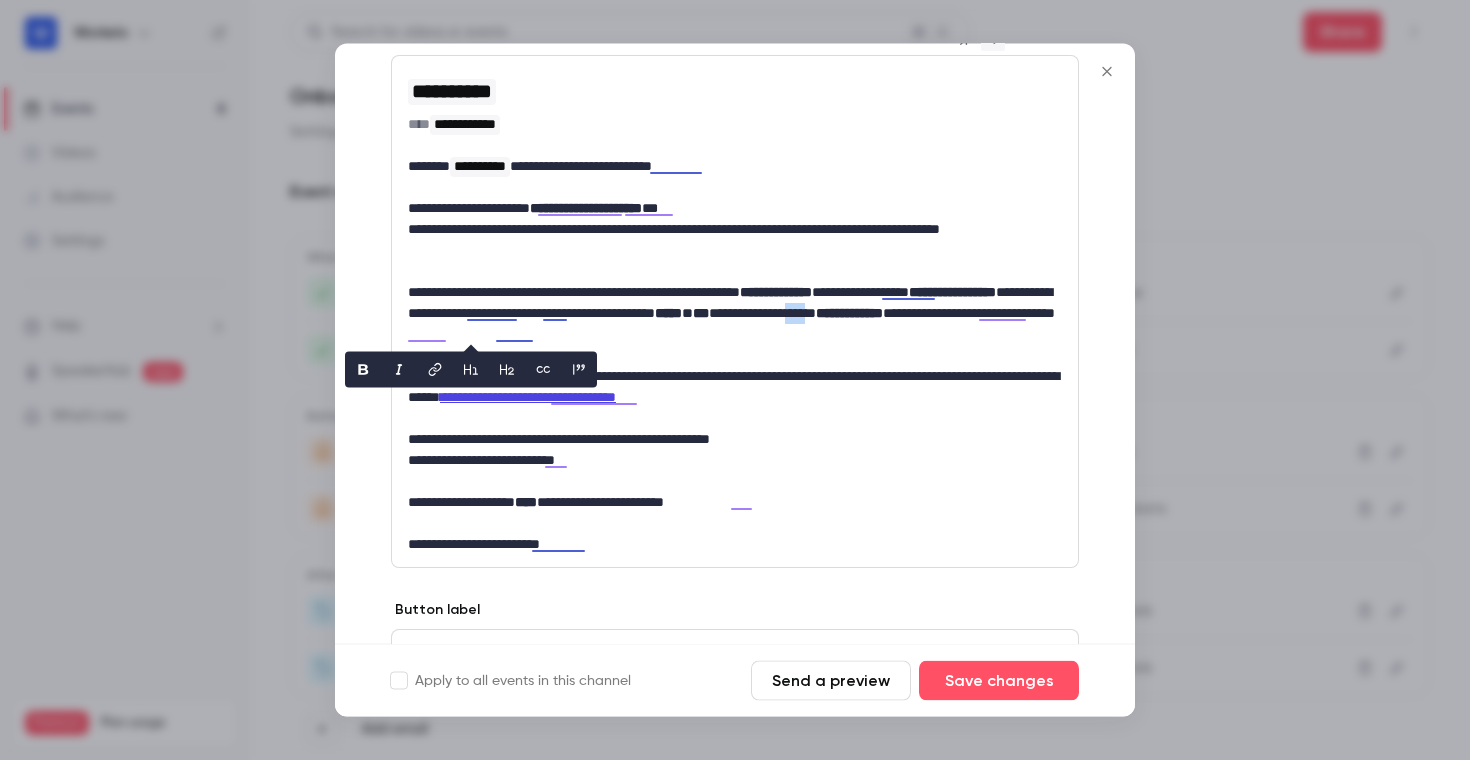 click 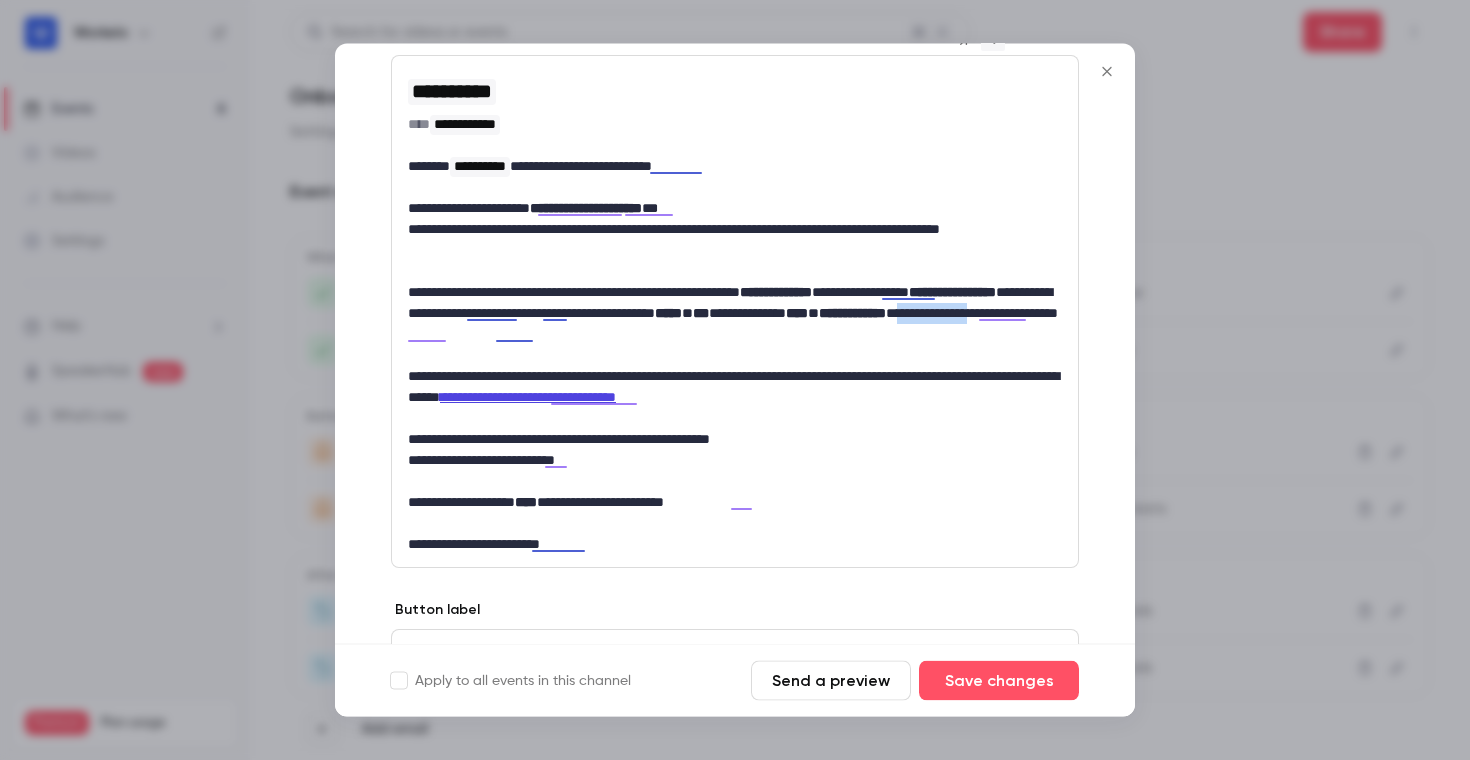 drag, startPoint x: 594, startPoint y: 331, endPoint x: 693, endPoint y: 331, distance: 99 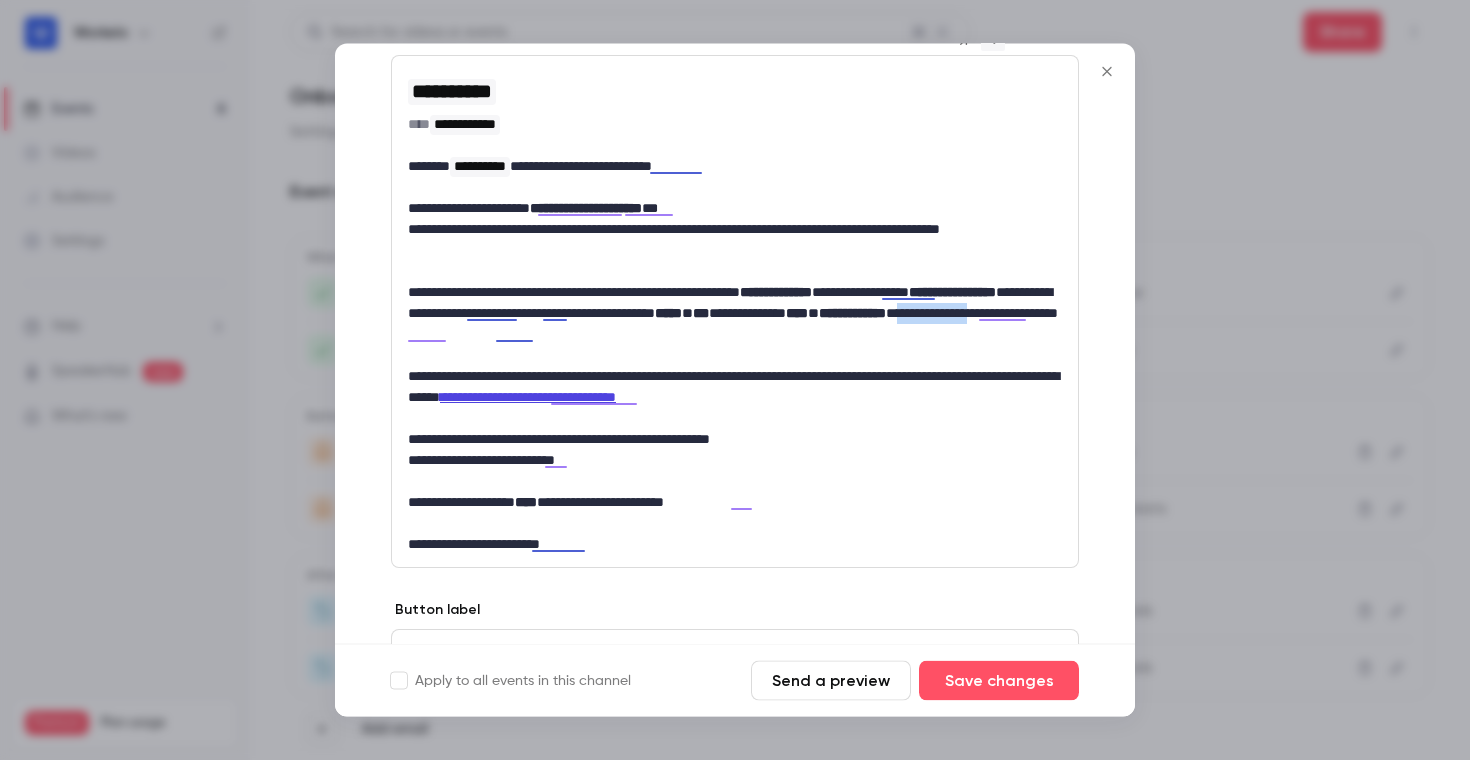 click on "**********" at bounding box center [735, 314] 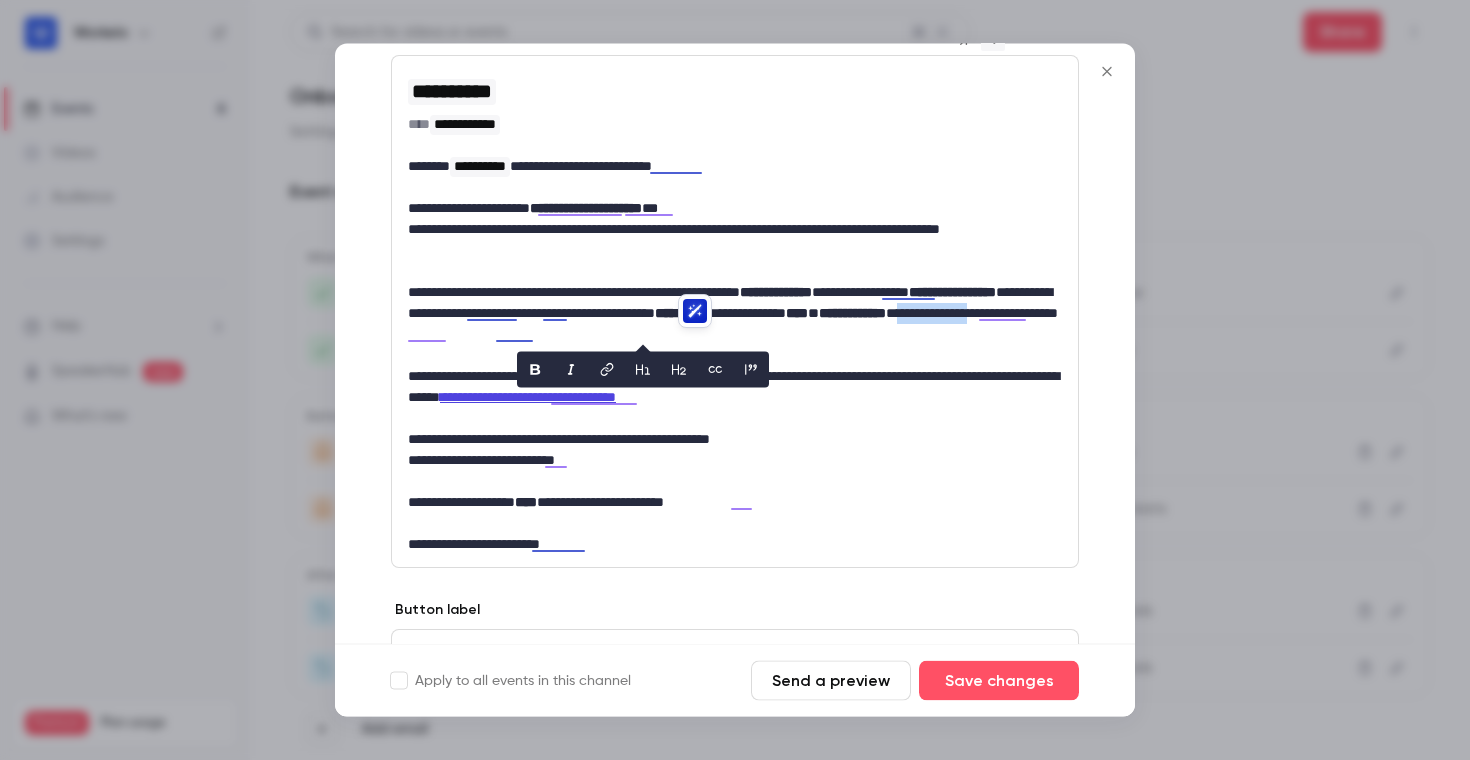 click 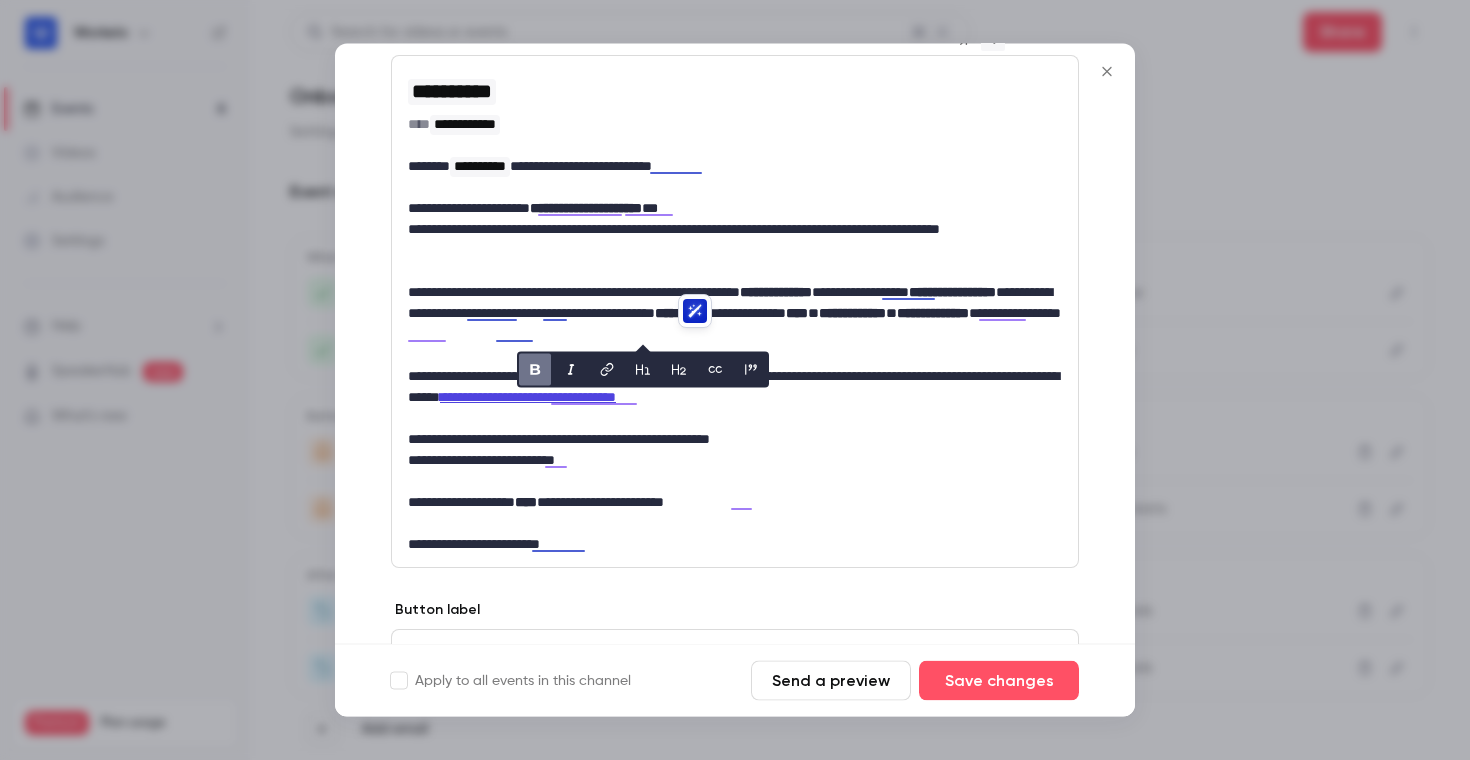 click on "**********" at bounding box center (735, 314) 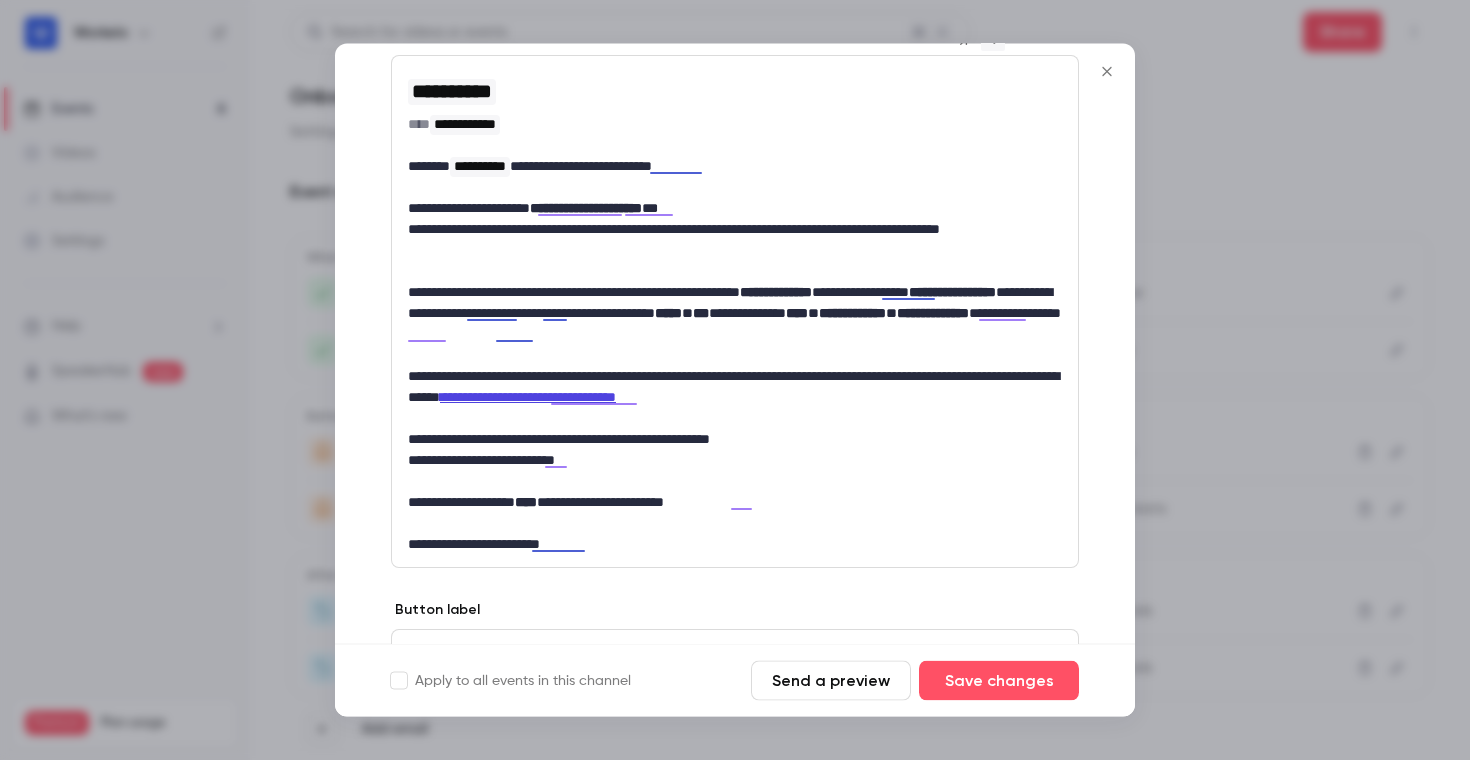 click on "**********" at bounding box center [735, 209] 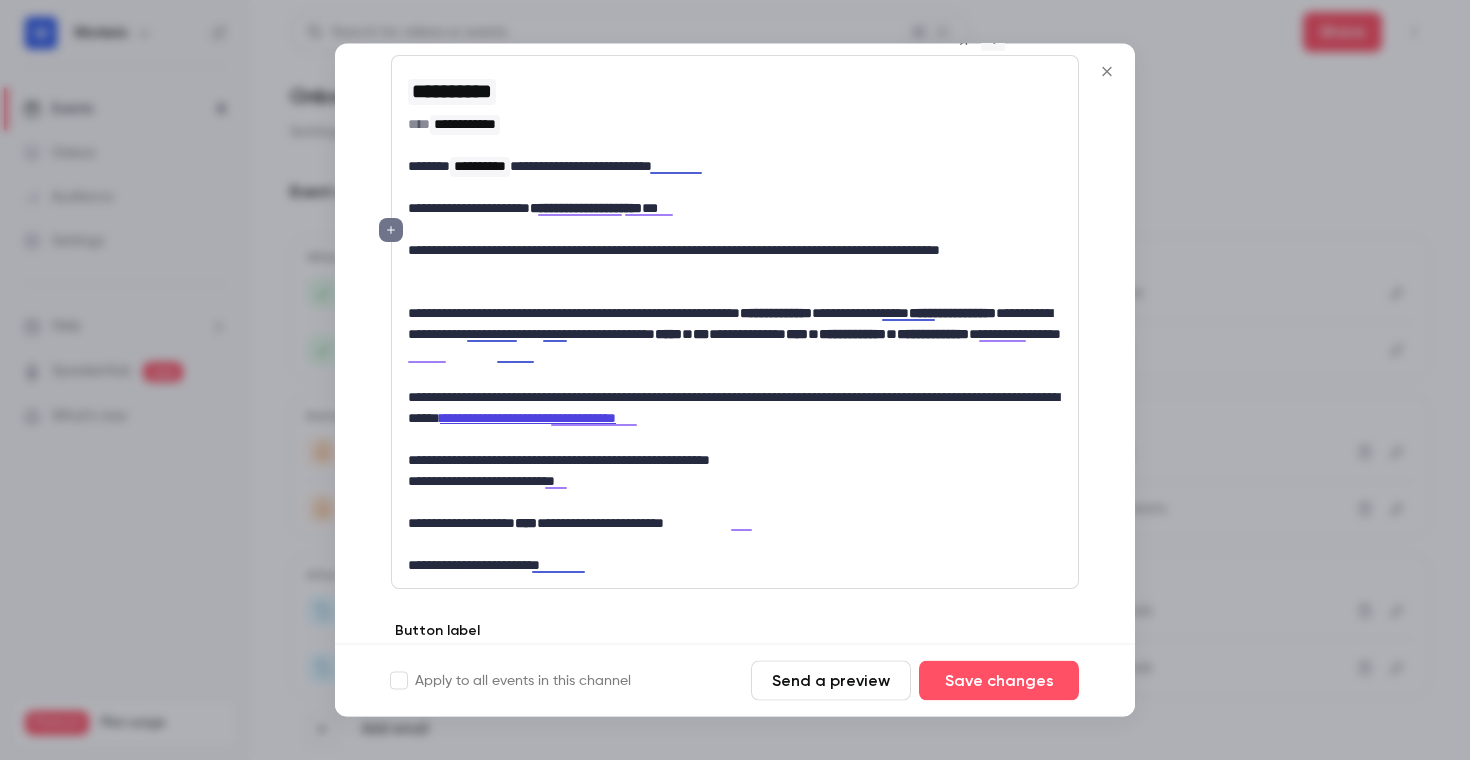 click on "**********" at bounding box center (735, 262) 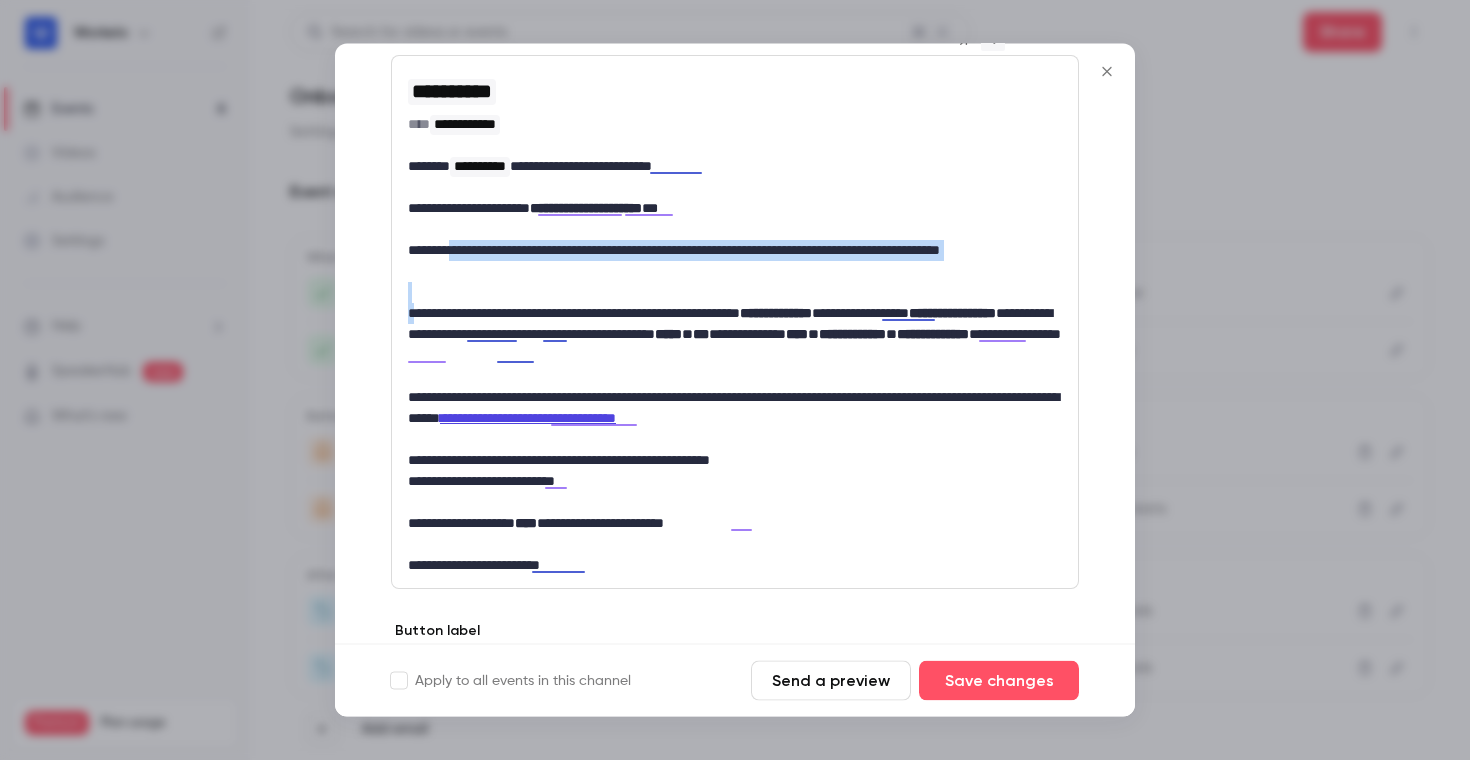 drag, startPoint x: 463, startPoint y: 247, endPoint x: 412, endPoint y: 317, distance: 86.608315 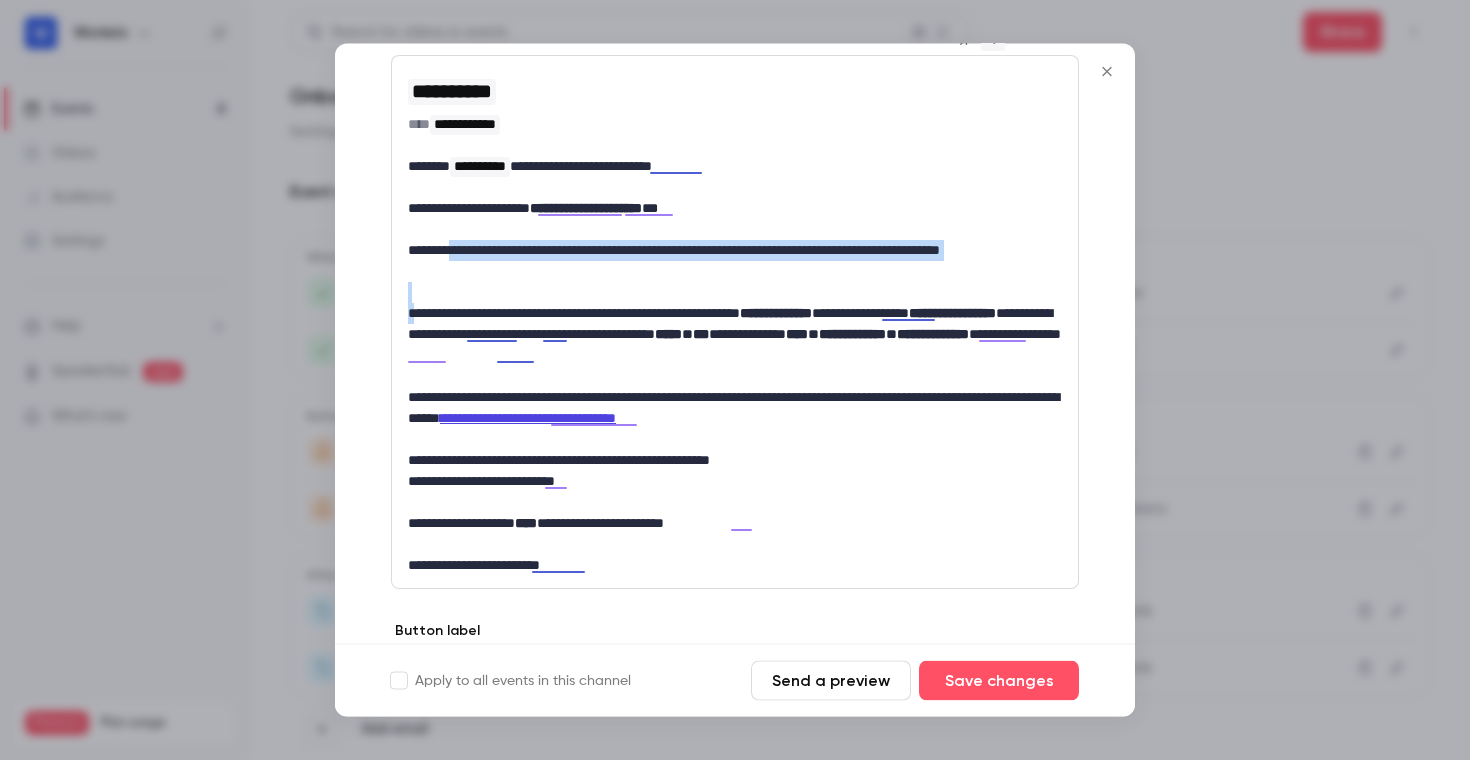click on "**********" at bounding box center [735, 323] 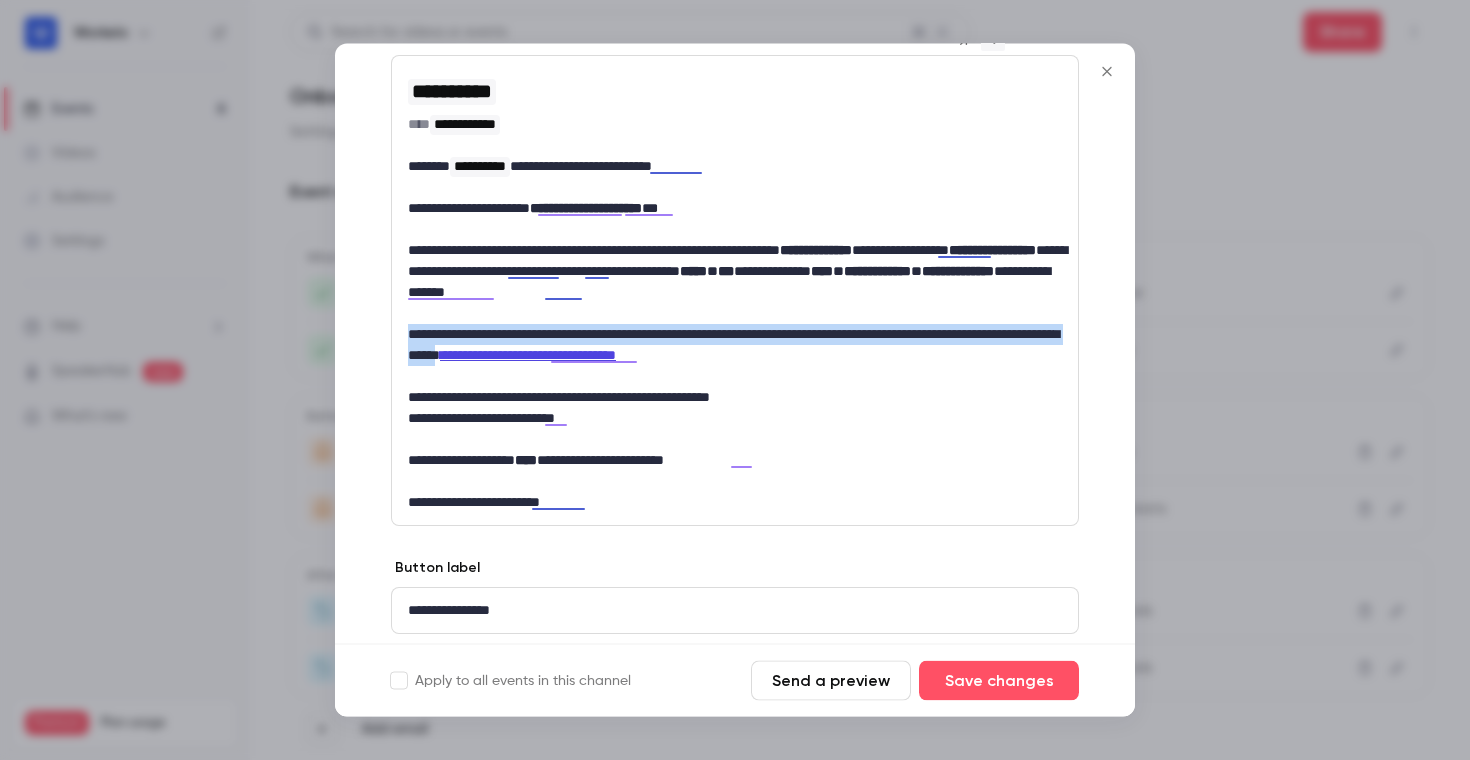 drag, startPoint x: 645, startPoint y: 355, endPoint x: 397, endPoint y: 334, distance: 248.88753 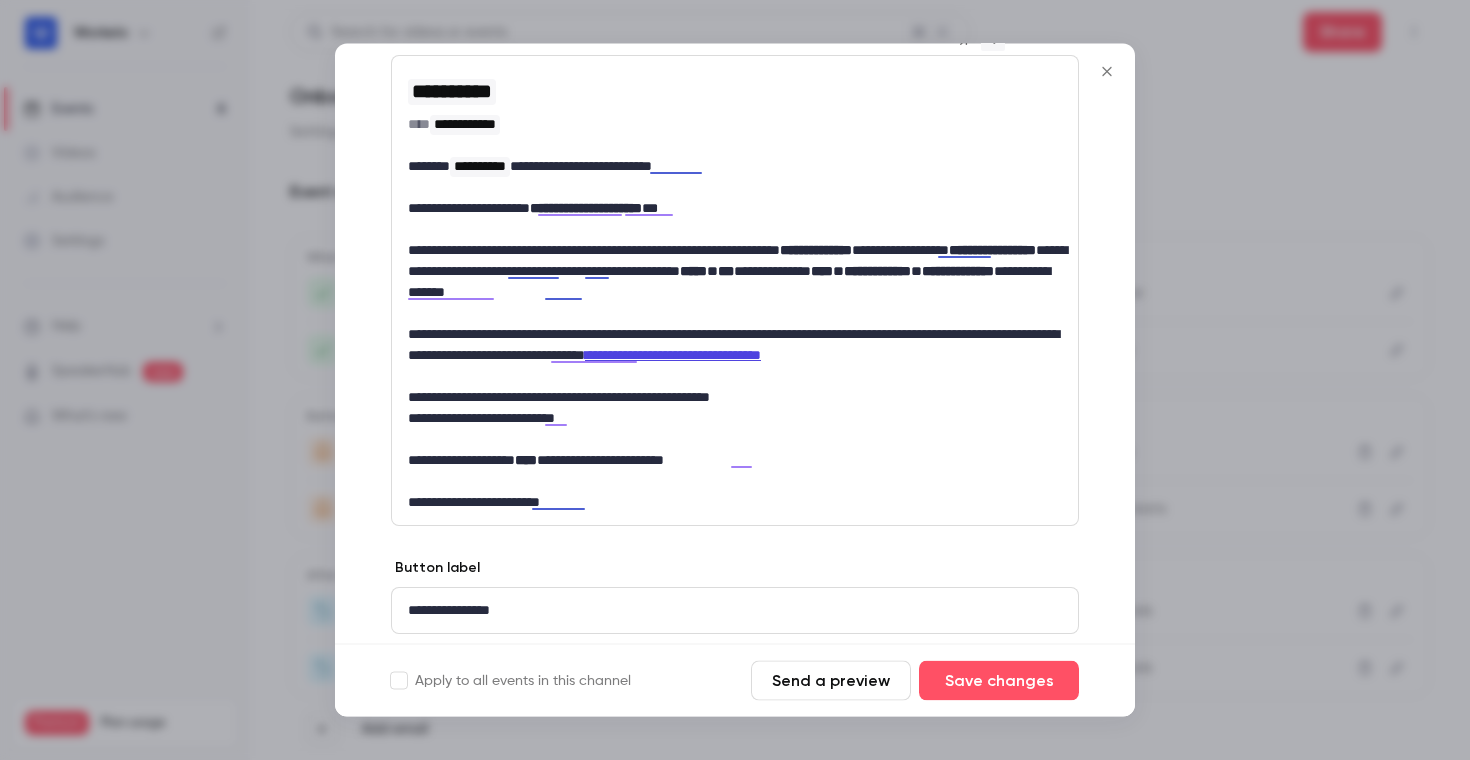 scroll, scrollTop: 0, scrollLeft: 0, axis: both 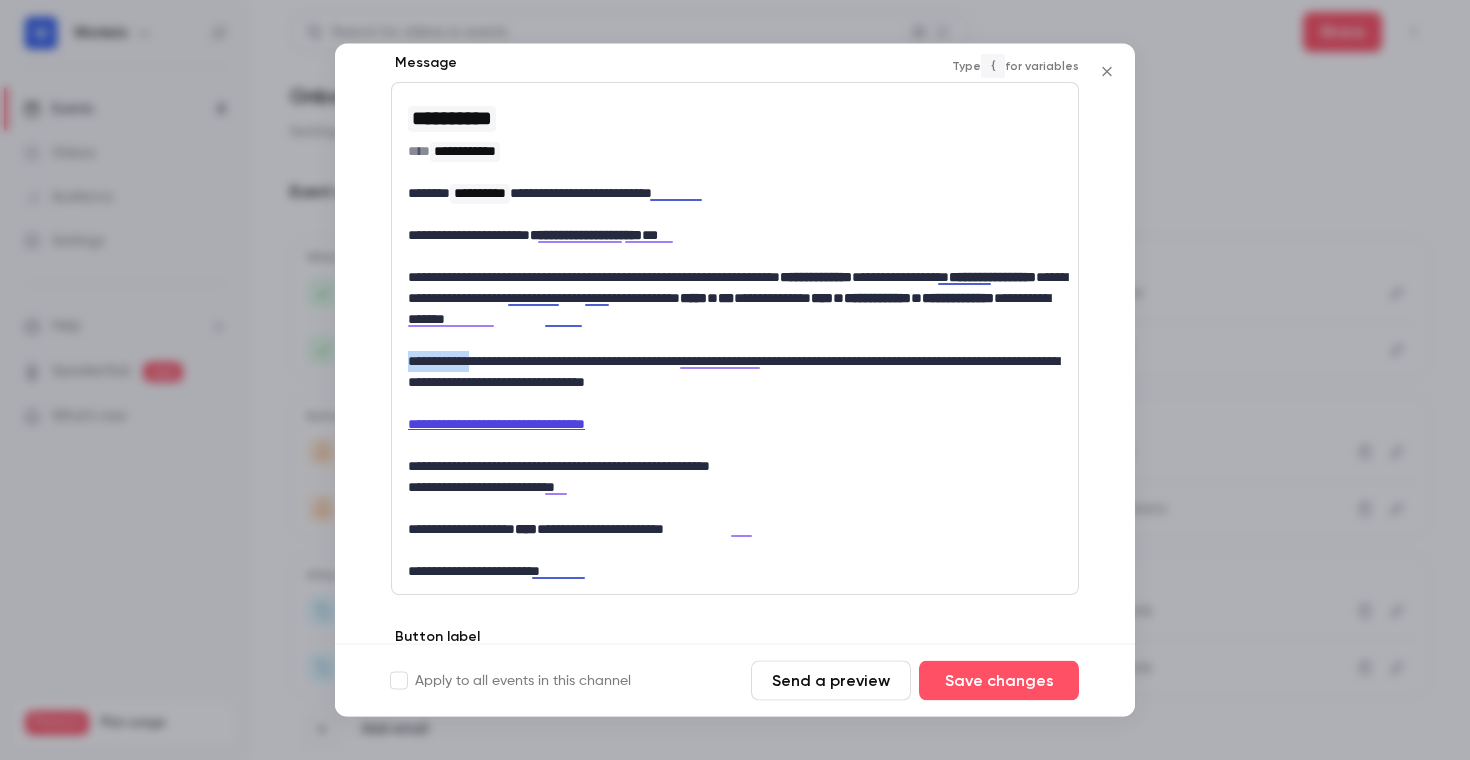drag, startPoint x: 502, startPoint y: 366, endPoint x: 378, endPoint y: 366, distance: 124 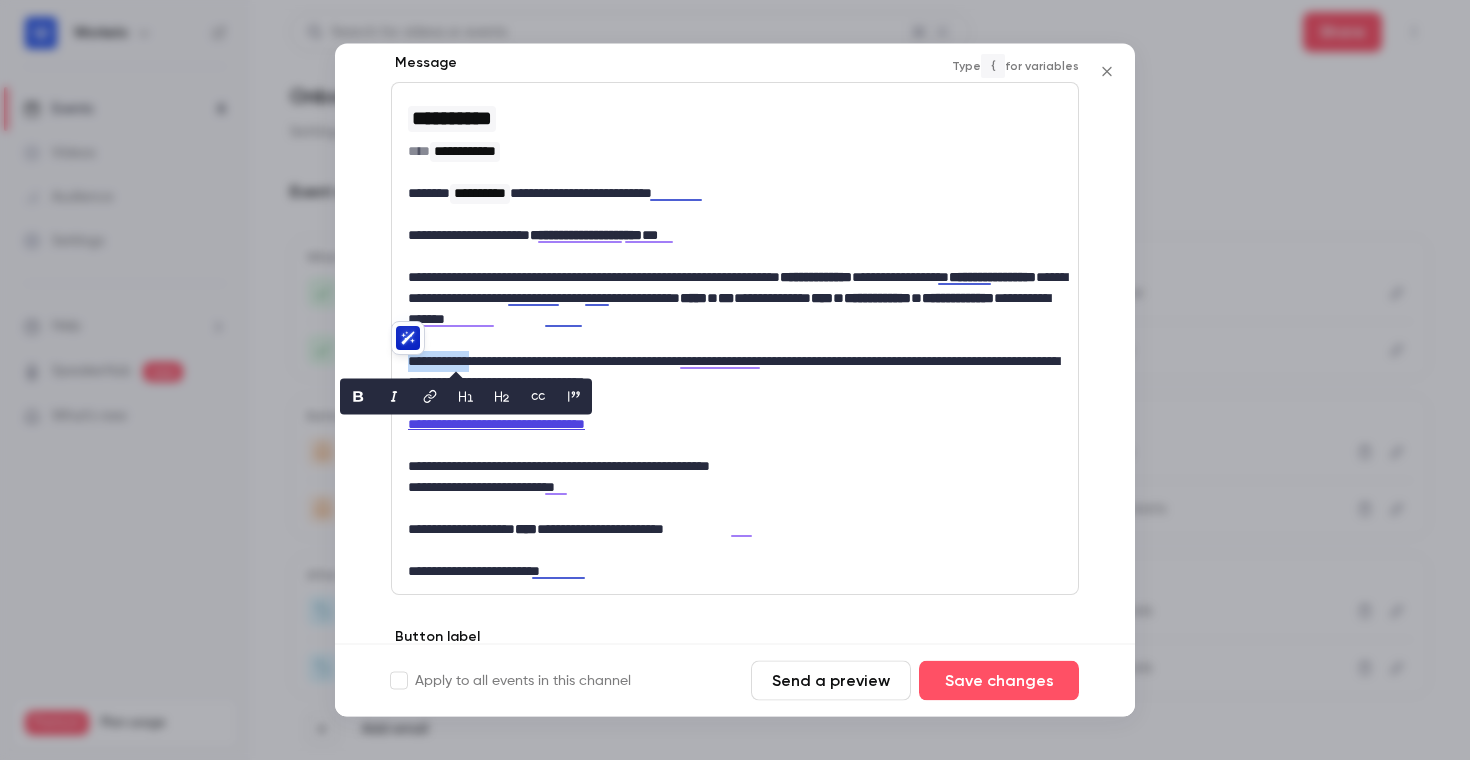 click 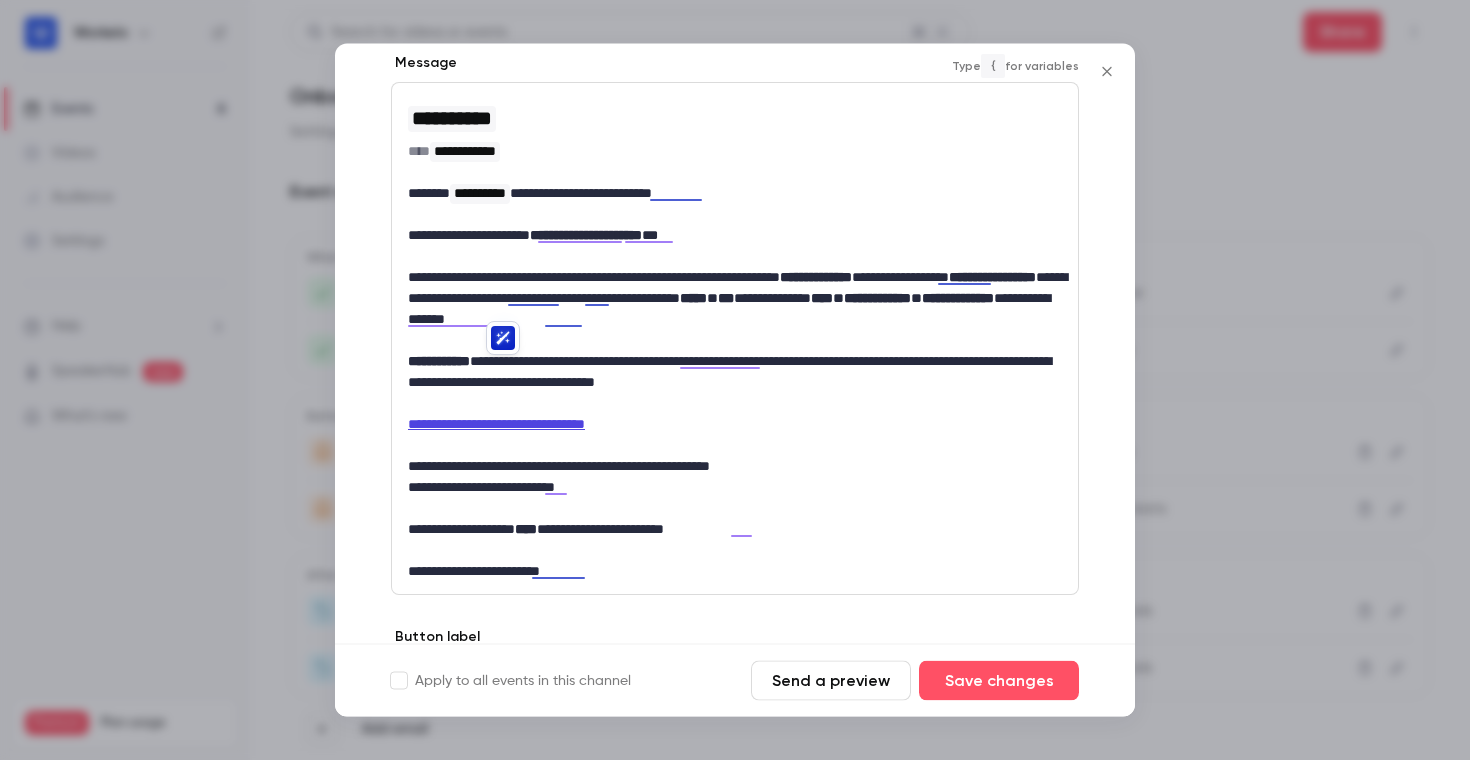 click on "**********" at bounding box center (735, 373) 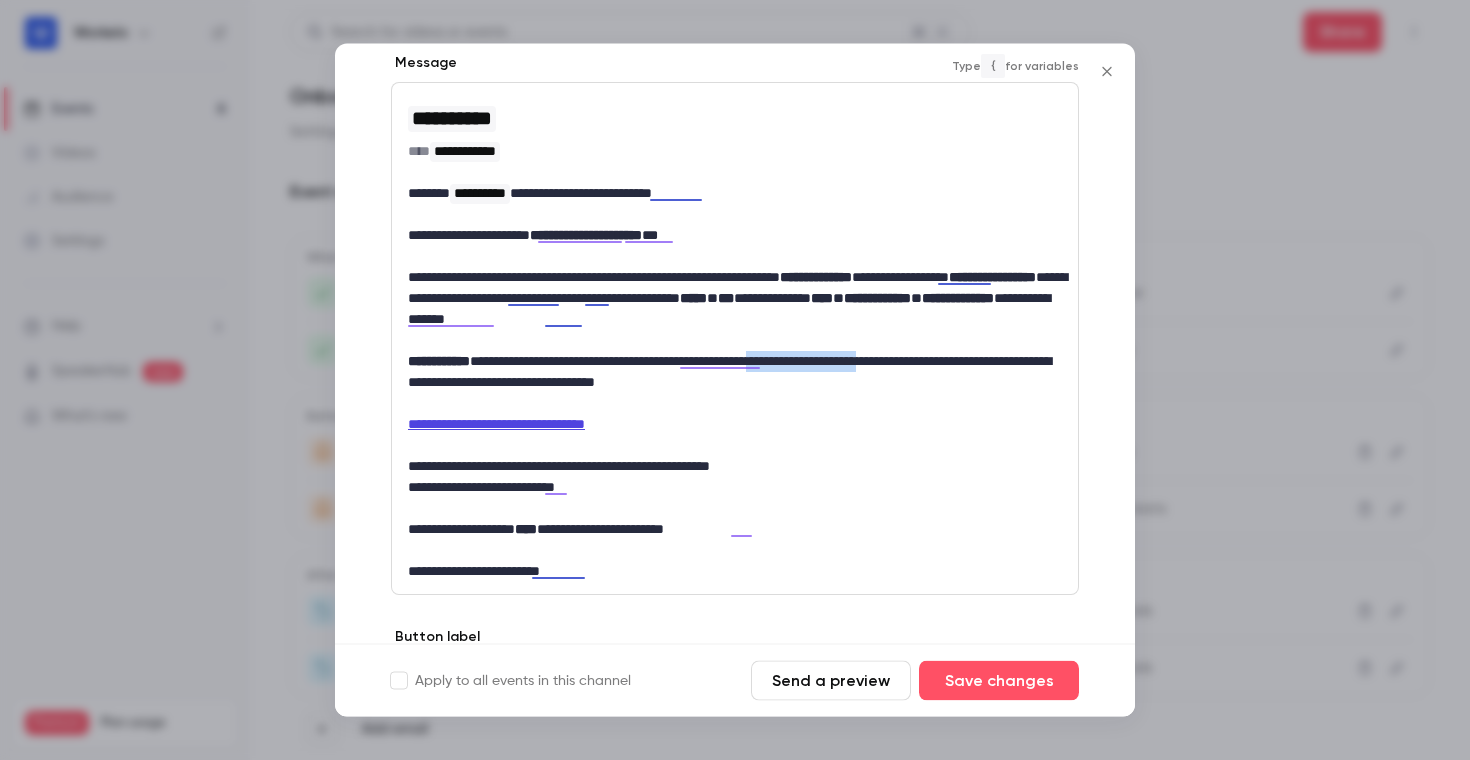 drag, startPoint x: 846, startPoint y: 359, endPoint x: 976, endPoint y: 359, distance: 130 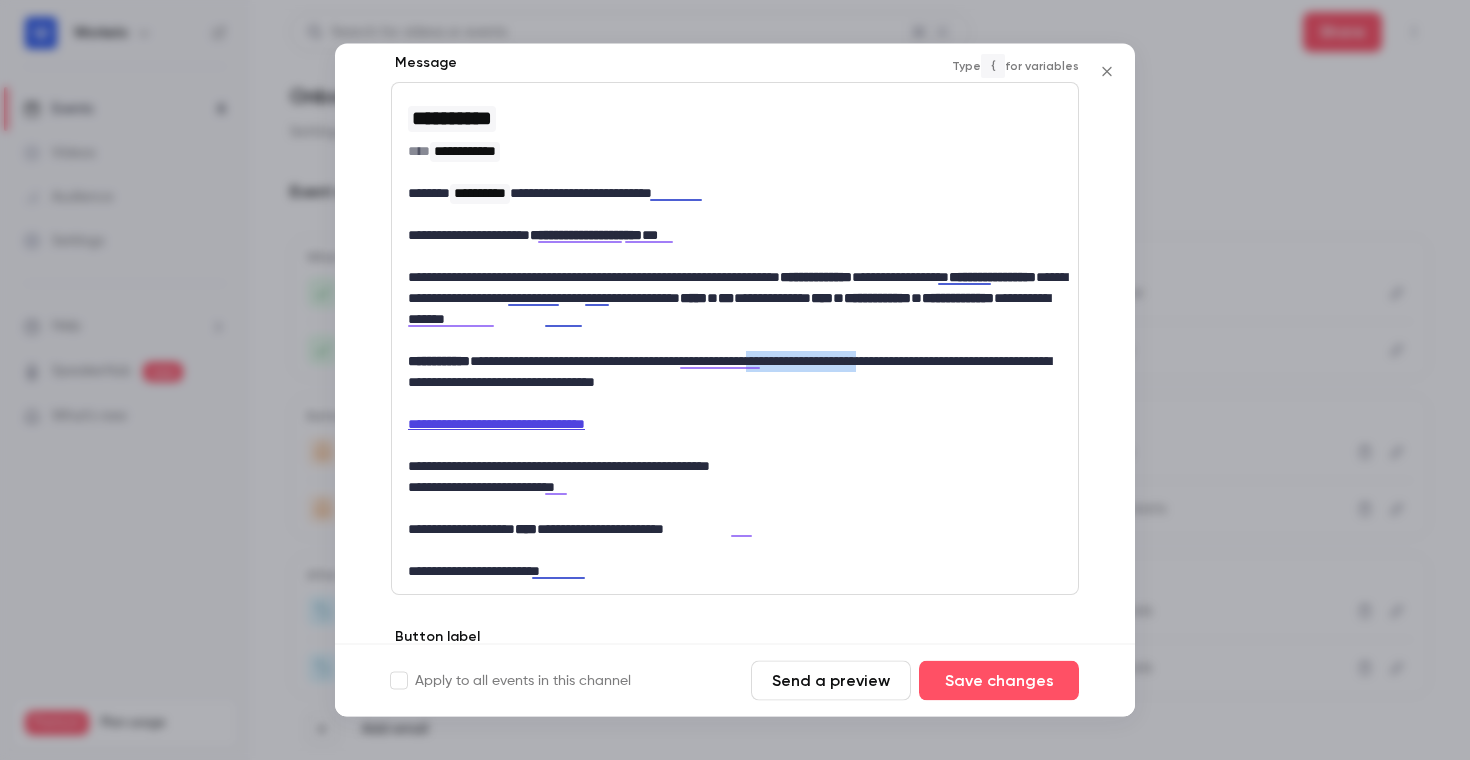 click on "**********" at bounding box center (735, 373) 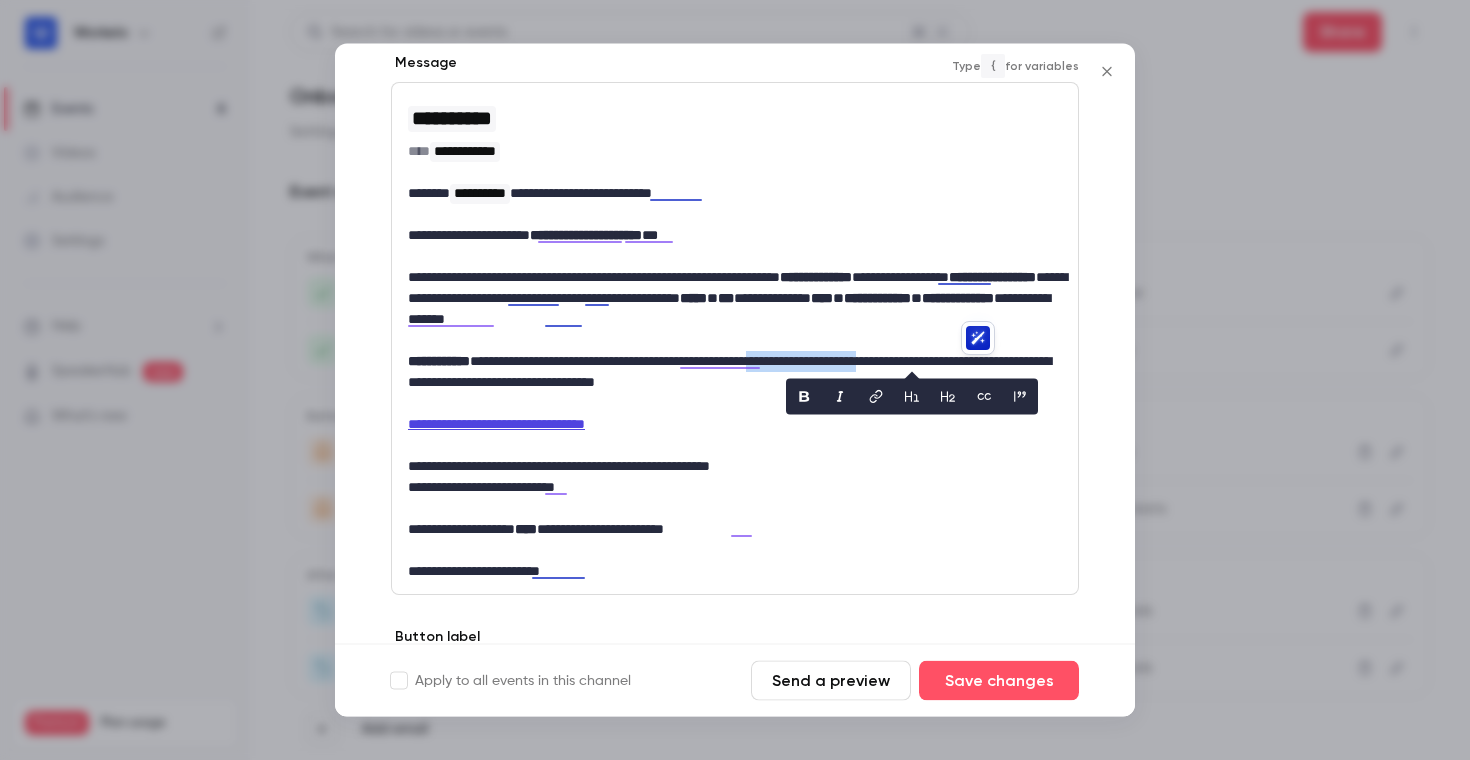 click 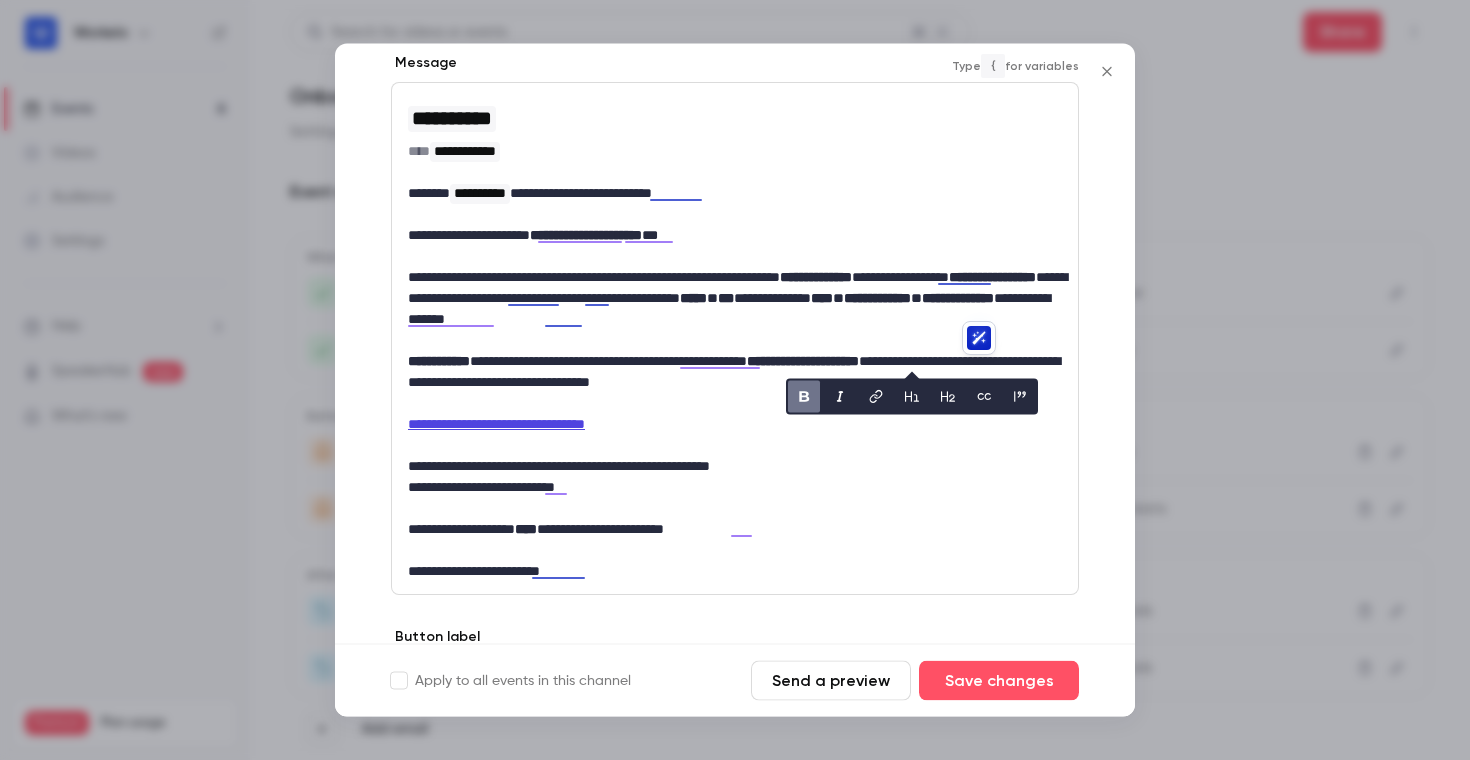 click on "**********" at bounding box center (735, 373) 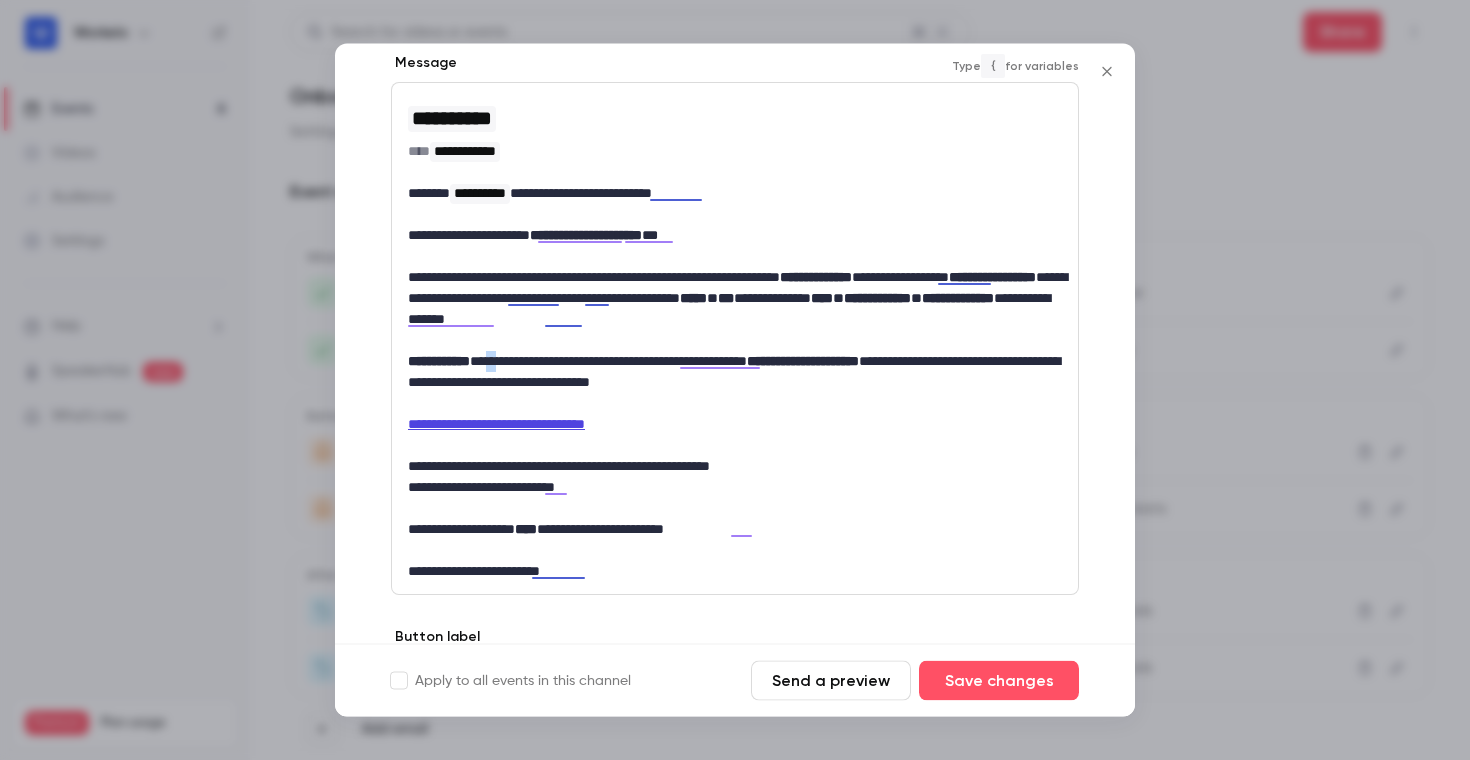 click on "**********" at bounding box center [735, 373] 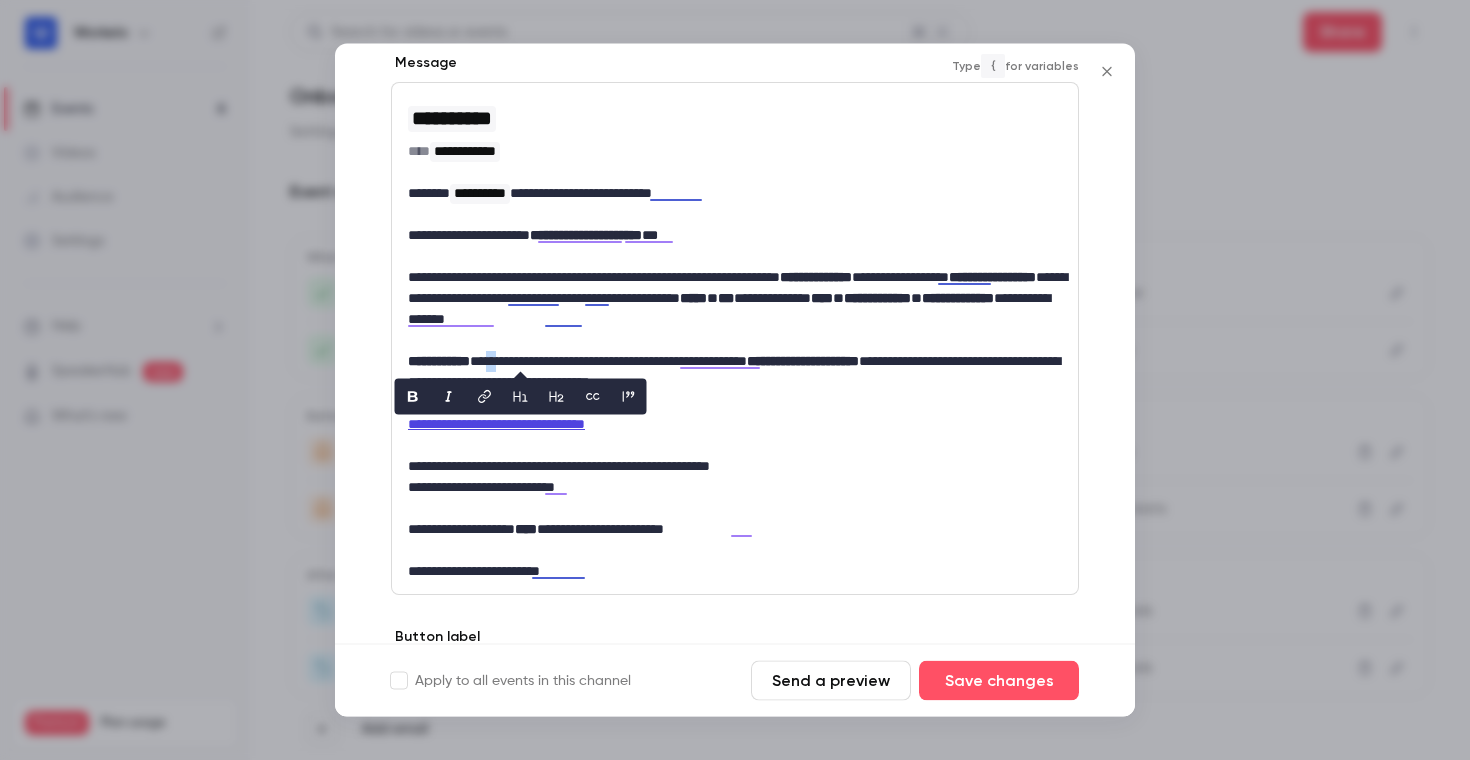 click at bounding box center [413, 397] 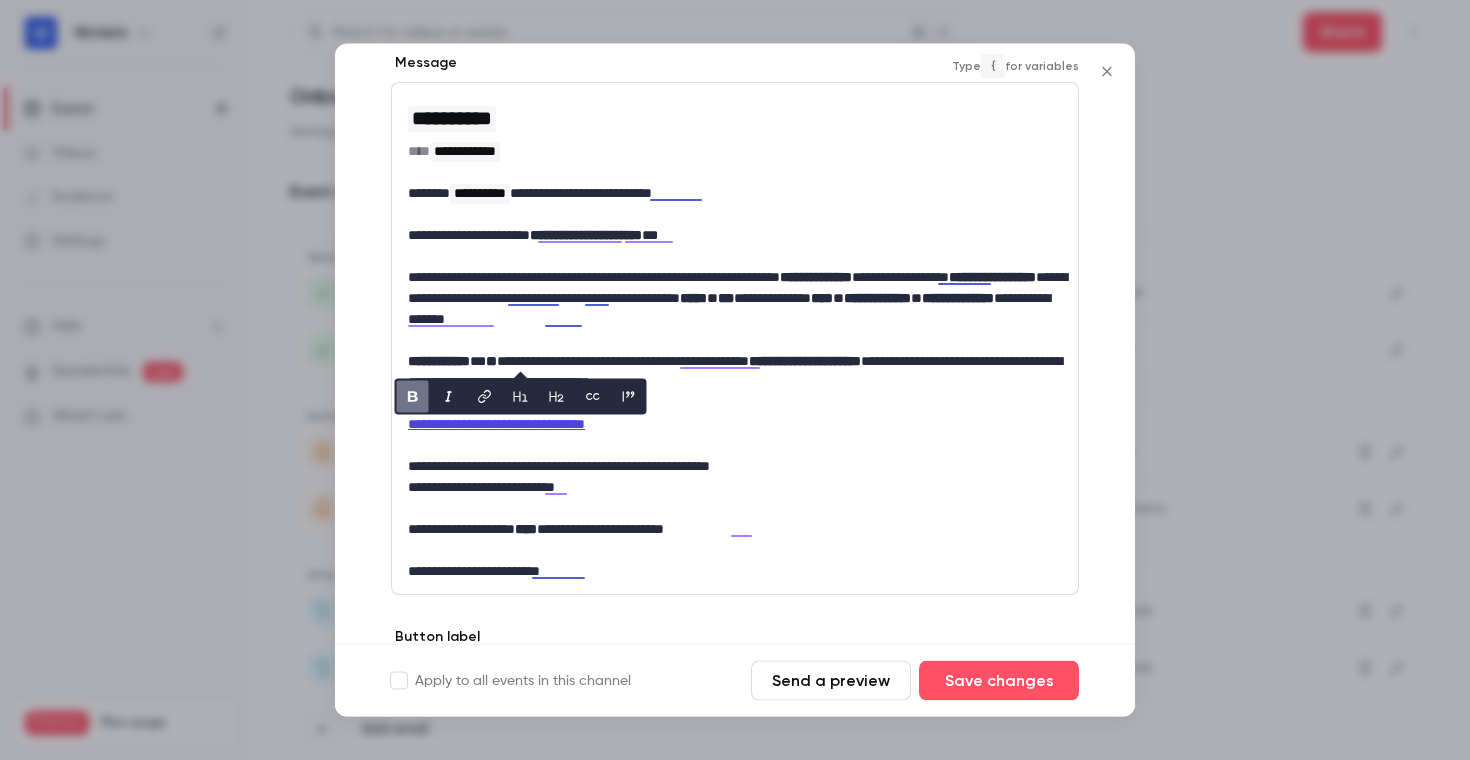 click on "**********" at bounding box center [735, 373] 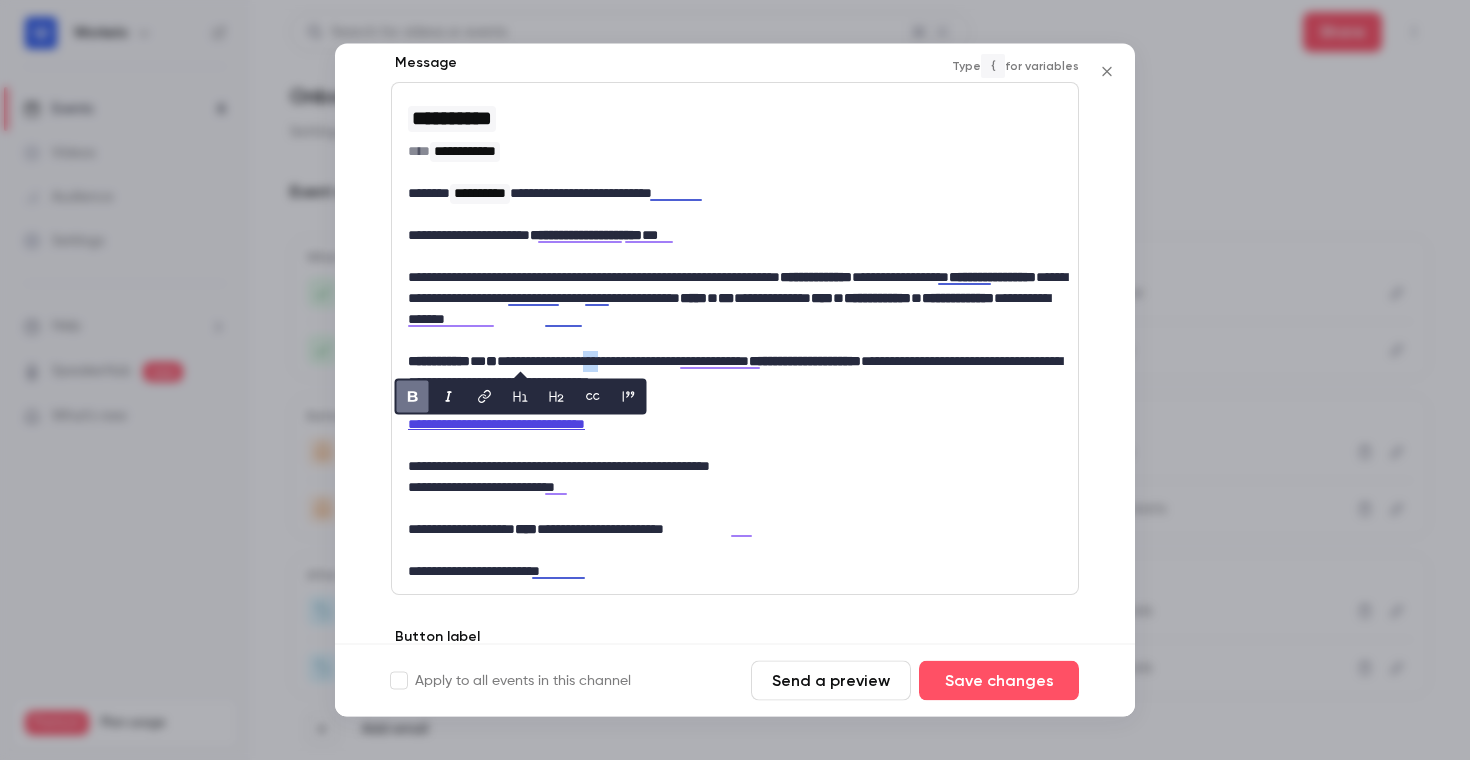 click on "**********" at bounding box center [735, 373] 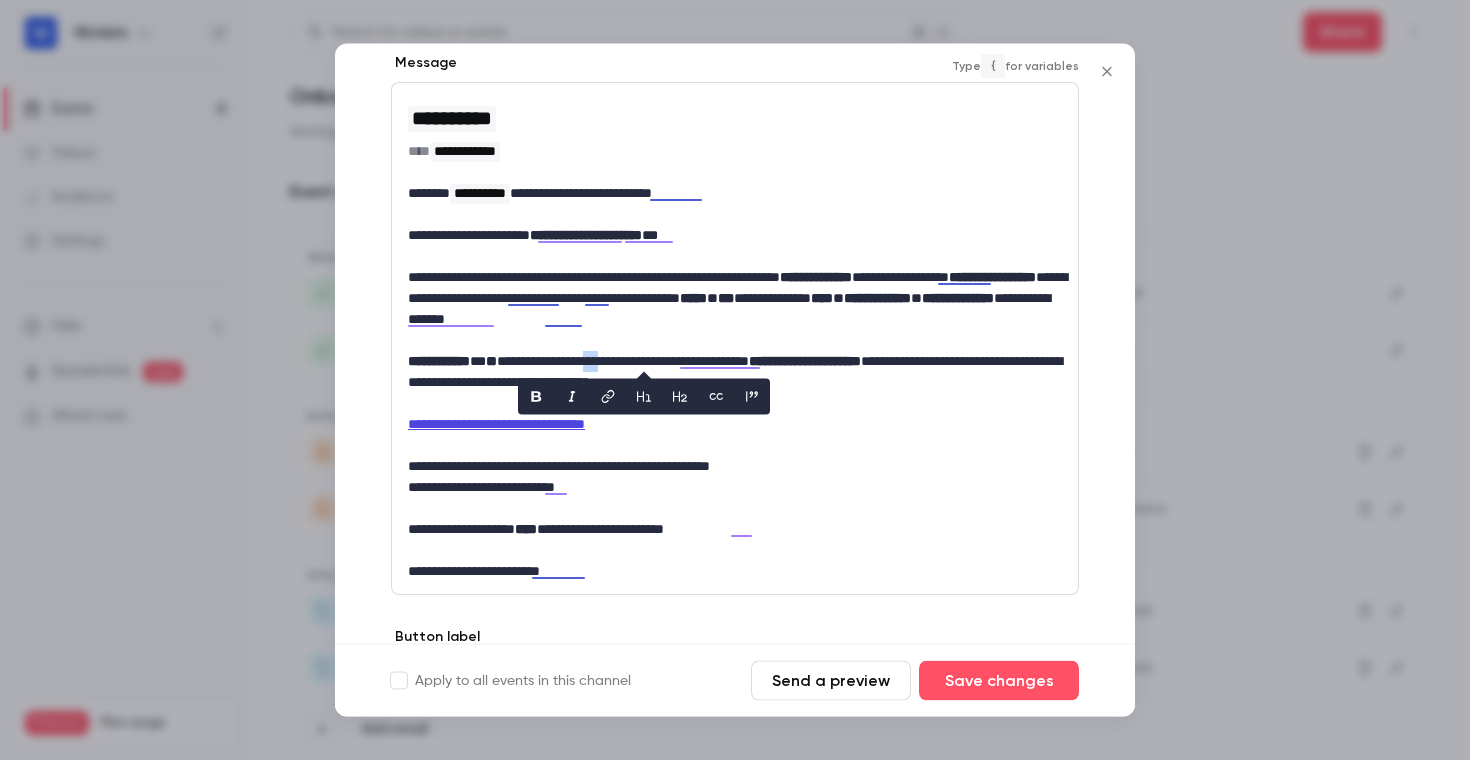 click 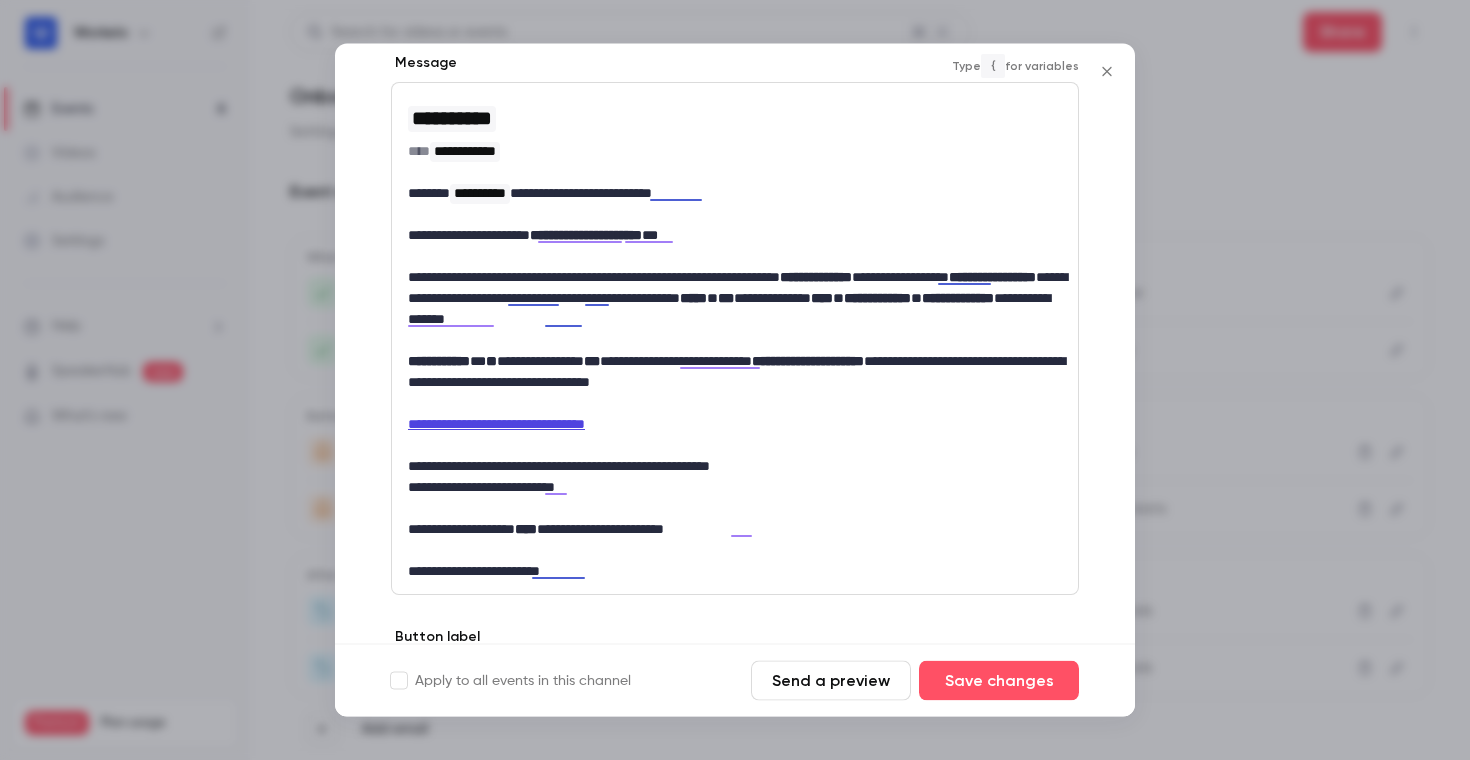 click on "**********" at bounding box center [735, 373] 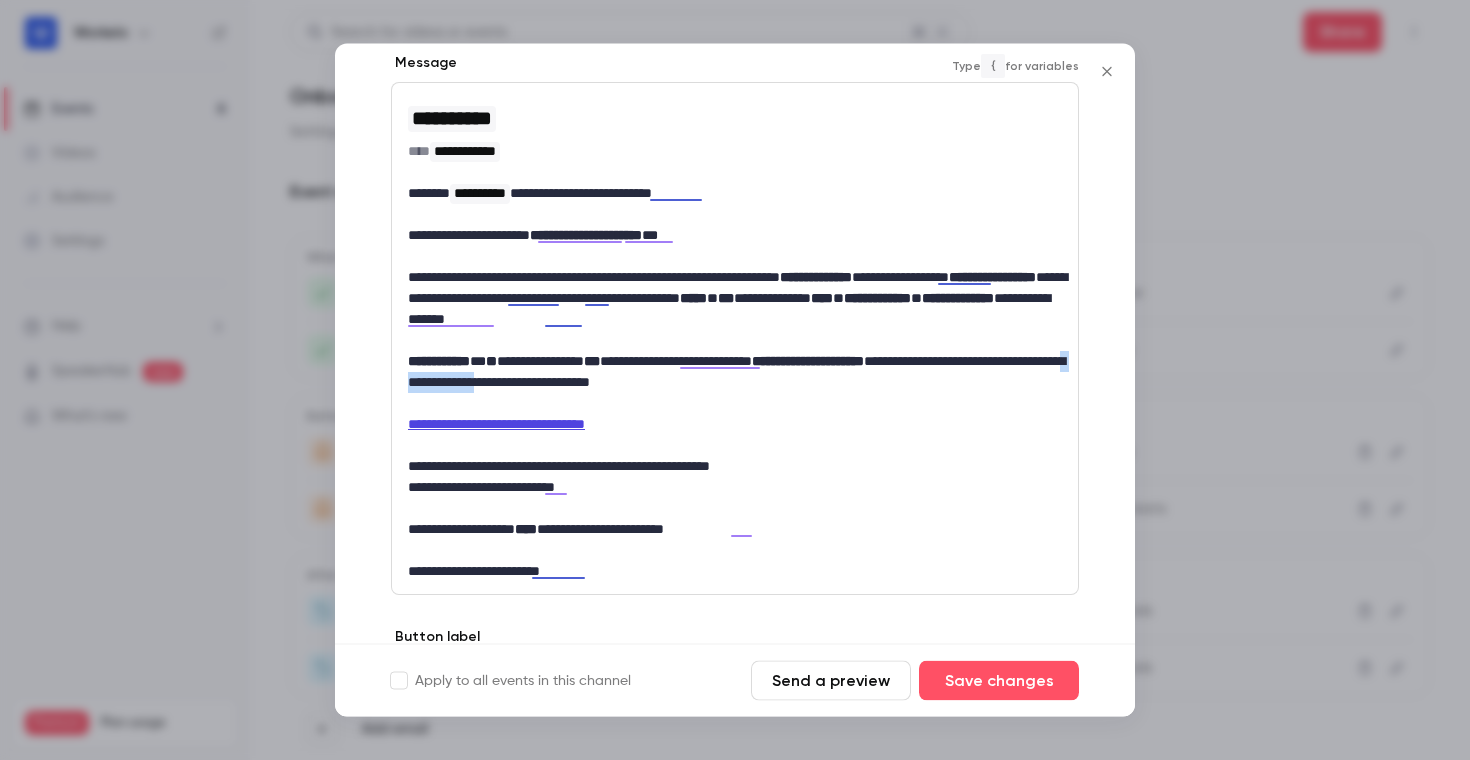 drag, startPoint x: 549, startPoint y: 379, endPoint x: 639, endPoint y: 379, distance: 90 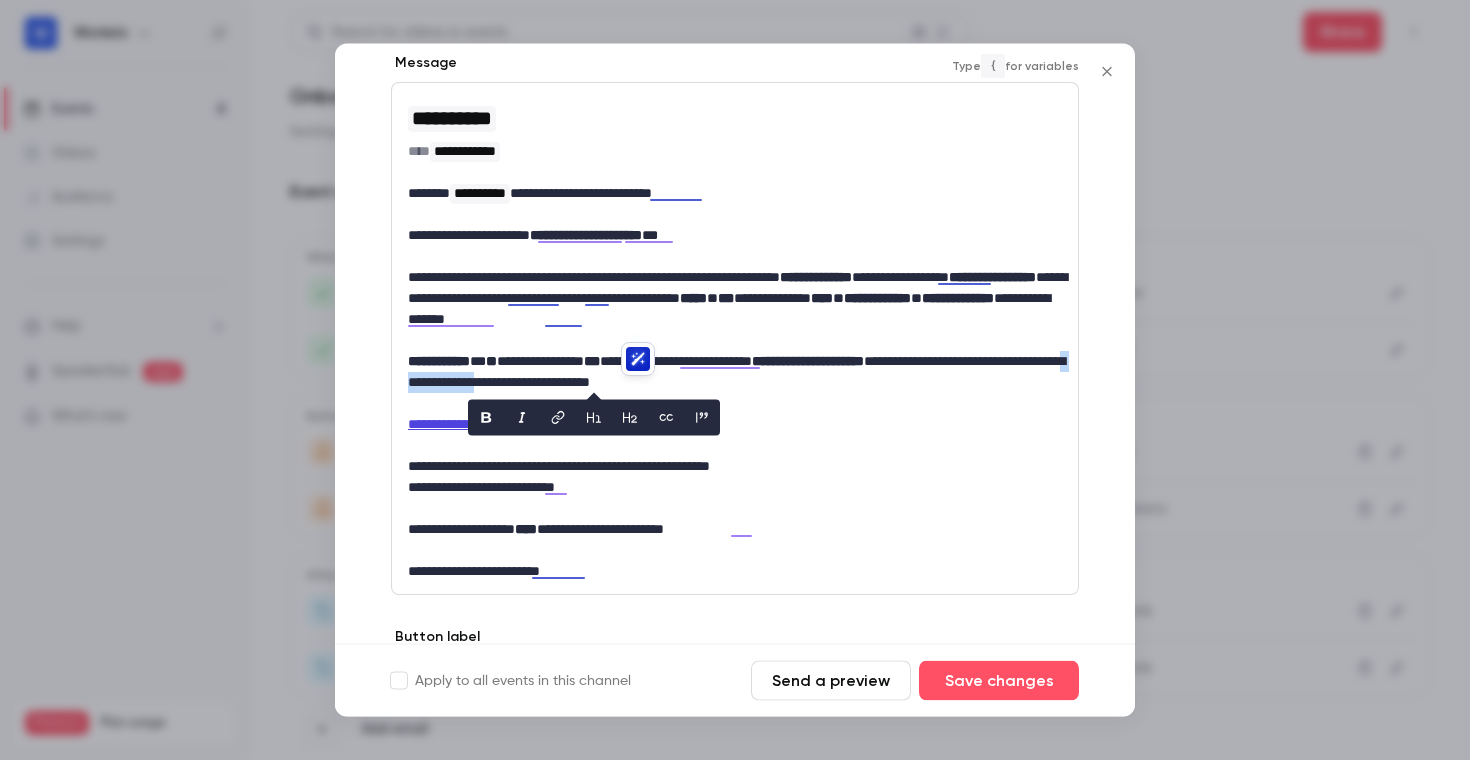 click 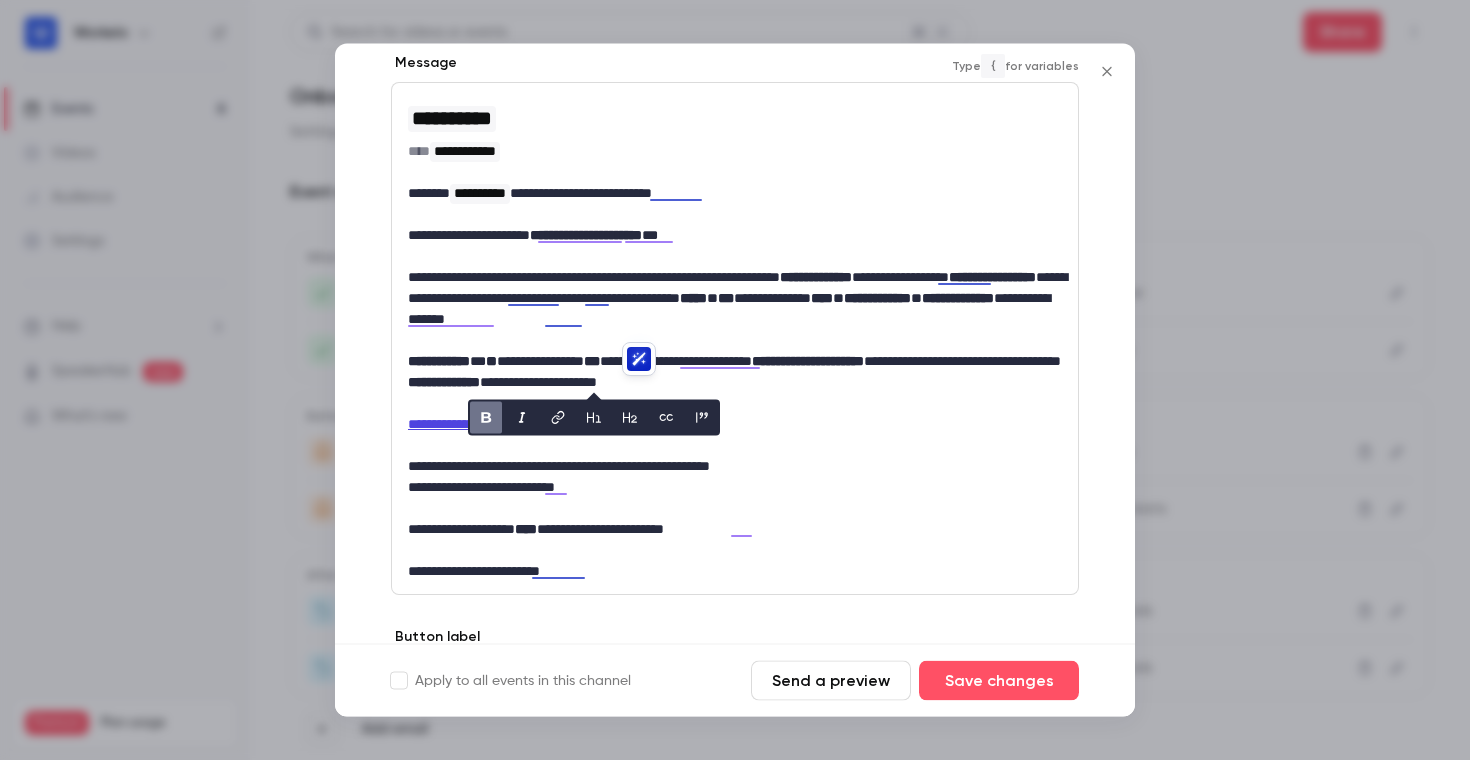 click at bounding box center [735, 404] 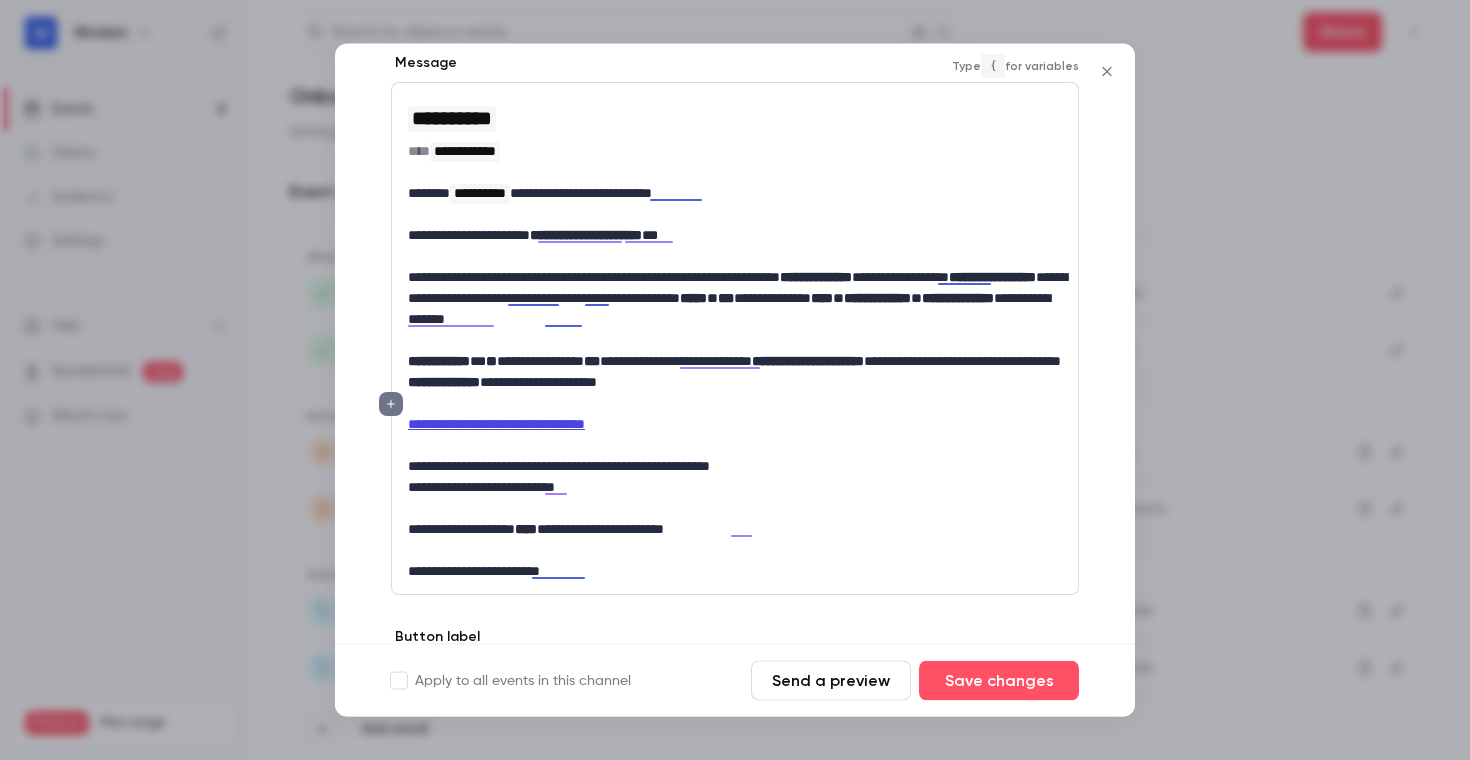 click on "**********" at bounding box center [735, 373] 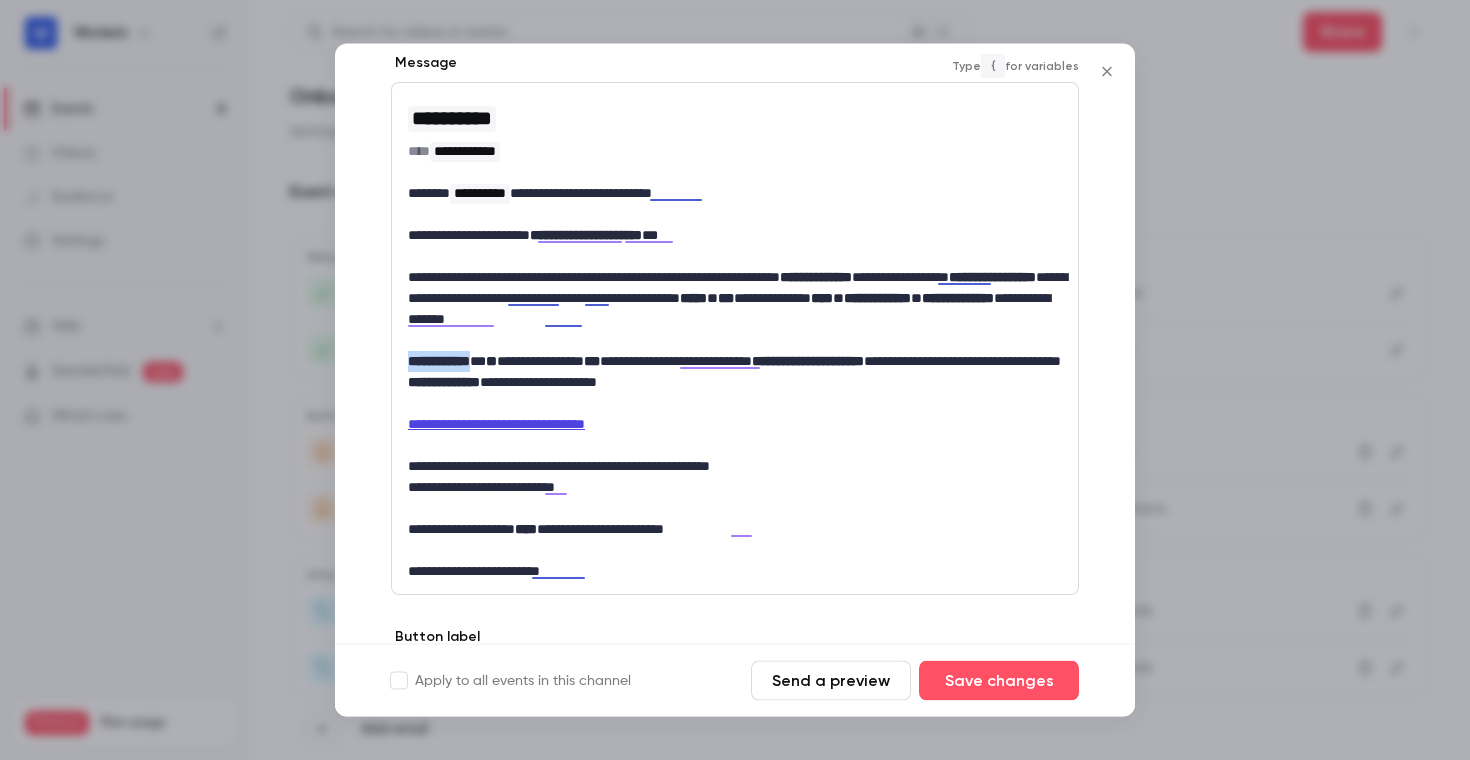 drag, startPoint x: 464, startPoint y: 360, endPoint x: 348, endPoint y: 360, distance: 116 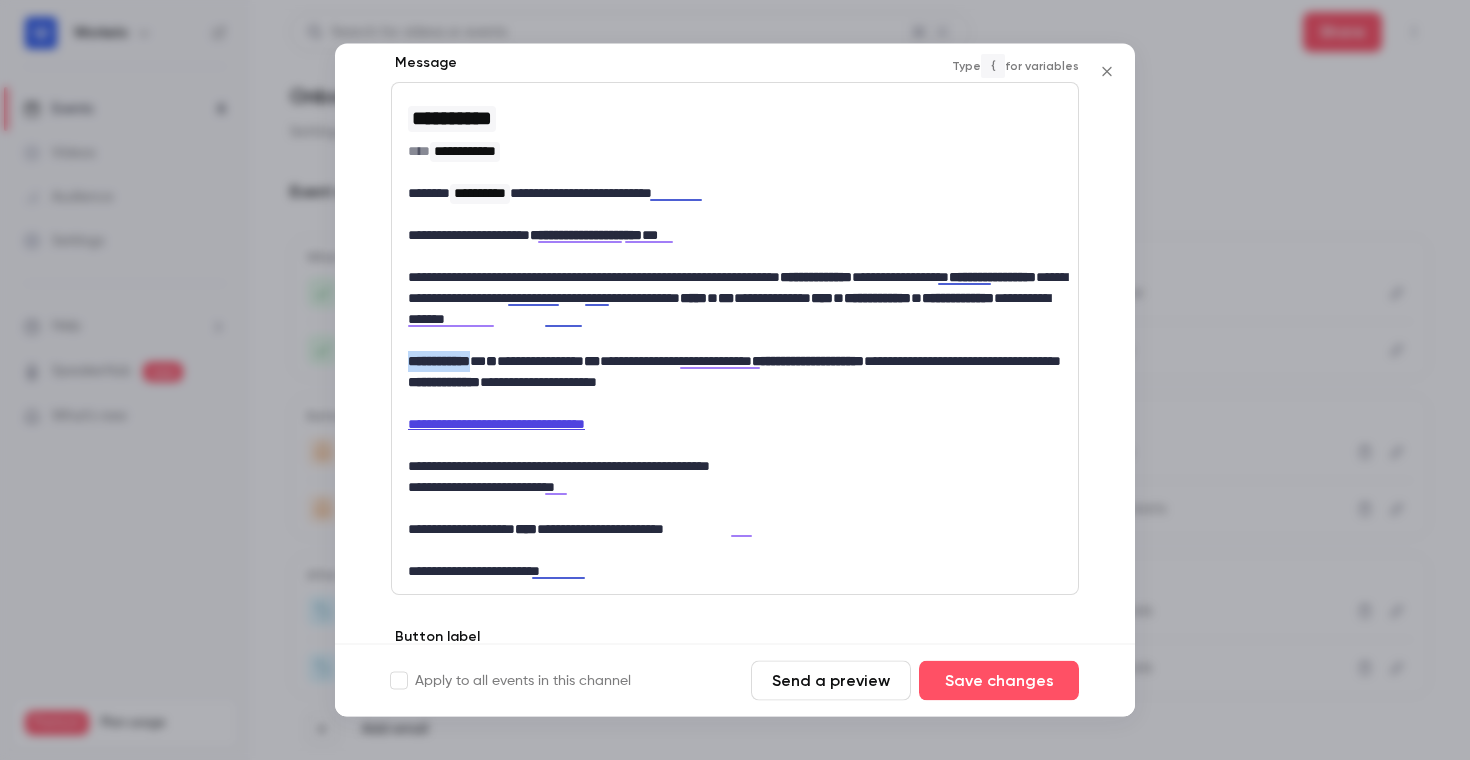 click on "Timing * days **** ​ before the webinar starts Subject Type  {  for variables [VARIABLE] Message Type  {  for variables [VARIABLE] Button label Type  {  for variables [VARIABLE]" at bounding box center [735, 308] 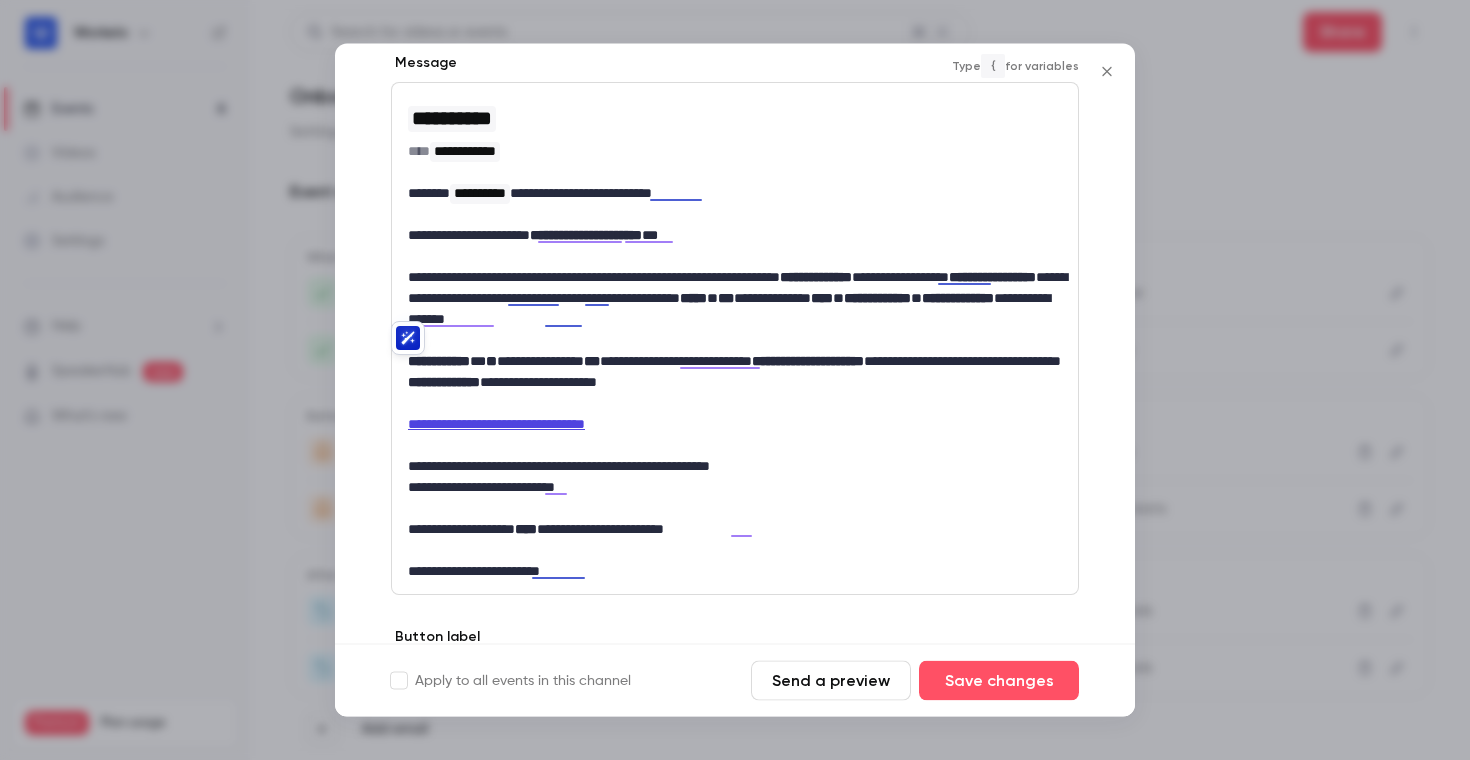 click on "**********" at bounding box center (735, 373) 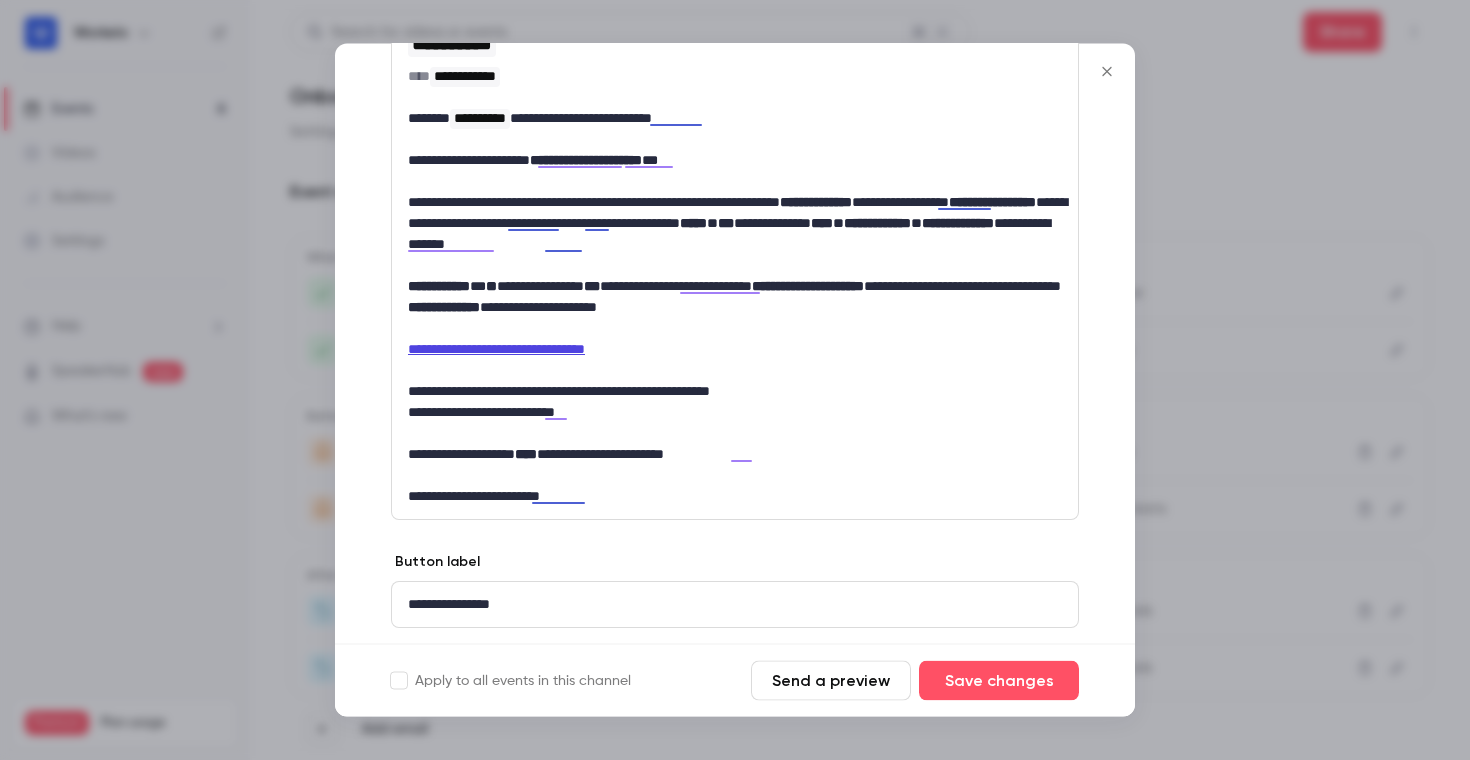 scroll, scrollTop: 455, scrollLeft: 0, axis: vertical 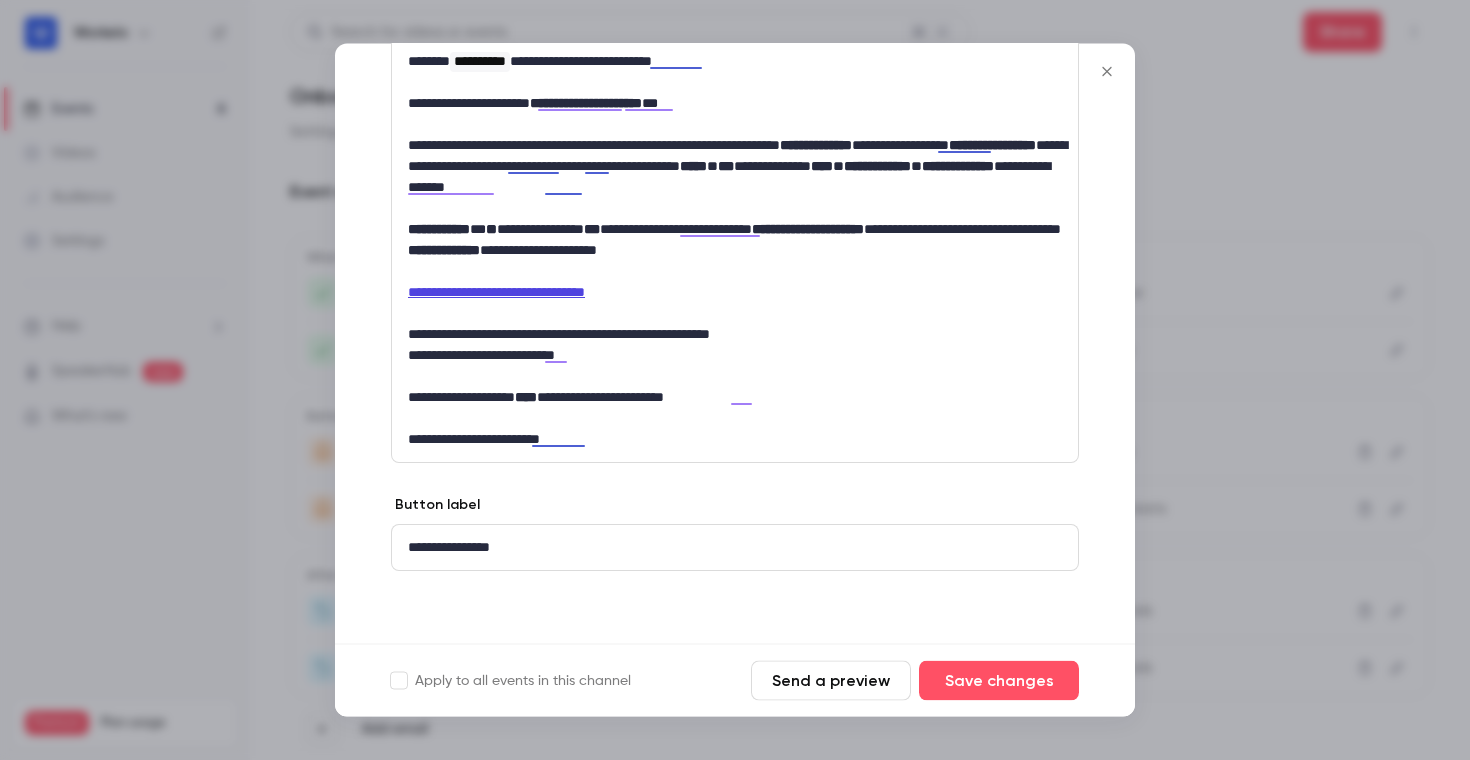 click on "**********" at bounding box center (735, 440) 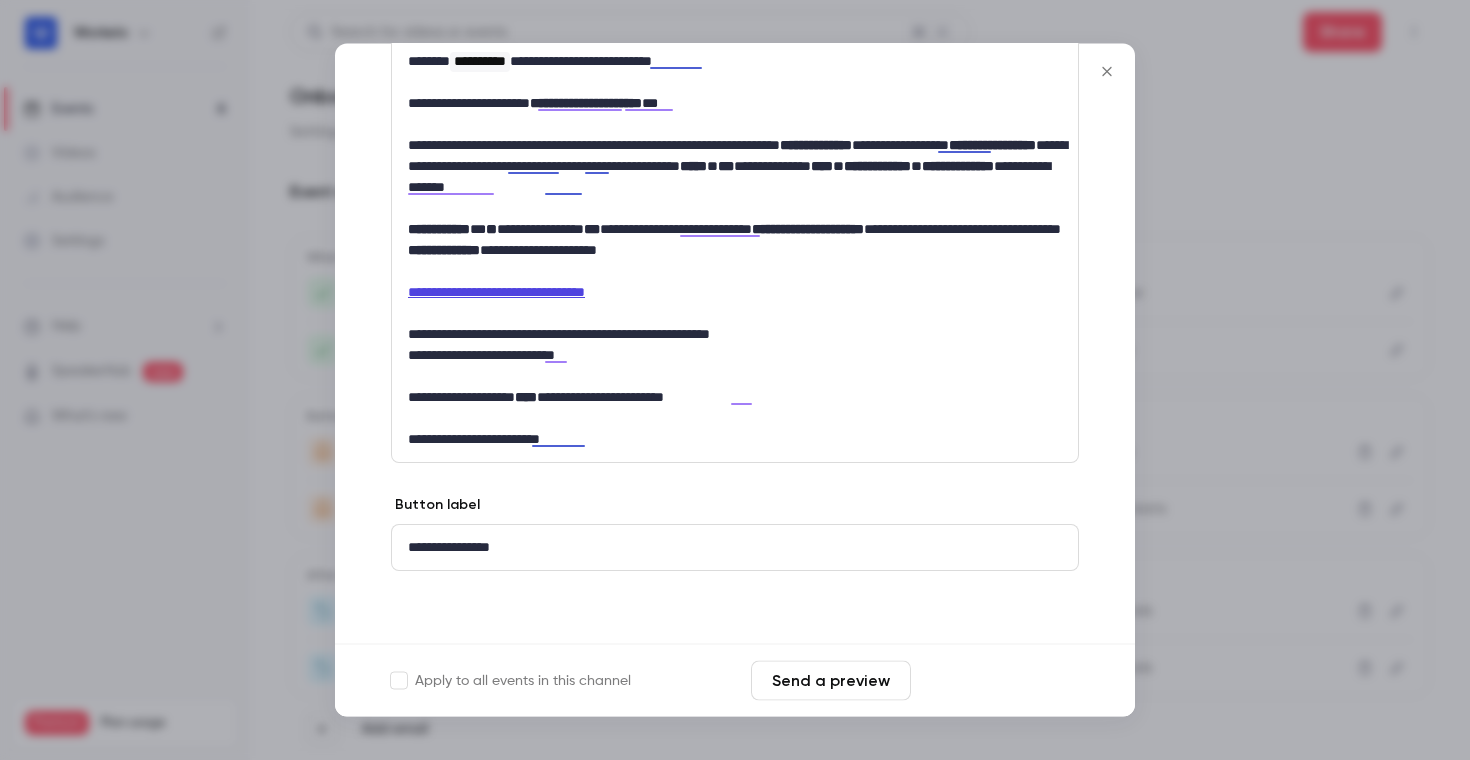 click on "Save changes" at bounding box center [999, 681] 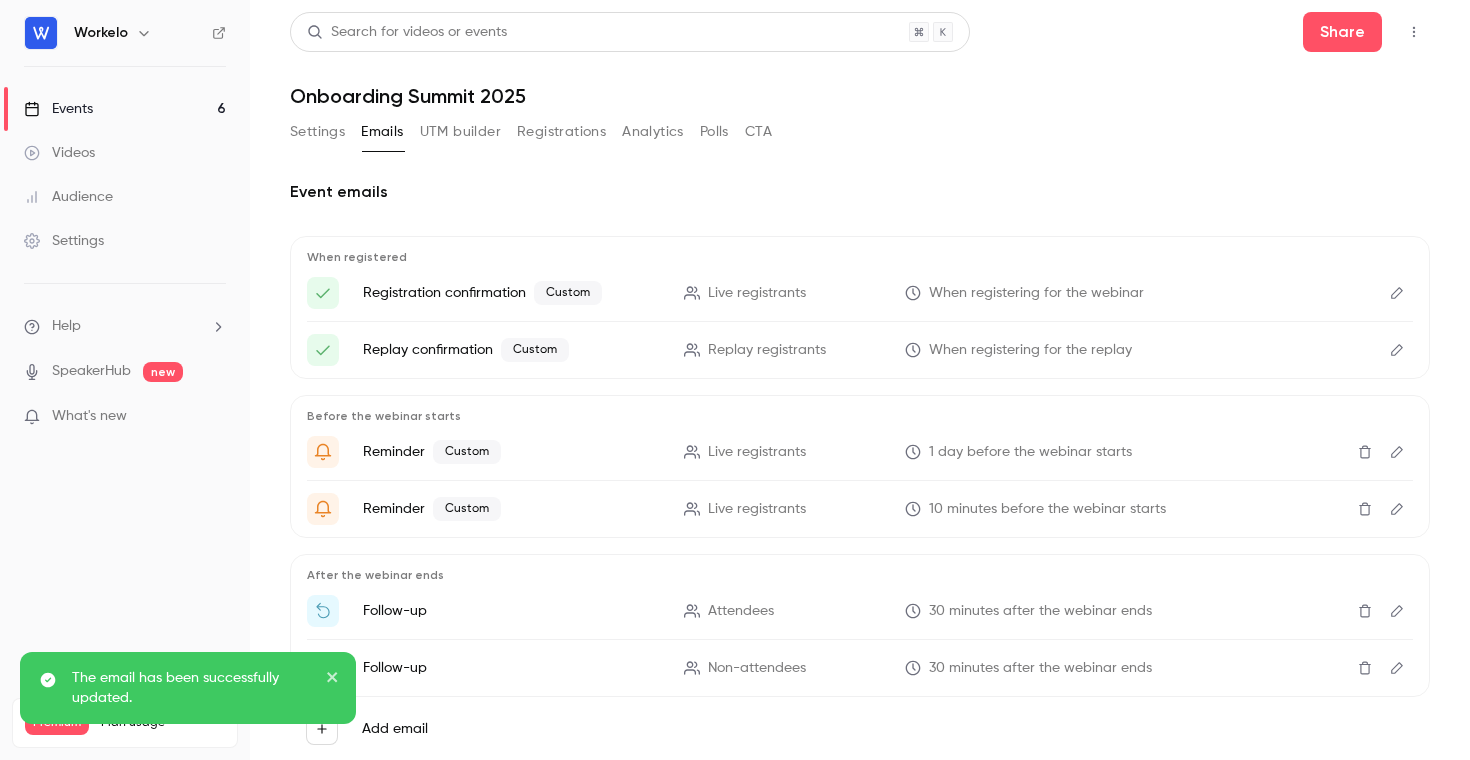 click 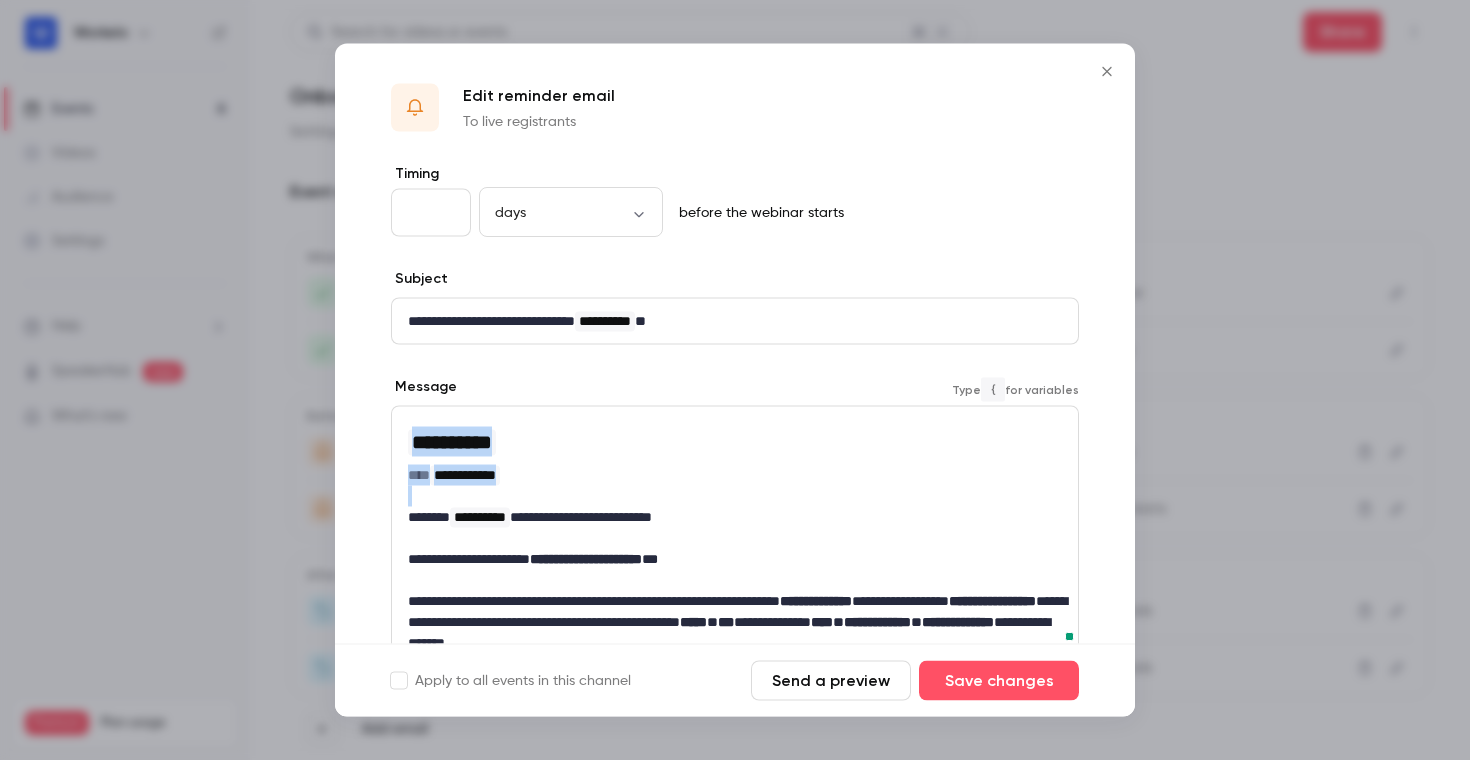 drag, startPoint x: 408, startPoint y: 515, endPoint x: 392, endPoint y: 437, distance: 79.624115 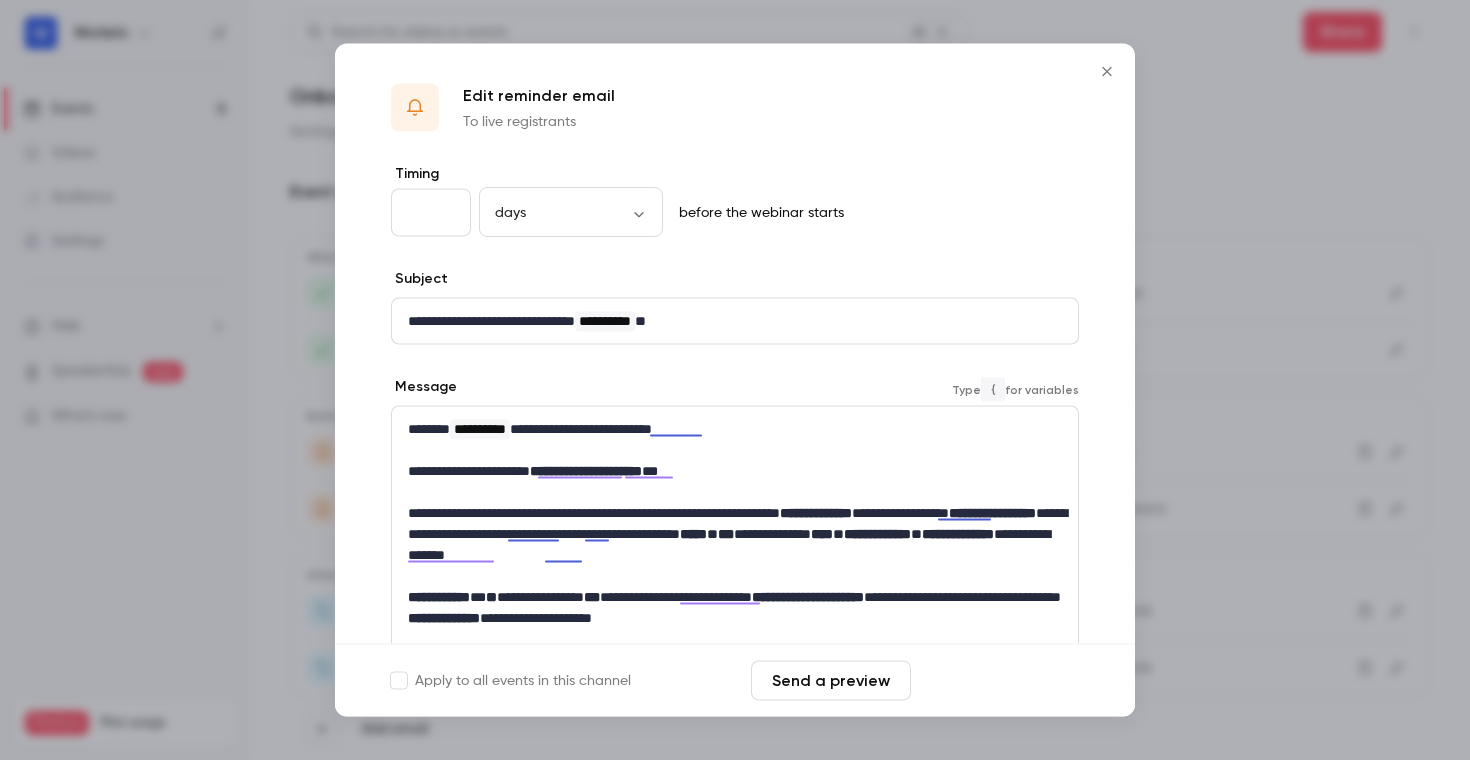 click on "Save changes" at bounding box center [999, 681] 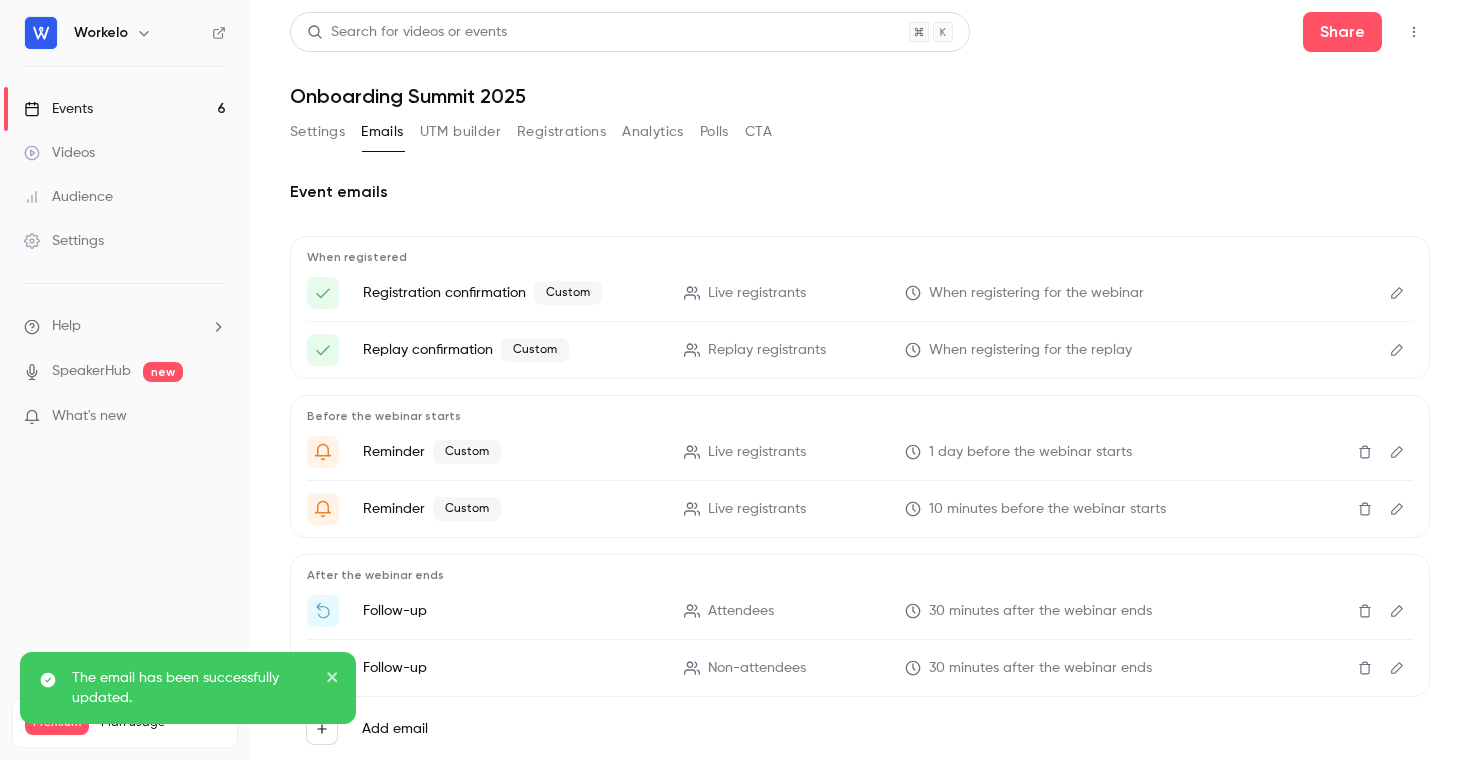 click 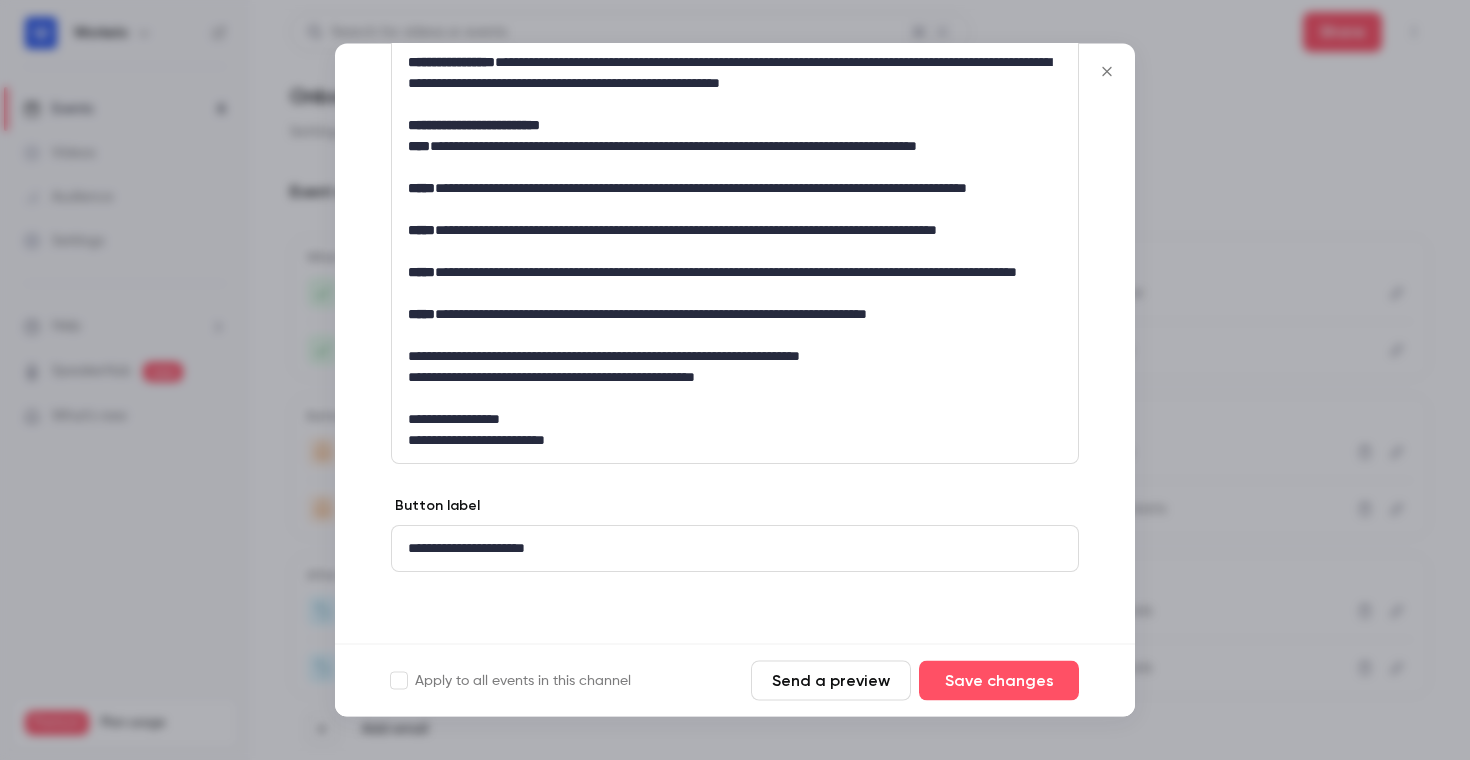 scroll, scrollTop: 472, scrollLeft: 0, axis: vertical 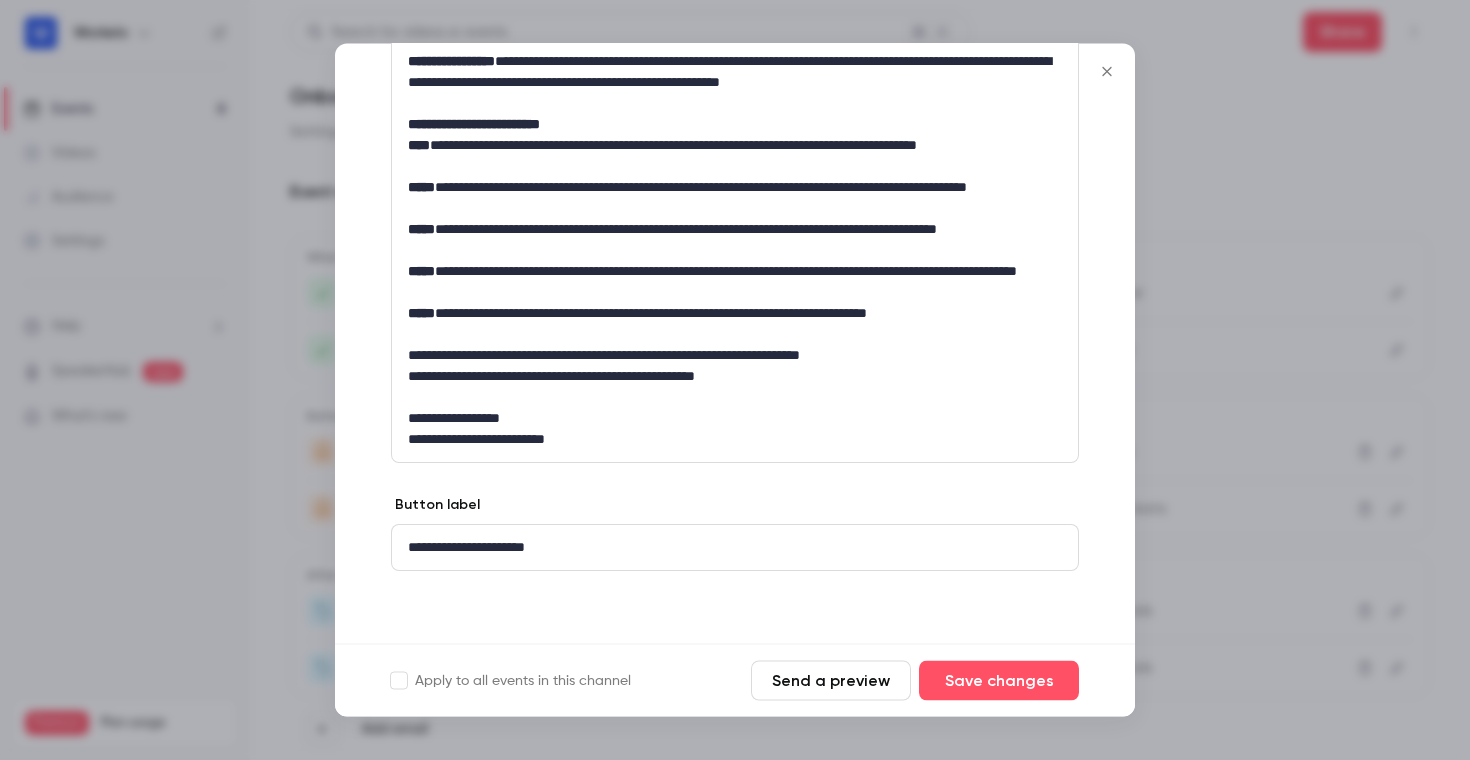 click on "**********" at bounding box center (735, 548) 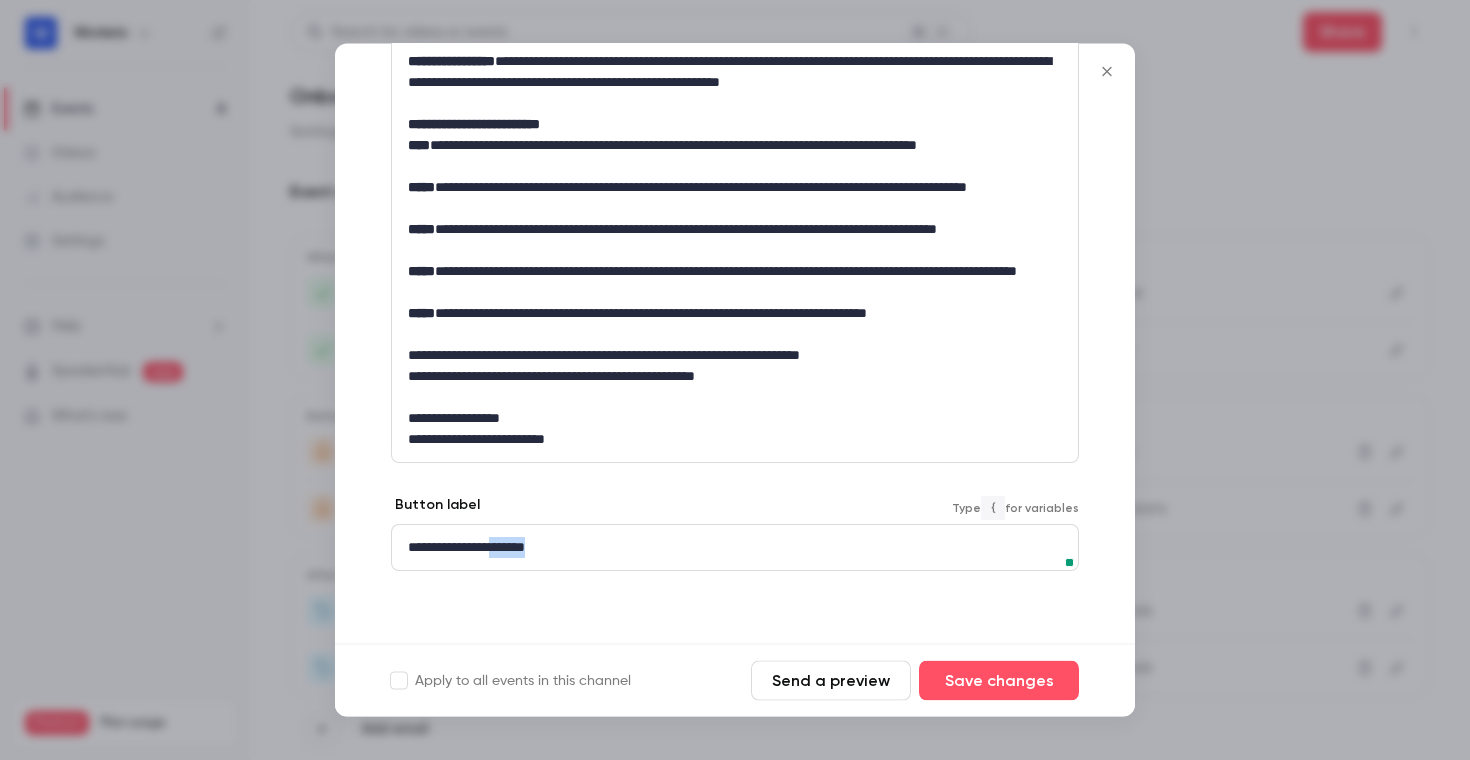click on "**********" at bounding box center [735, 548] 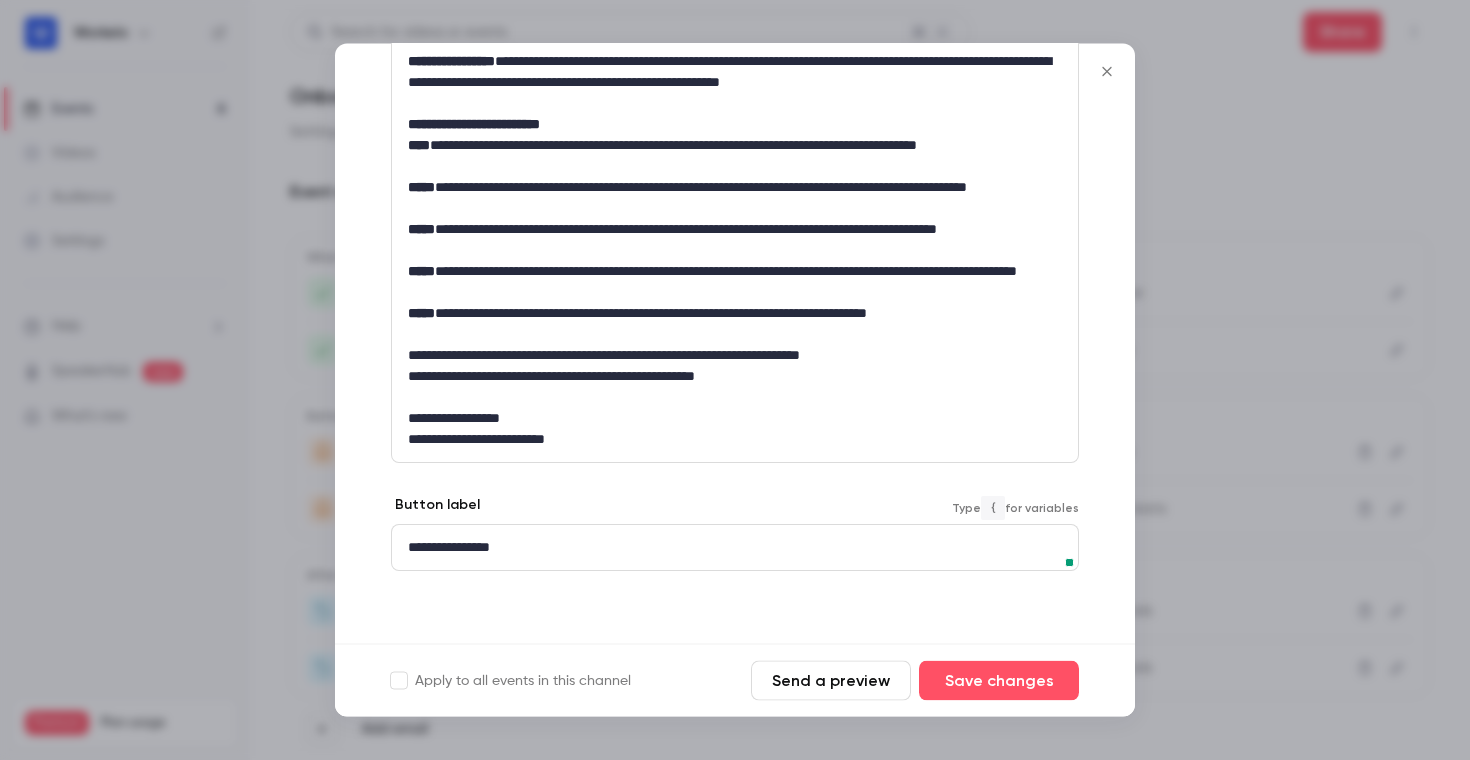 type 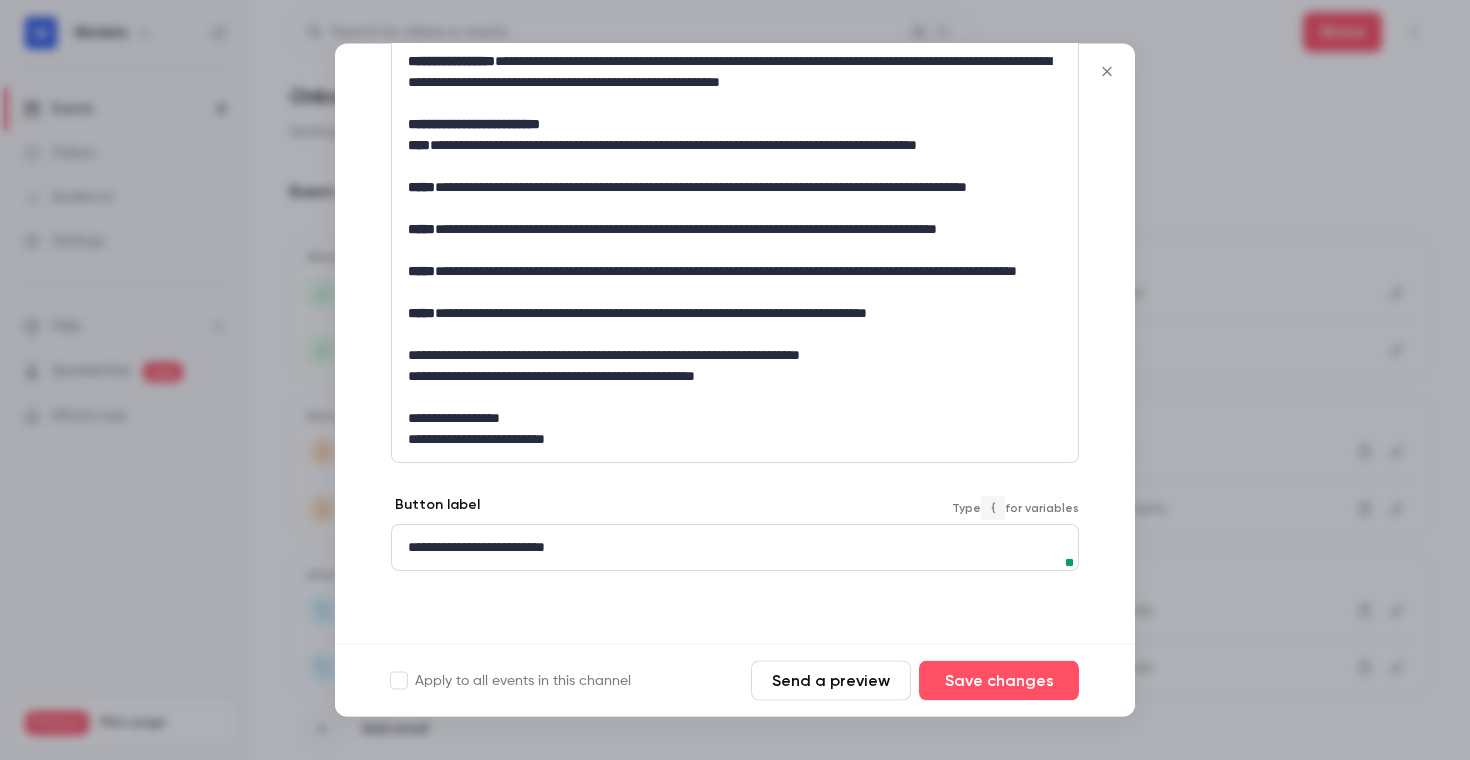 click on "**********" at bounding box center [735, 548] 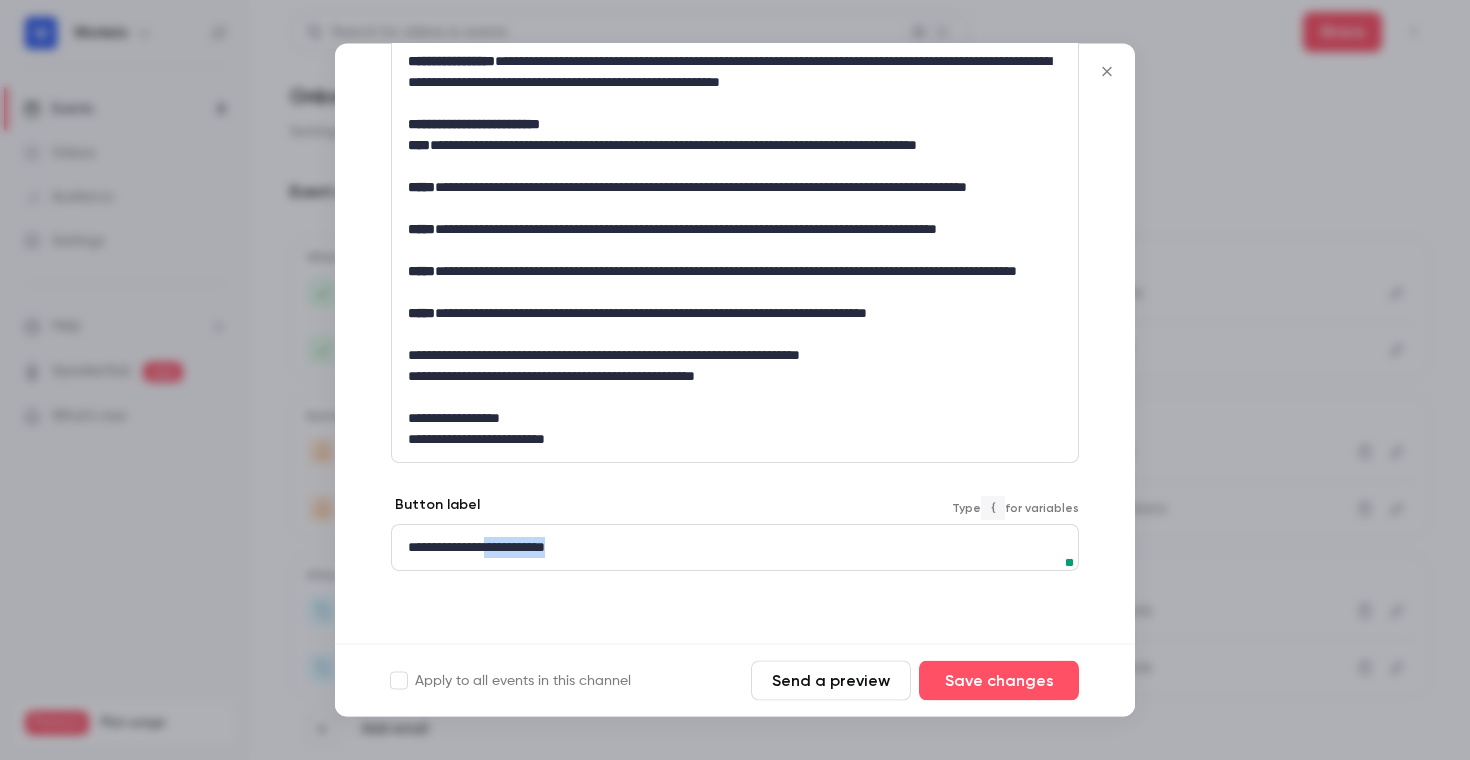 click on "**********" at bounding box center [735, 548] 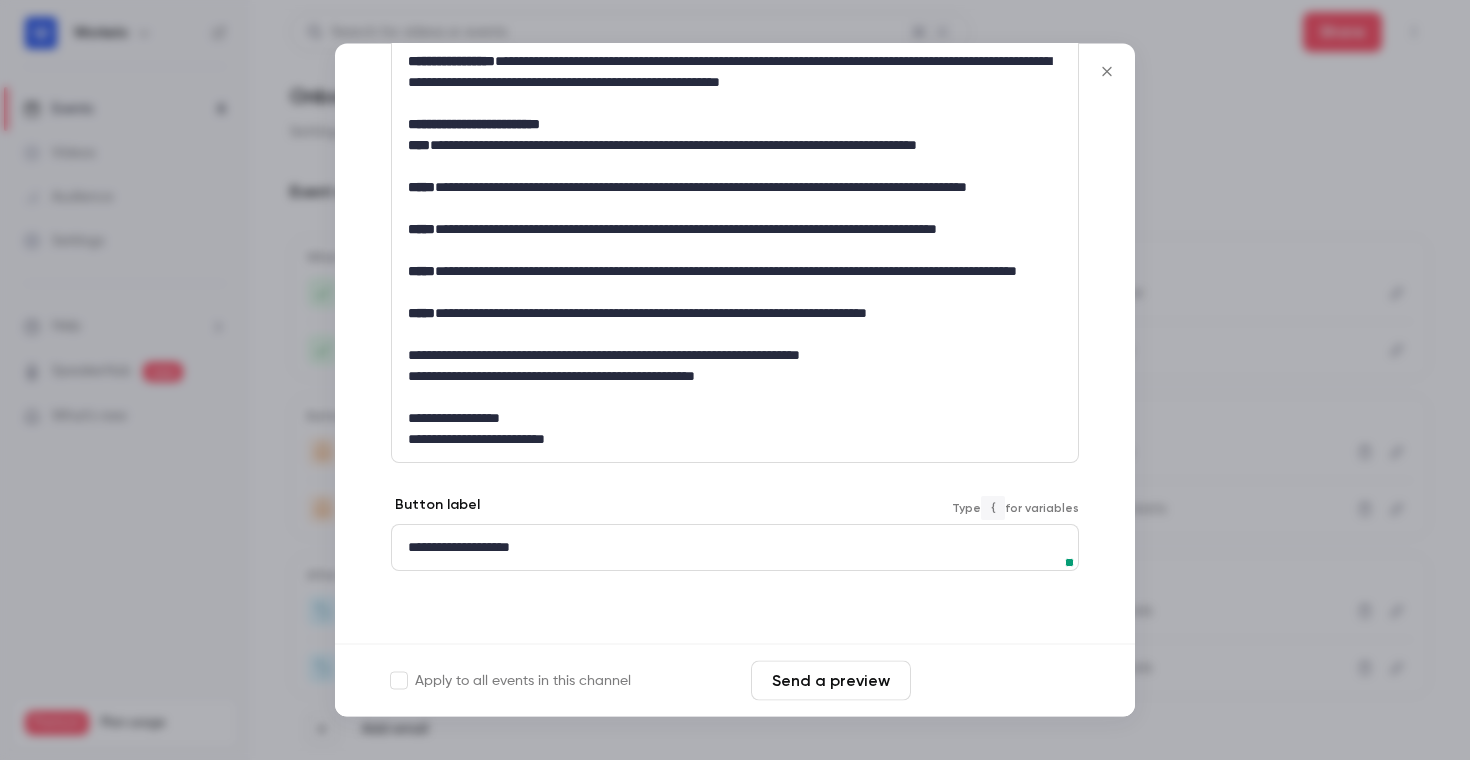 click on "Save changes" at bounding box center [999, 681] 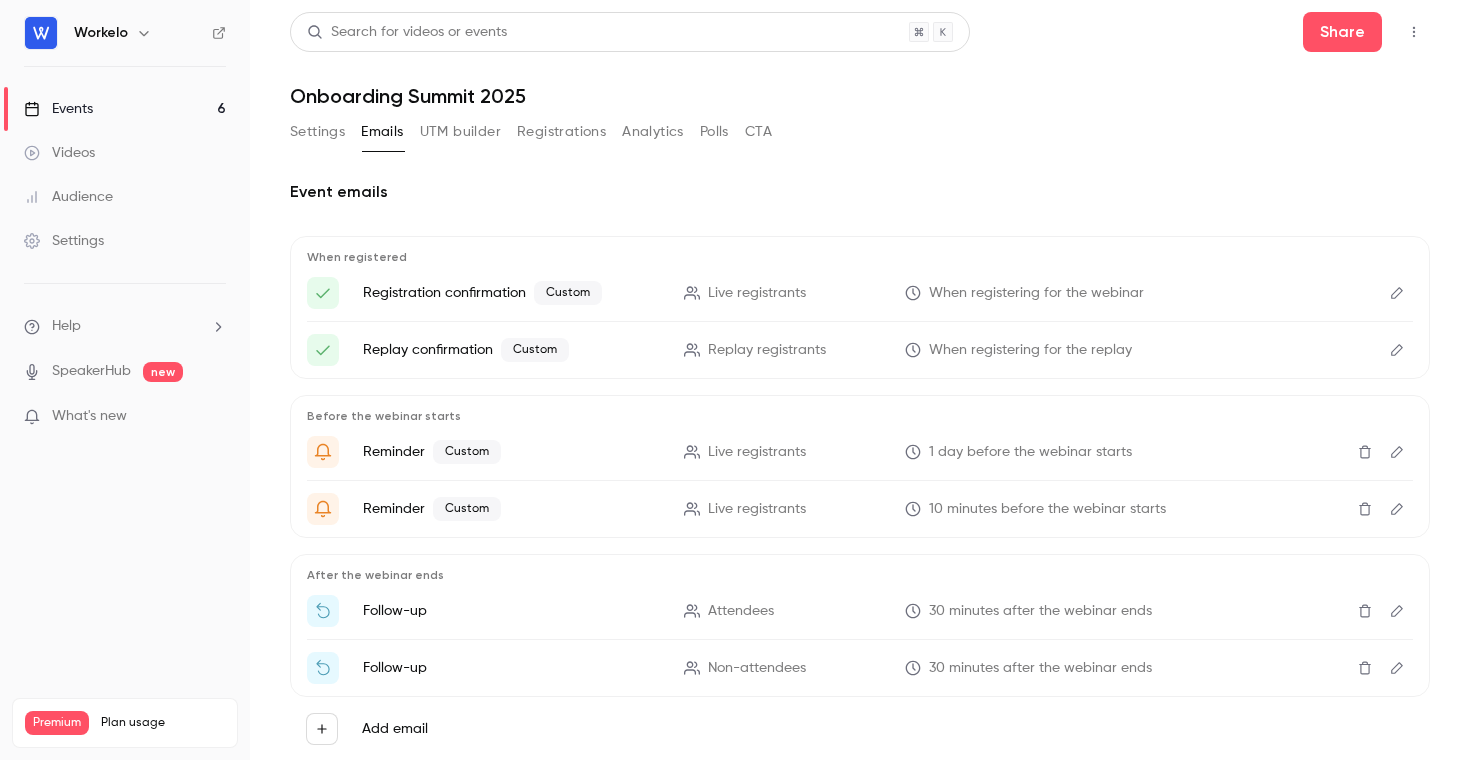 click 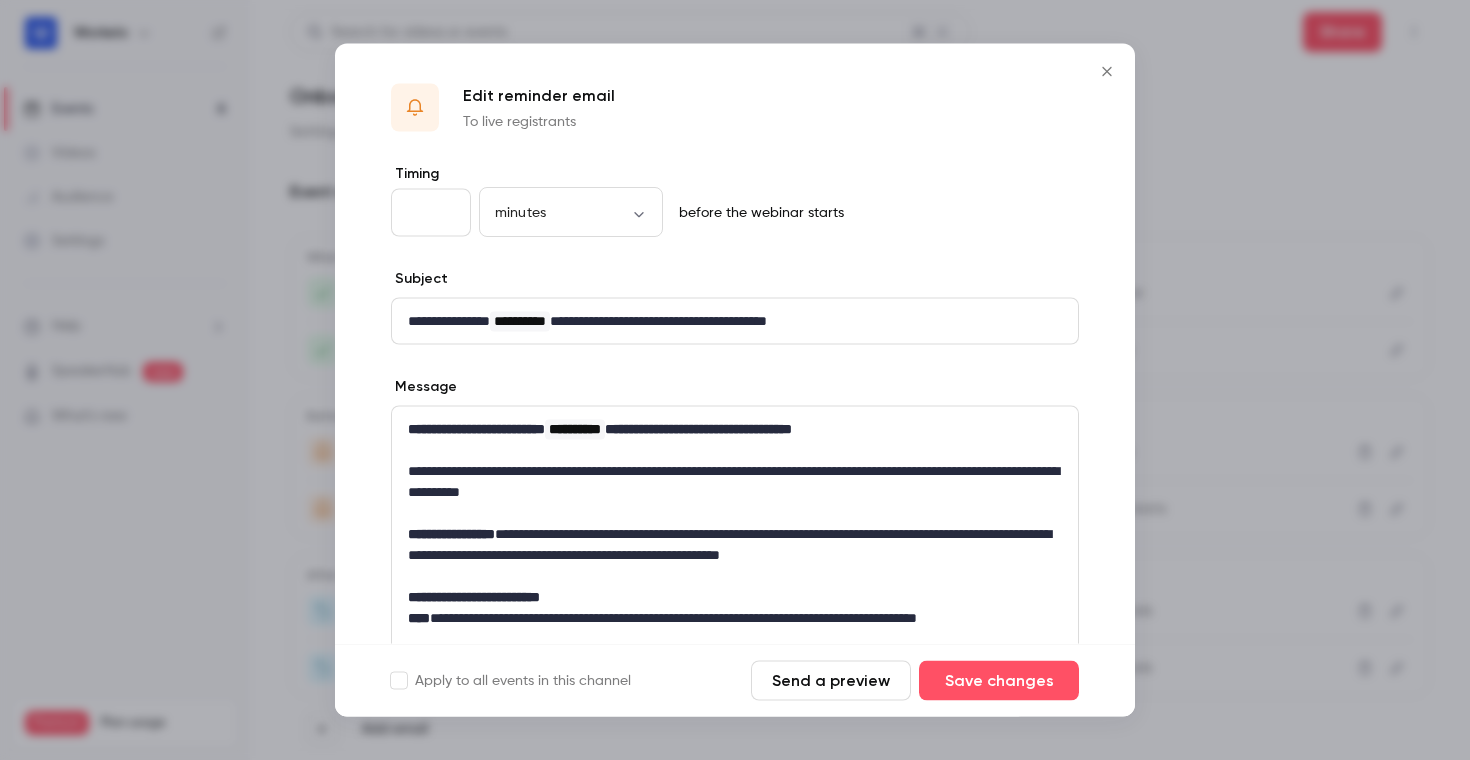 click on "**********" at bounding box center (735, 482) 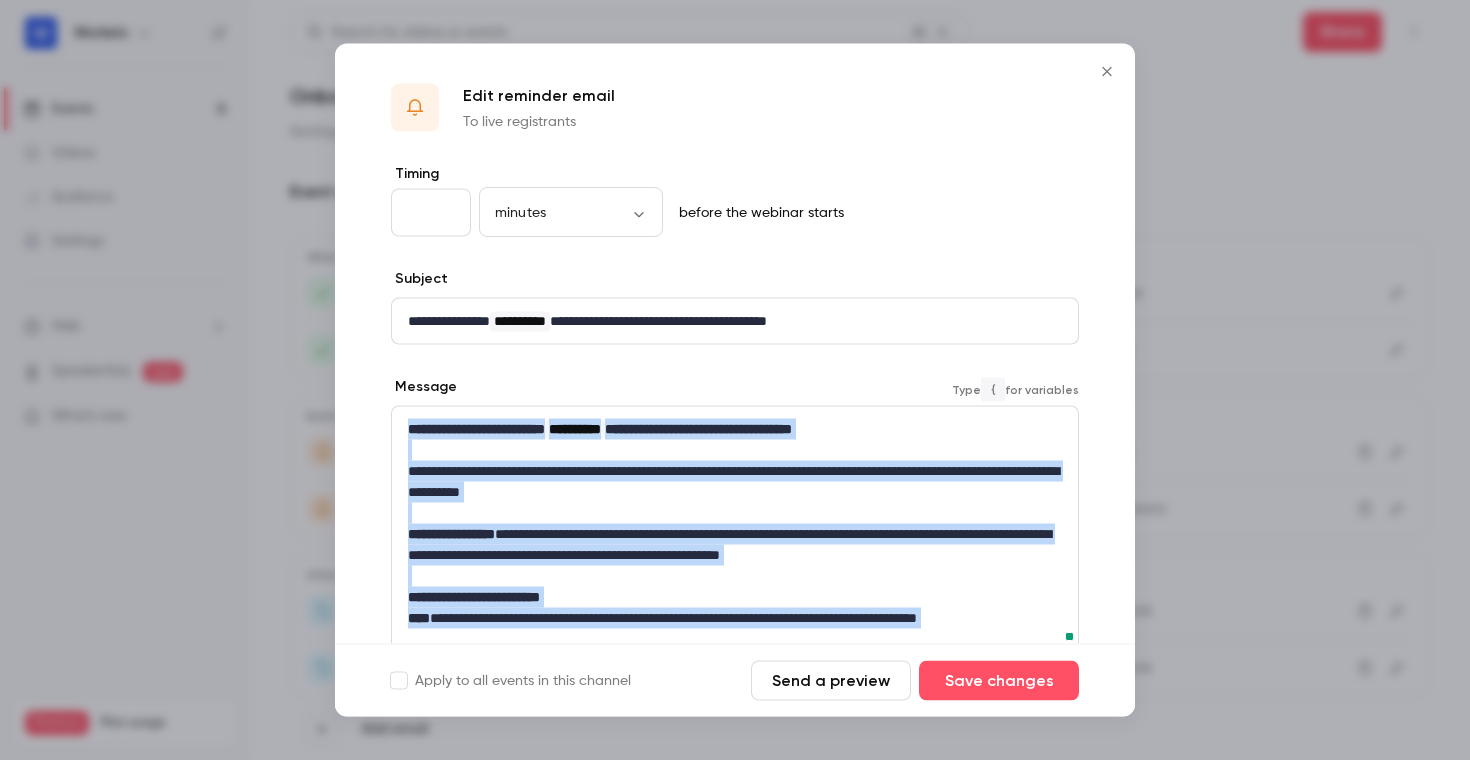 copy on "**********" 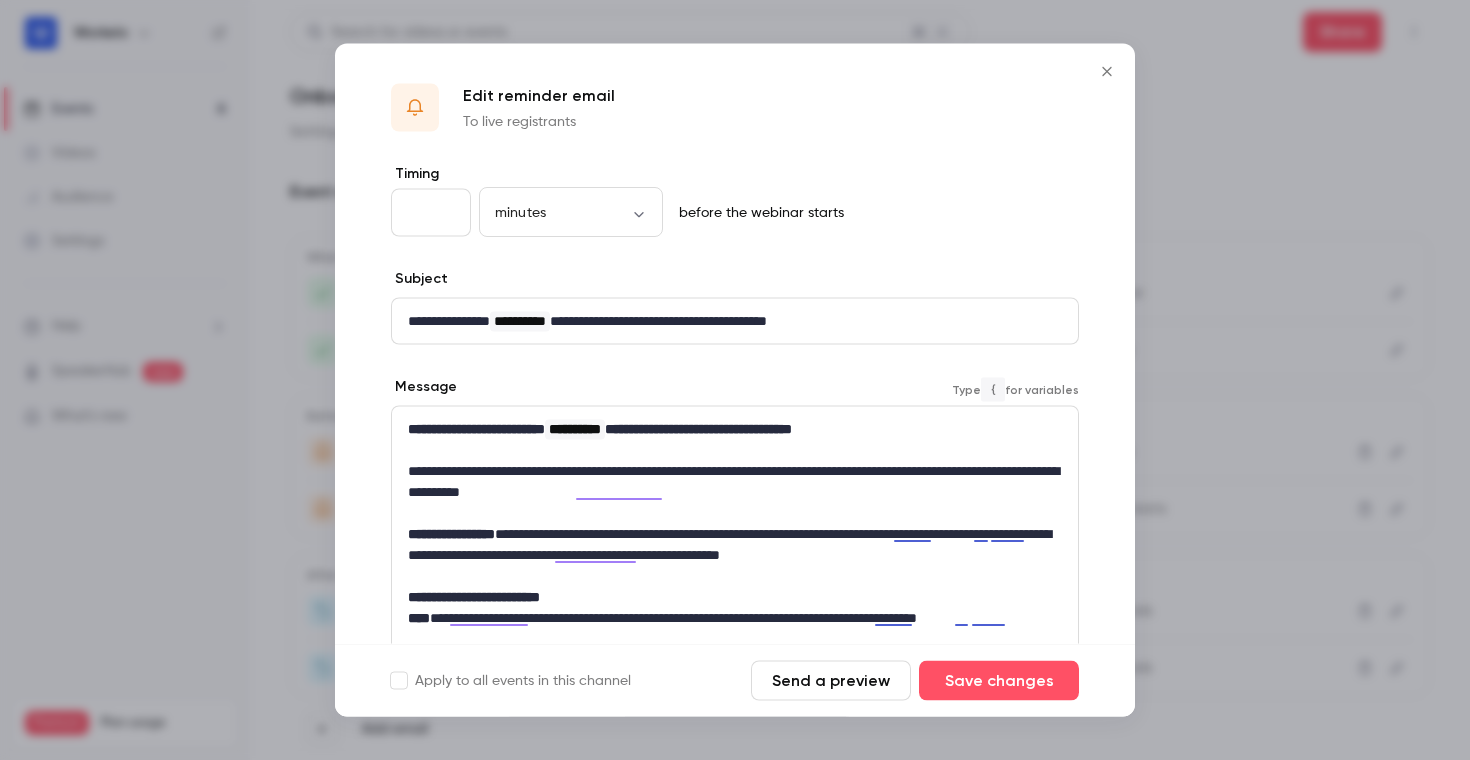 click on "**********" at bounding box center (520, 321) 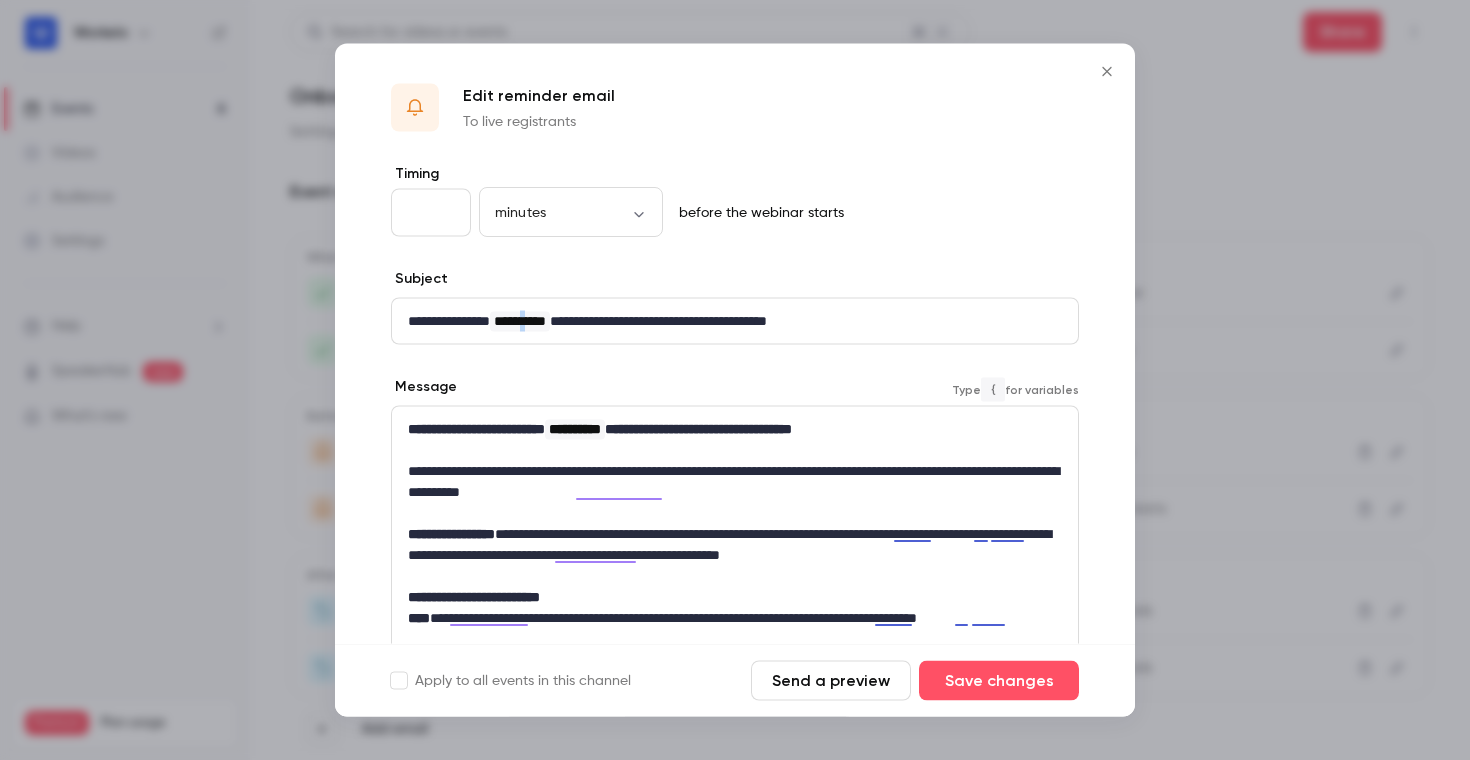 click on "**********" at bounding box center (520, 321) 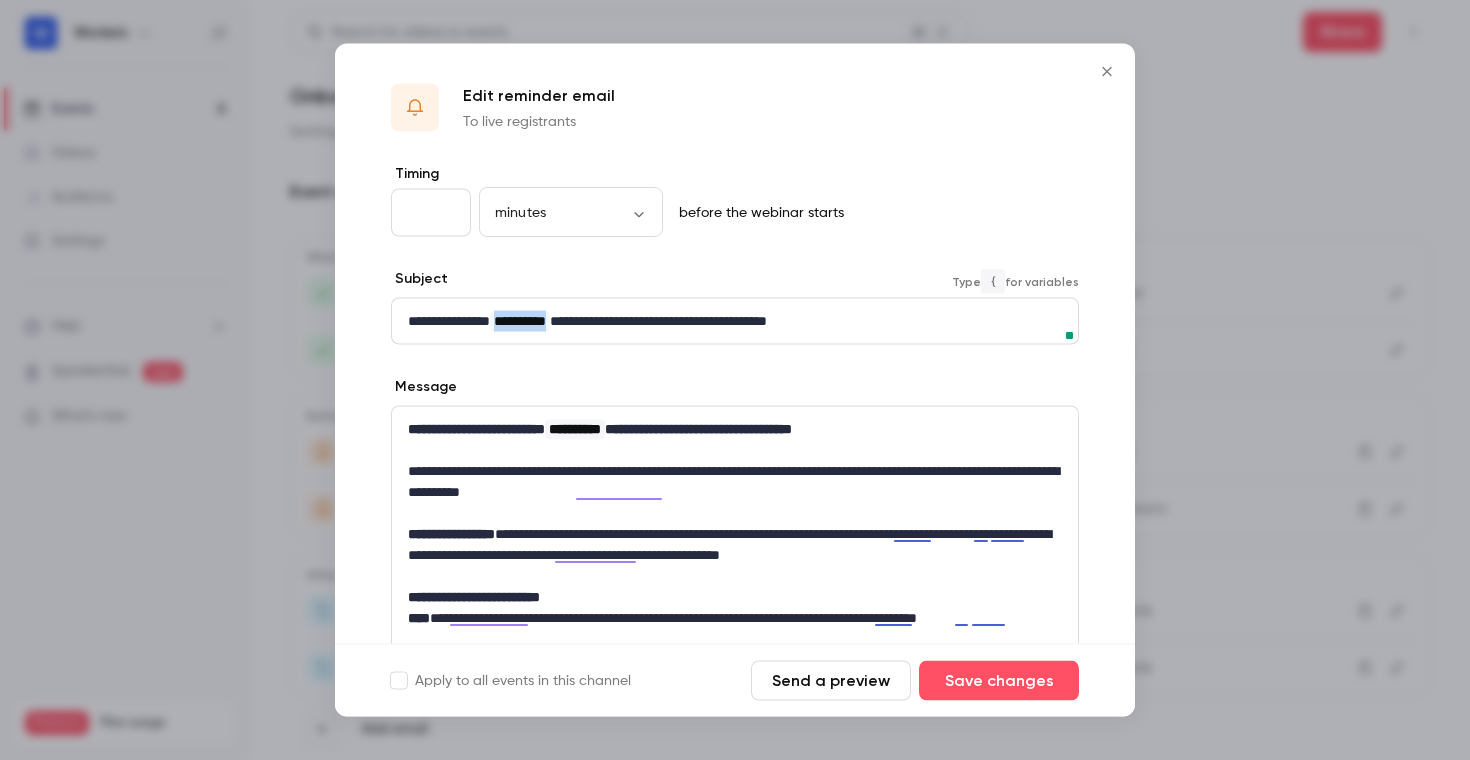 click on "**********" at bounding box center (520, 321) 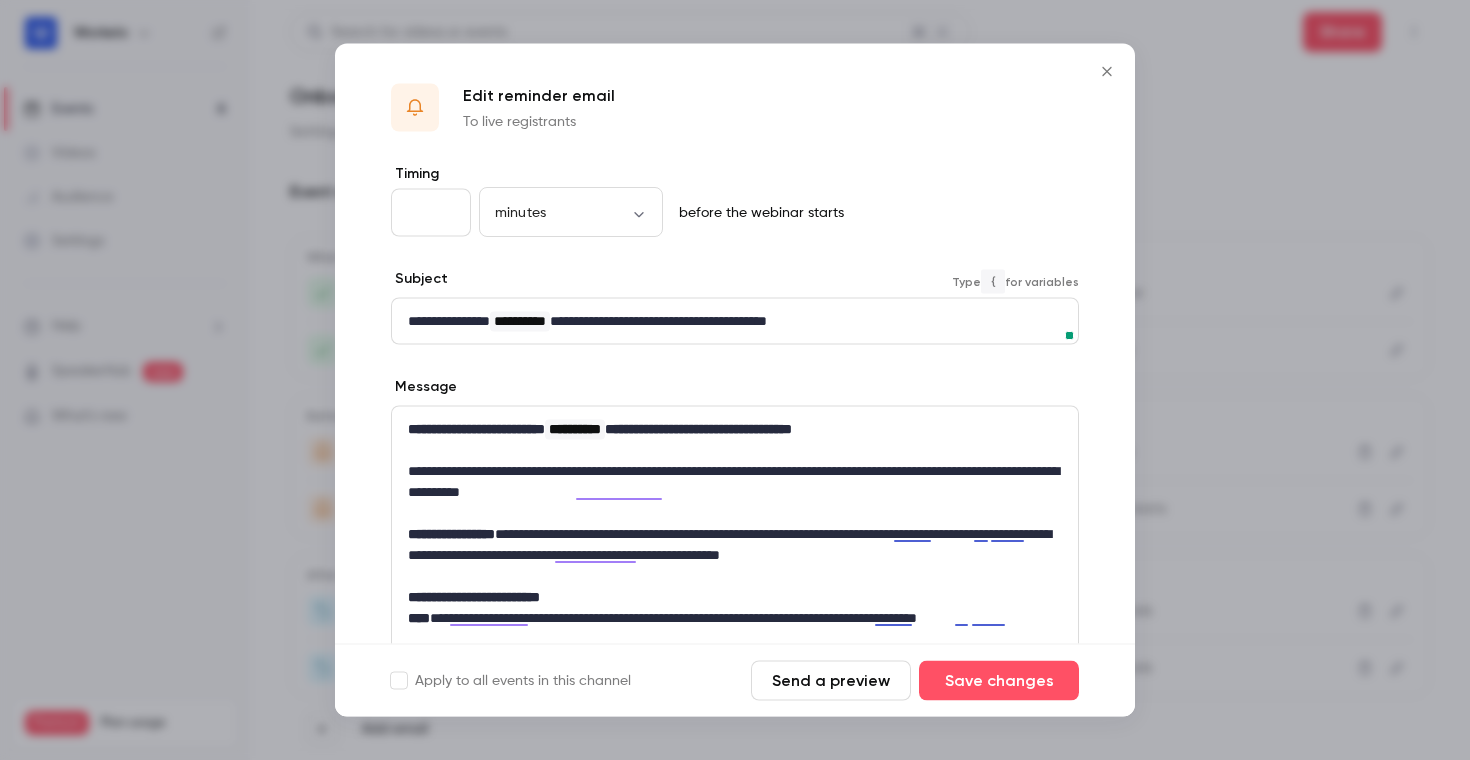 click on "**********" at bounding box center (735, 321) 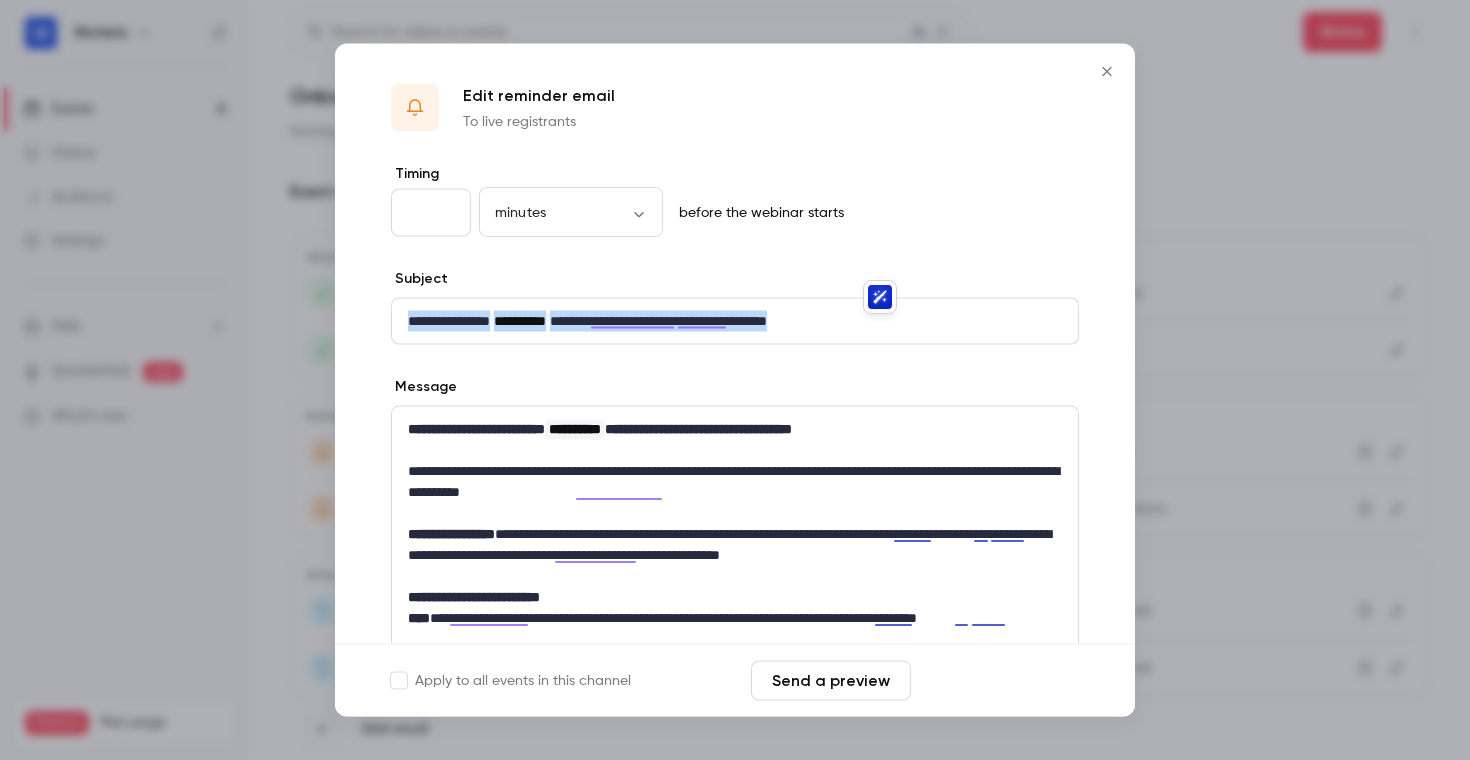 click on "Save changes" at bounding box center [999, 681] 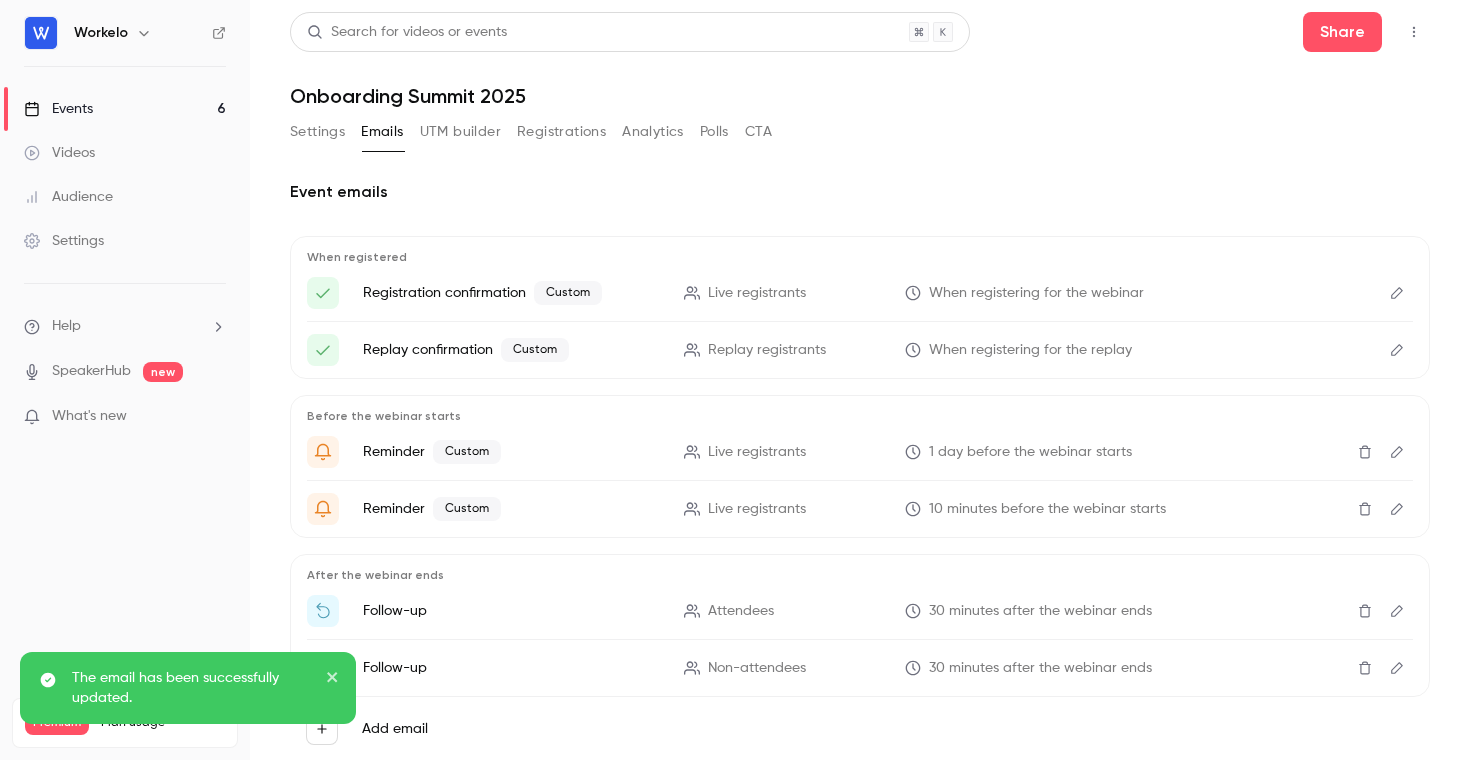click 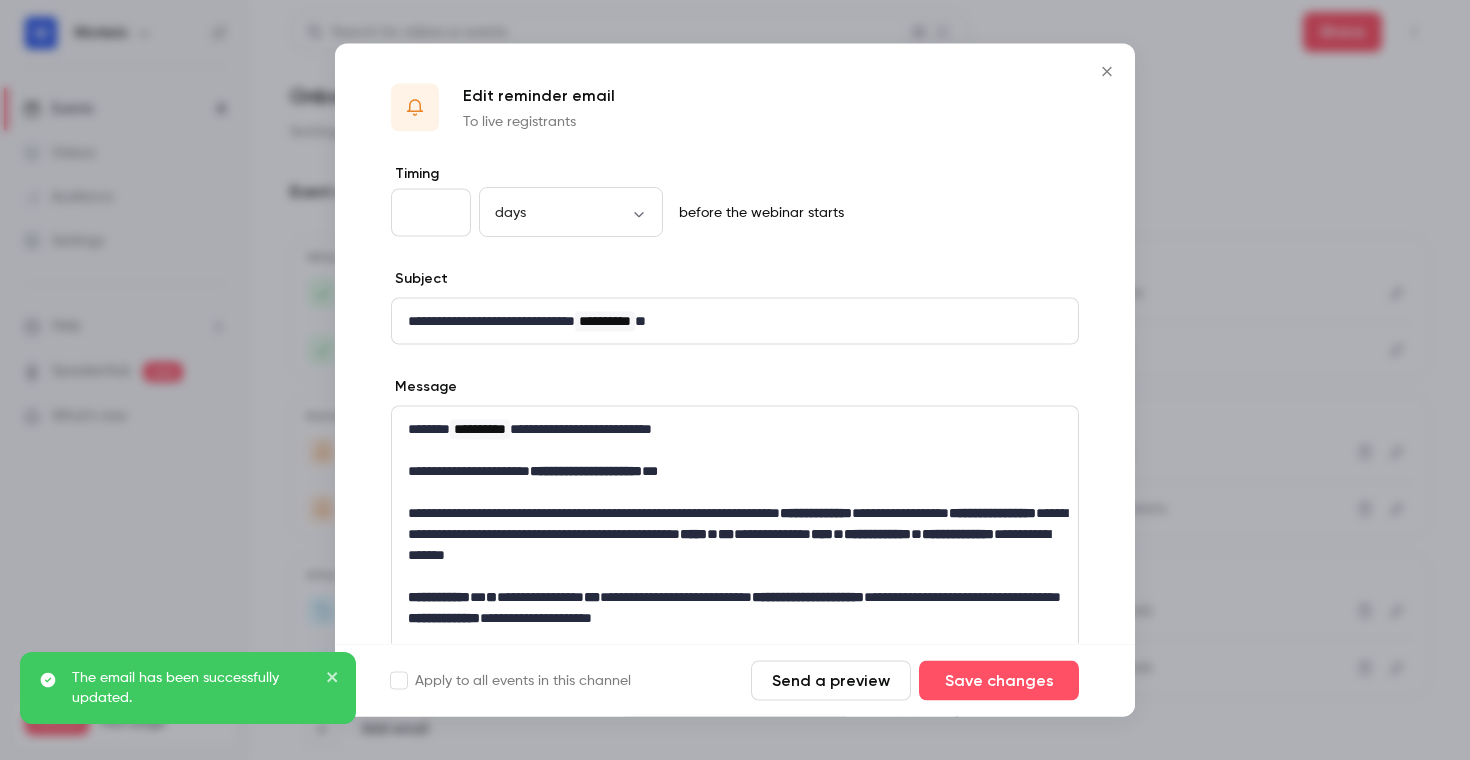 click at bounding box center (735, 380) 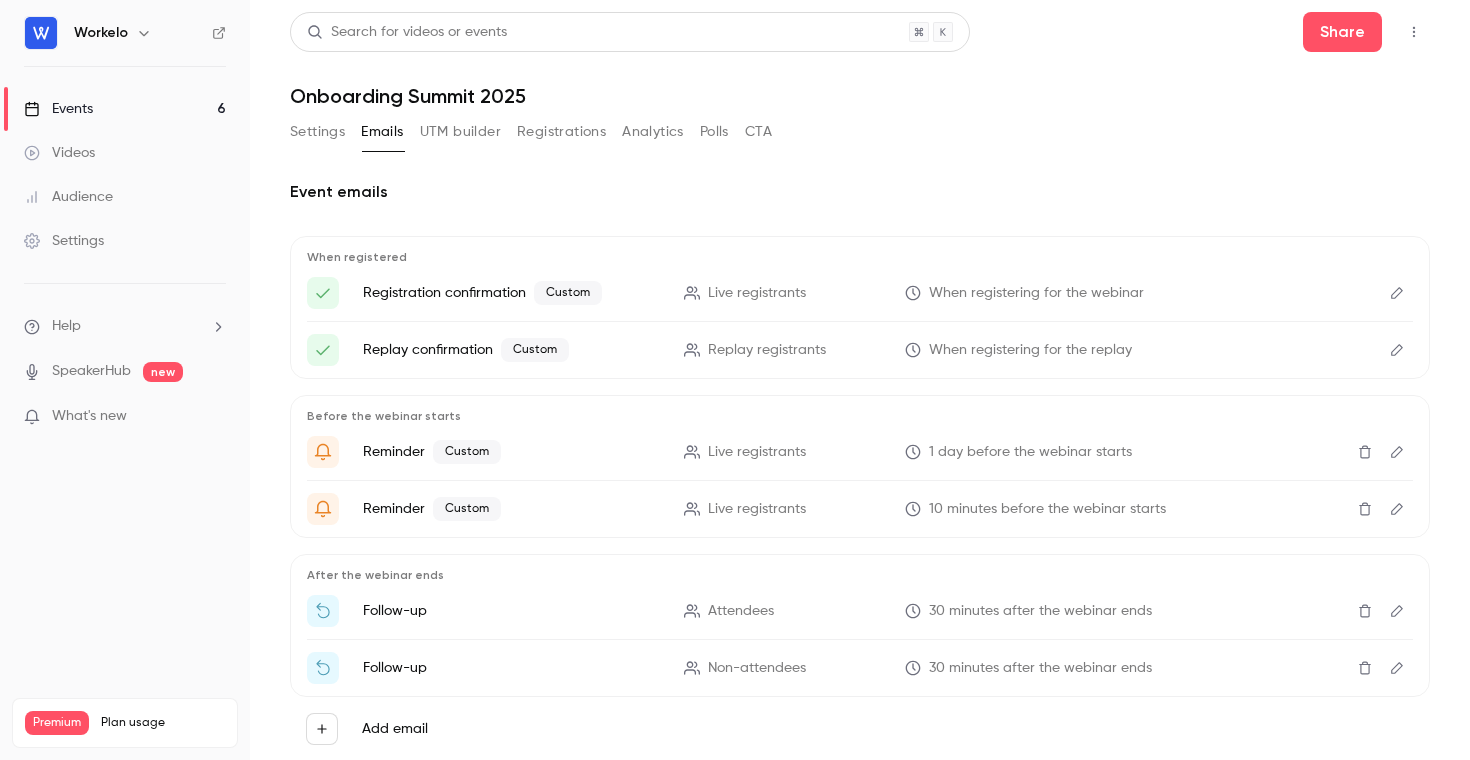 click on "Follow-up" at bounding box center (511, 611) 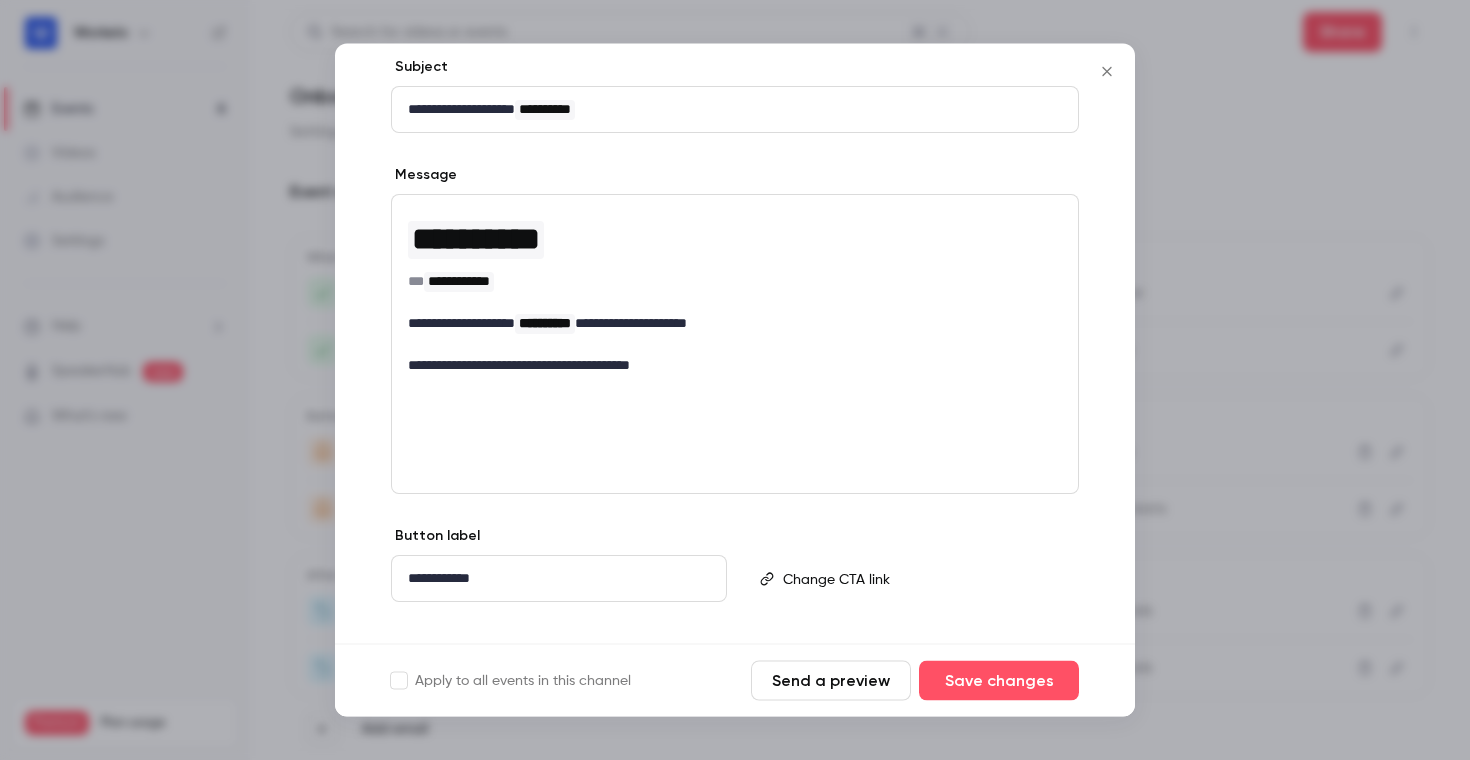 scroll, scrollTop: 242, scrollLeft: 0, axis: vertical 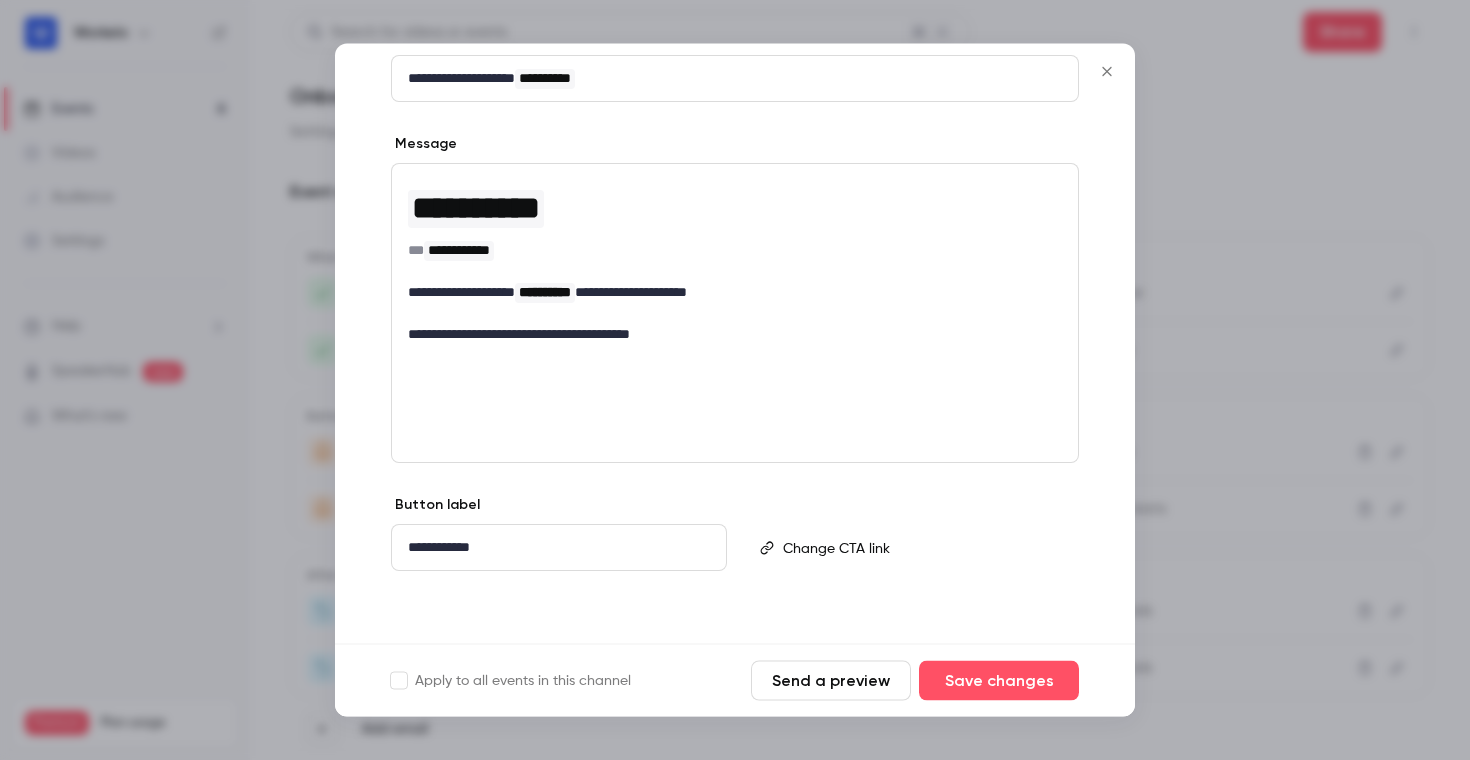 click 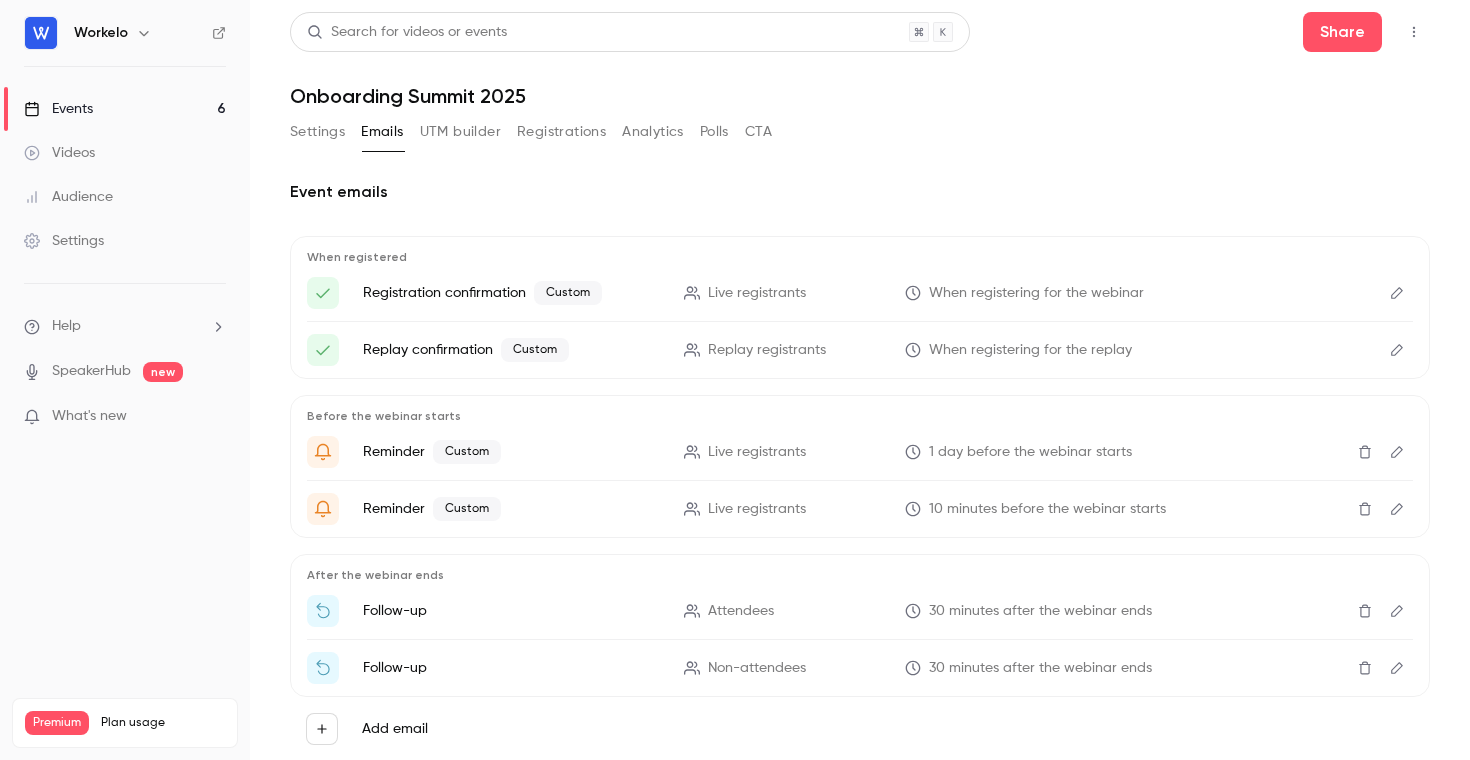 click 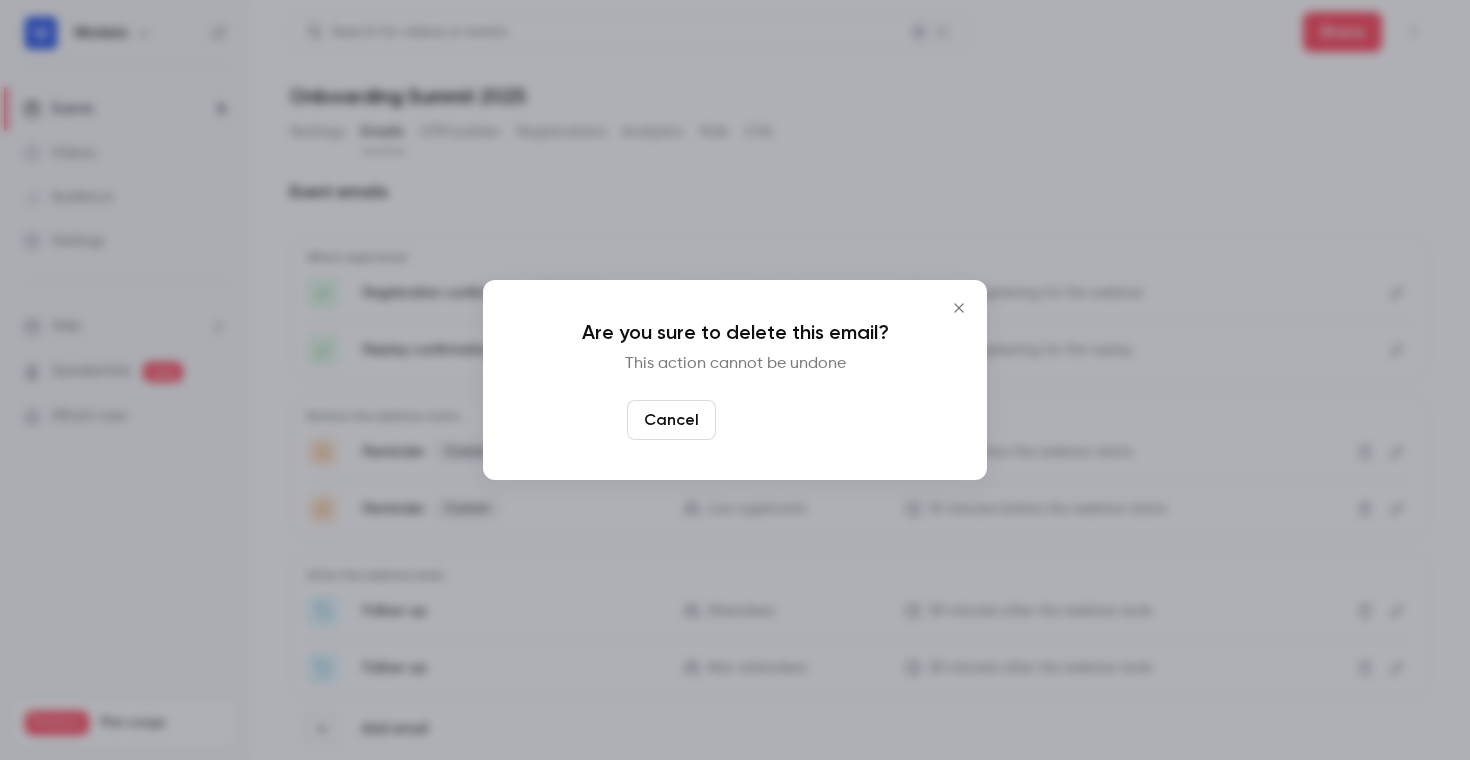 click on "Yes, delete" at bounding box center (784, 420) 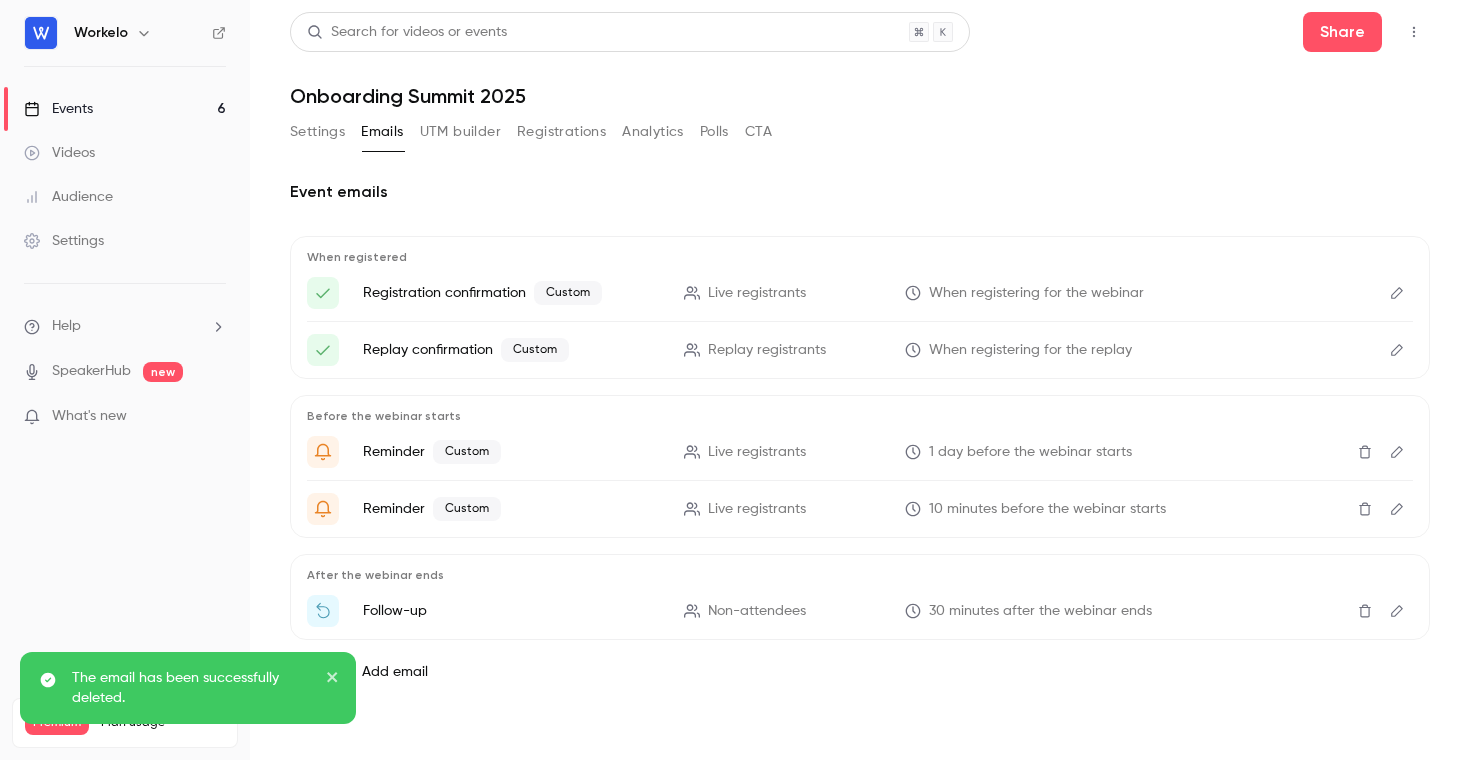click 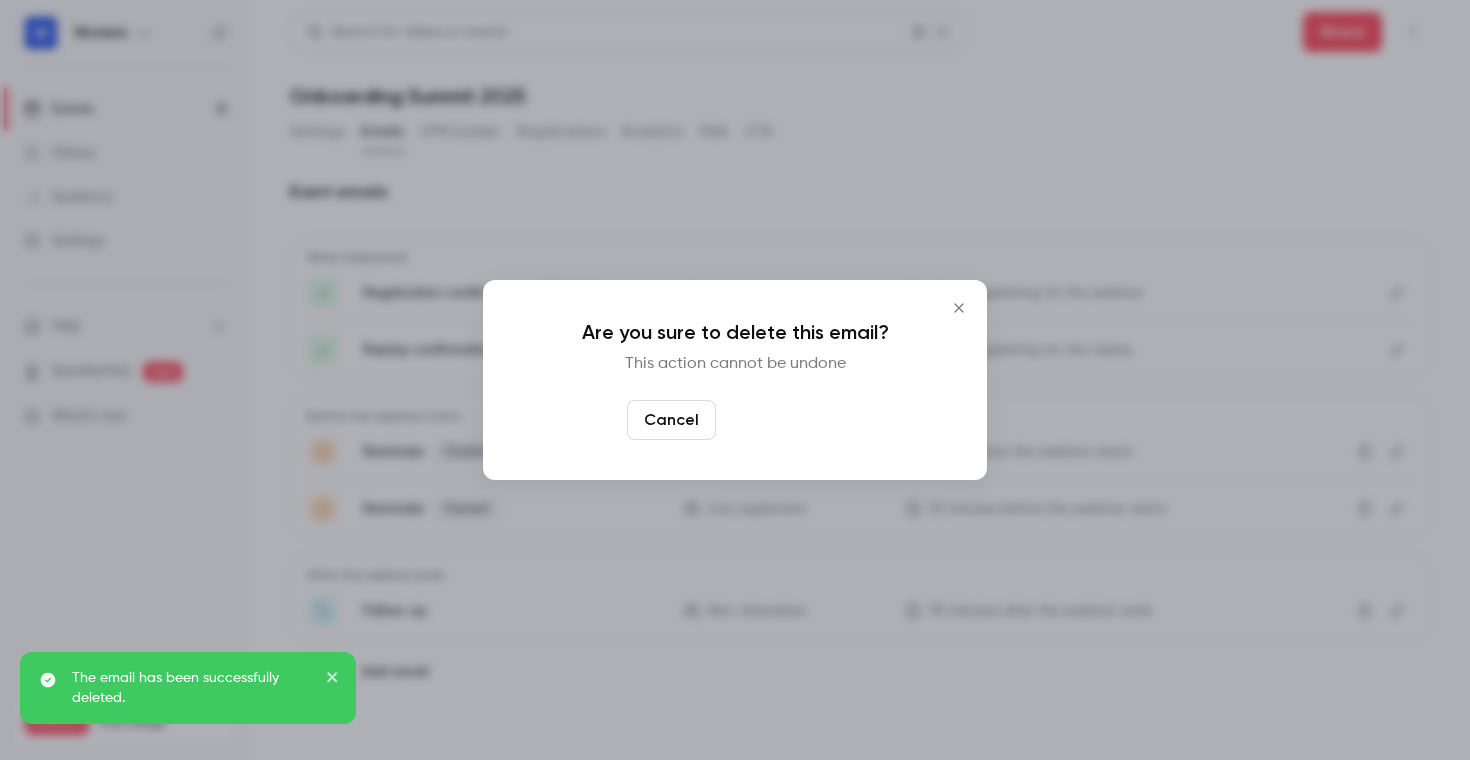 click on "Yes, delete" at bounding box center [784, 420] 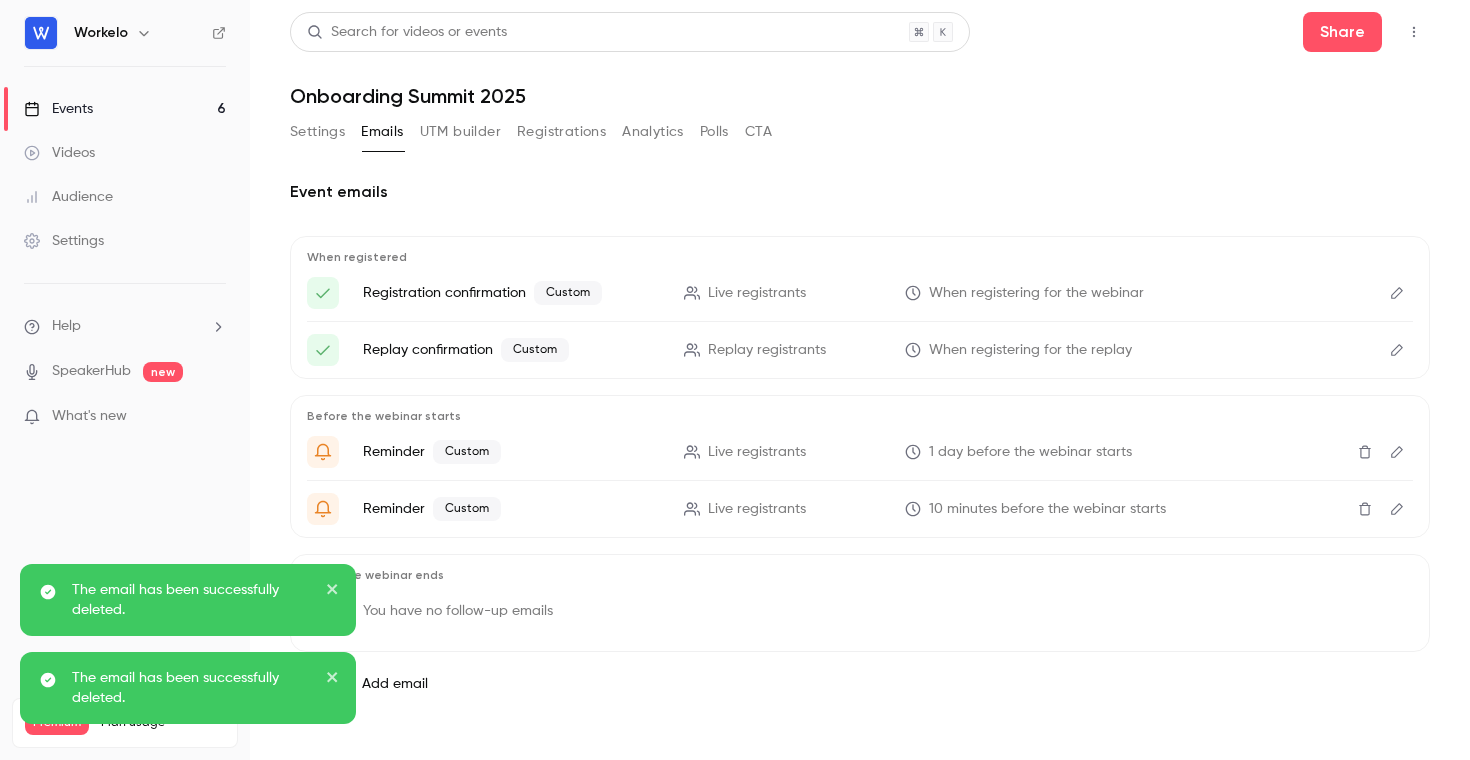 click on "After the webinar ends You have no follow-up emails" at bounding box center [860, 603] 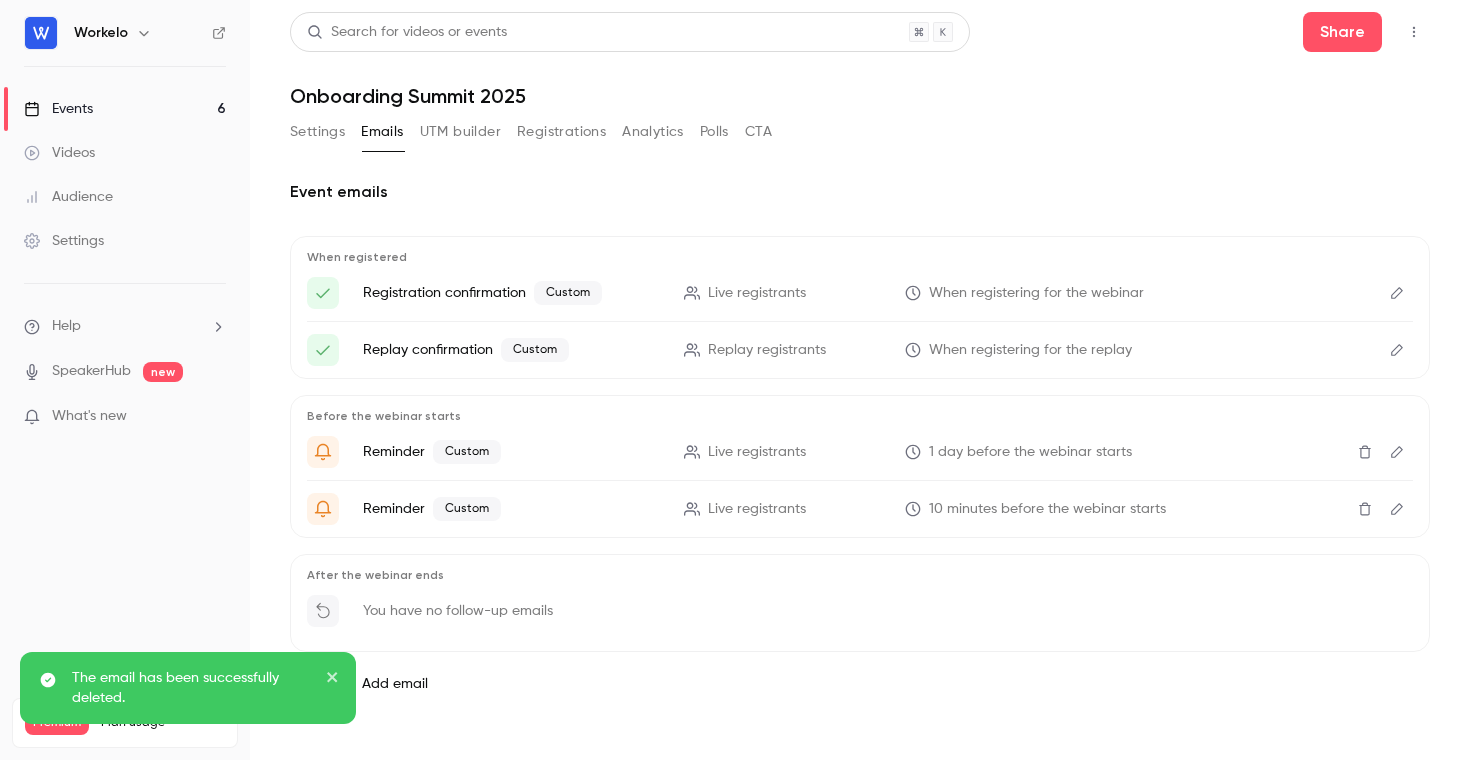 click on "Add email" at bounding box center [395, 684] 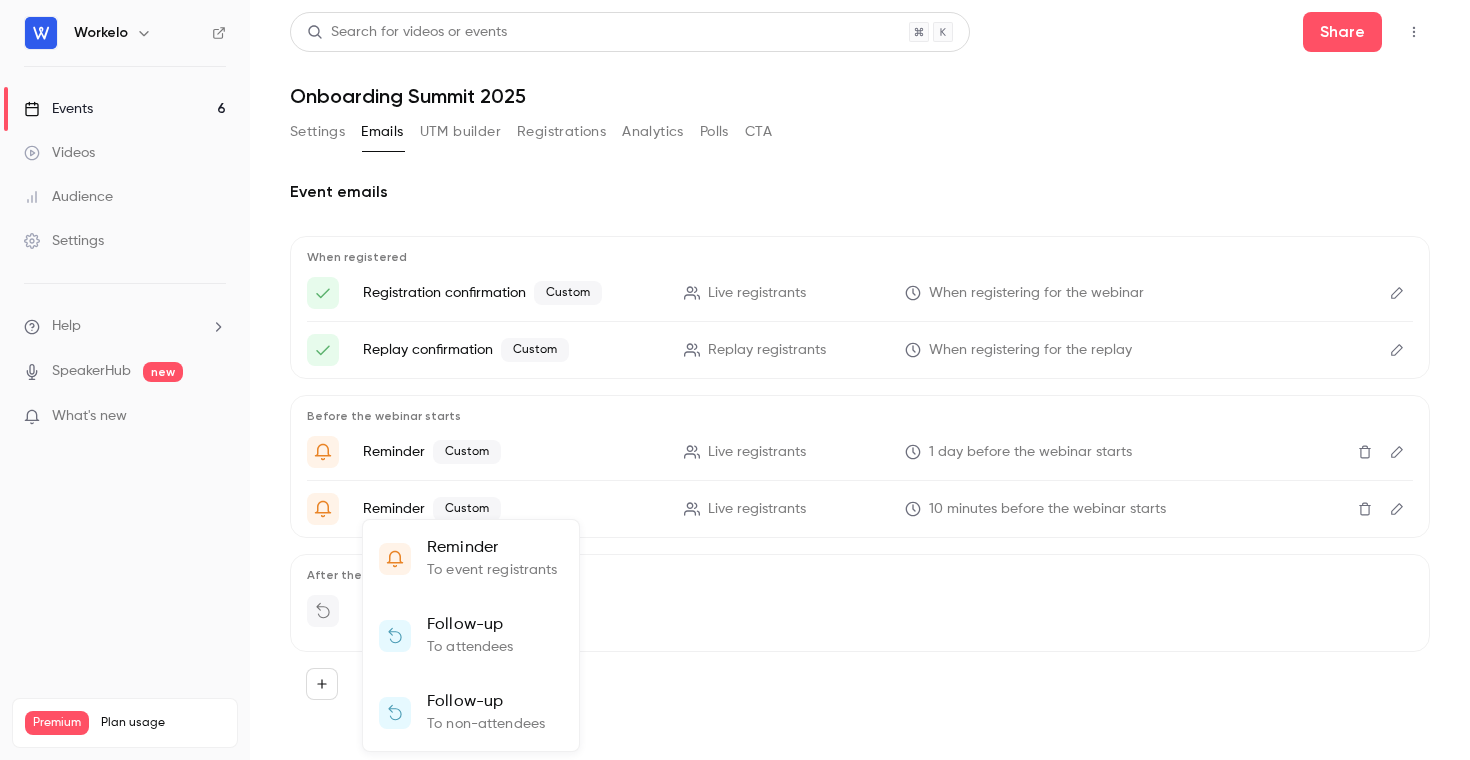 click at bounding box center (735, 380) 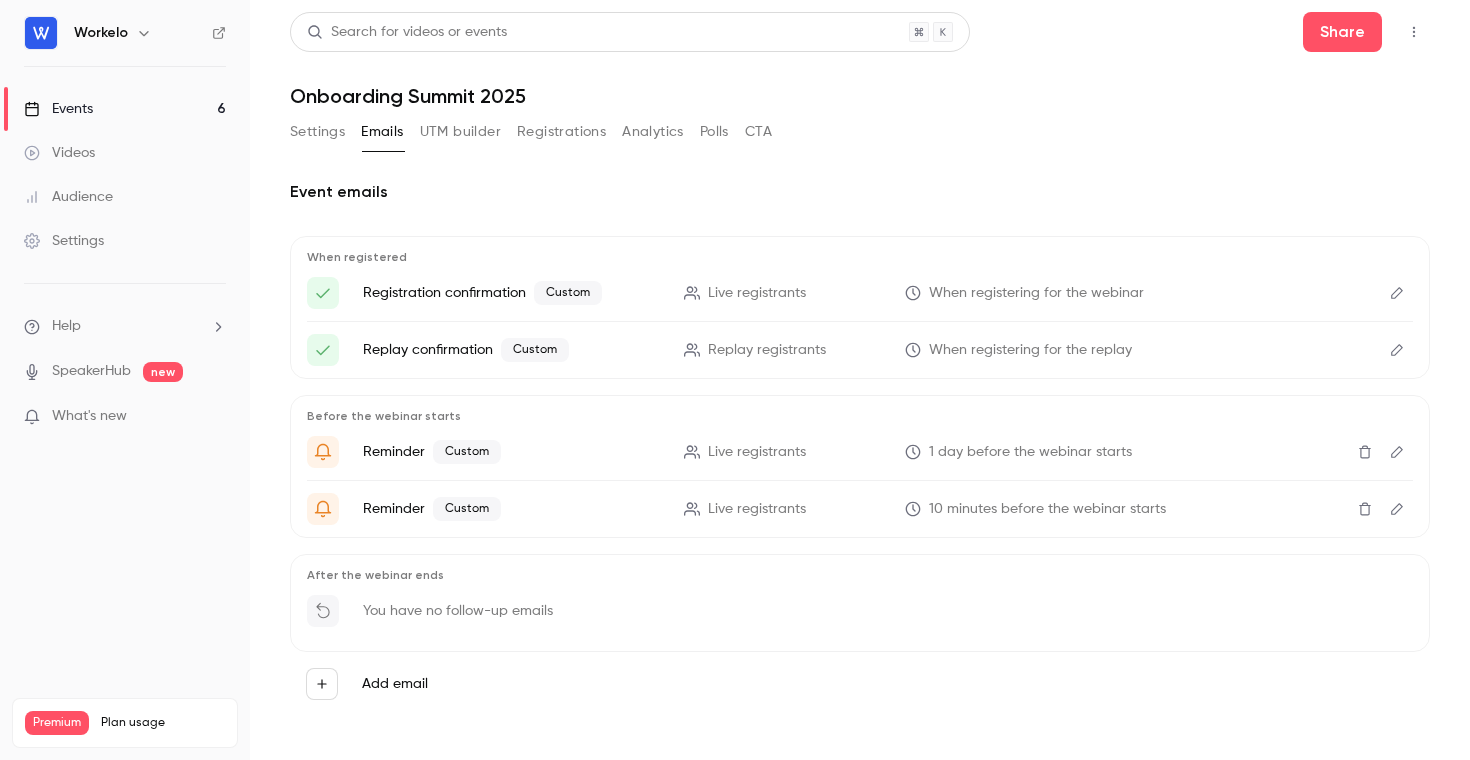 click on "Settings" at bounding box center [317, 132] 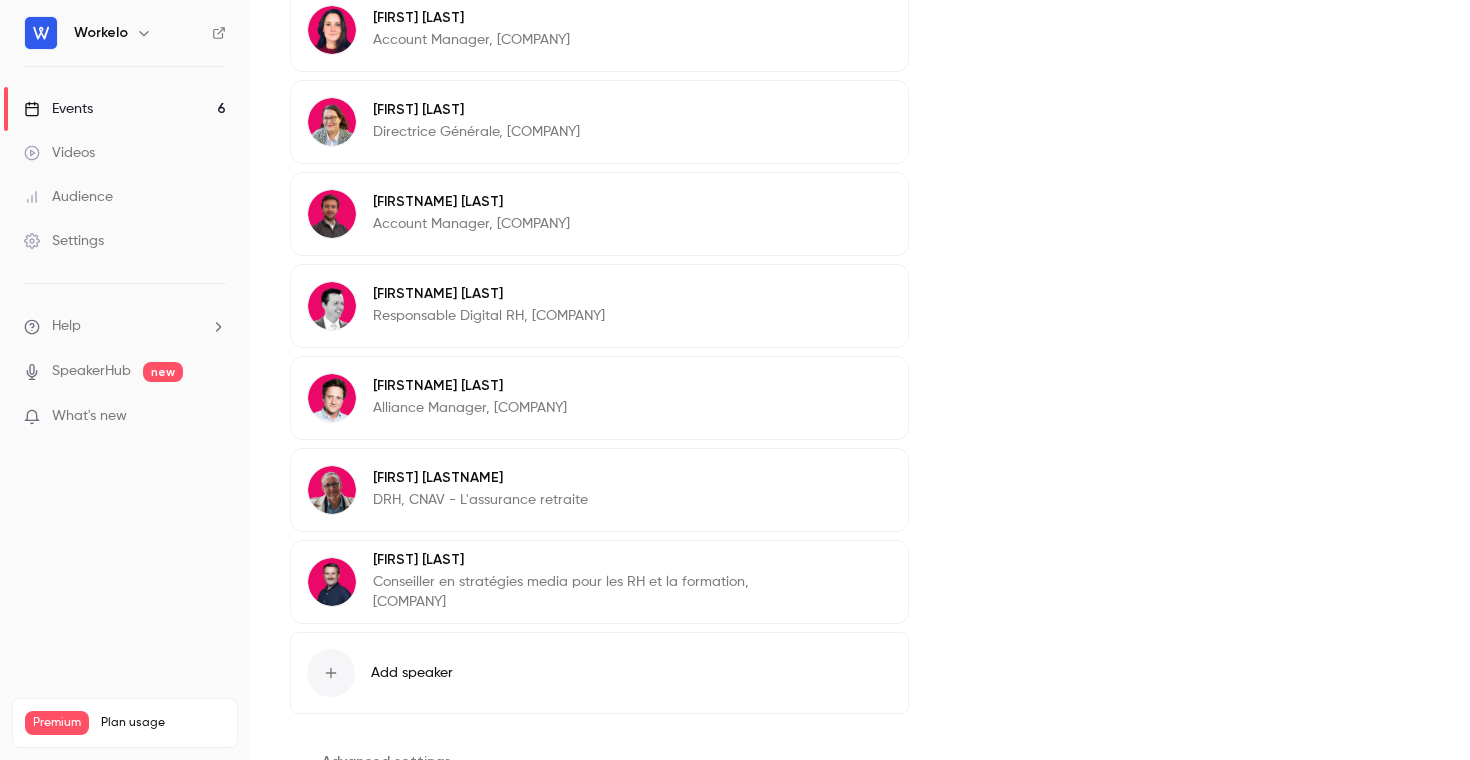 scroll, scrollTop: 1777, scrollLeft: 0, axis: vertical 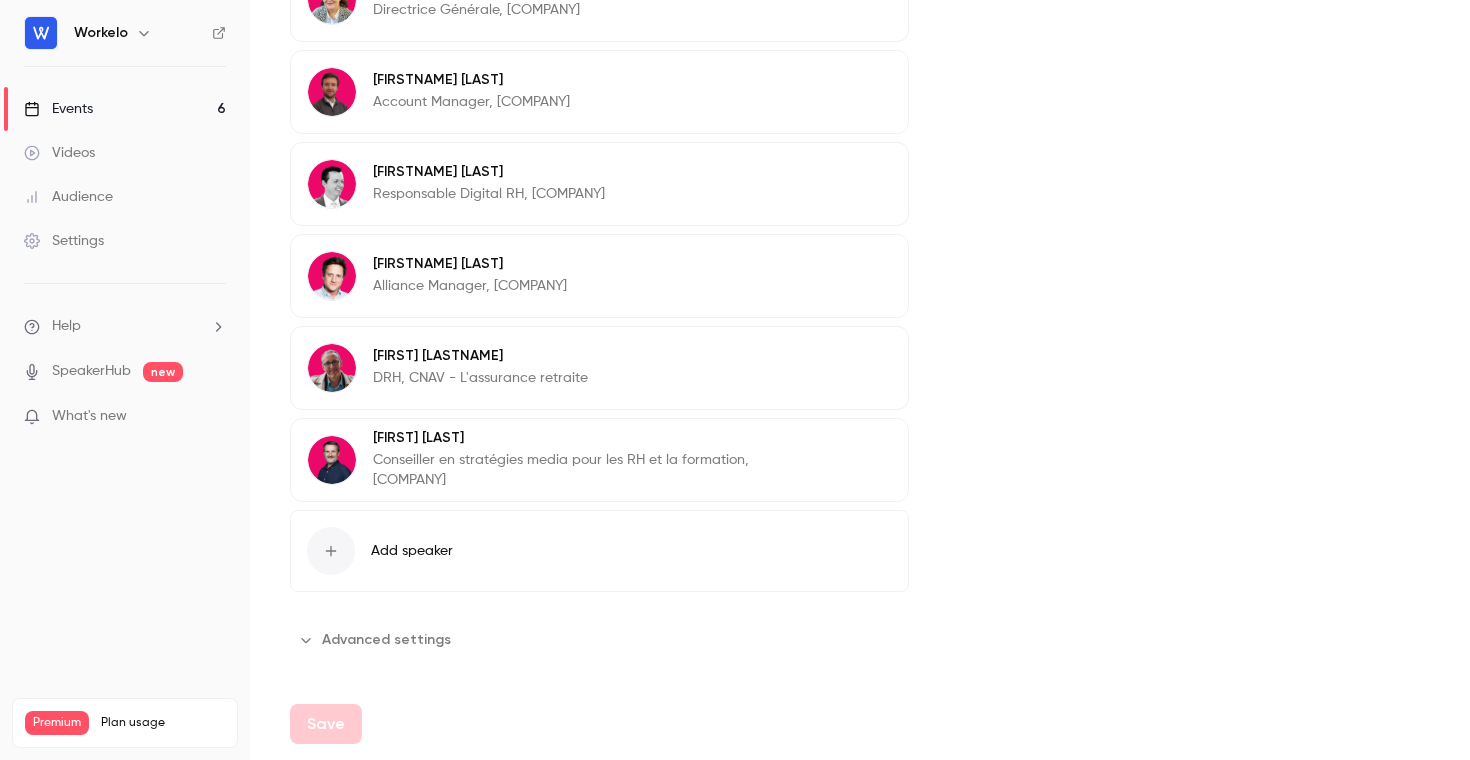 click on "Advanced settings" at bounding box center [376, 640] 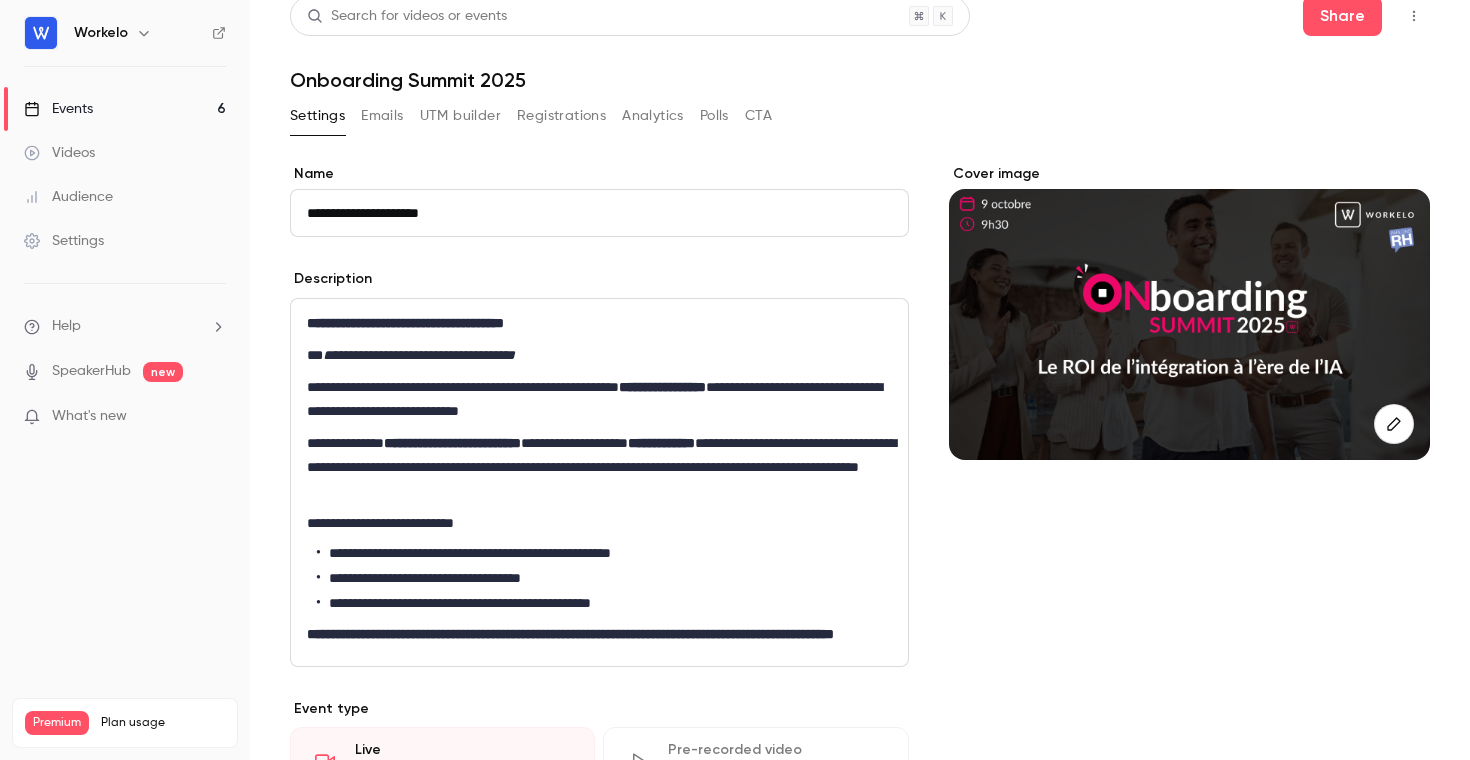 scroll, scrollTop: 0, scrollLeft: 0, axis: both 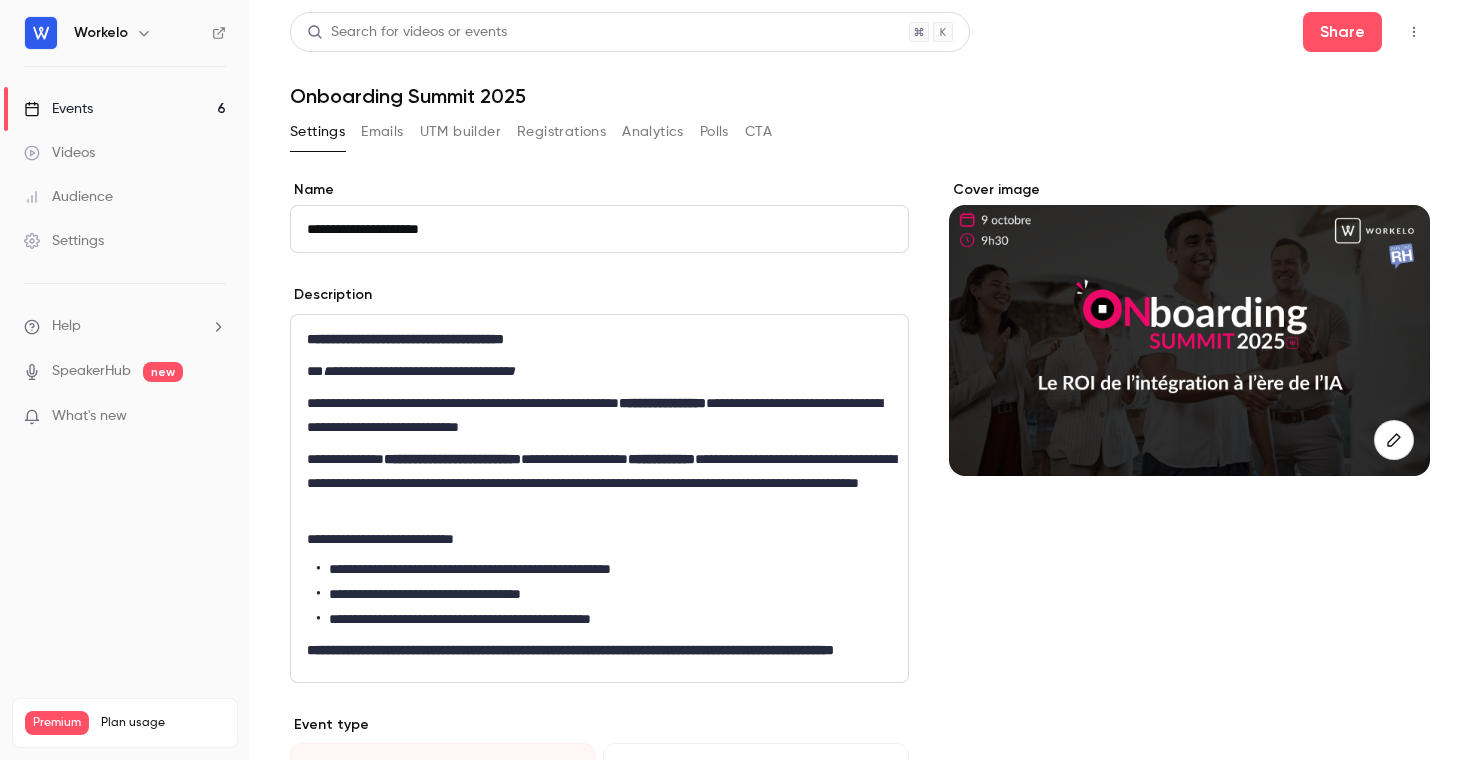 click on "Emails" at bounding box center (382, 132) 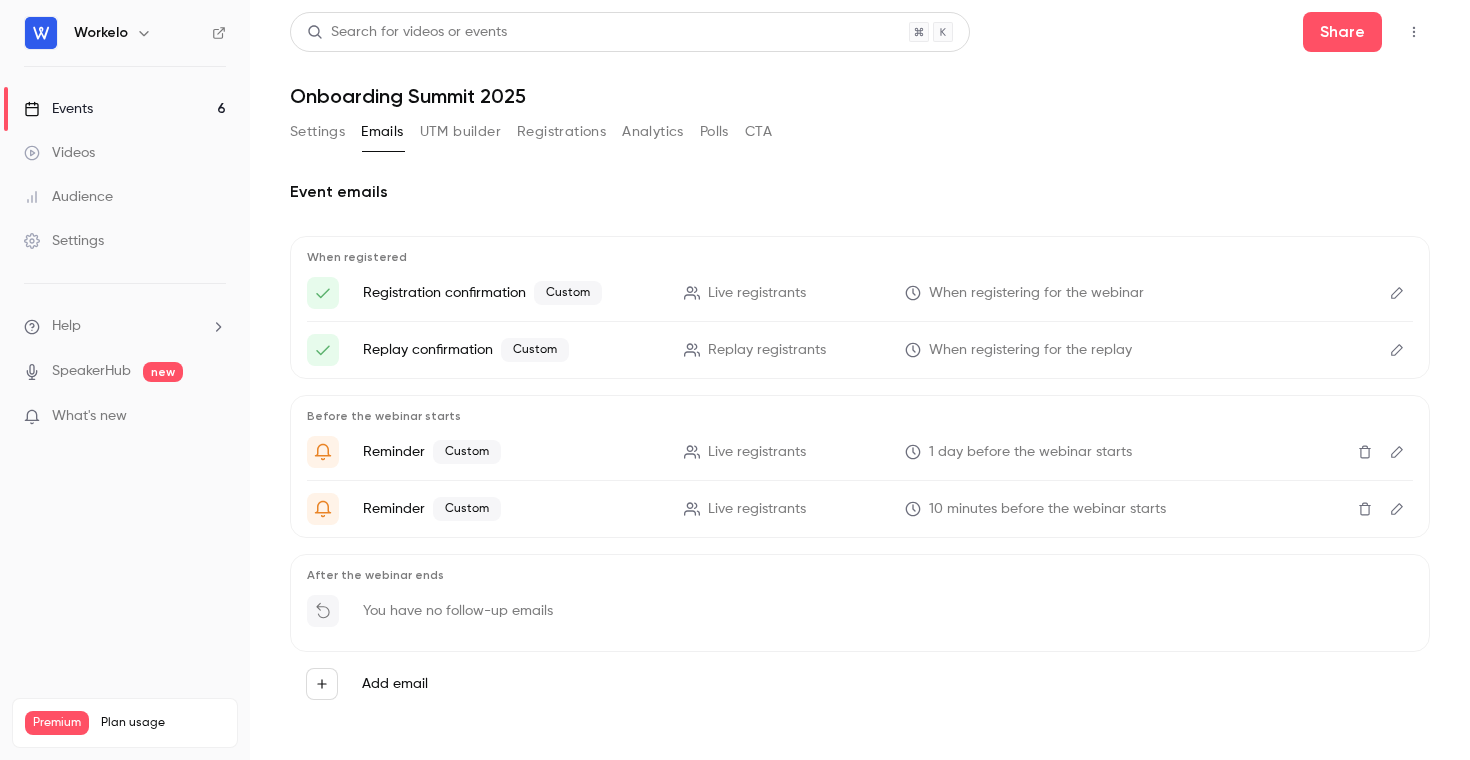 click on "UTM builder" at bounding box center (460, 132) 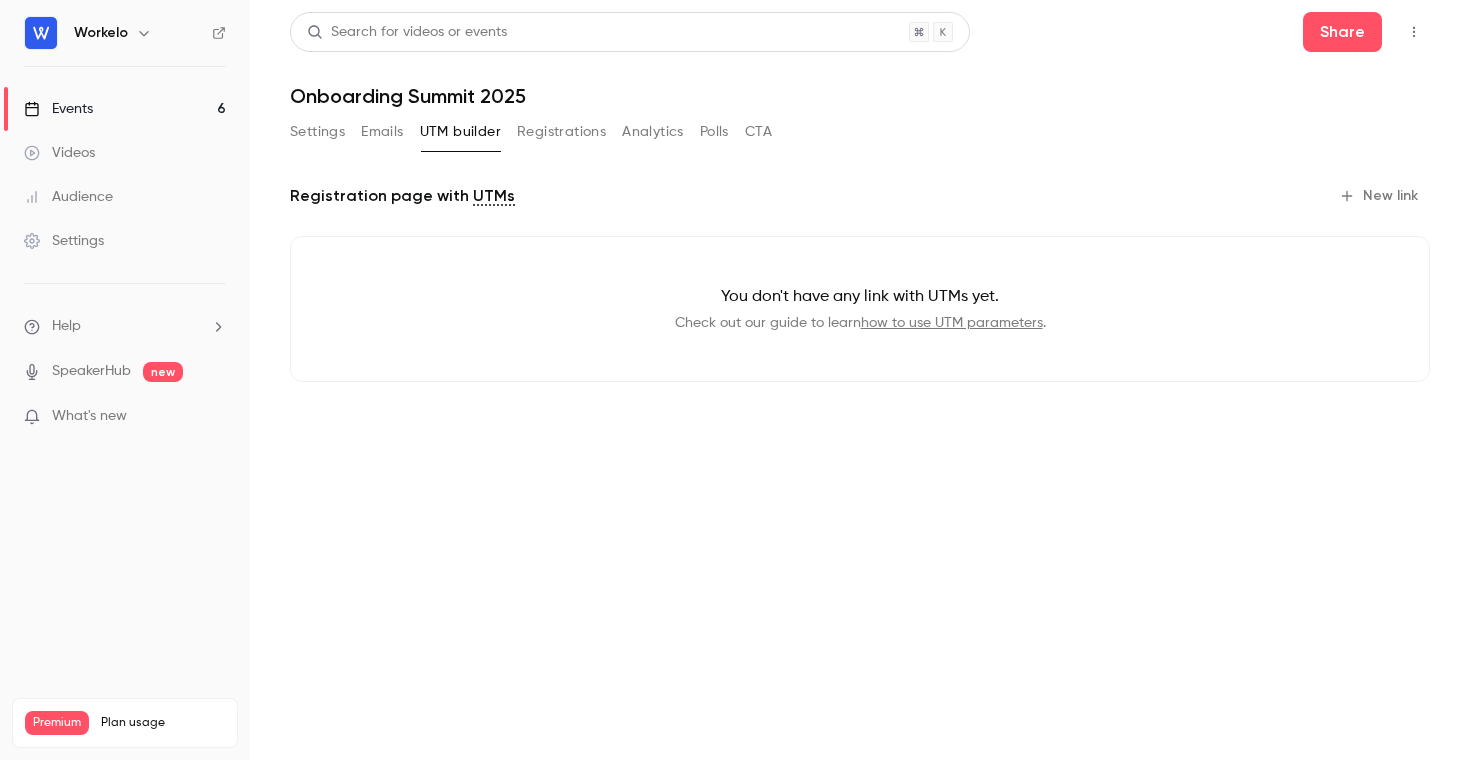 click on "Registrations" at bounding box center (561, 132) 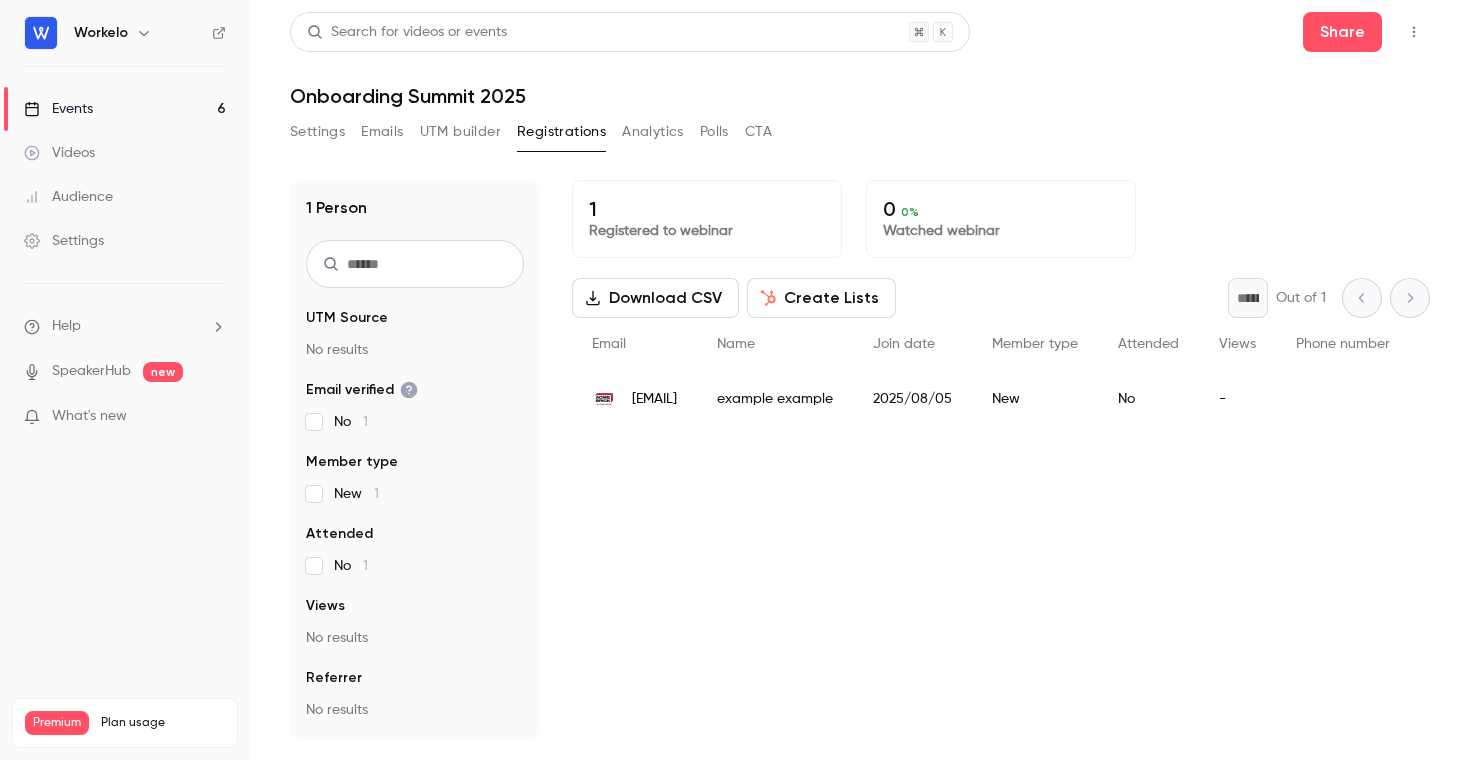 click on "UTM builder" at bounding box center [460, 132] 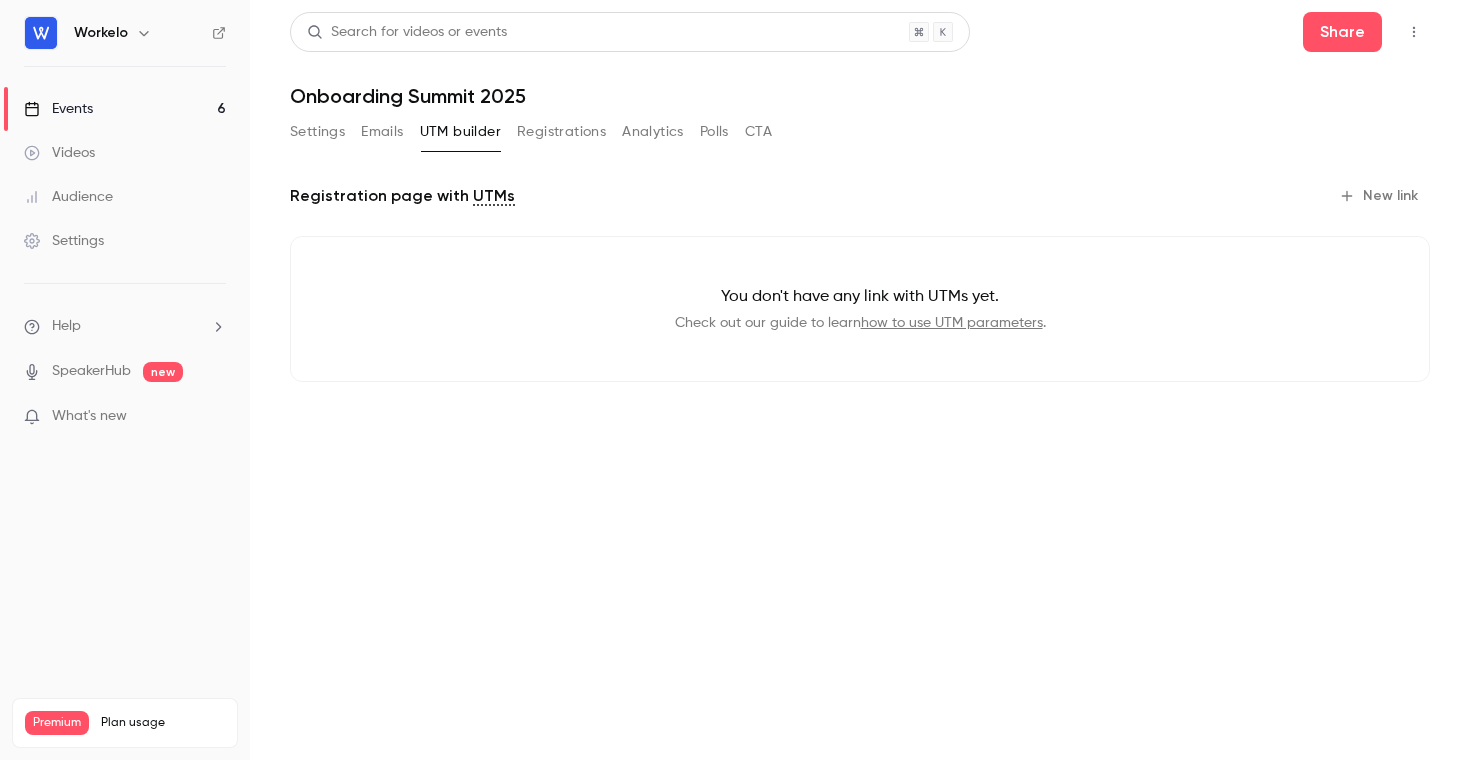 click on "Registrations" at bounding box center [561, 132] 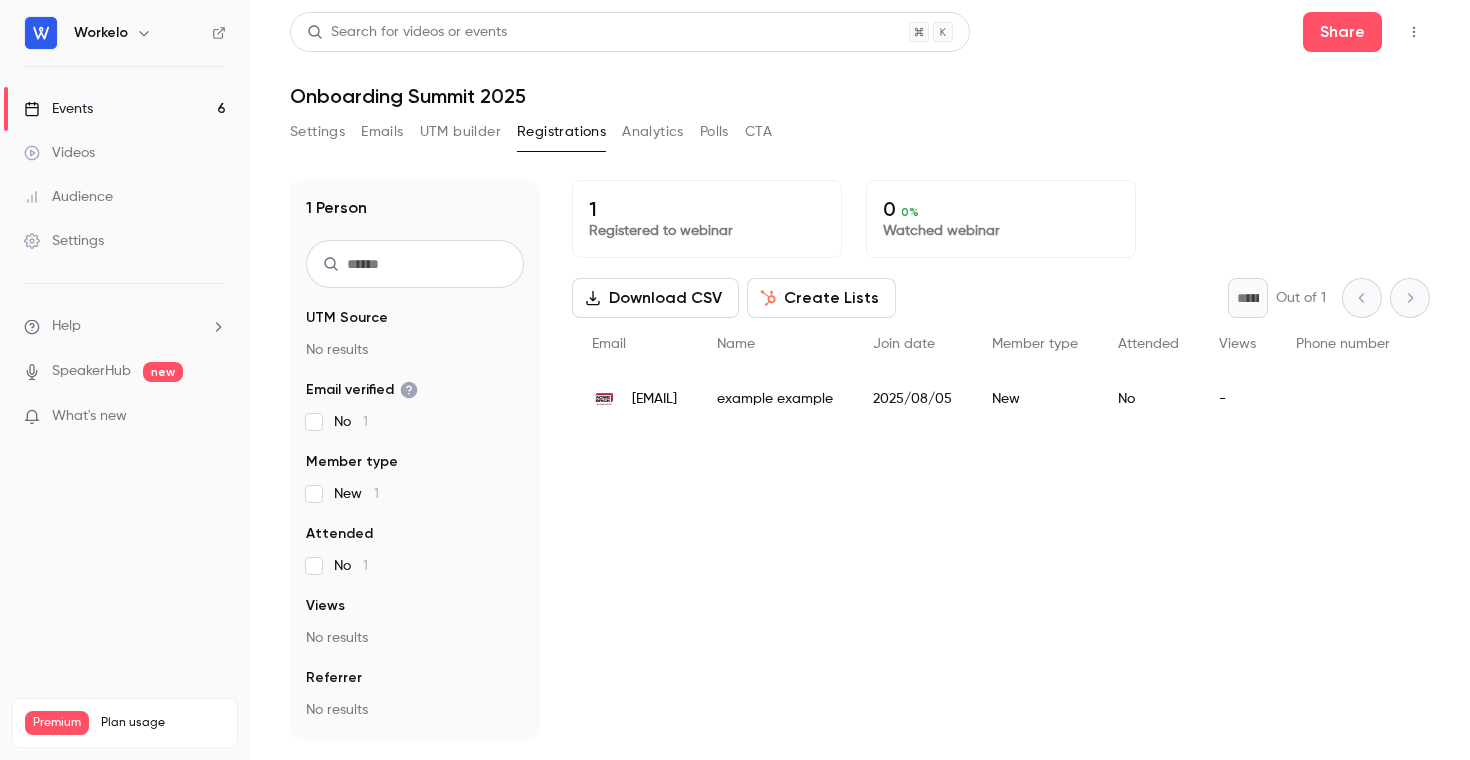click on "Analytics" at bounding box center [653, 132] 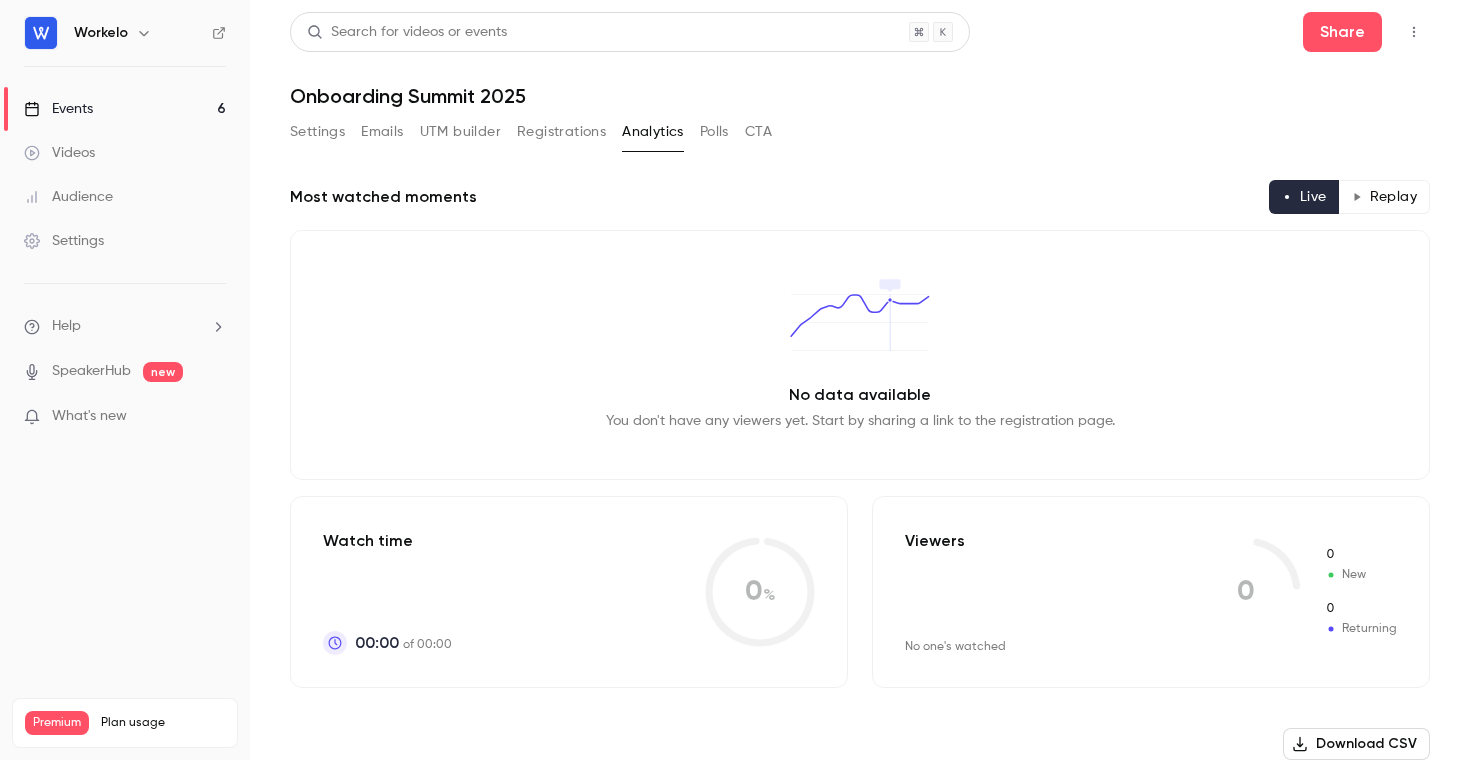 click on "Polls" at bounding box center [714, 132] 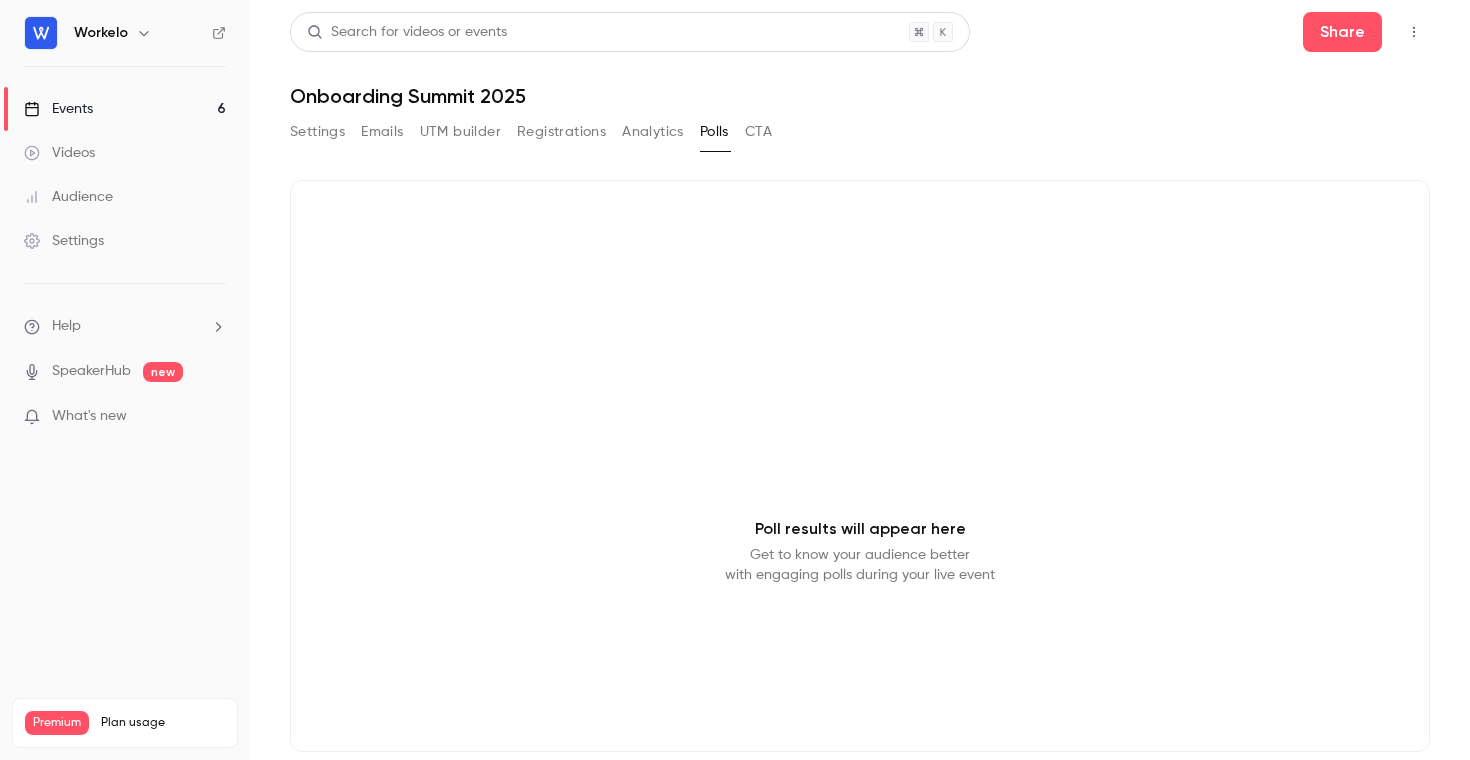 click on "Settings Emails UTM builder Registrations Analytics Polls CTA" at bounding box center (860, 136) 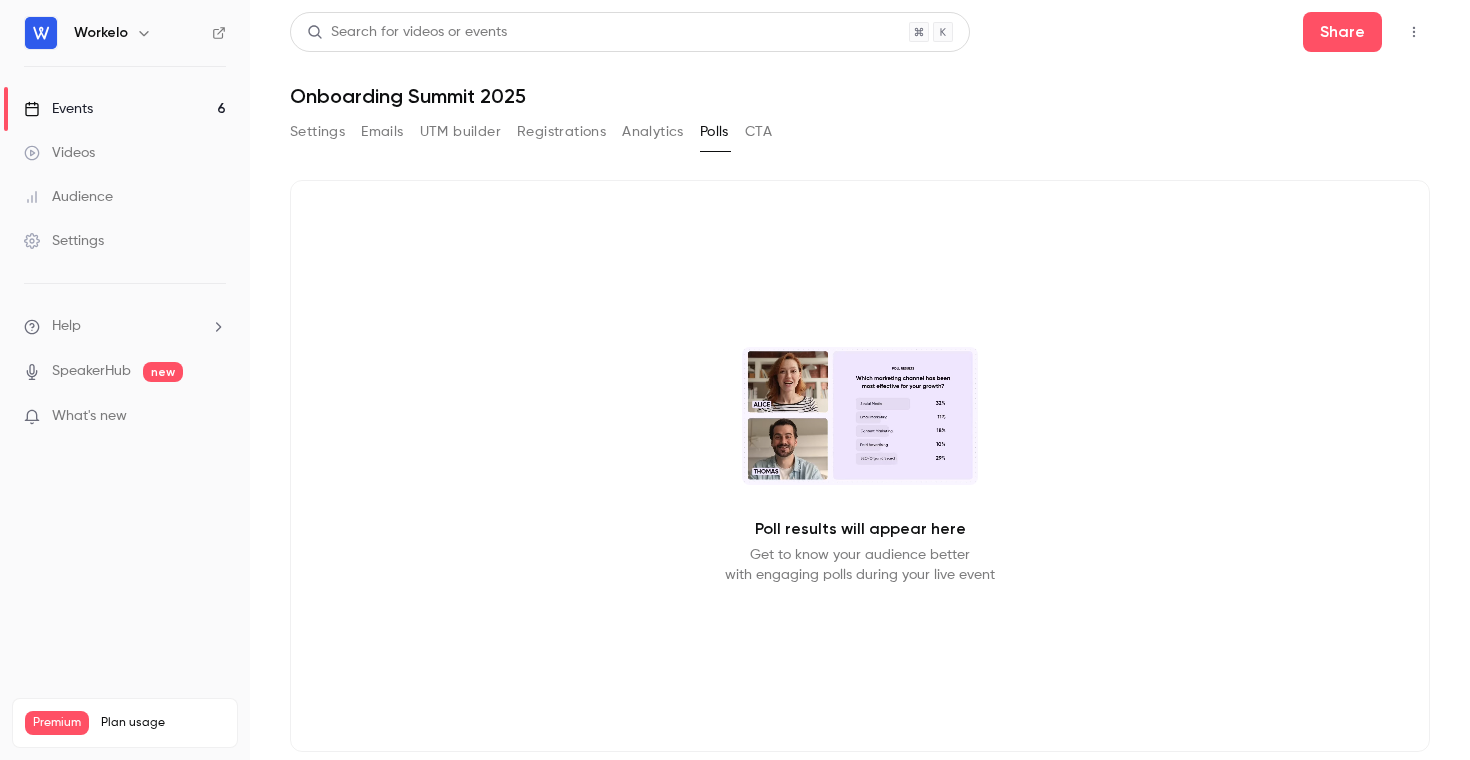 click on "CTA" at bounding box center (758, 132) 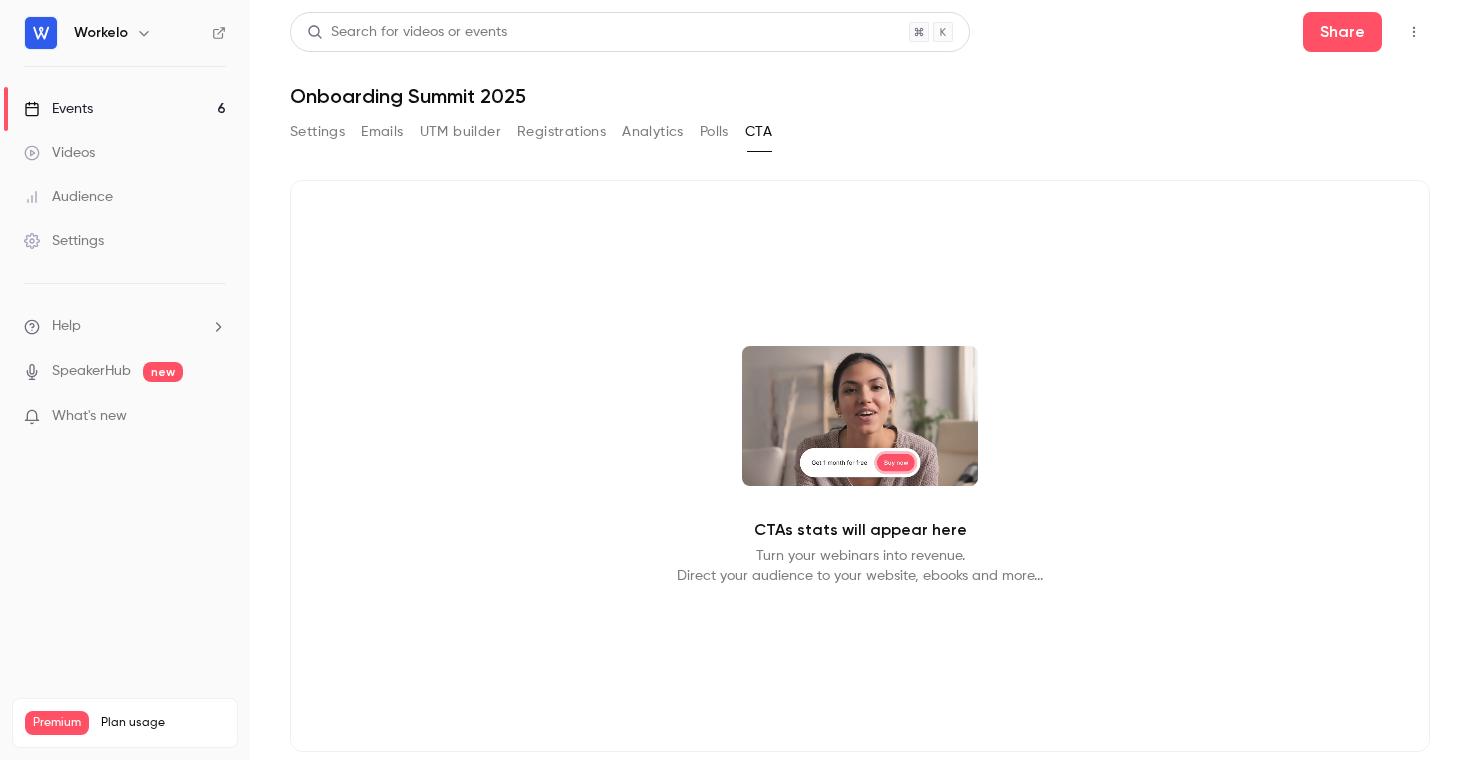 click on "Emails" at bounding box center [382, 132] 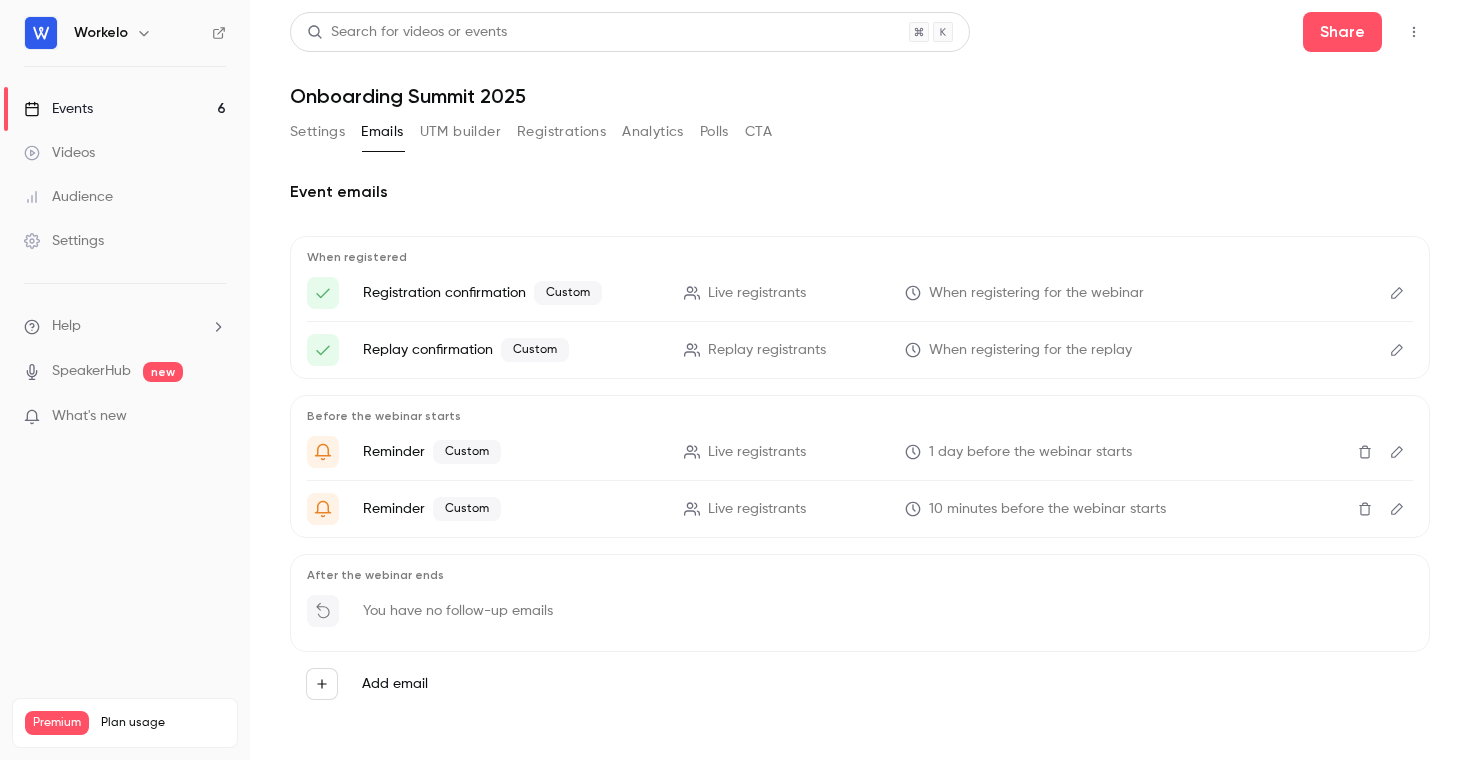 click 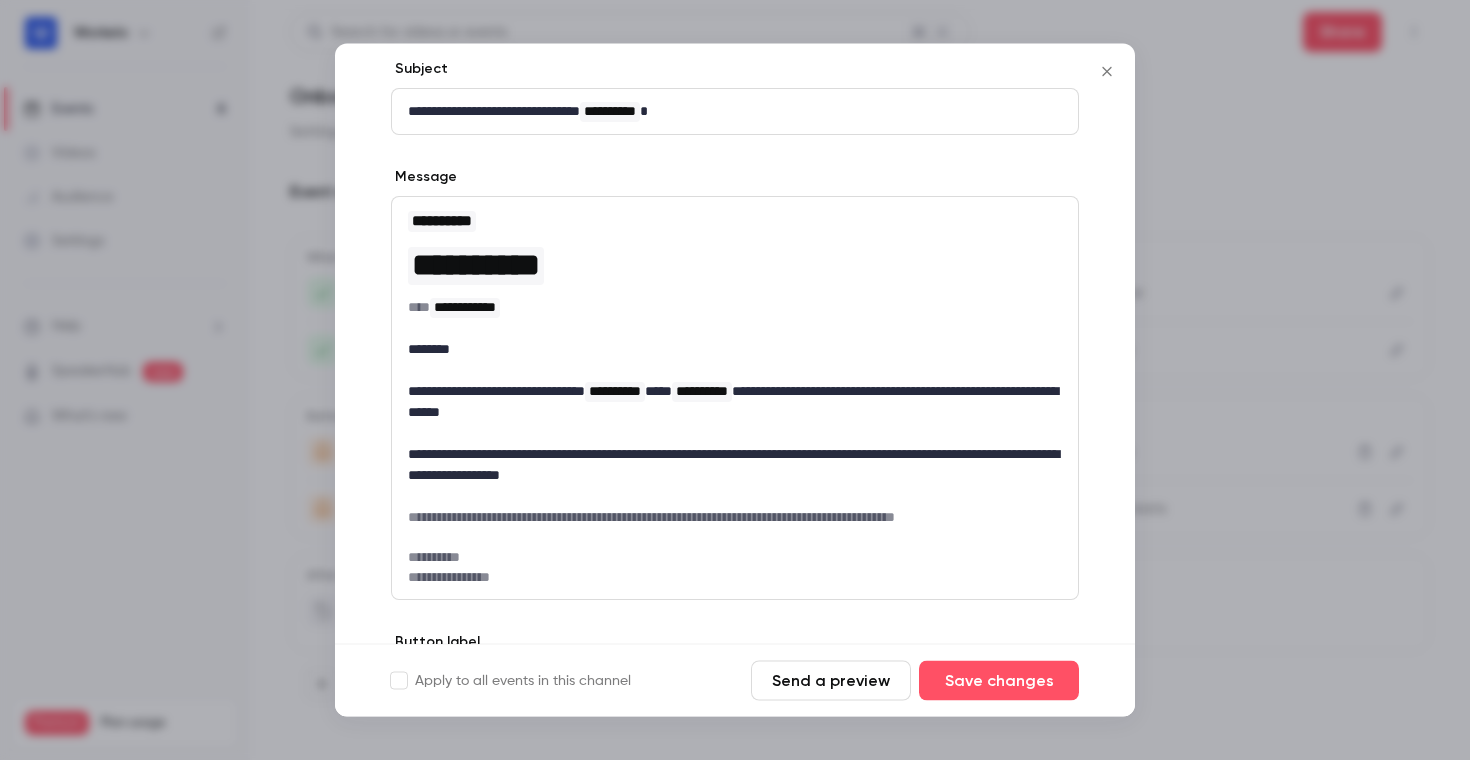 scroll, scrollTop: 55, scrollLeft: 0, axis: vertical 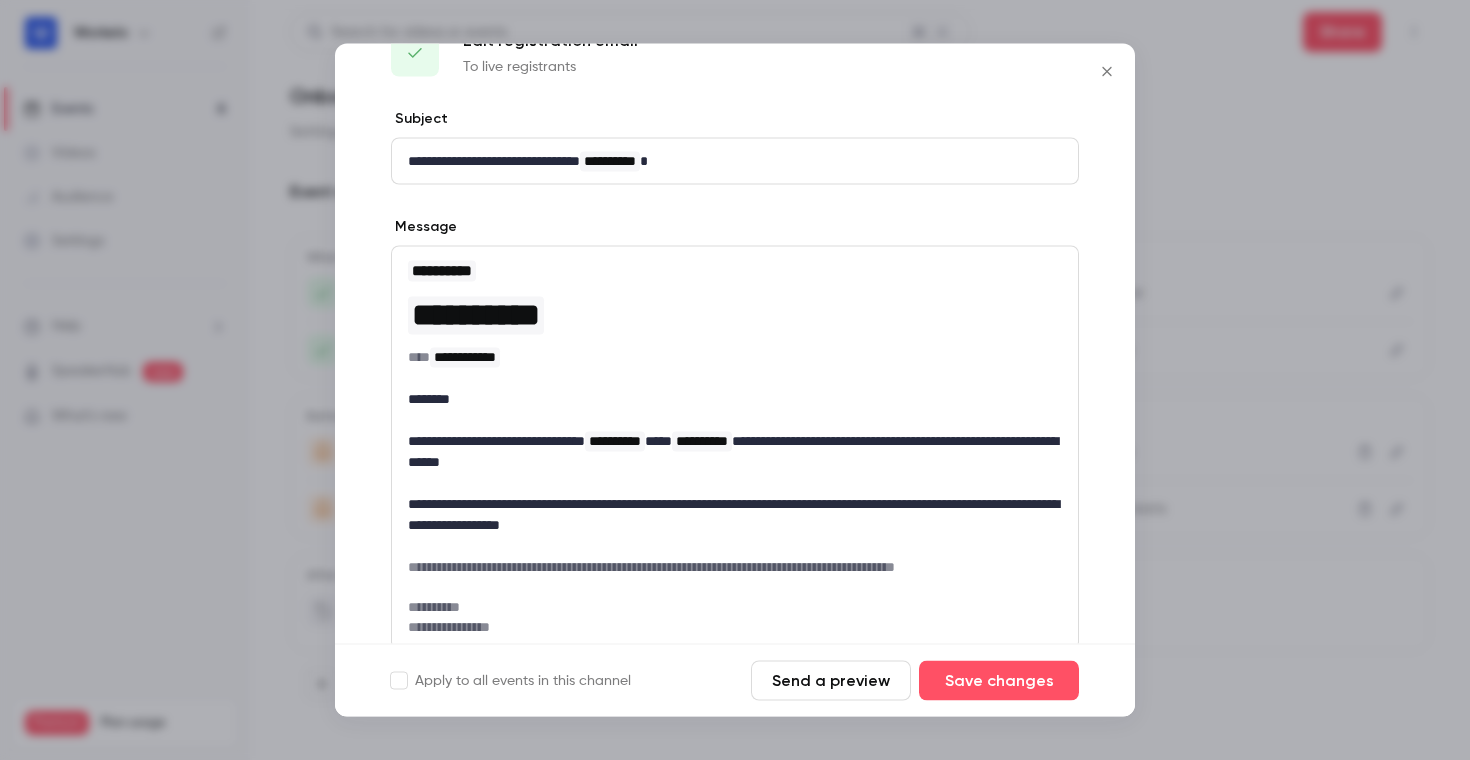 click on "**********" at bounding box center [735, 161] 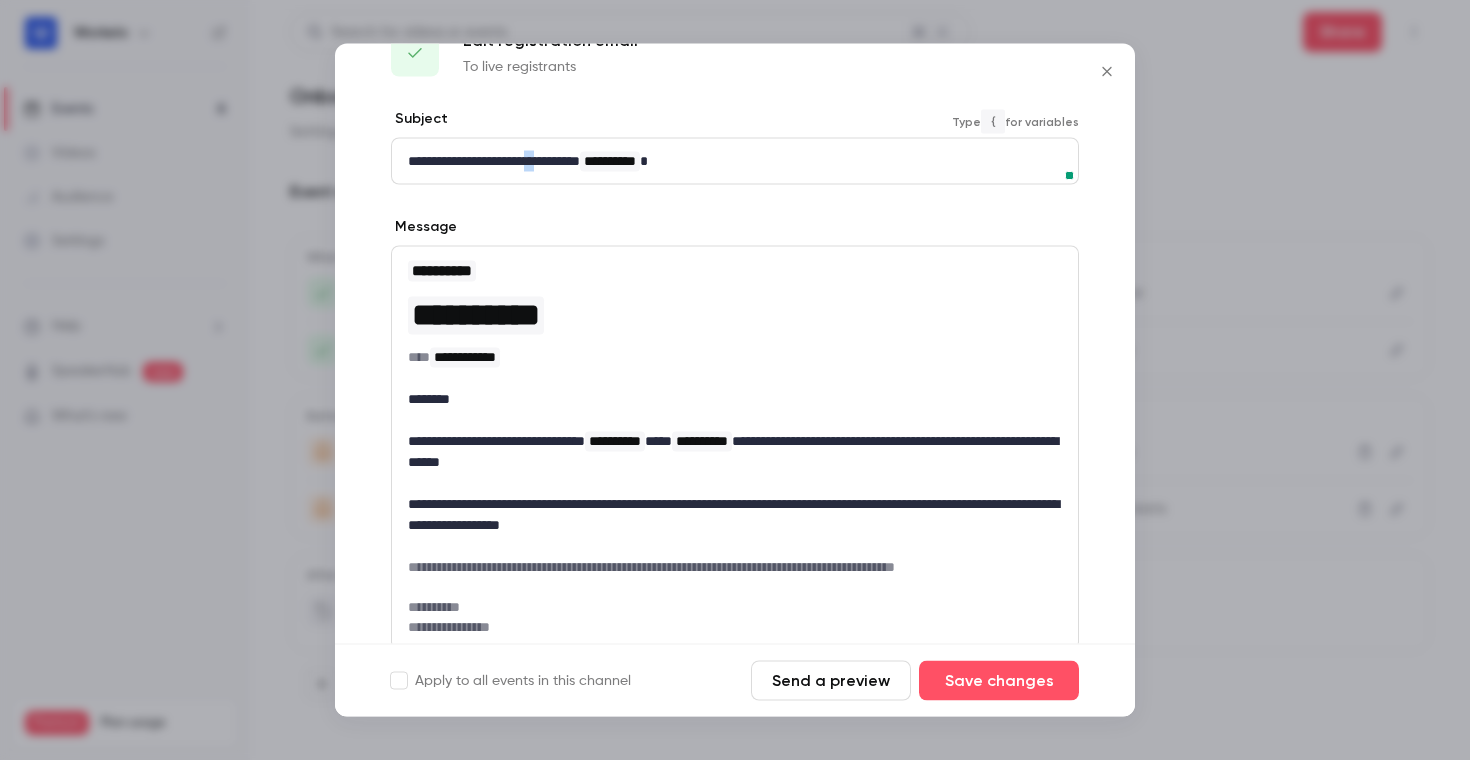 click on "**********" at bounding box center (735, 161) 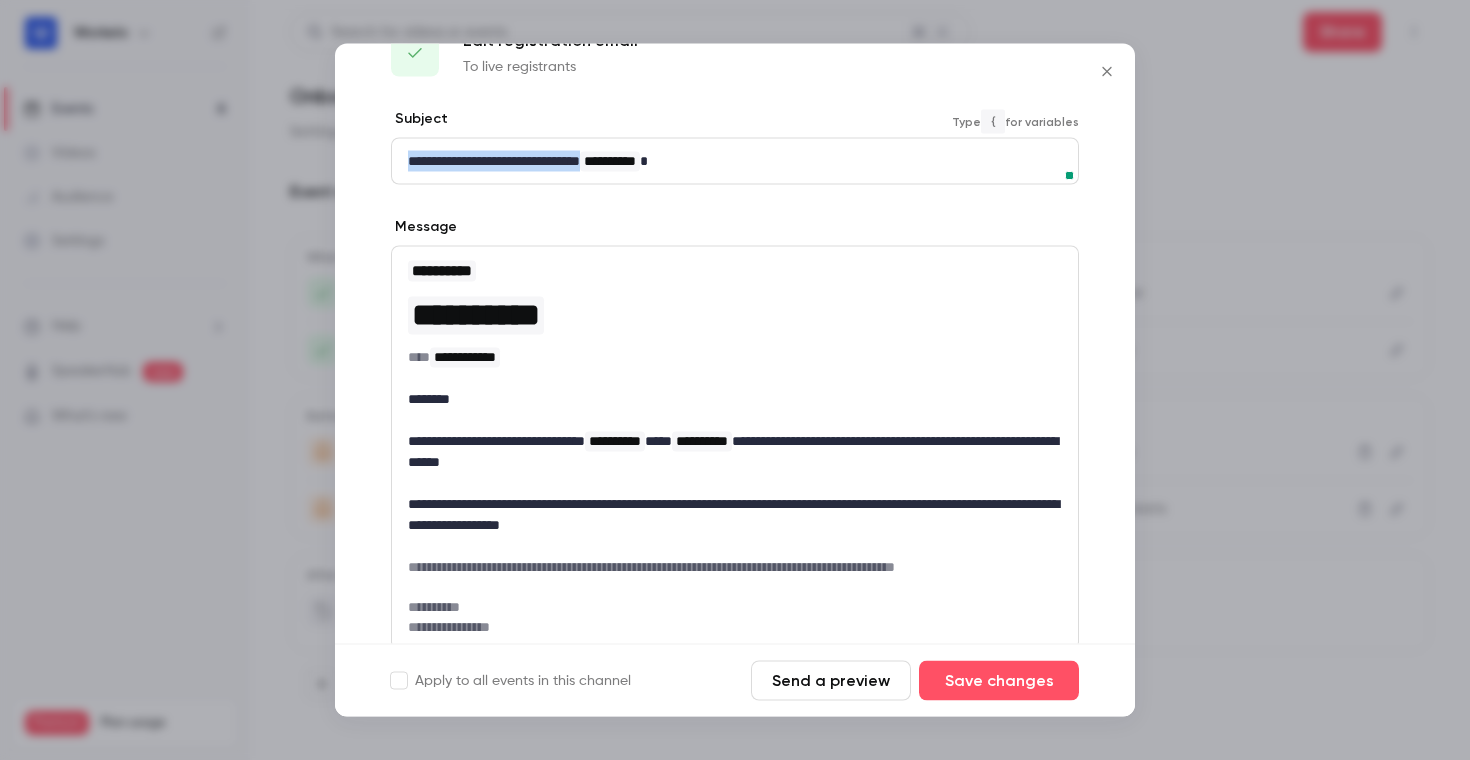 click on "**********" at bounding box center [735, 161] 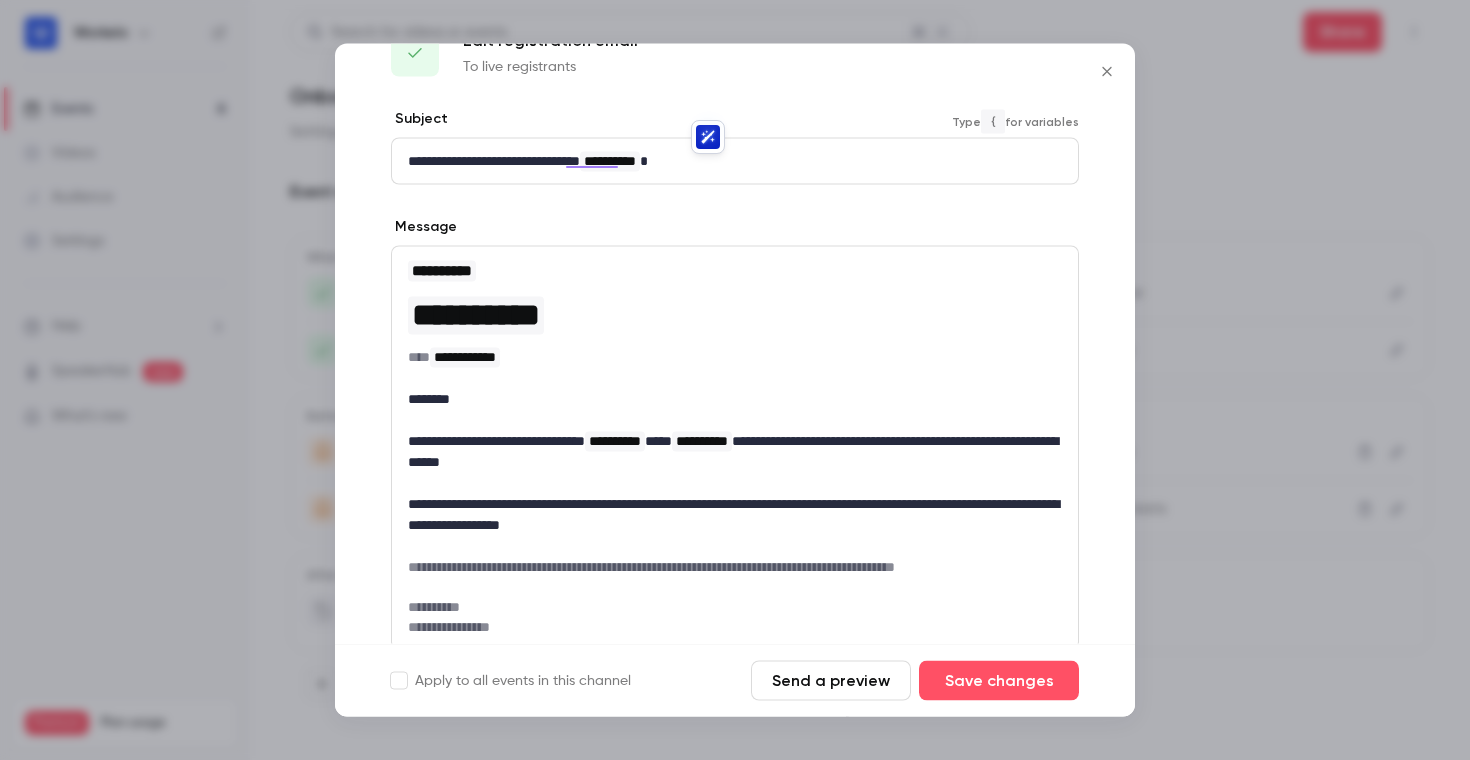 click on "**********" at bounding box center (735, 161) 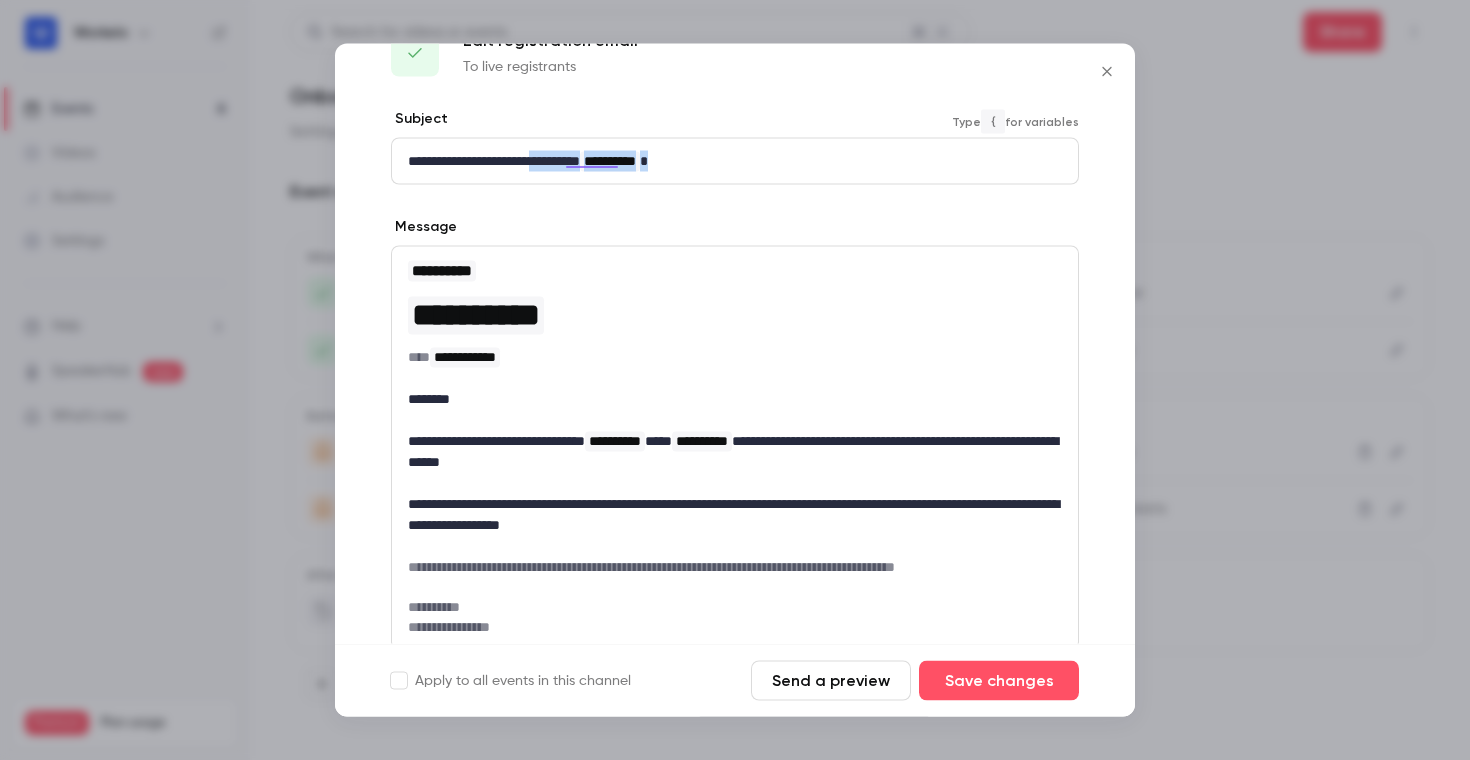 drag, startPoint x: 730, startPoint y: 159, endPoint x: 553, endPoint y: 154, distance: 177.0706 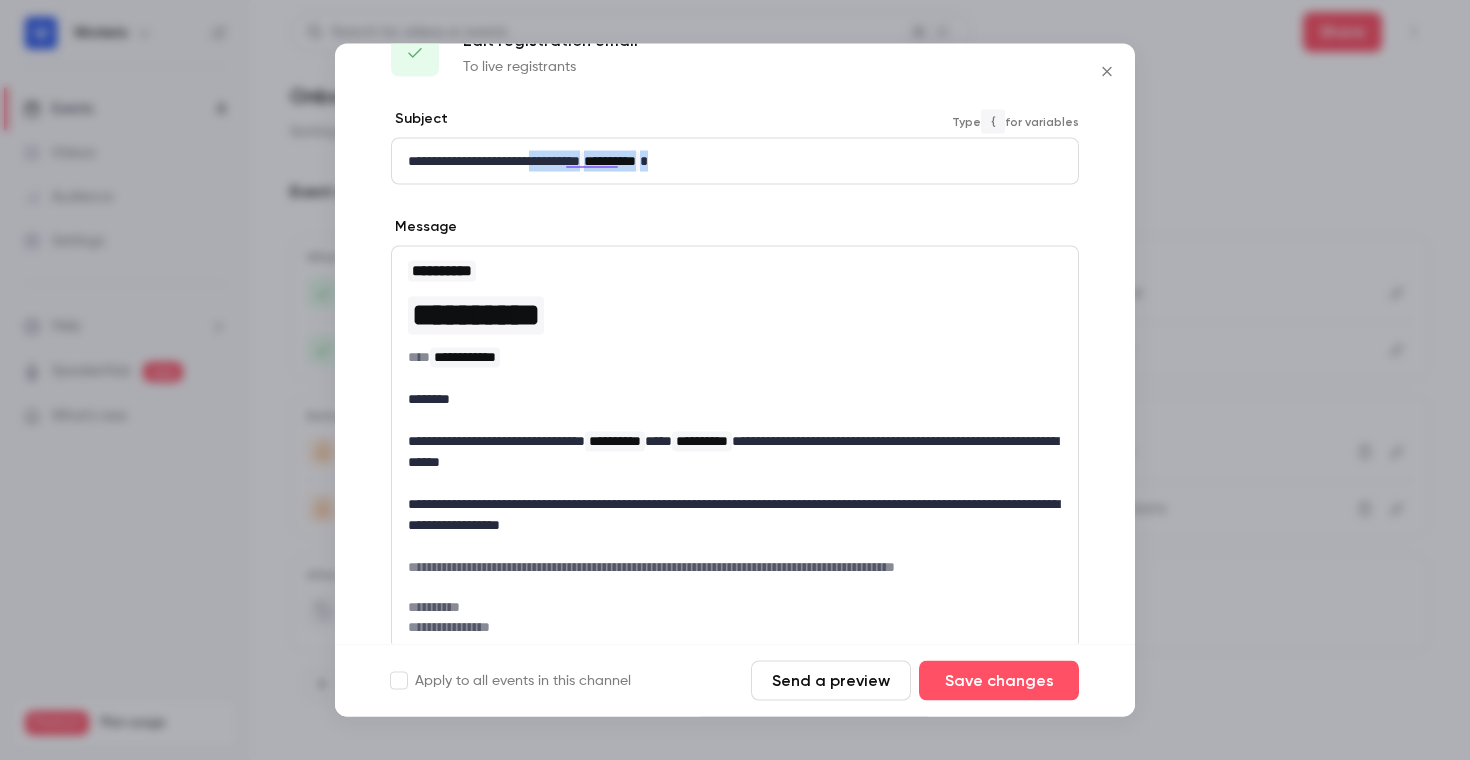 click on "**********" at bounding box center (735, 161) 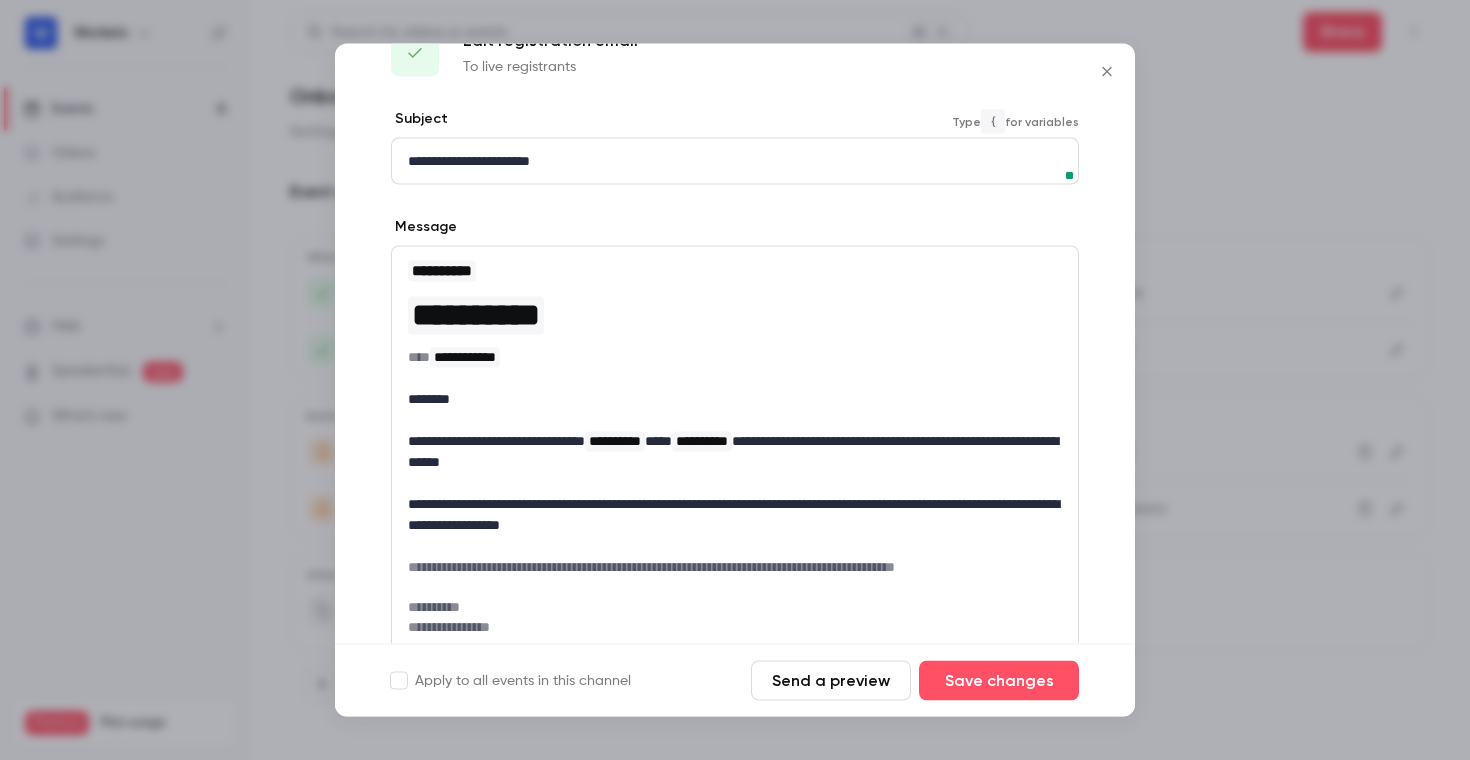 type 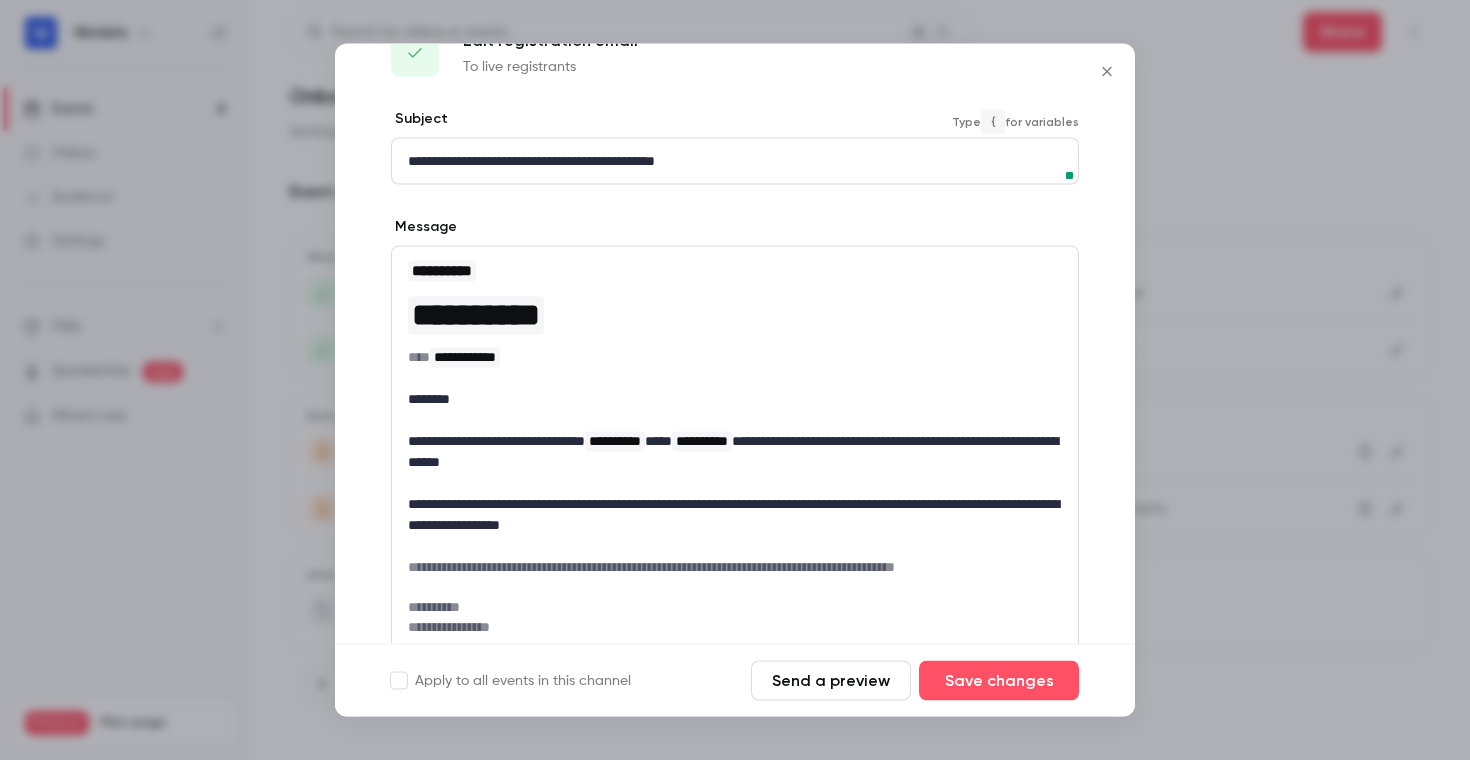 click on "**********" at bounding box center (735, 161) 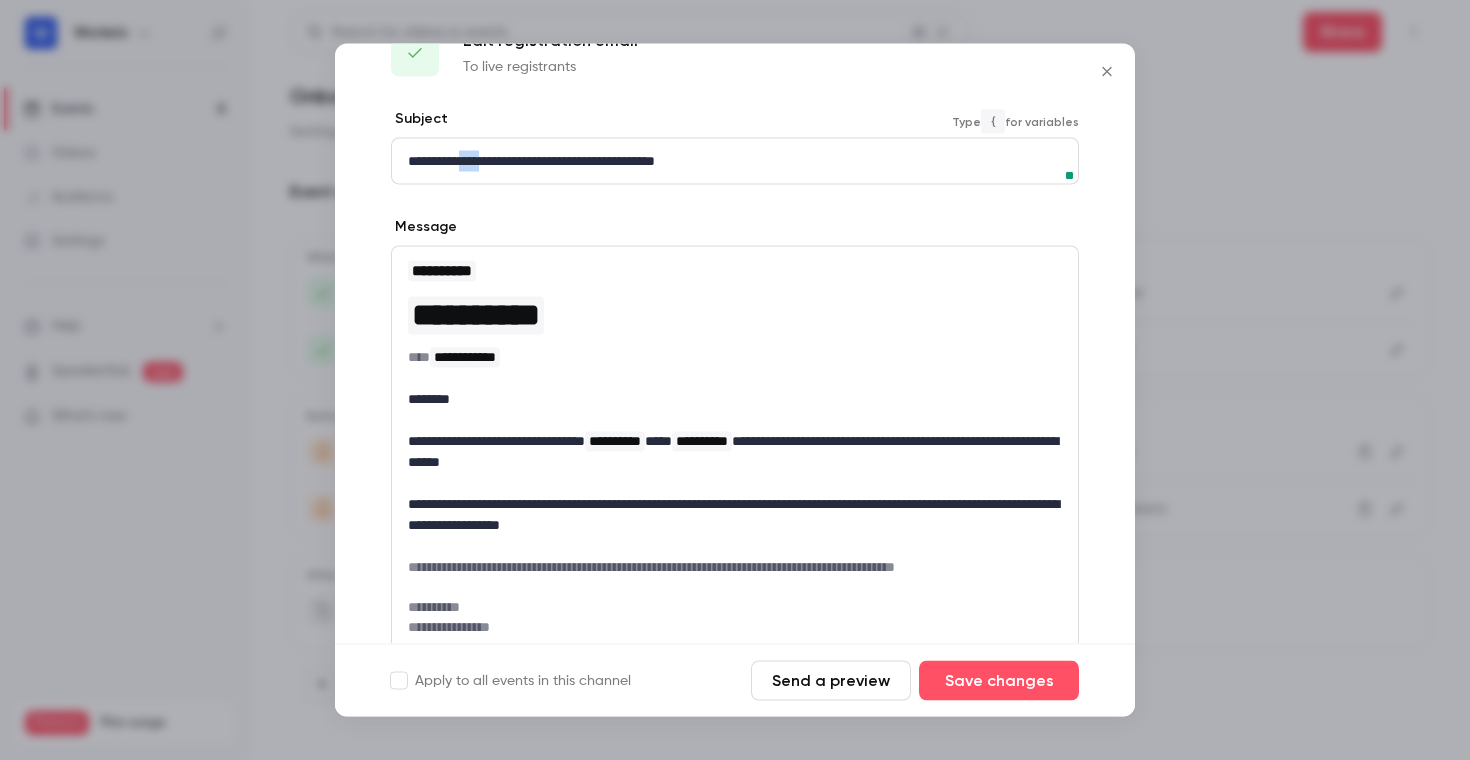 click on "**********" at bounding box center [735, 161] 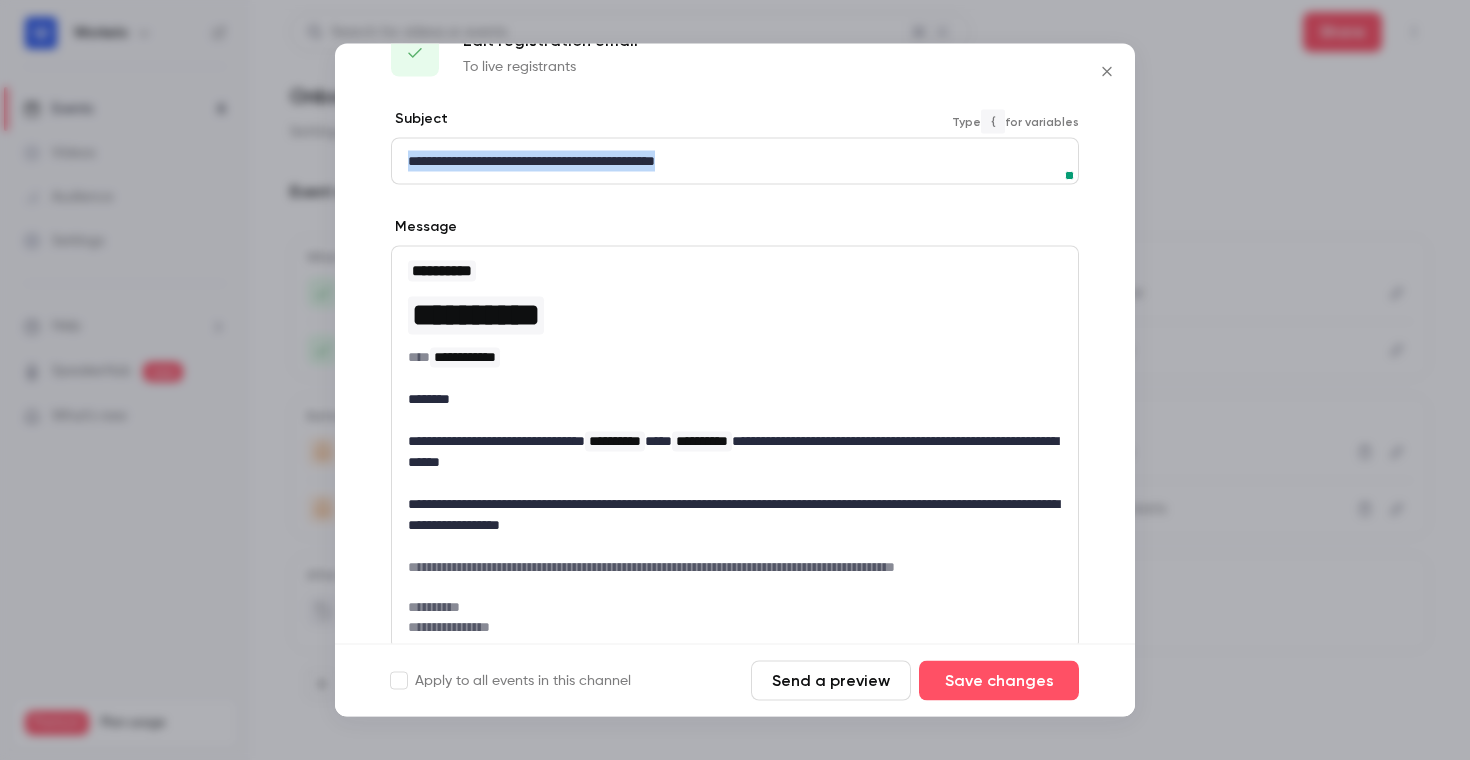 click on "**********" at bounding box center [735, 161] 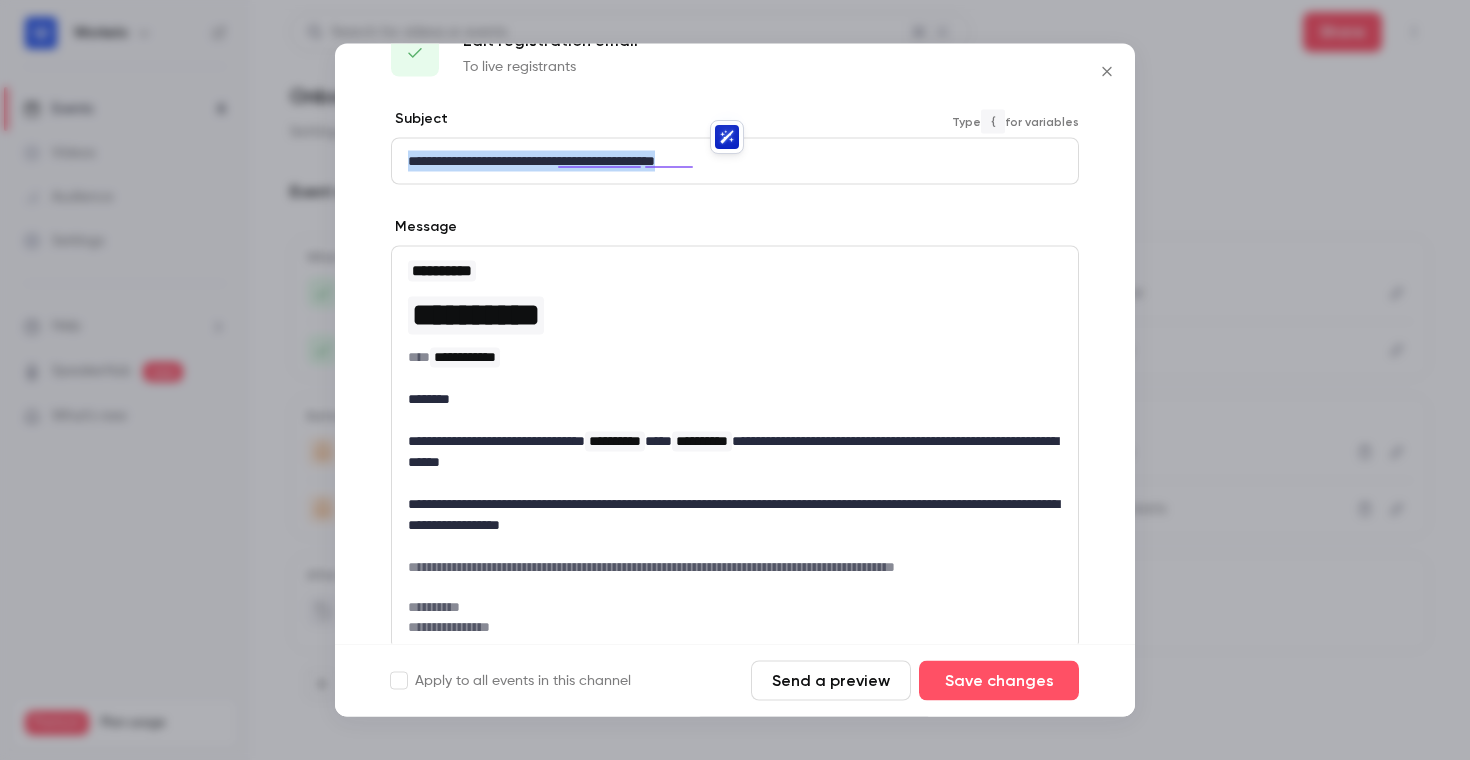 click on "**********" at bounding box center (735, 161) 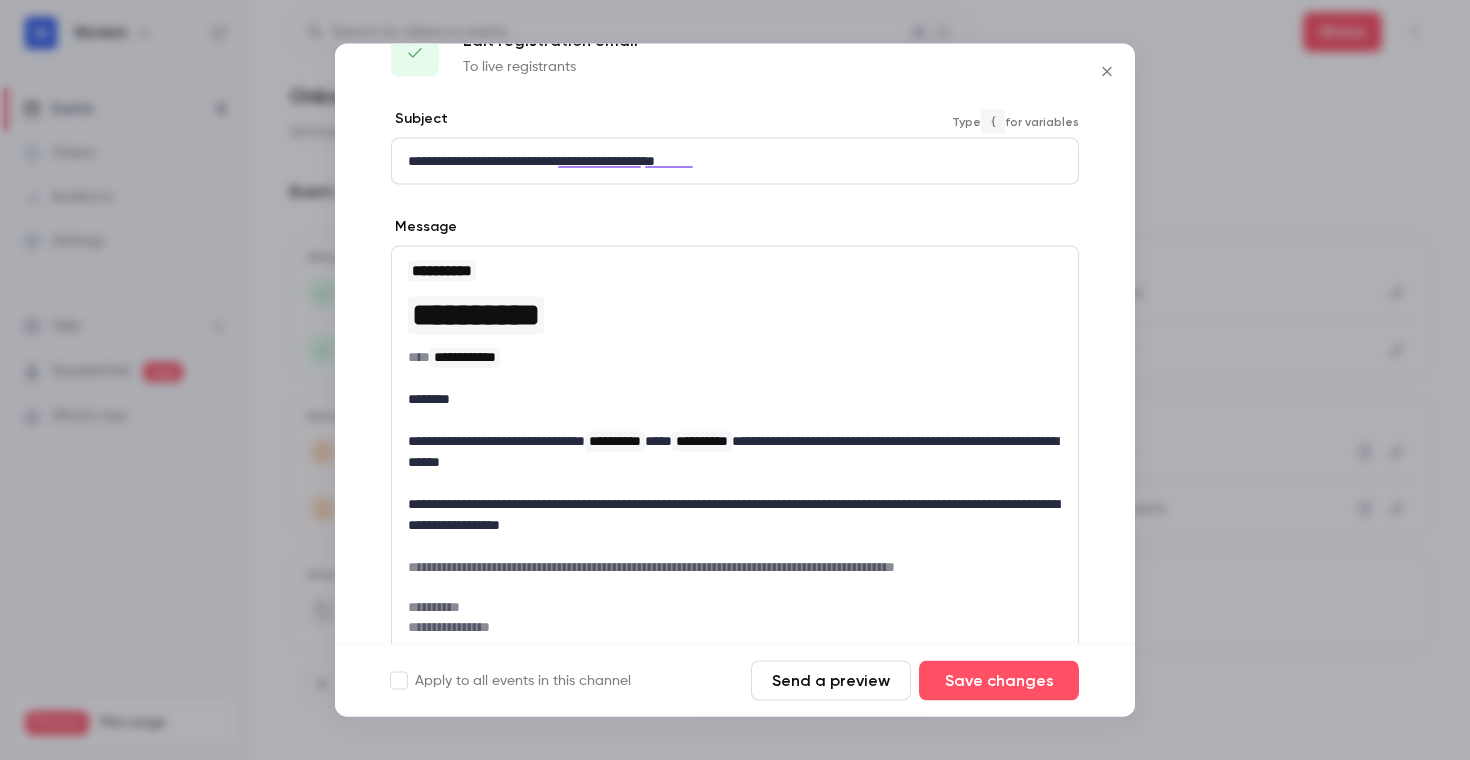 click on "**********" at bounding box center [735, 161] 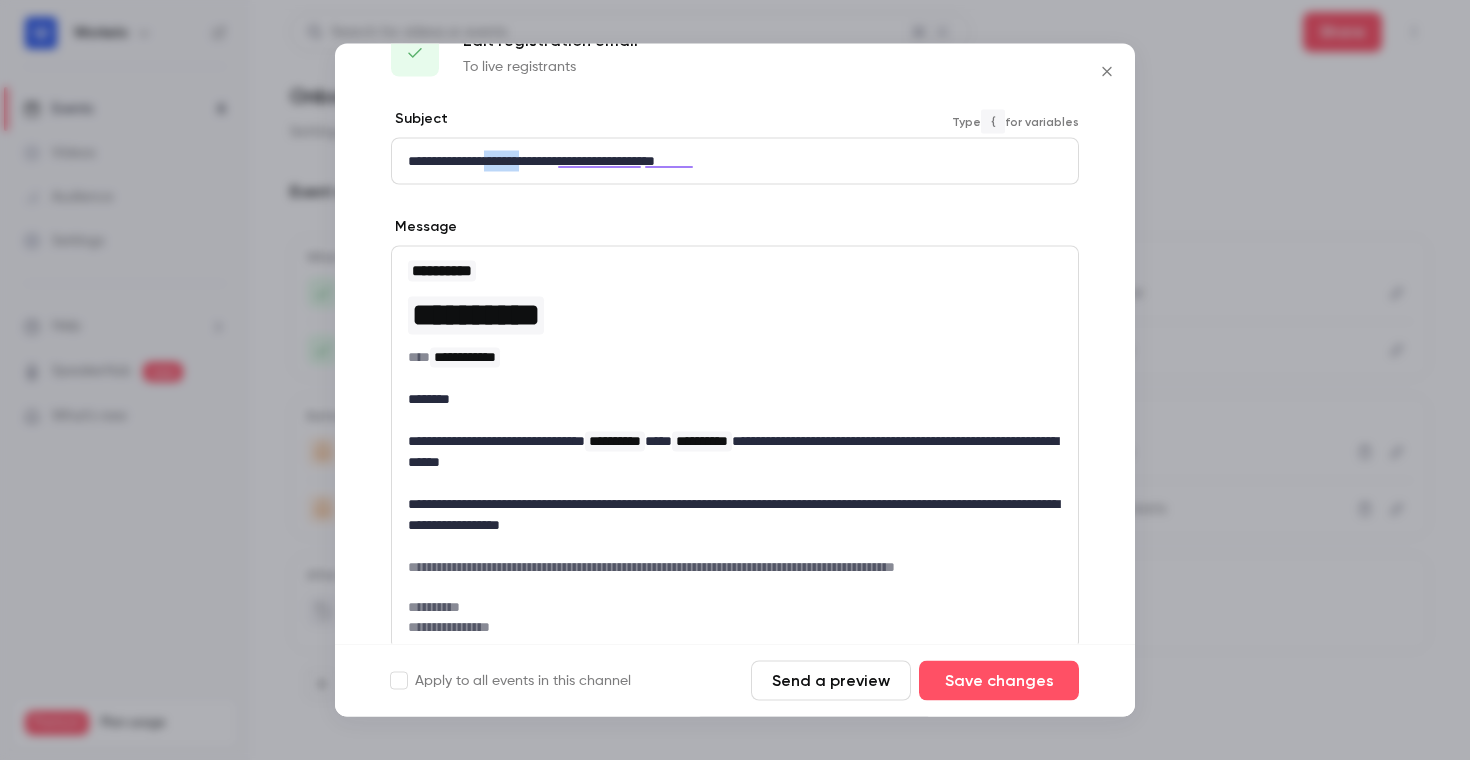 click on "**********" at bounding box center [735, 161] 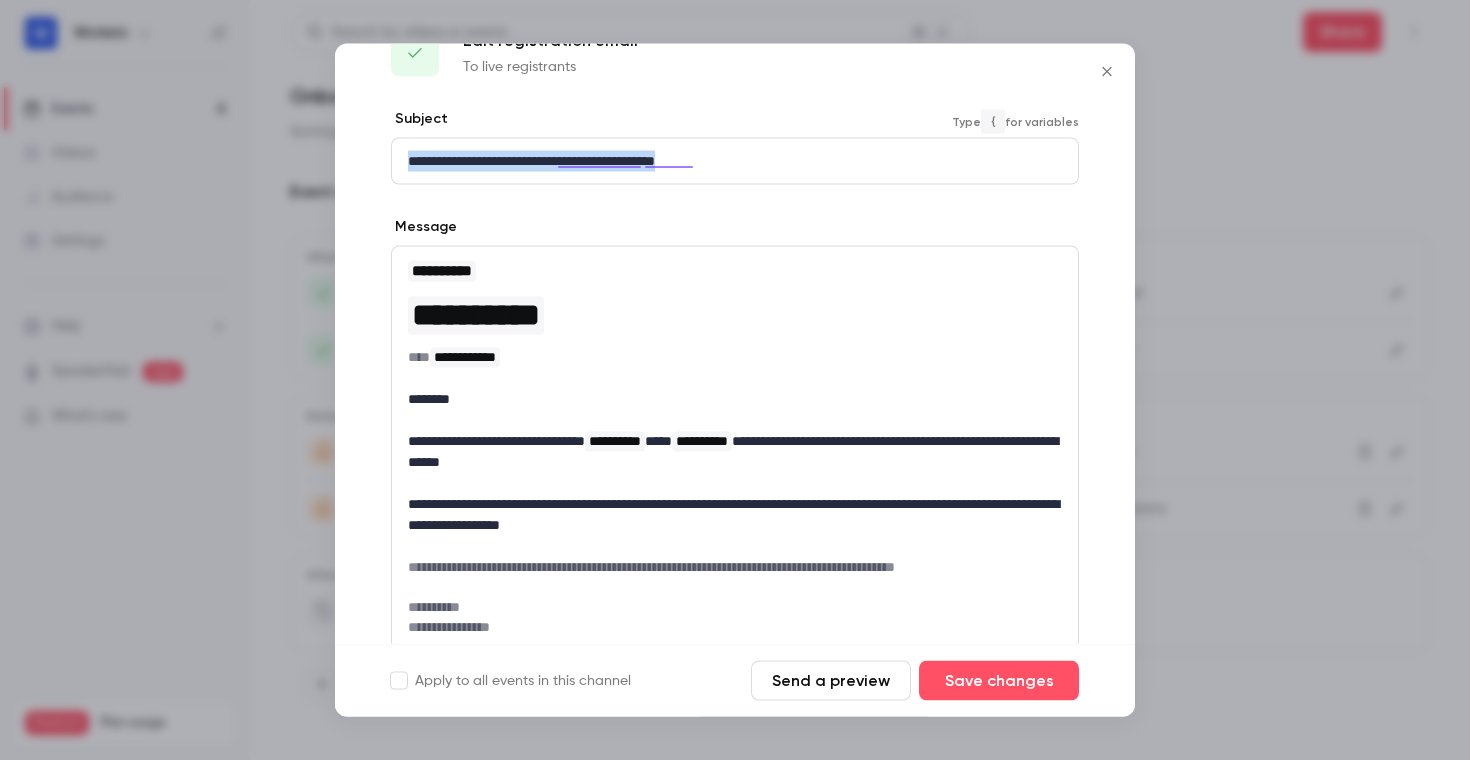 click on "**********" at bounding box center [735, 161] 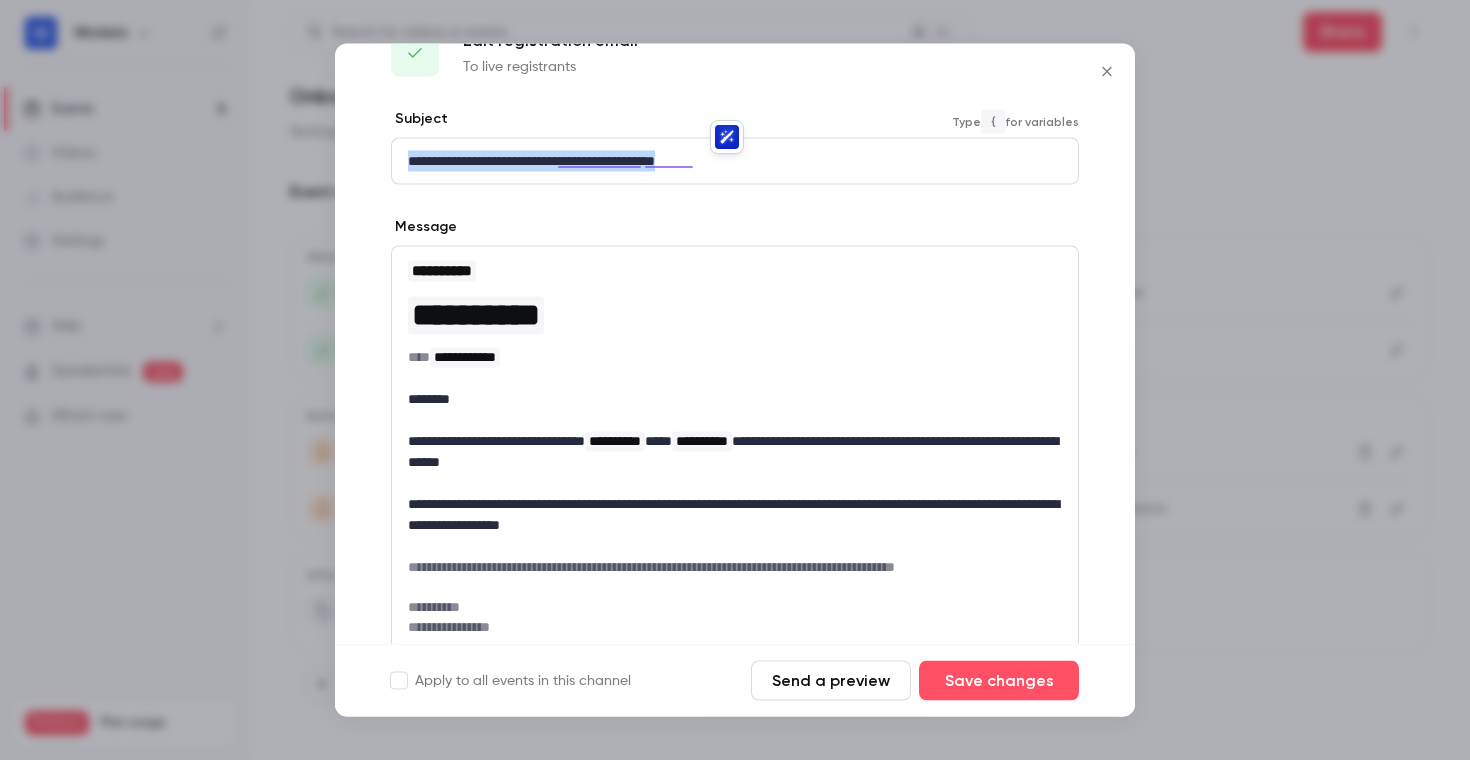 click on "Send a preview" at bounding box center [831, 681] 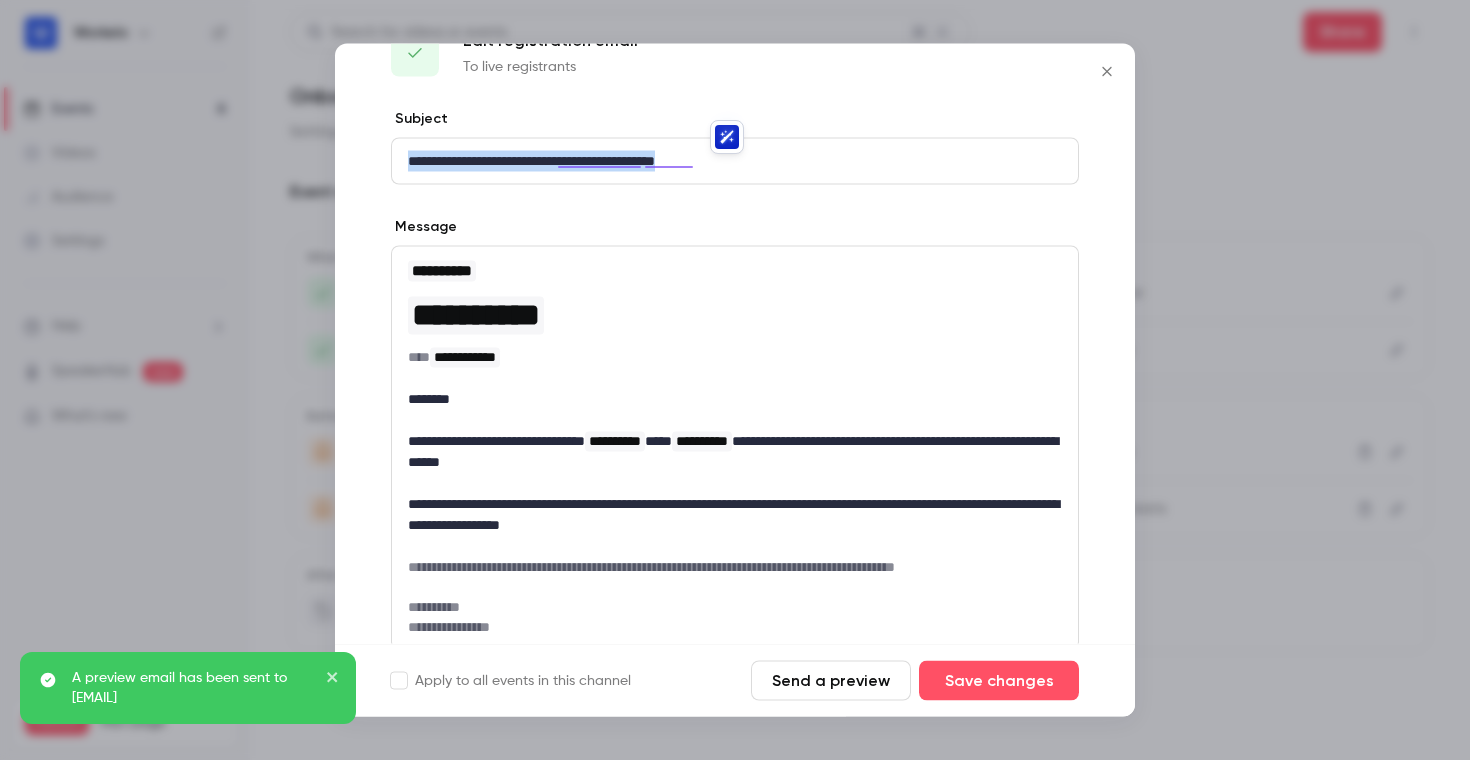 type 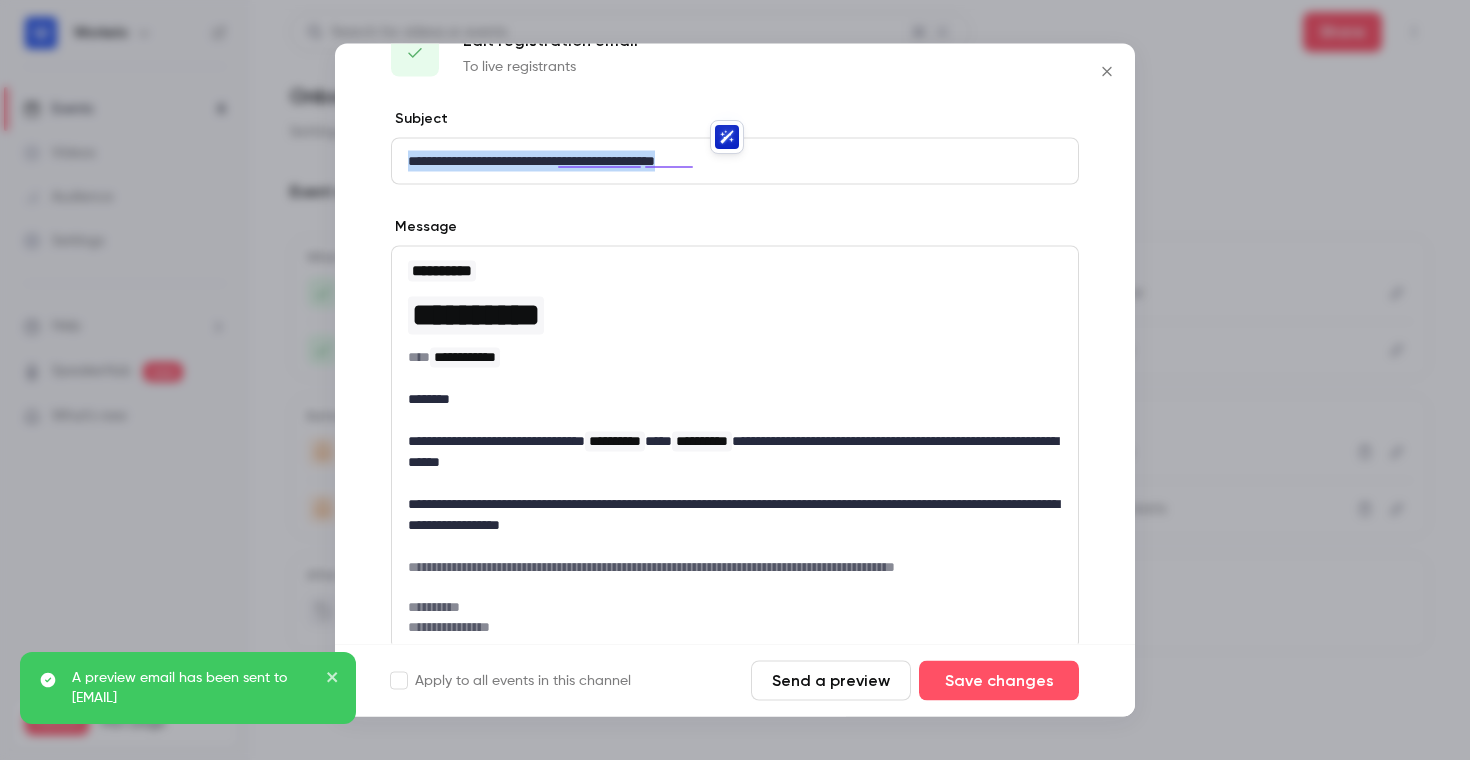 click on "**********" at bounding box center [735, 161] 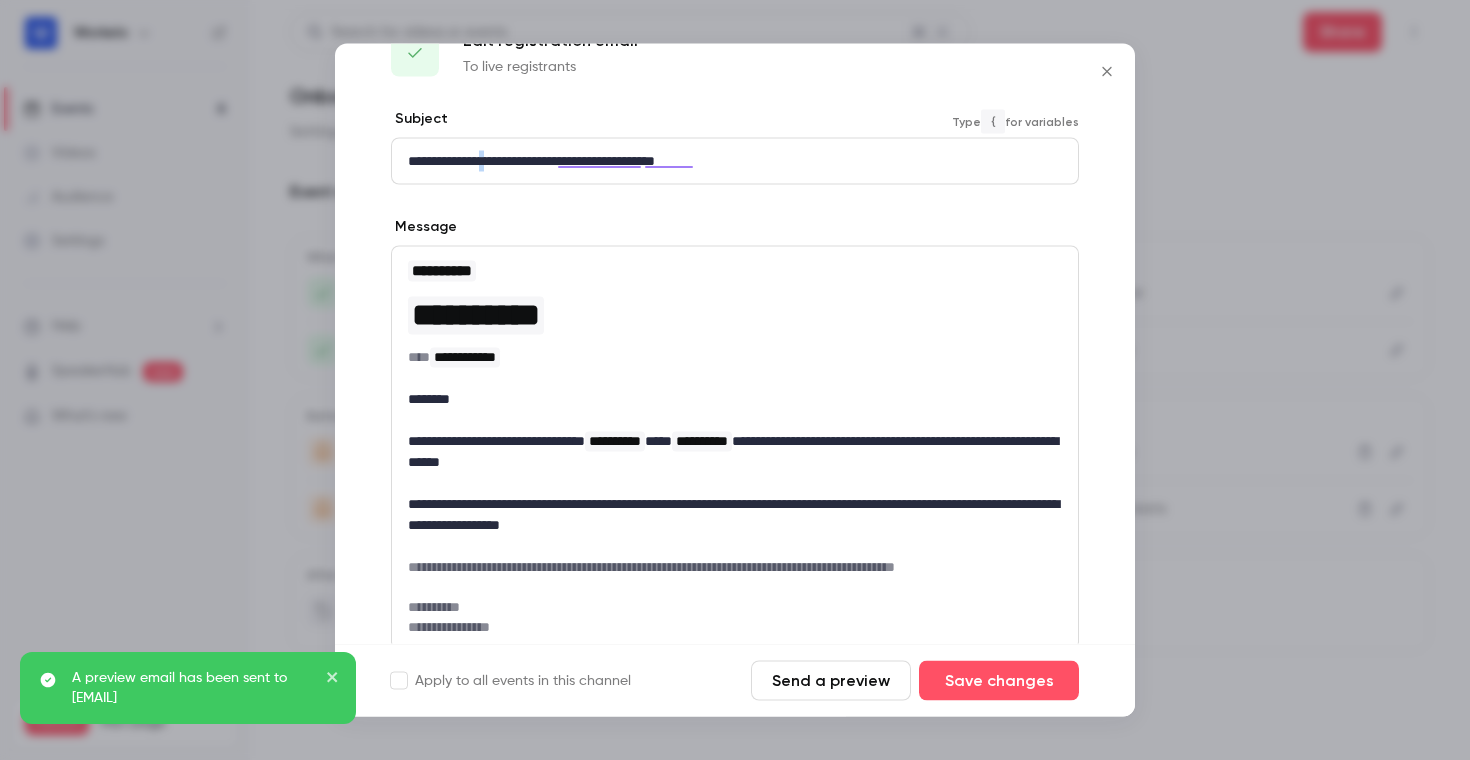 click on "**********" at bounding box center [735, 161] 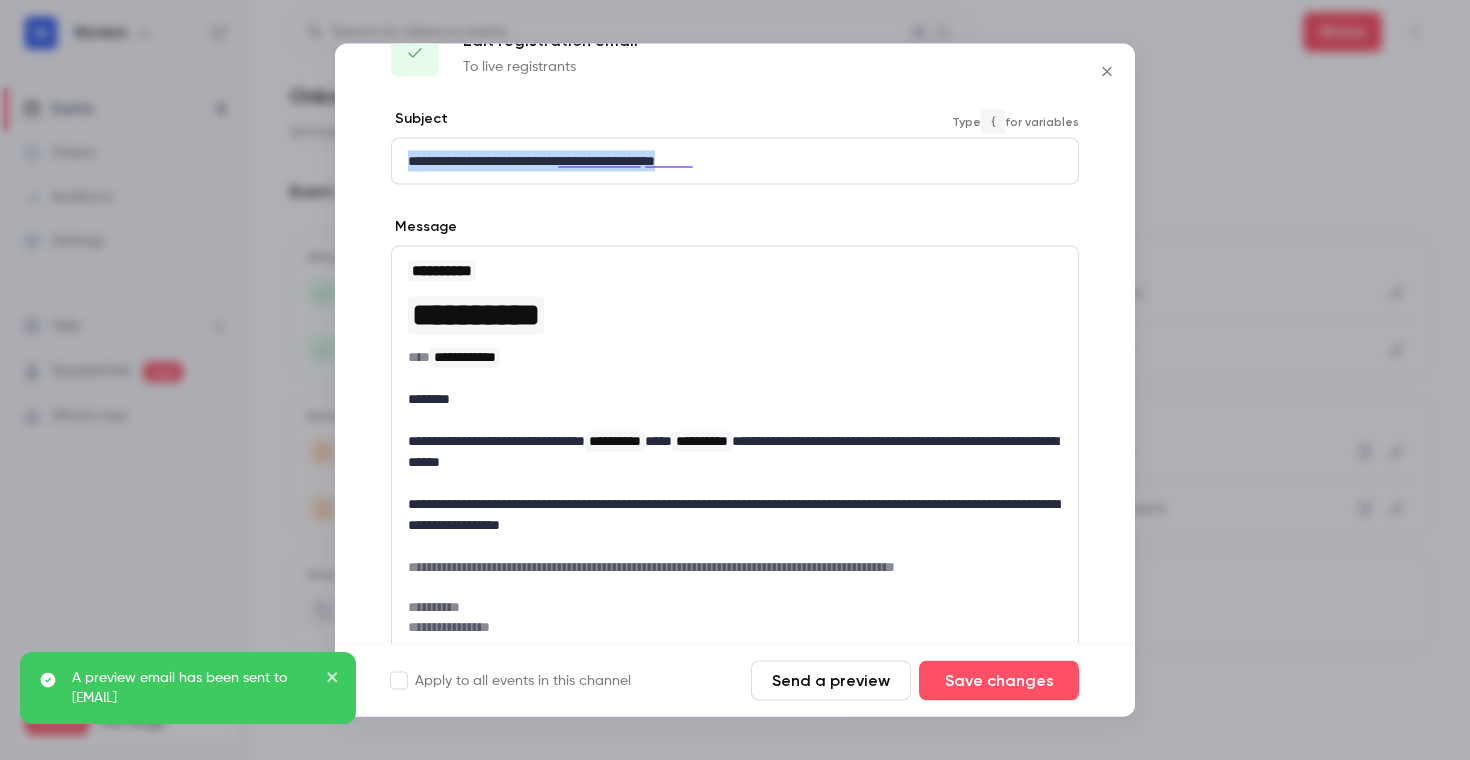 click on "**********" at bounding box center [735, 161] 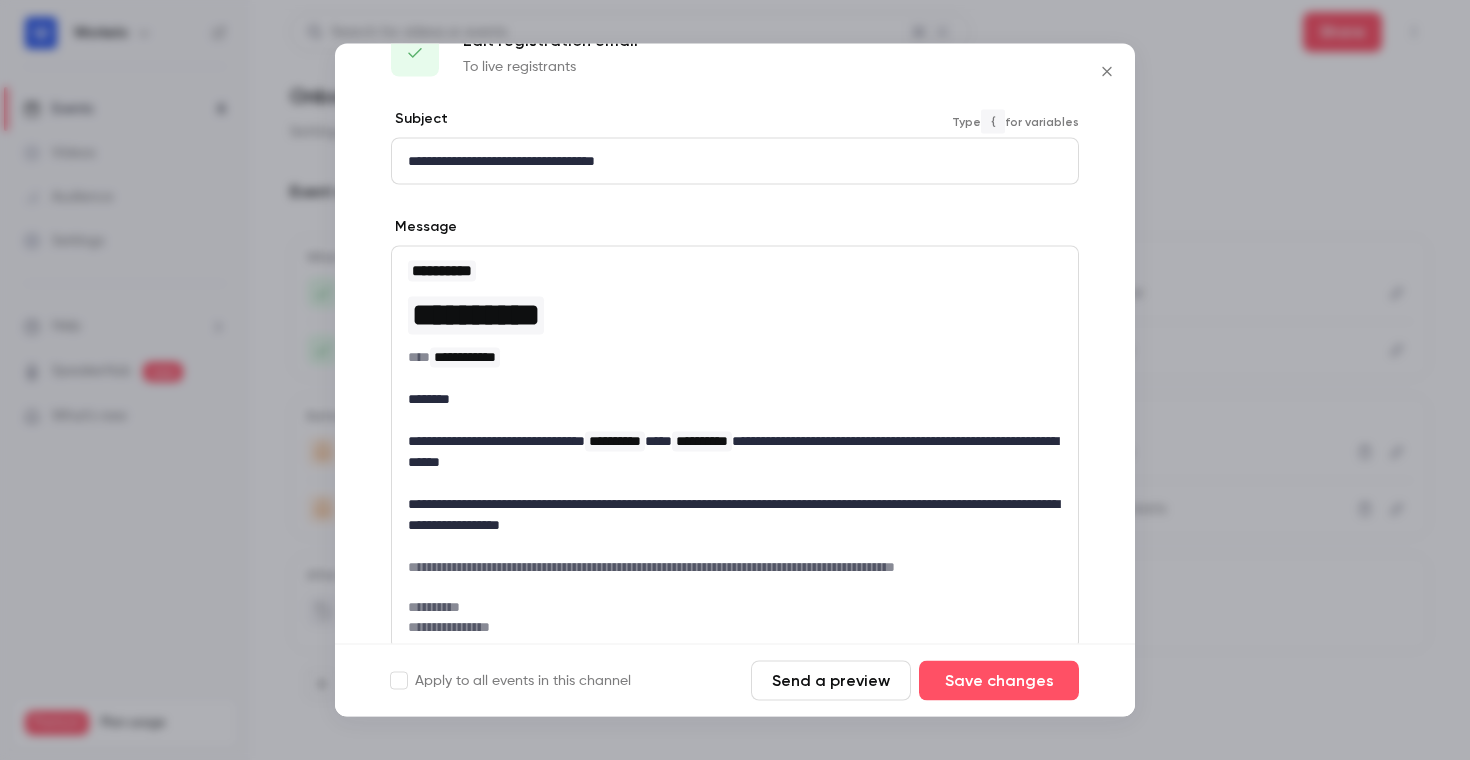 click on "**********" at bounding box center (476, 315) 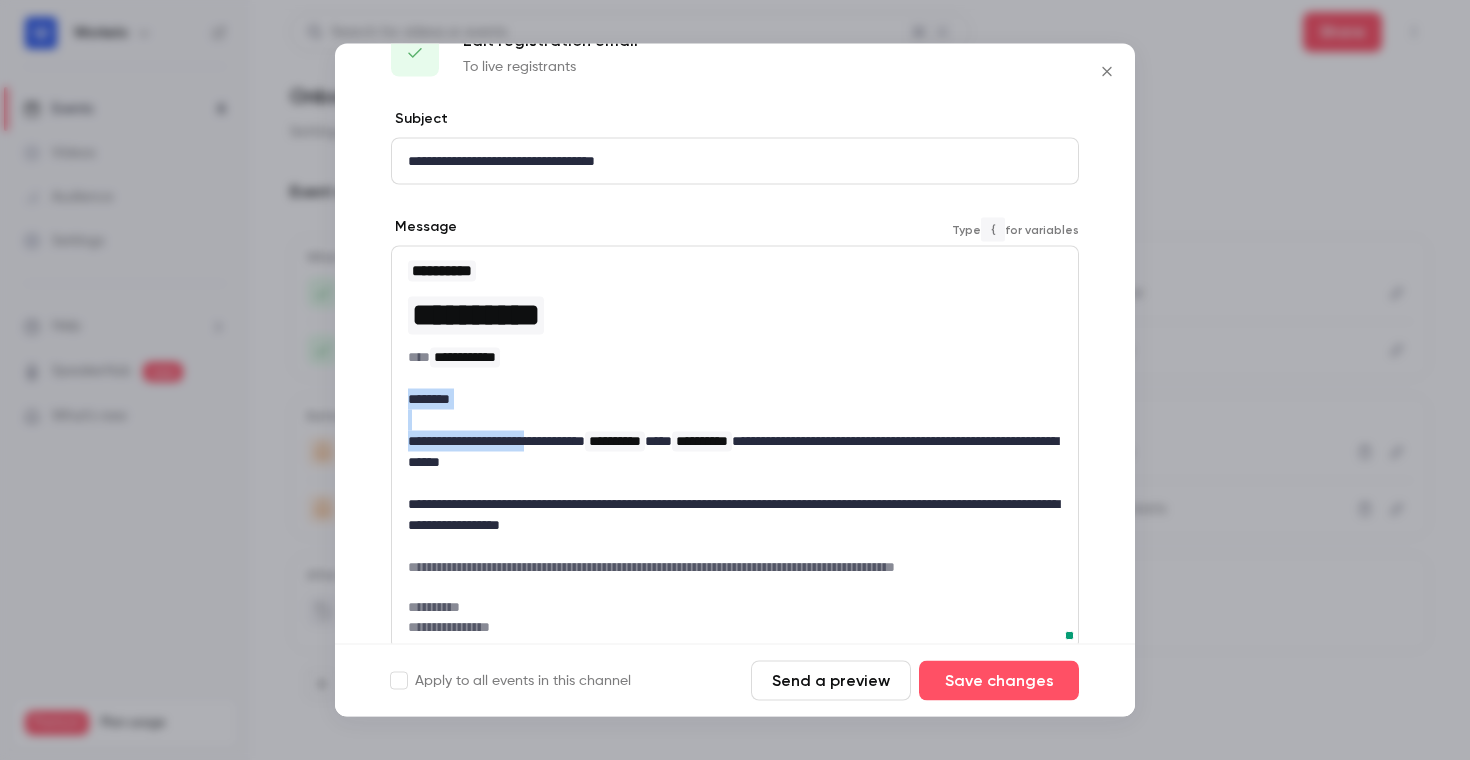 drag, startPoint x: 407, startPoint y: 397, endPoint x: 544, endPoint y: 441, distance: 143.89232 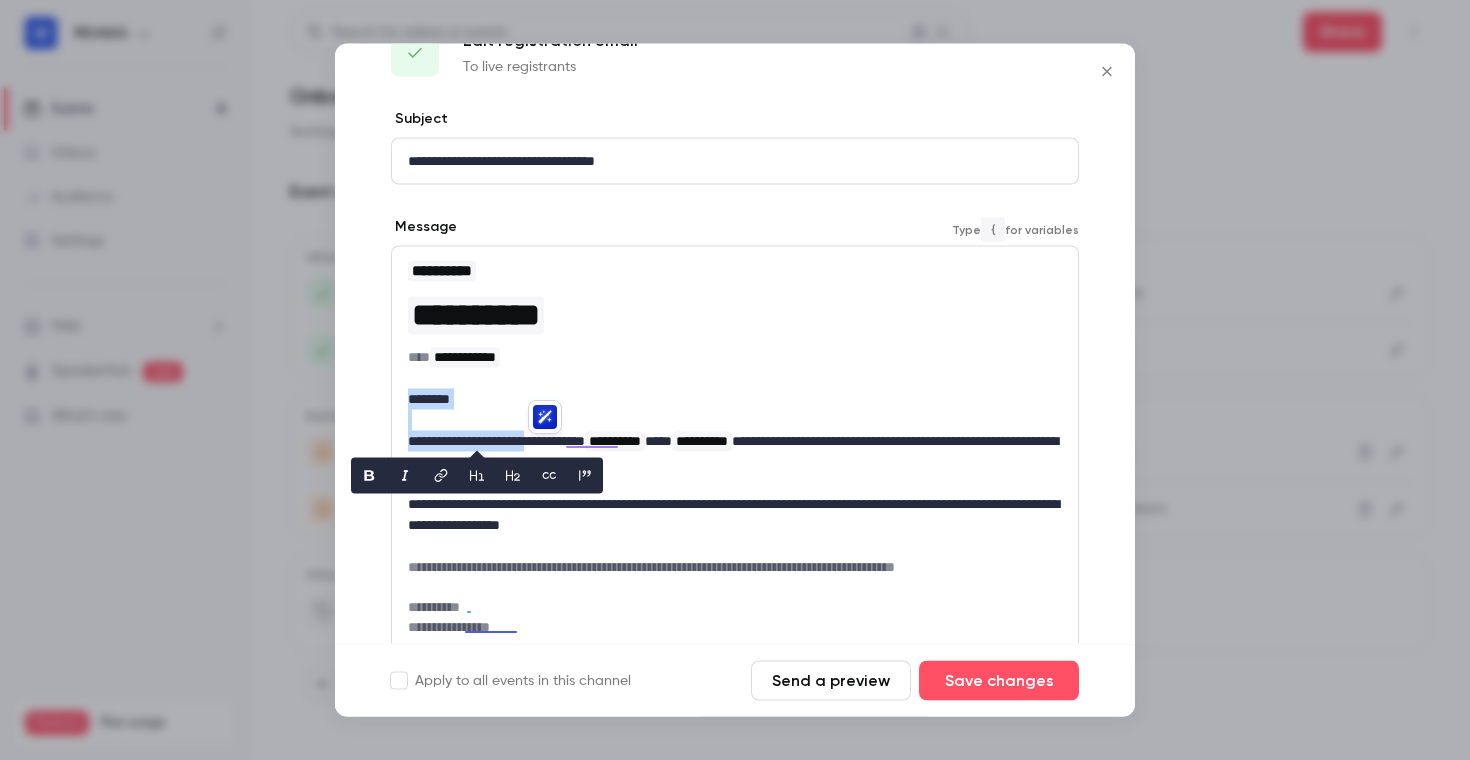 click on "********" at bounding box center [735, 399] 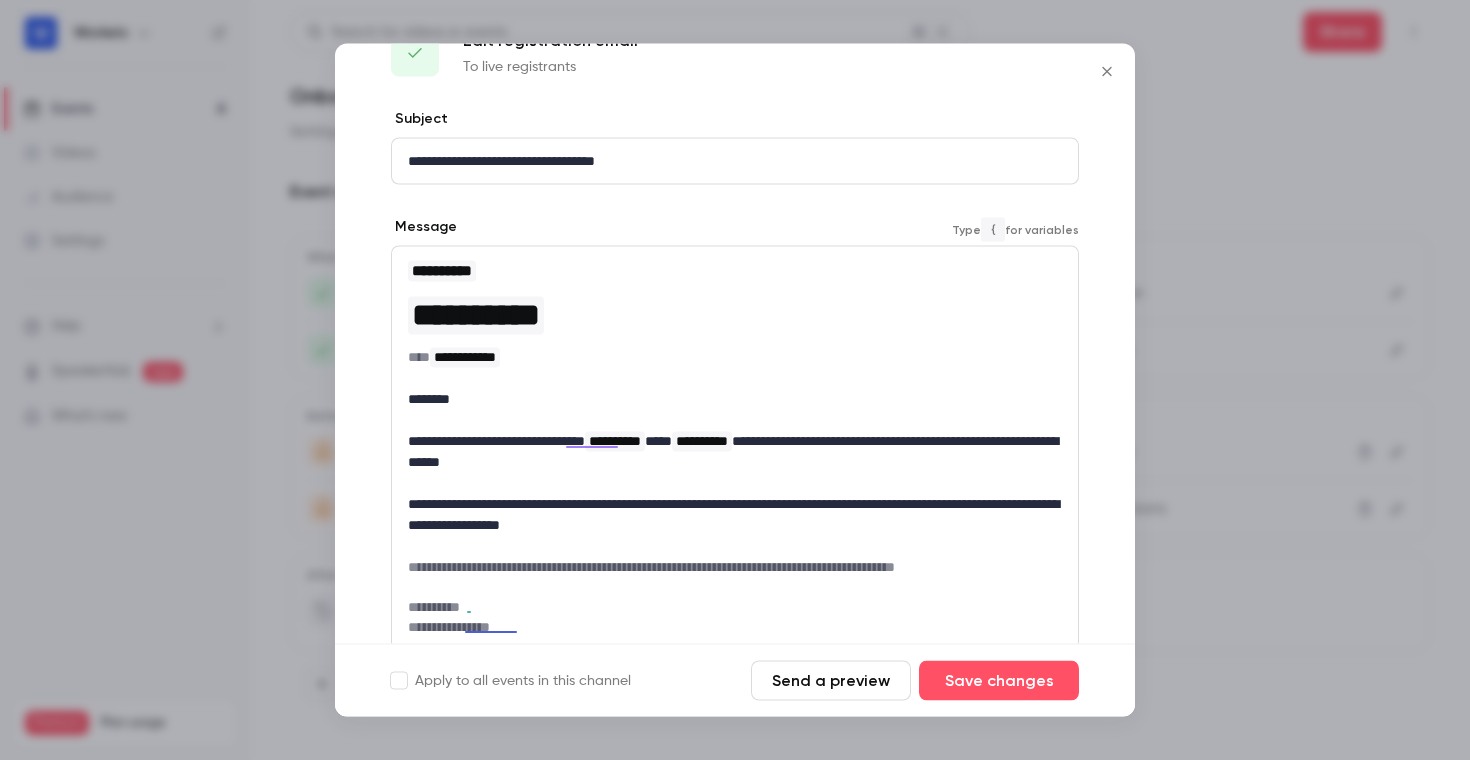 type 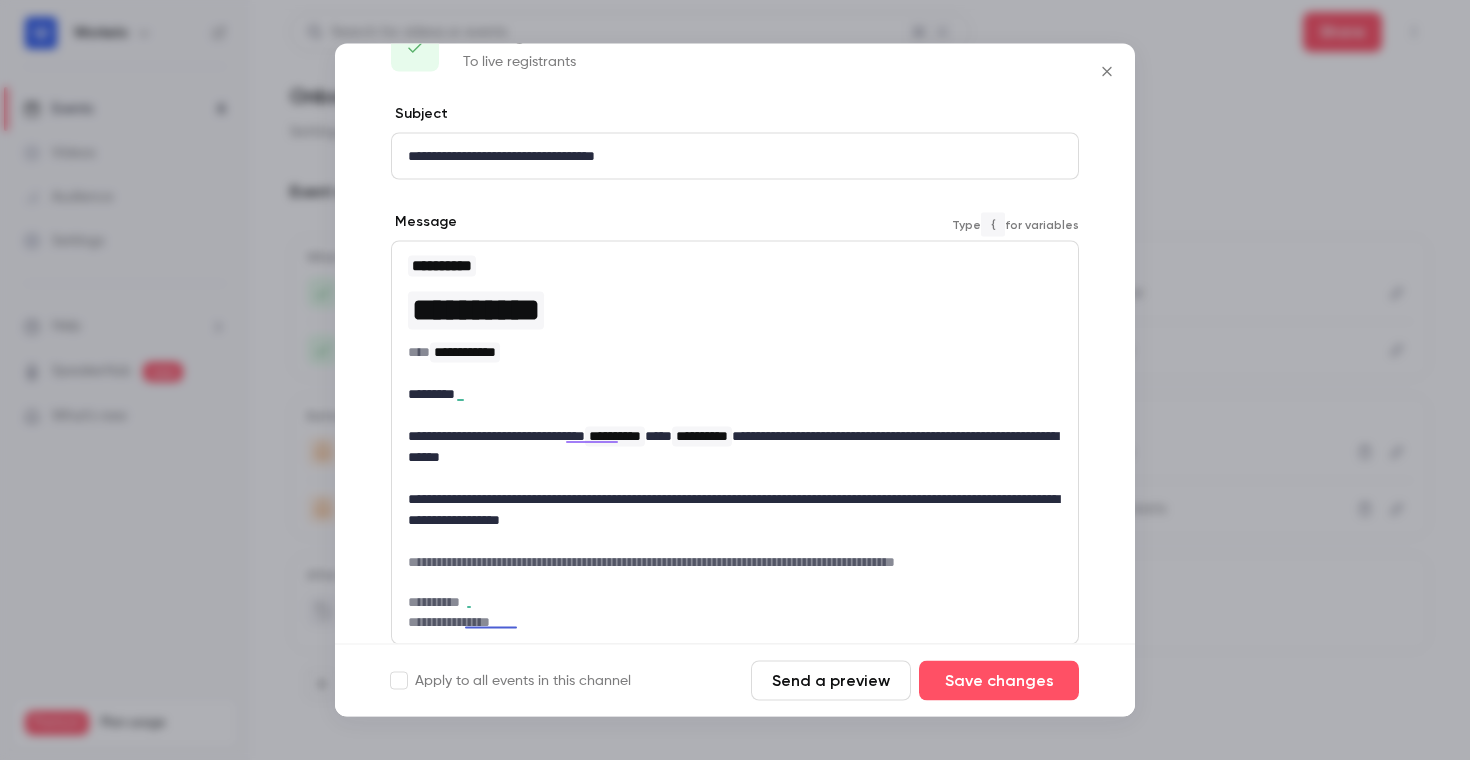 scroll, scrollTop: 59, scrollLeft: 0, axis: vertical 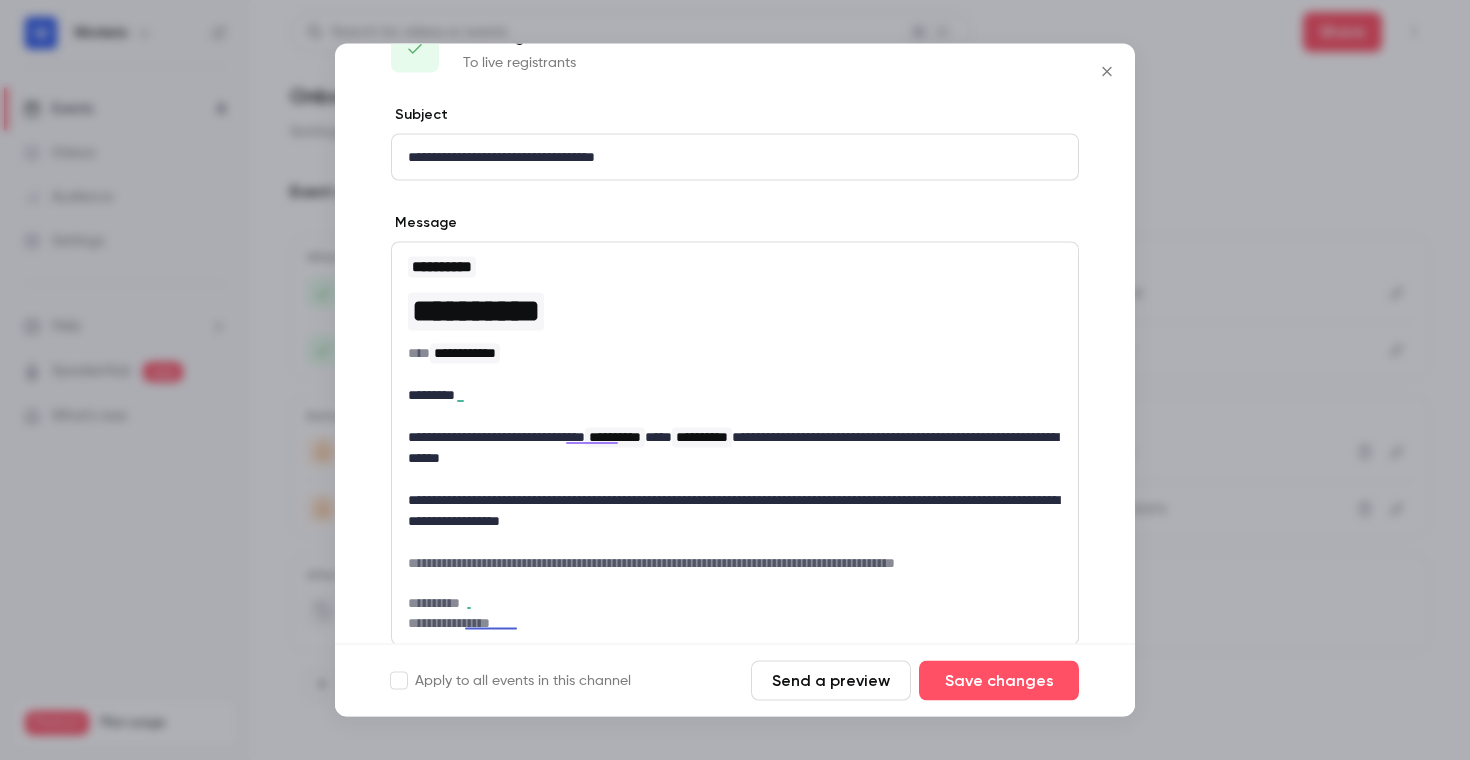click on "Message" at bounding box center (735, 225) 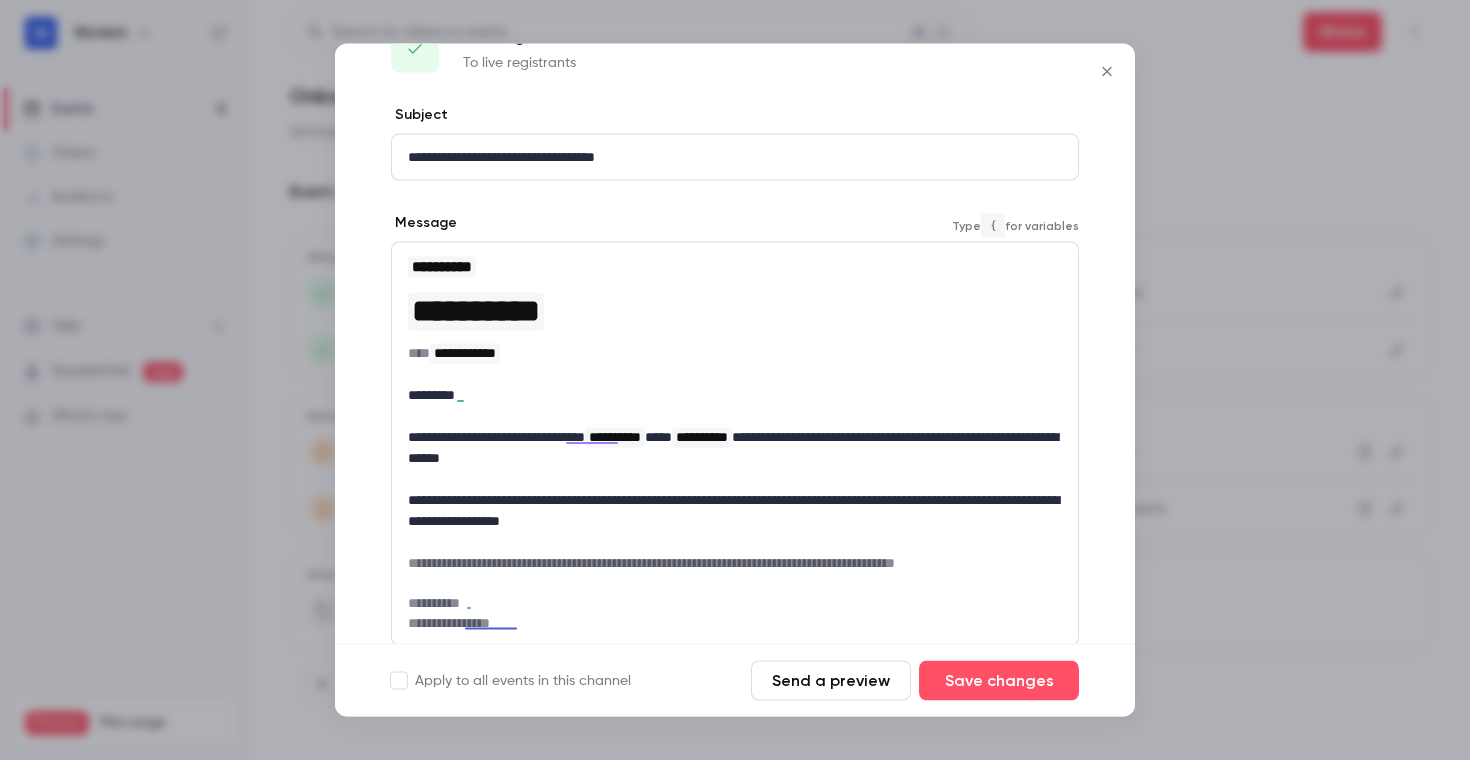 click at bounding box center [735, 416] 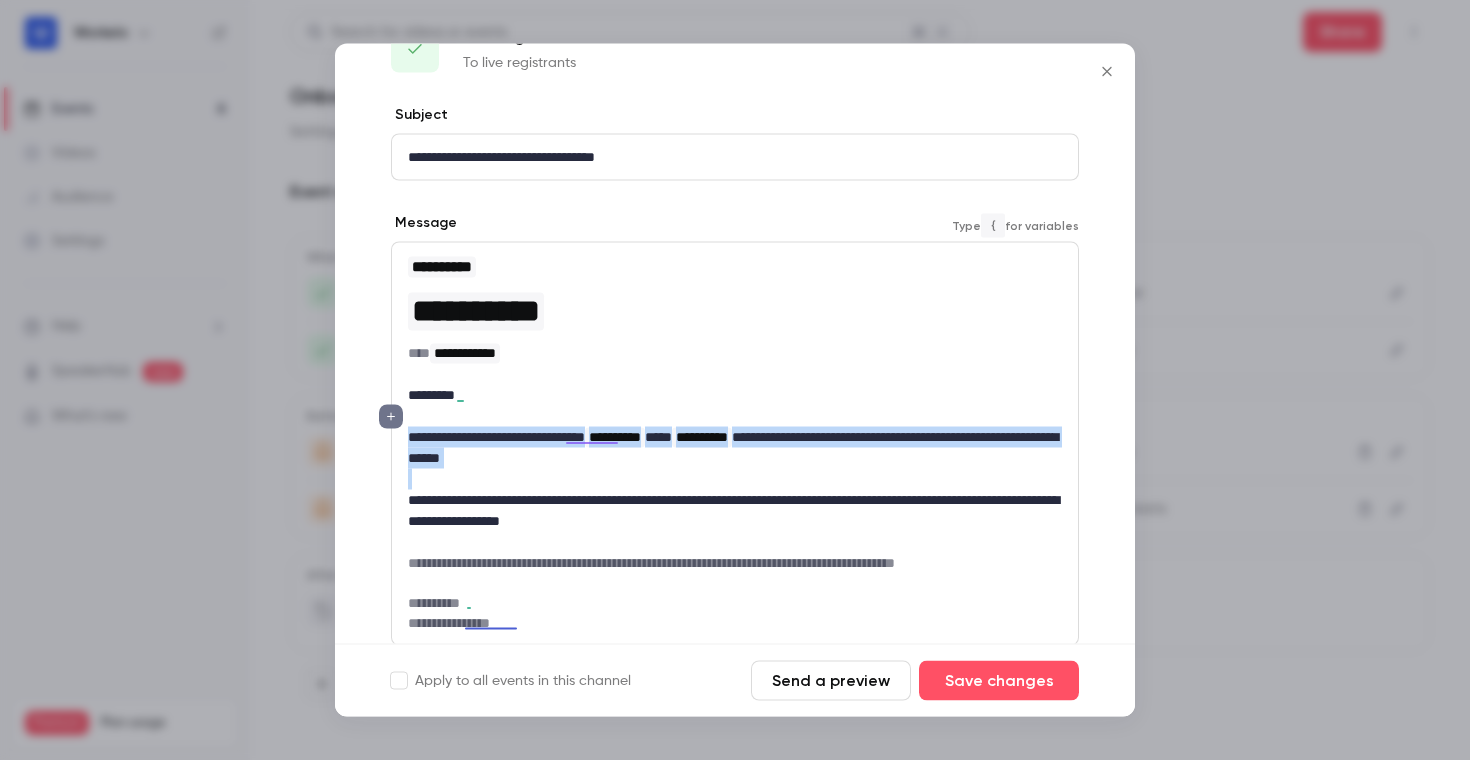 drag, startPoint x: 406, startPoint y: 431, endPoint x: 548, endPoint y: 470, distance: 147.25827 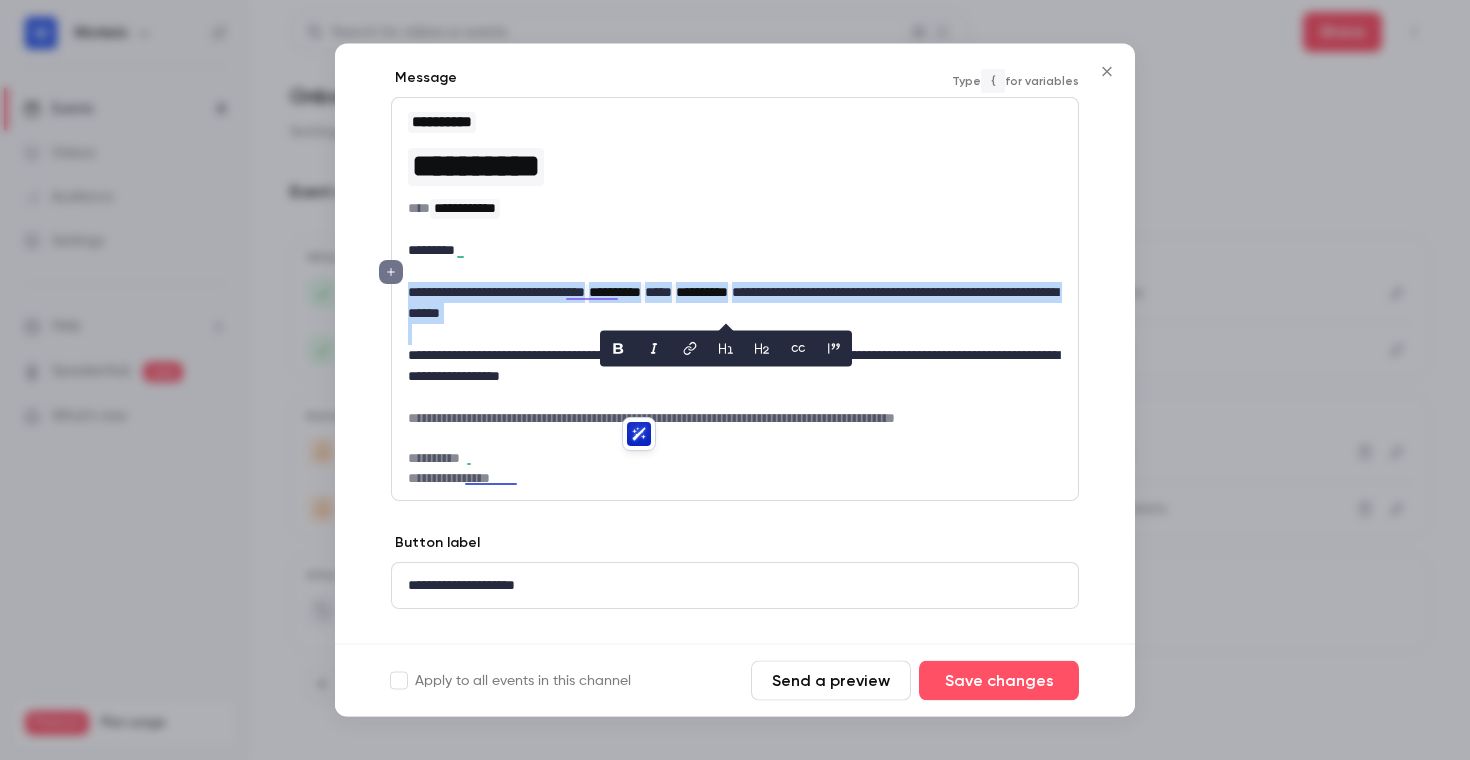 scroll, scrollTop: 204, scrollLeft: 0, axis: vertical 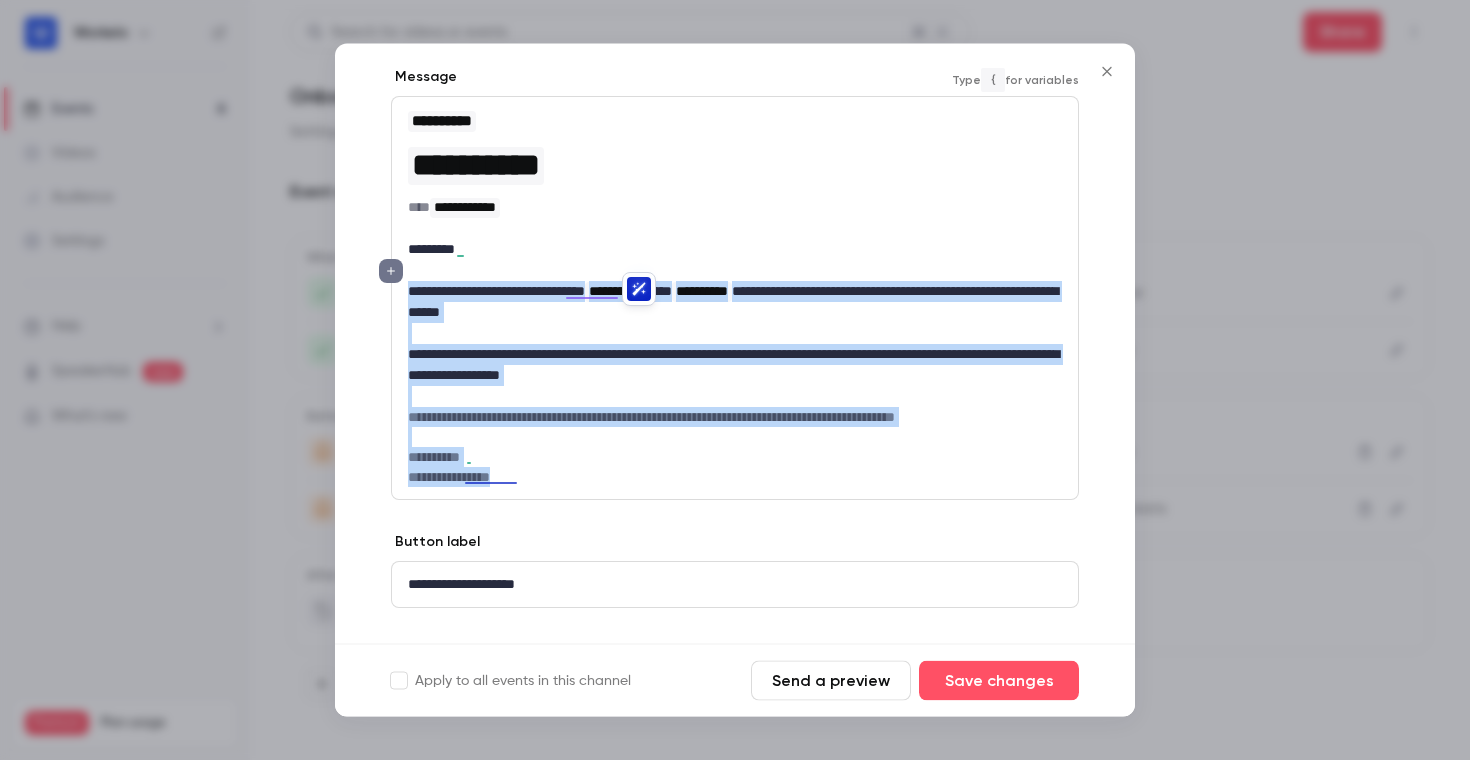 click on "**********" at bounding box center [735, 478] 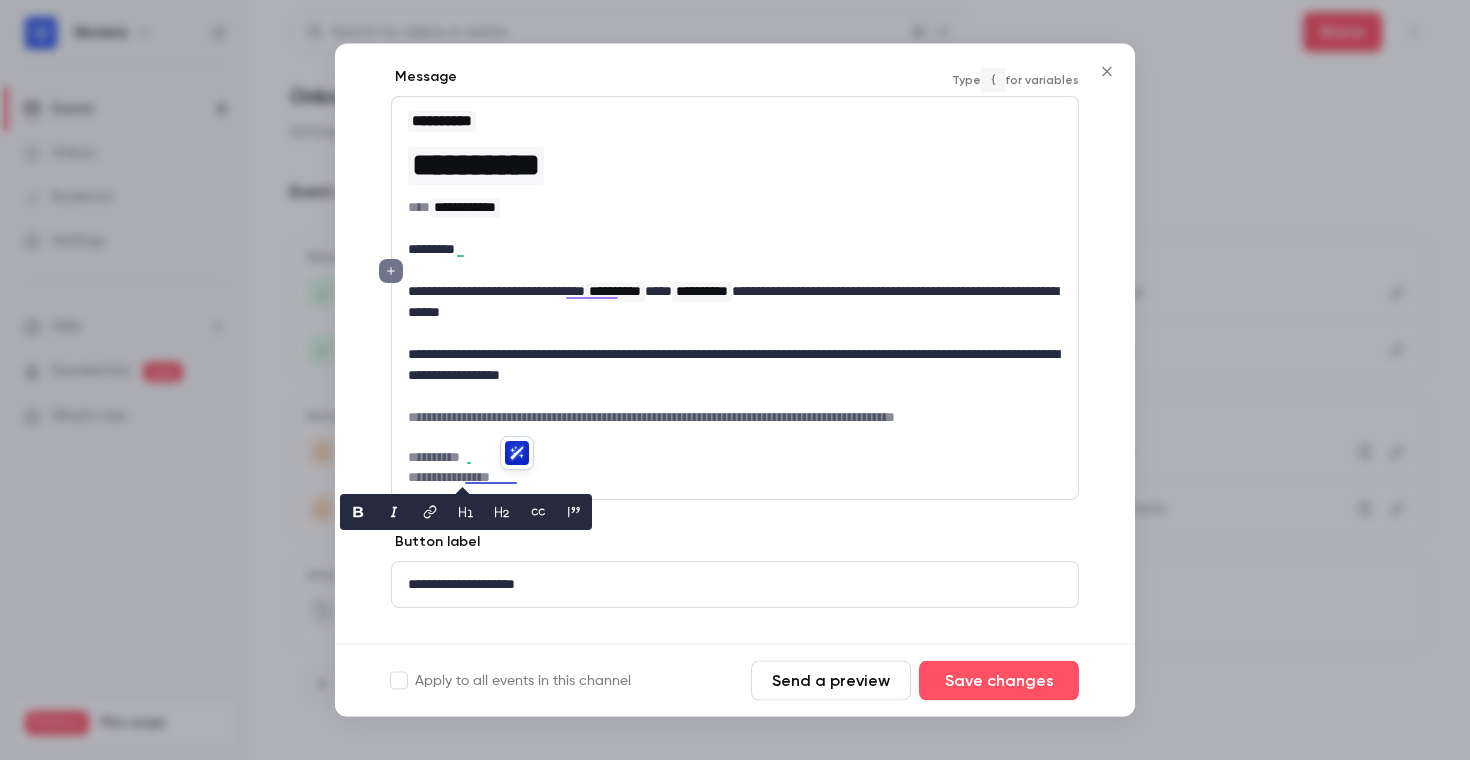 scroll, scrollTop: 137, scrollLeft: 0, axis: vertical 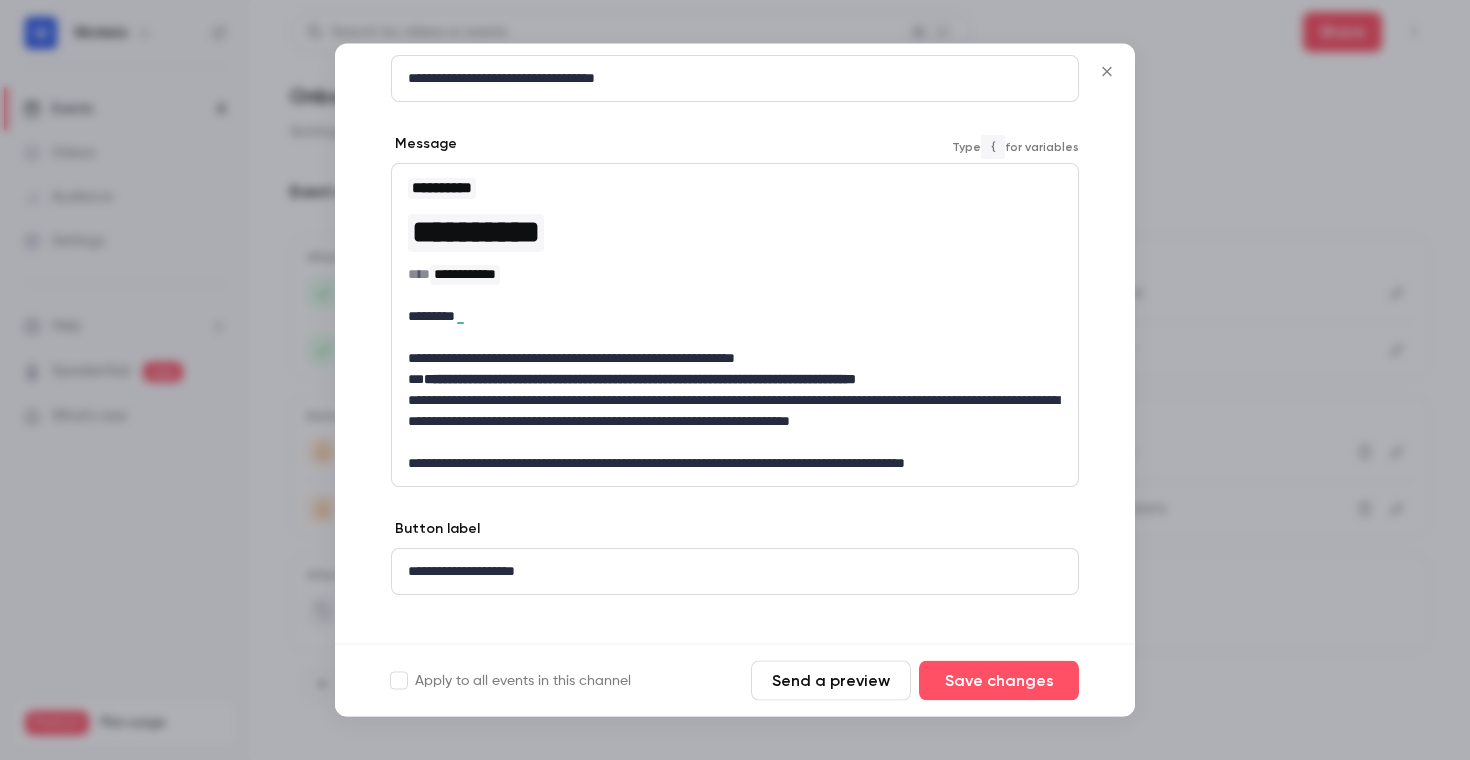 click on "**********" at bounding box center [735, 359] 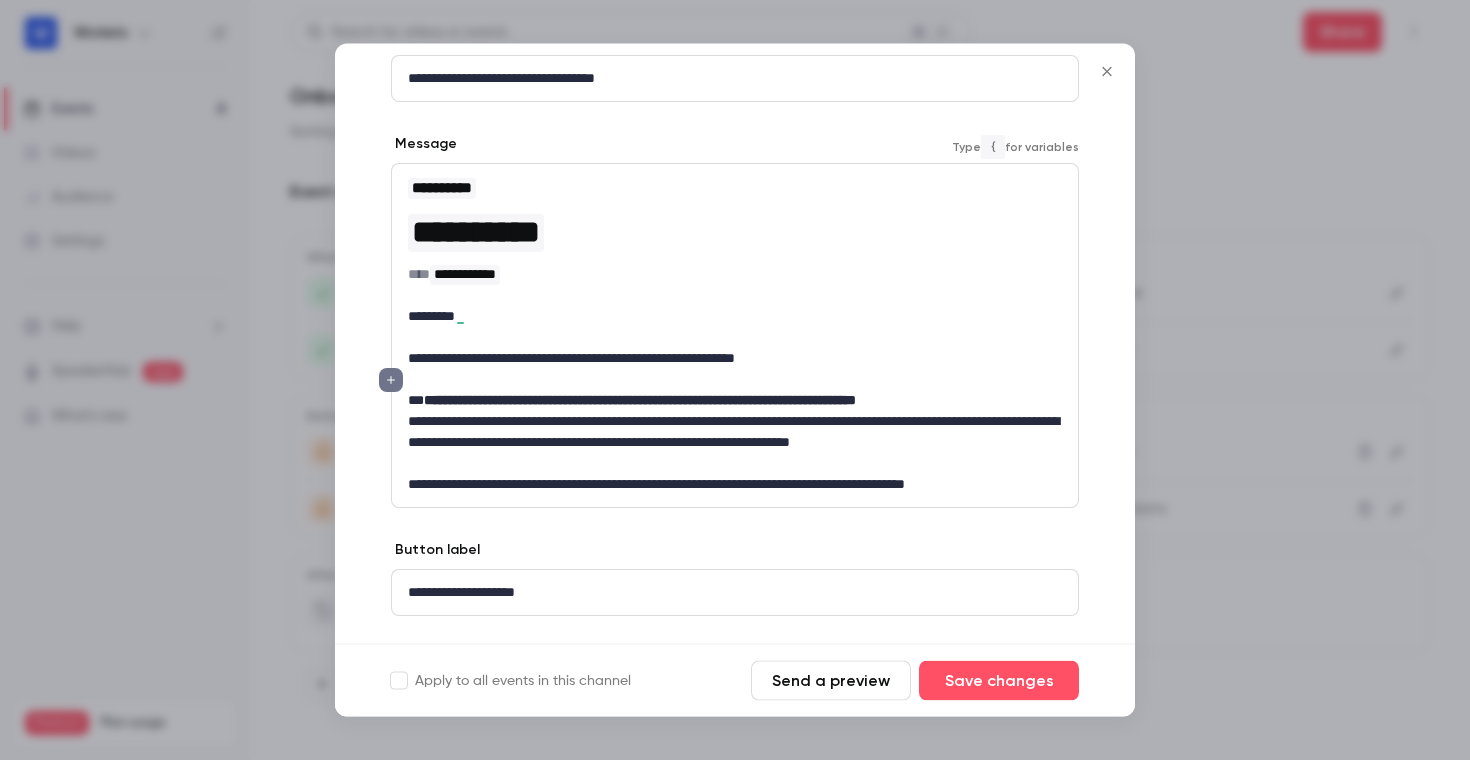 click on "**********" at bounding box center (735, 275) 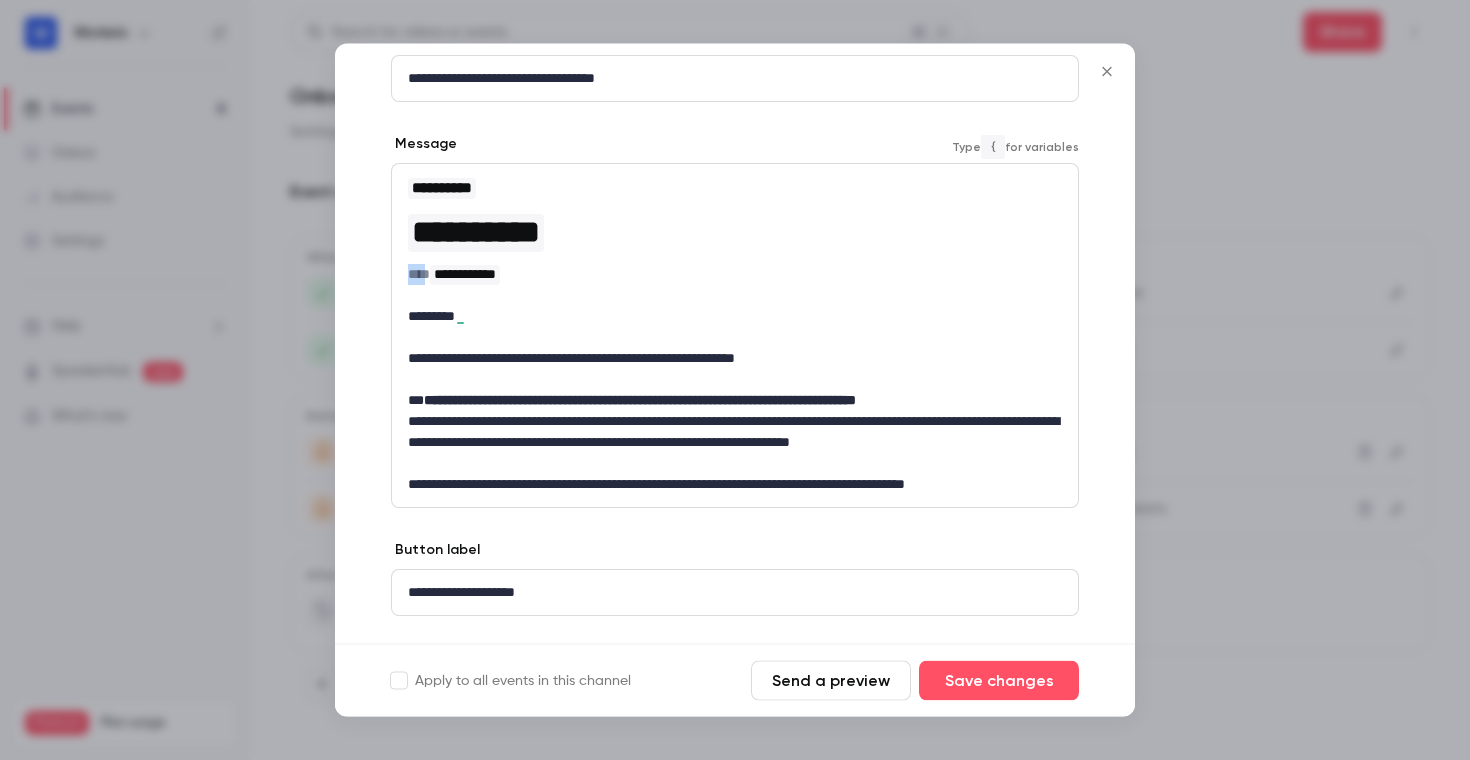 click on "**********" at bounding box center [735, 275] 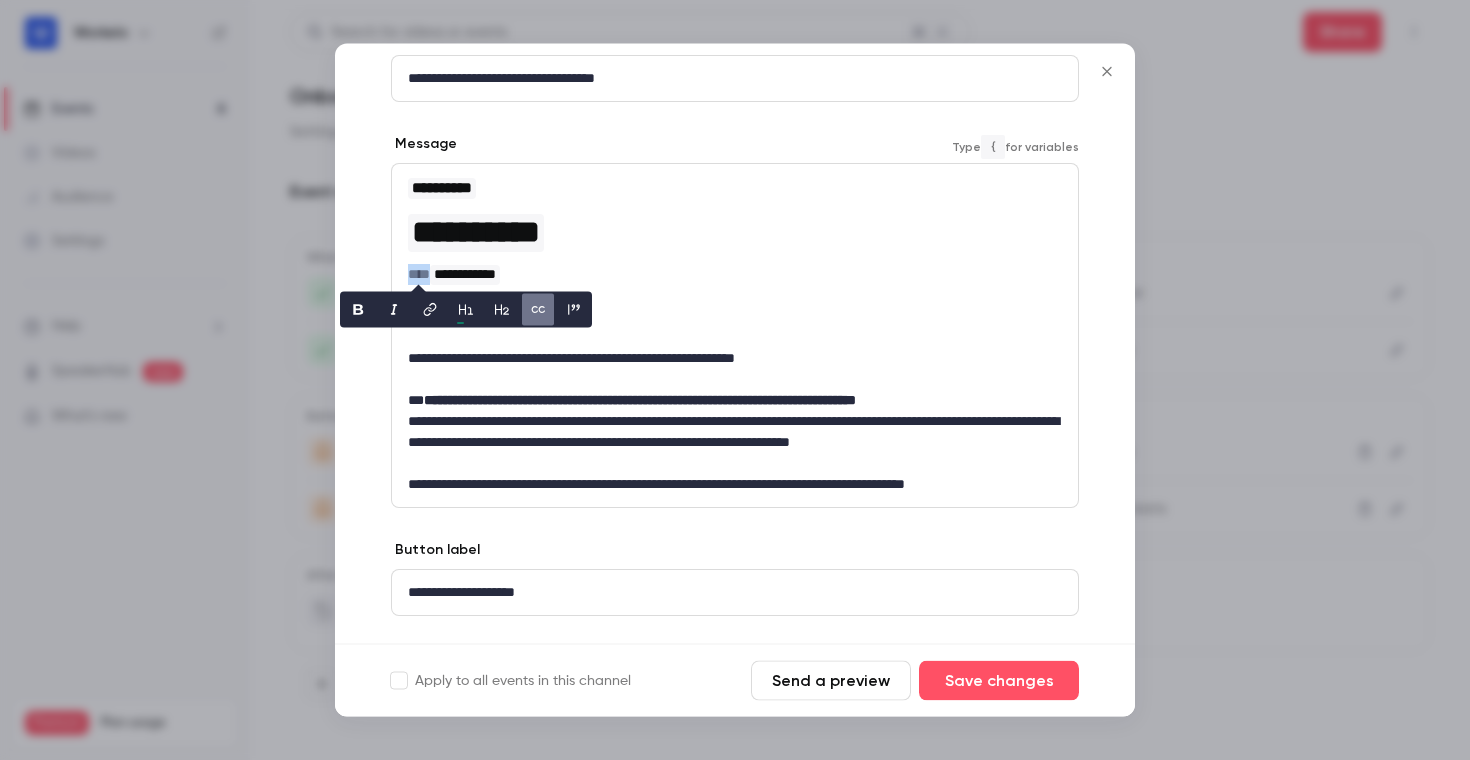 click on "**********" at bounding box center [735, 275] 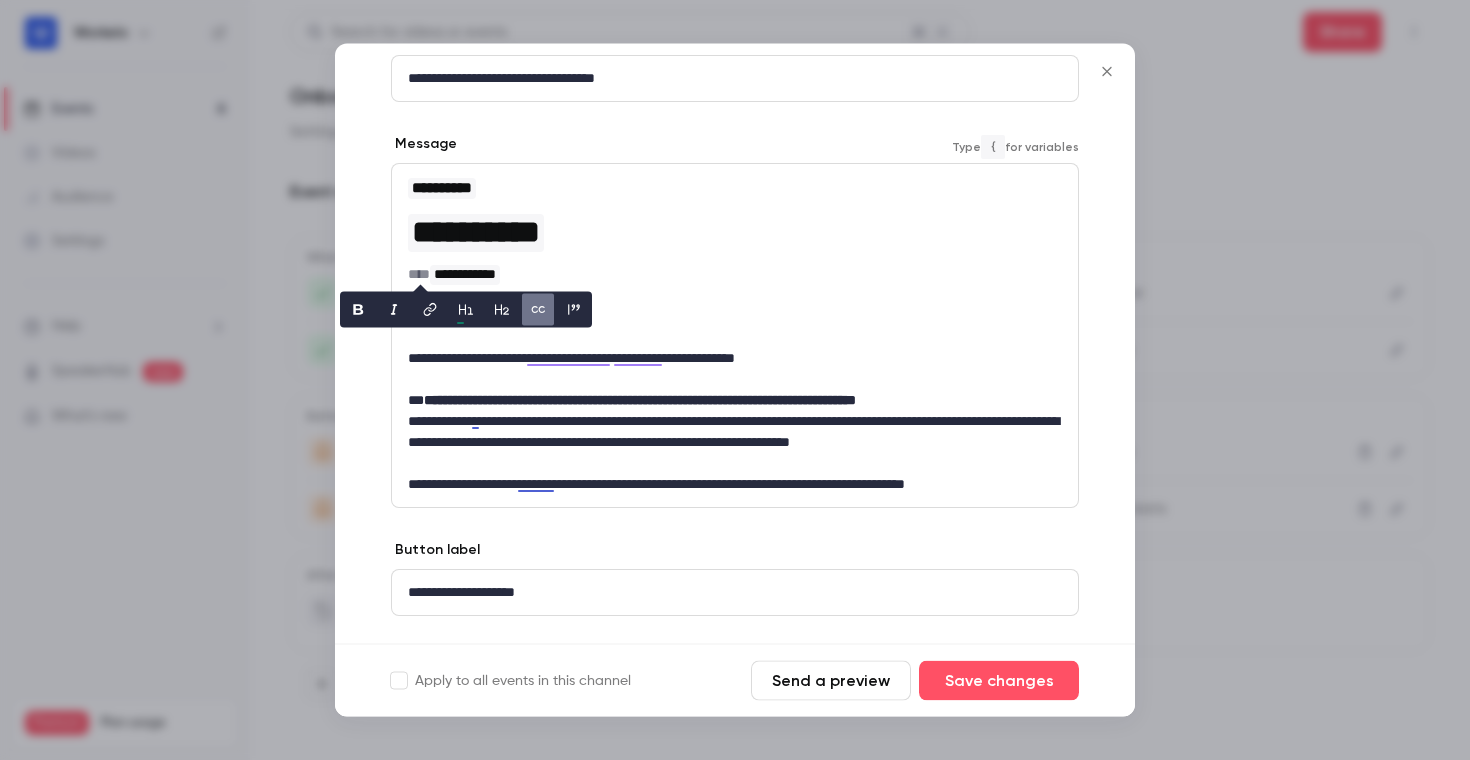 click on "*********" at bounding box center (735, 317) 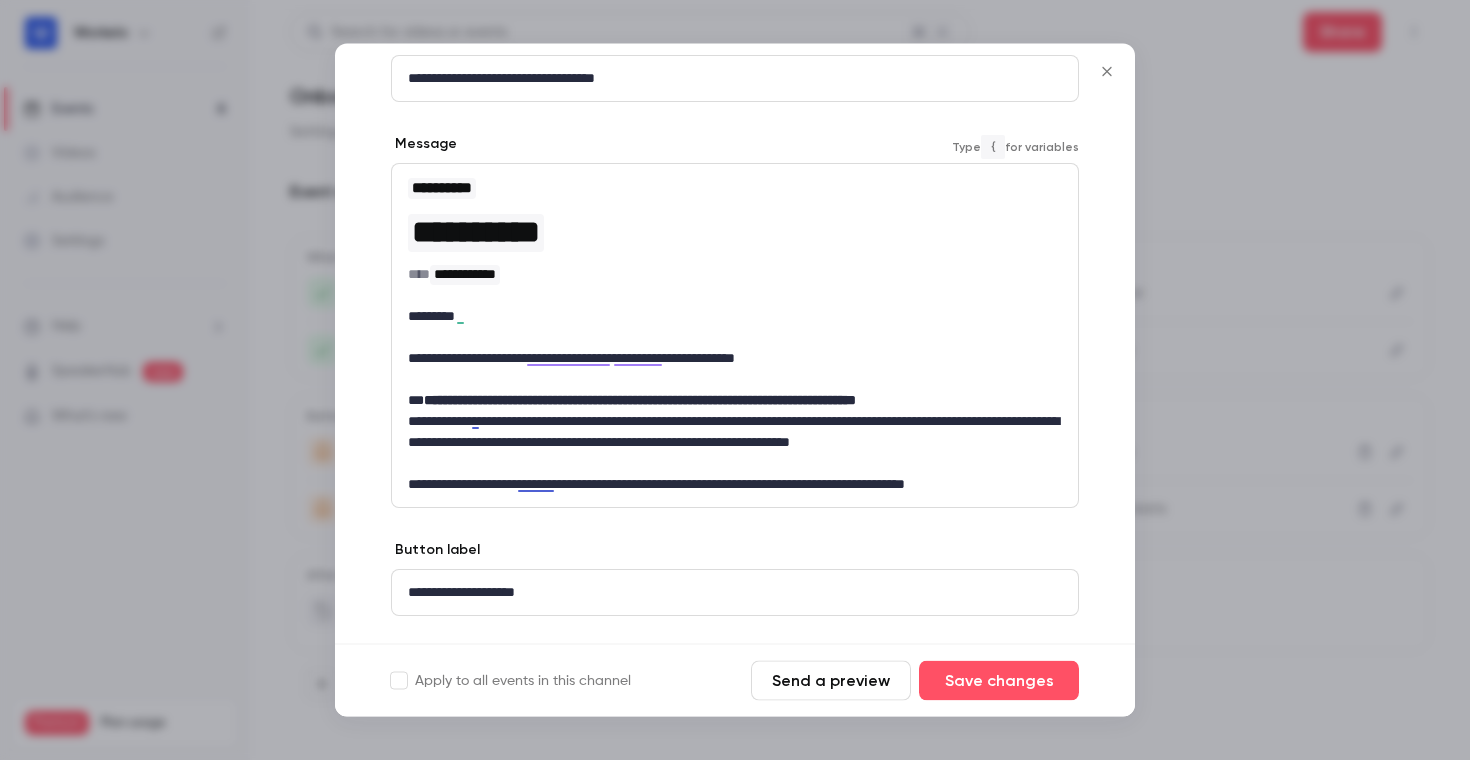 click on "*********" at bounding box center (735, 317) 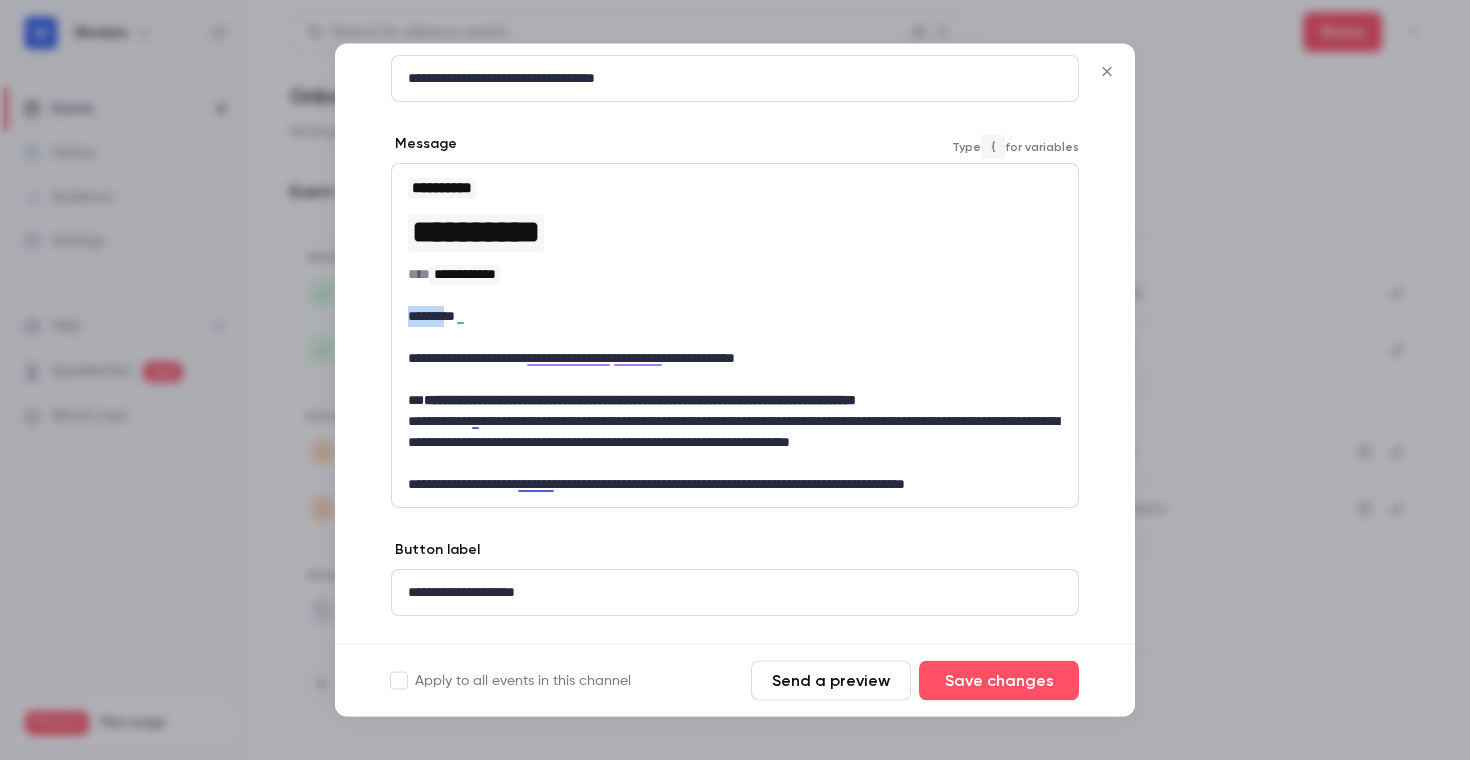 click on "*********" at bounding box center (735, 317) 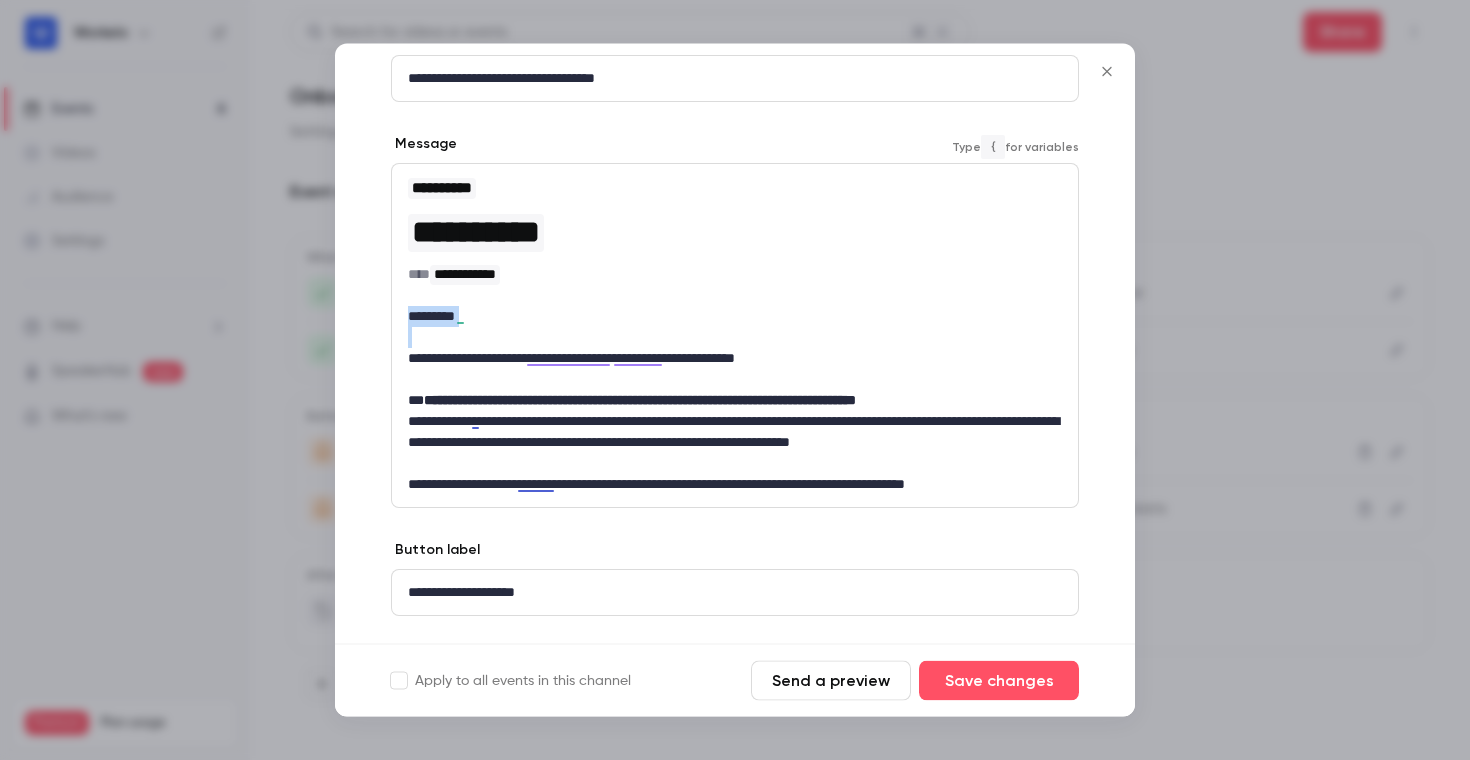 click on "*********" at bounding box center (735, 317) 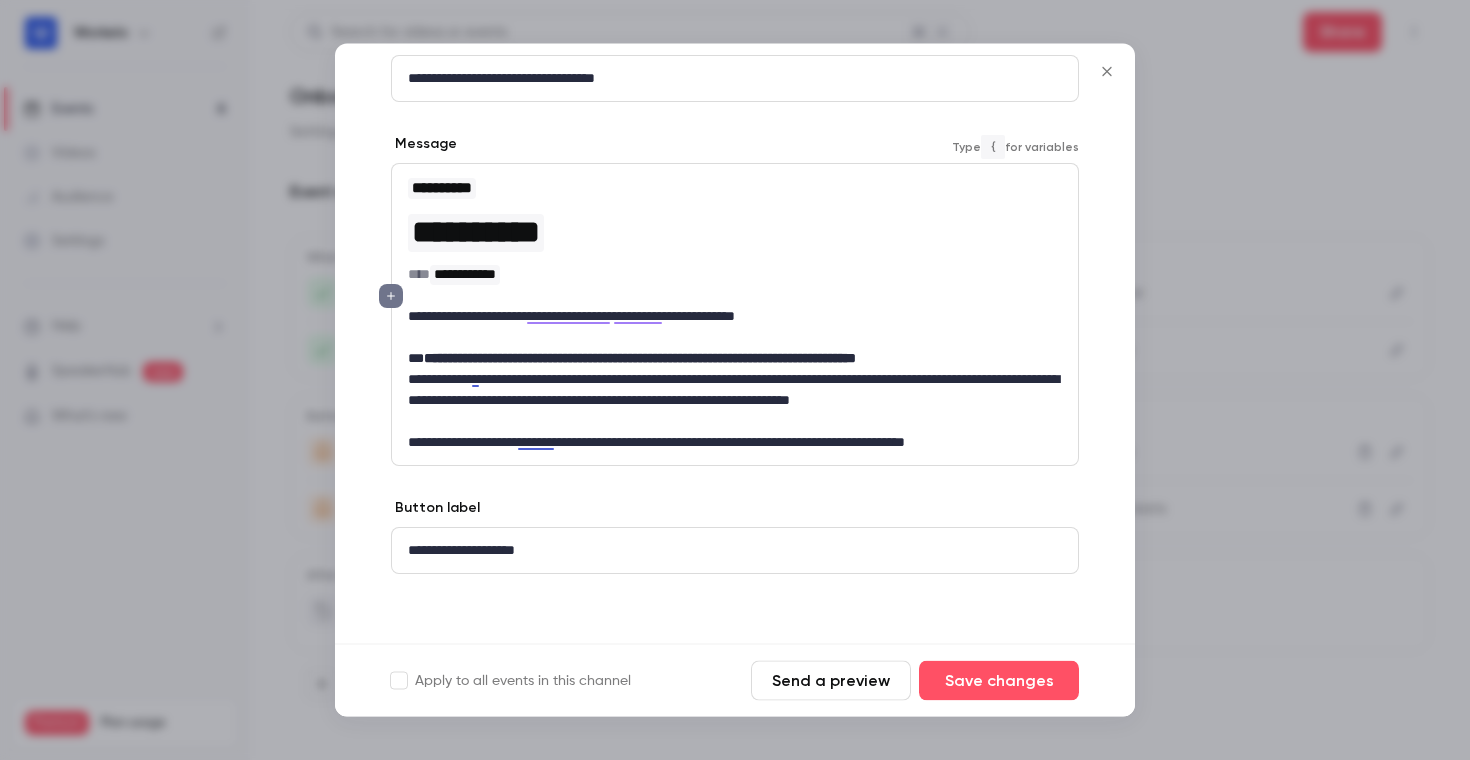 click on "**********" at bounding box center (735, 359) 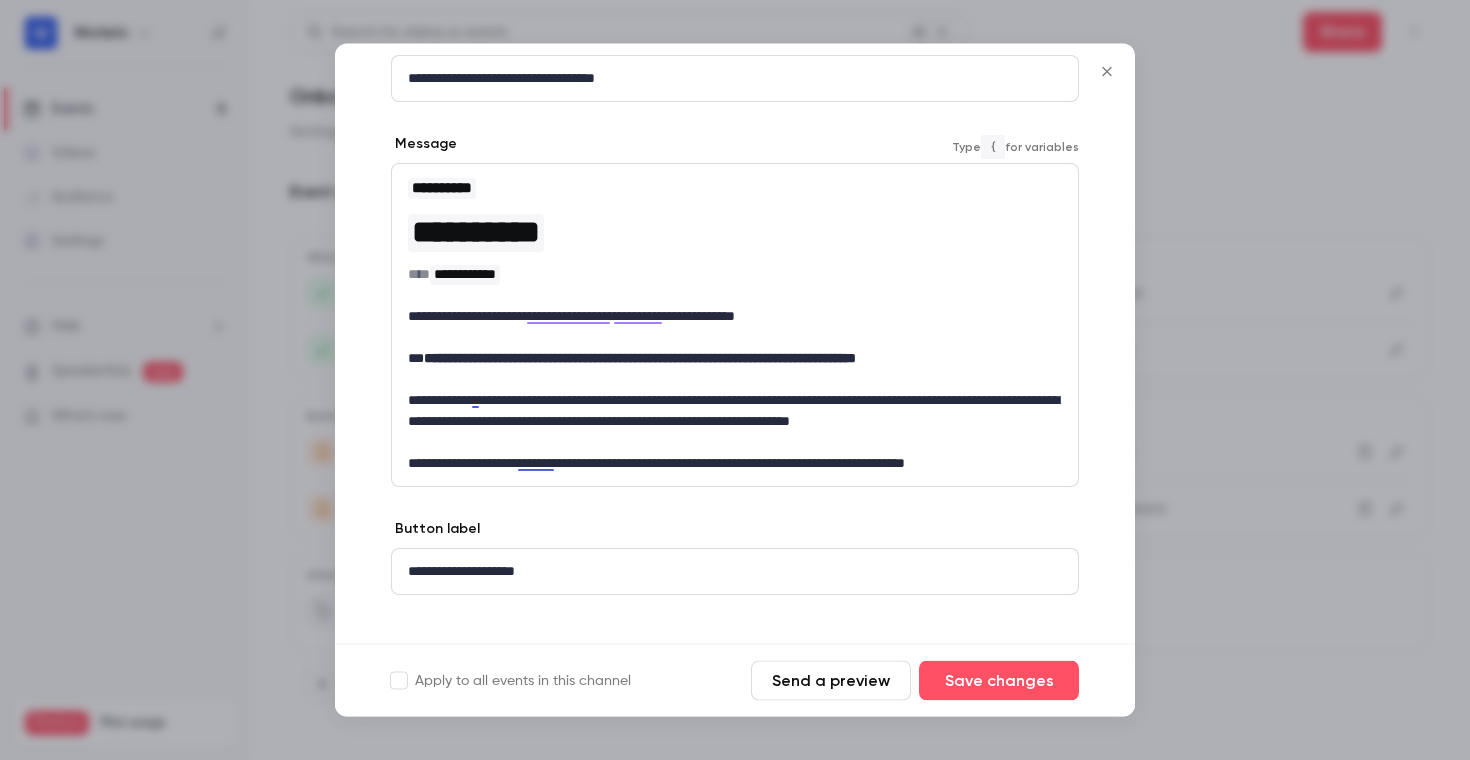click on "**********" at bounding box center (640, 359) 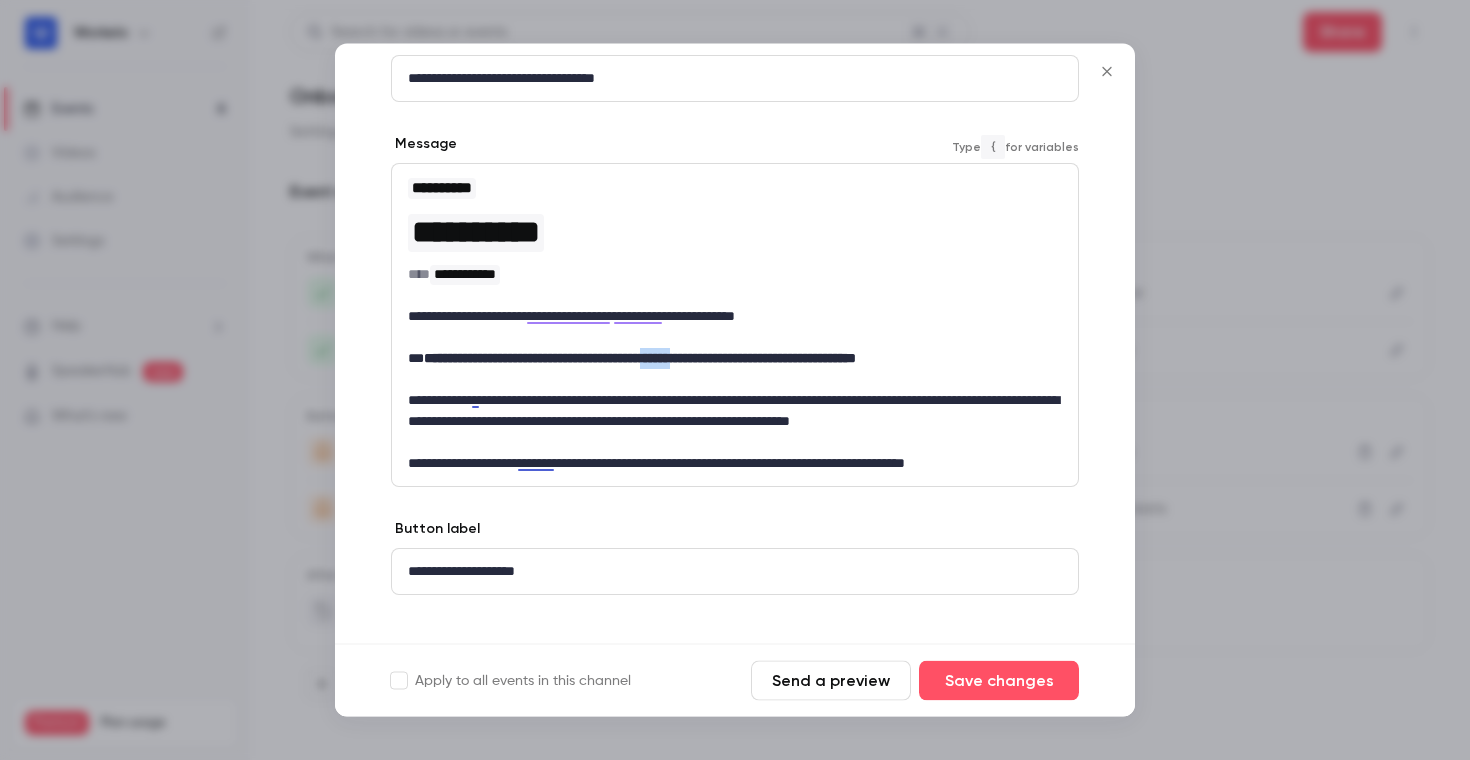click on "**********" at bounding box center (640, 359) 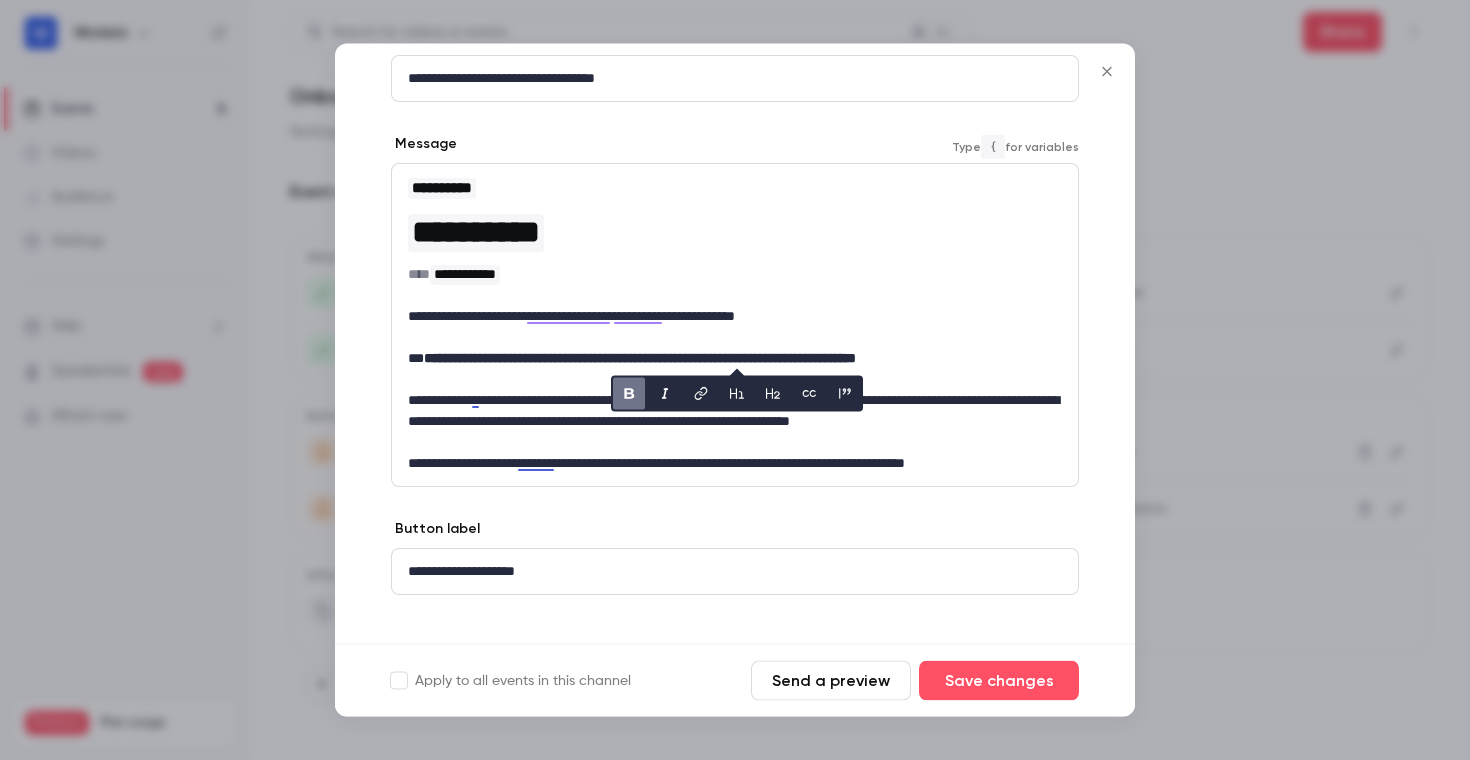 click on "**********" at bounding box center [640, 359] 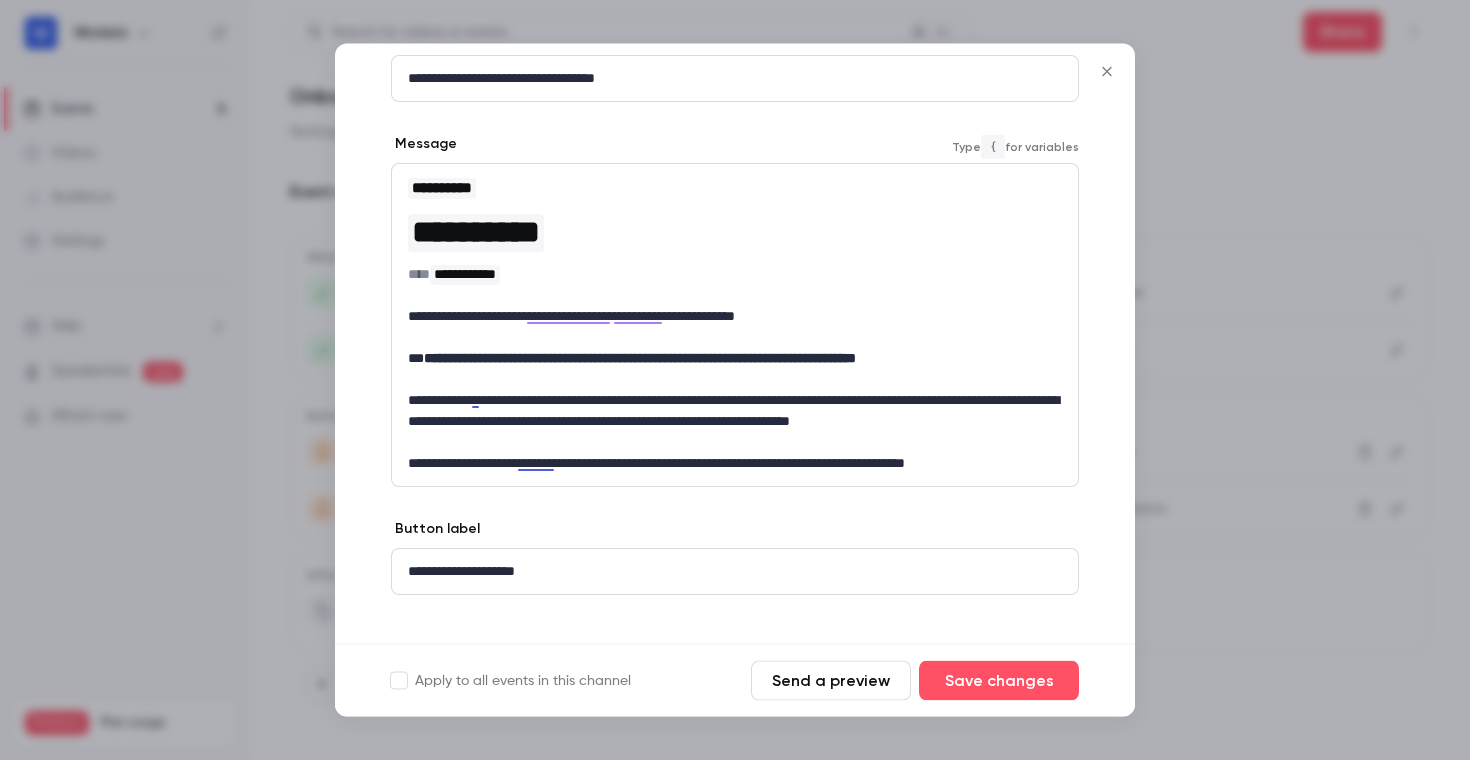 scroll, scrollTop: 161, scrollLeft: 0, axis: vertical 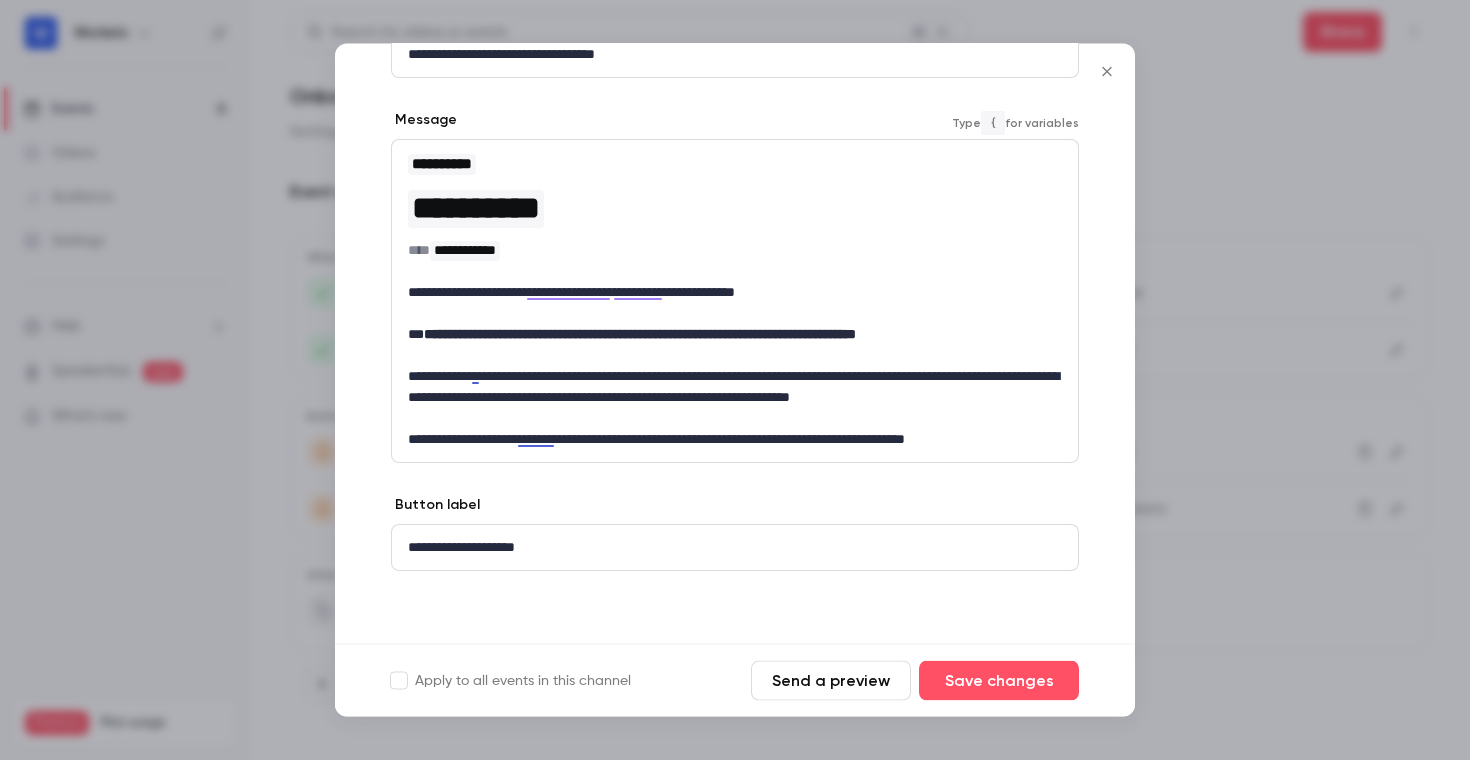 click on "**********" at bounding box center [735, 398] 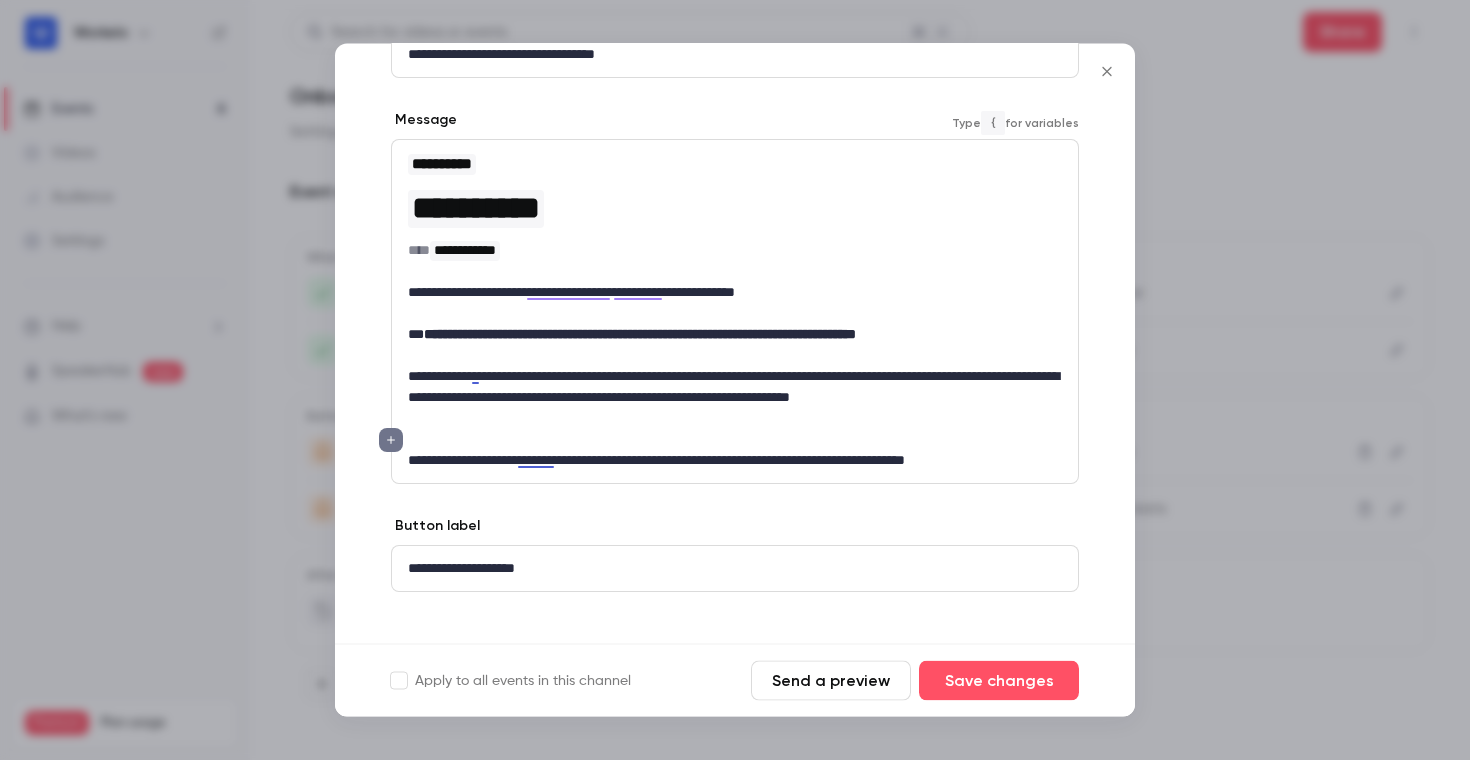 scroll, scrollTop: 182, scrollLeft: 0, axis: vertical 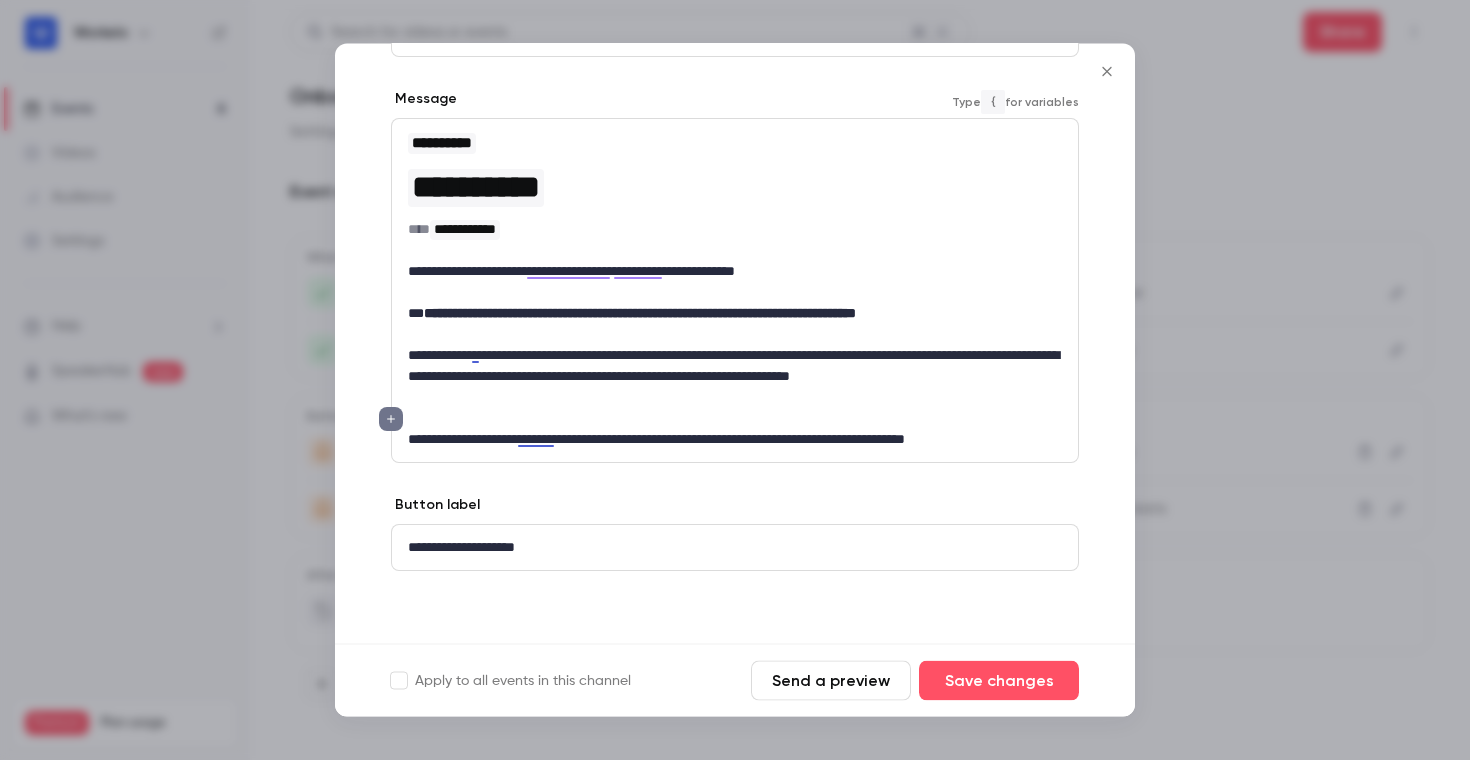 click on "**********" at bounding box center (735, 377) 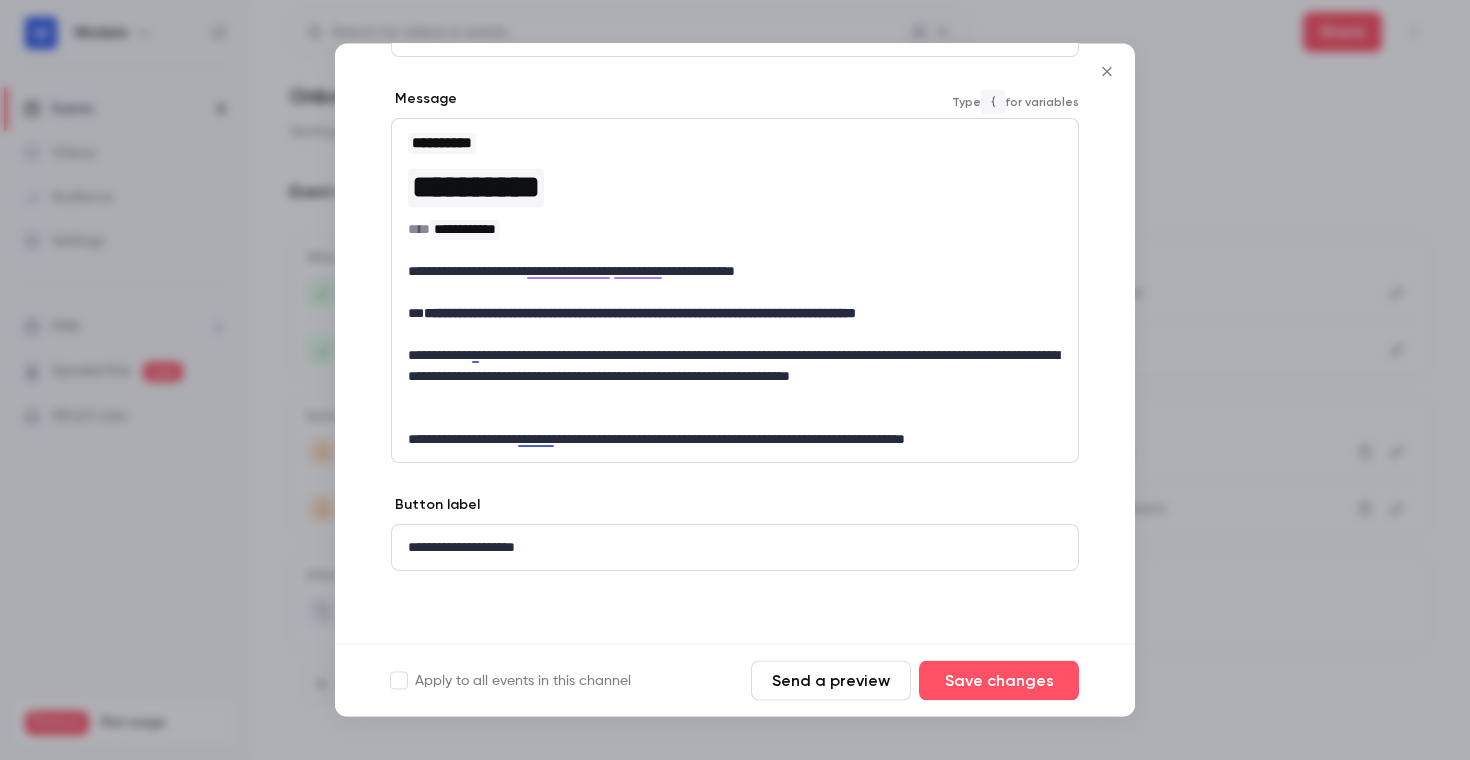 click on "**********" at bounding box center [735, 377] 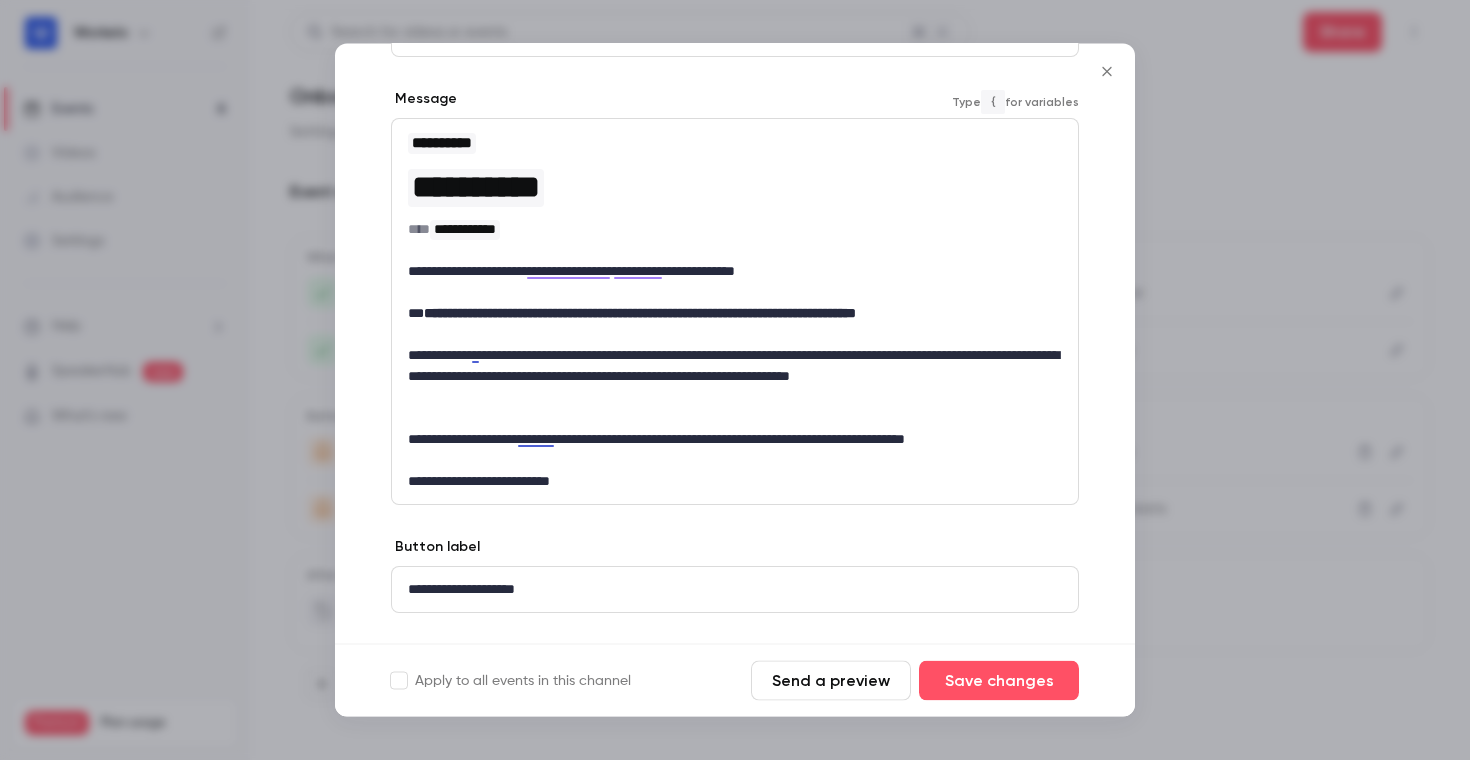 scroll, scrollTop: 0, scrollLeft: 0, axis: both 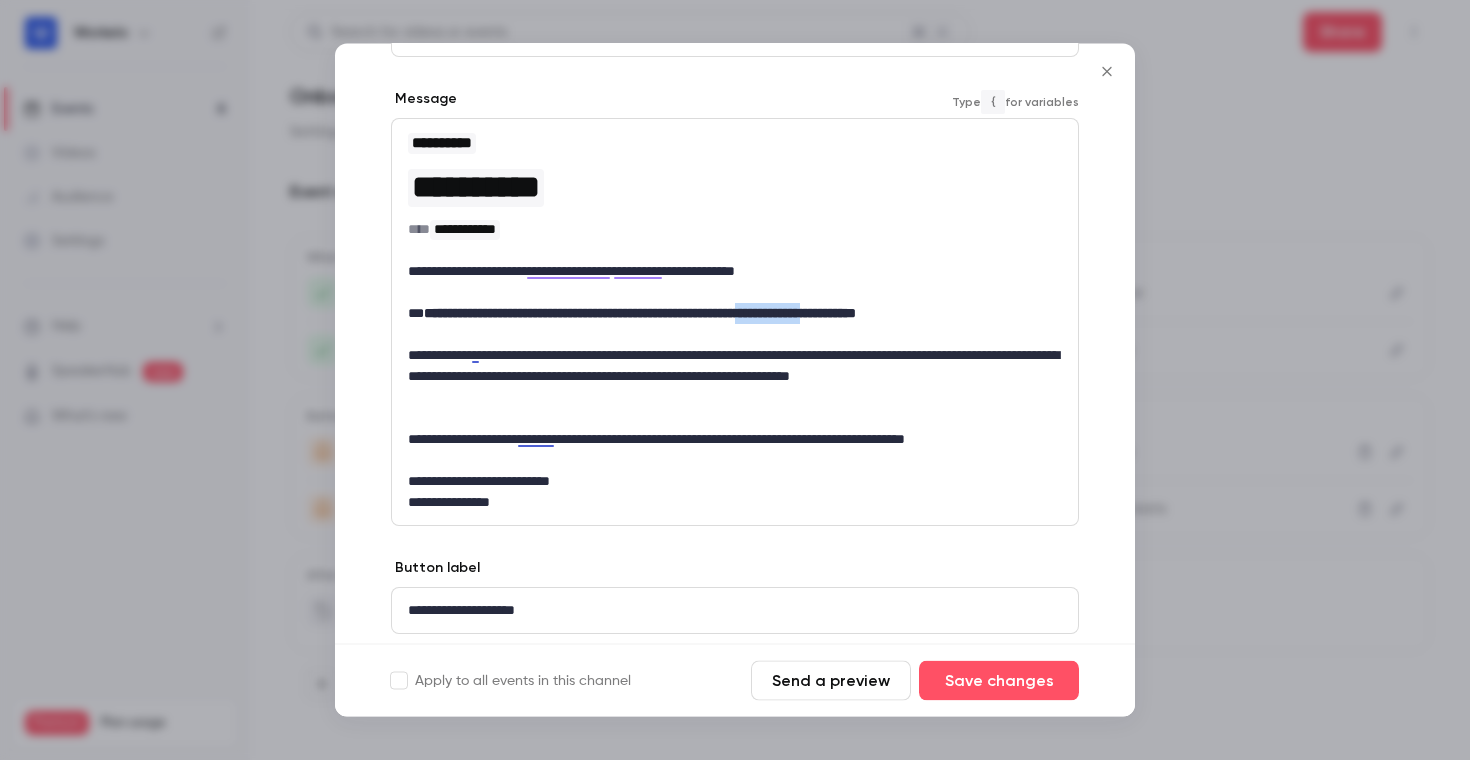 drag, startPoint x: 843, startPoint y: 310, endPoint x: 923, endPoint y: 310, distance: 80 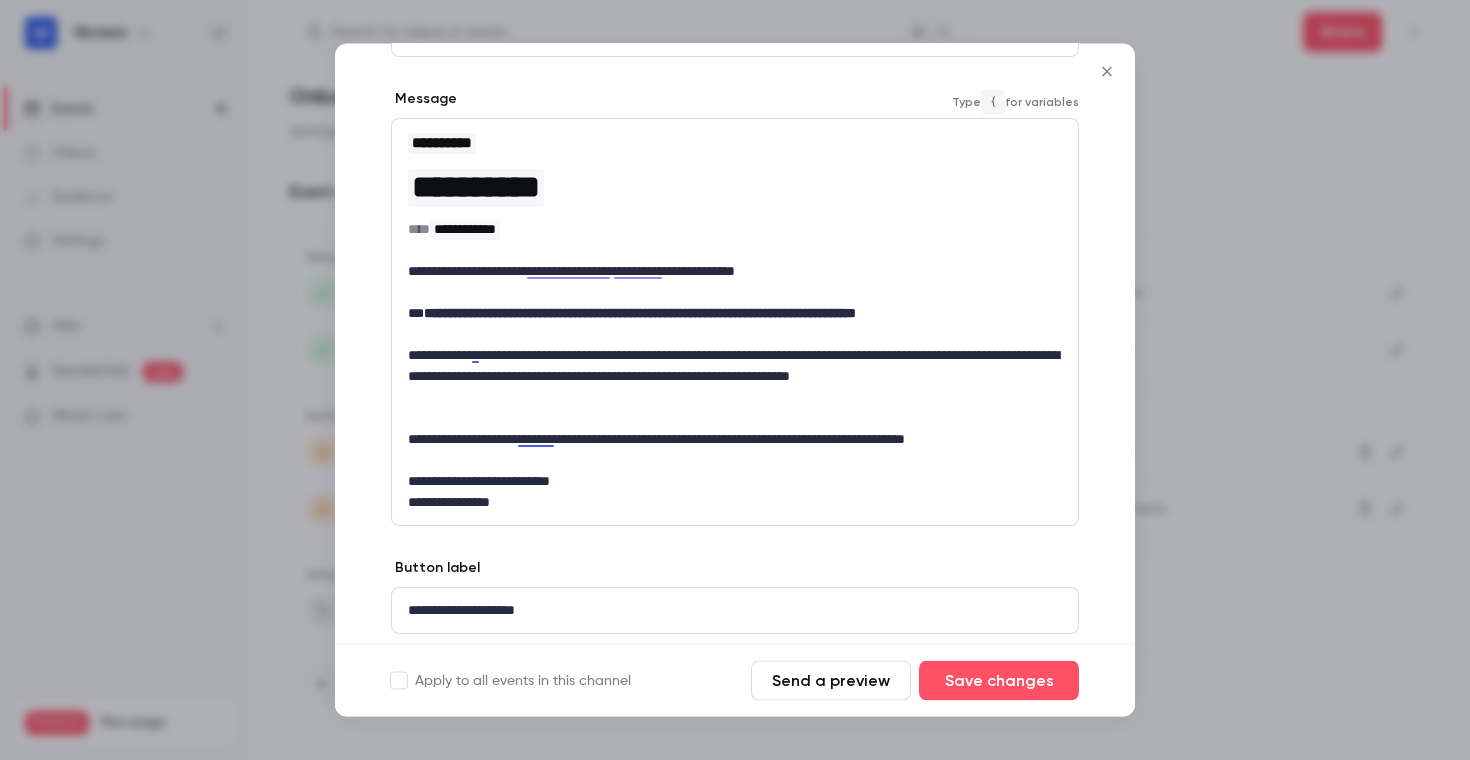 click on "**********" at bounding box center [640, 314] 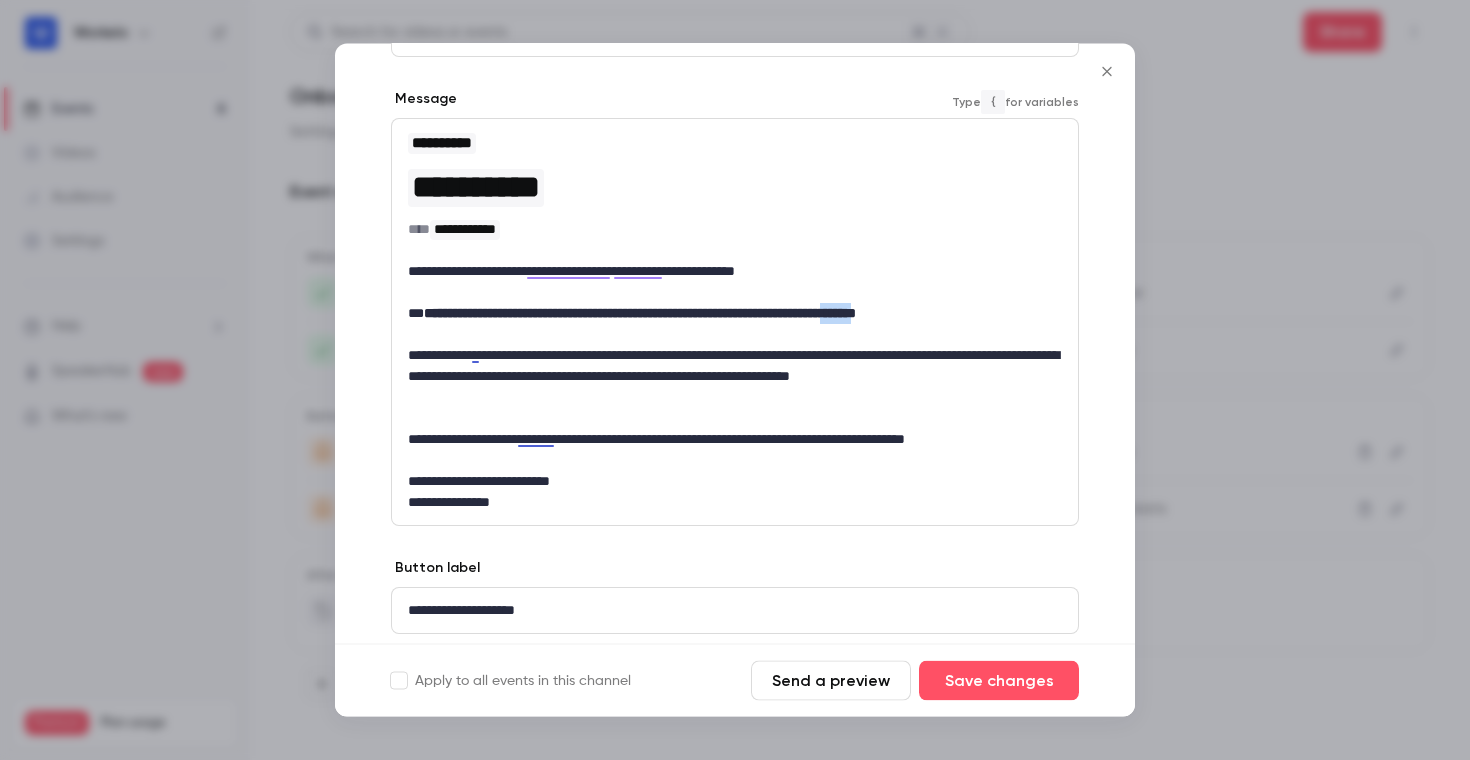 click on "**********" at bounding box center (640, 314) 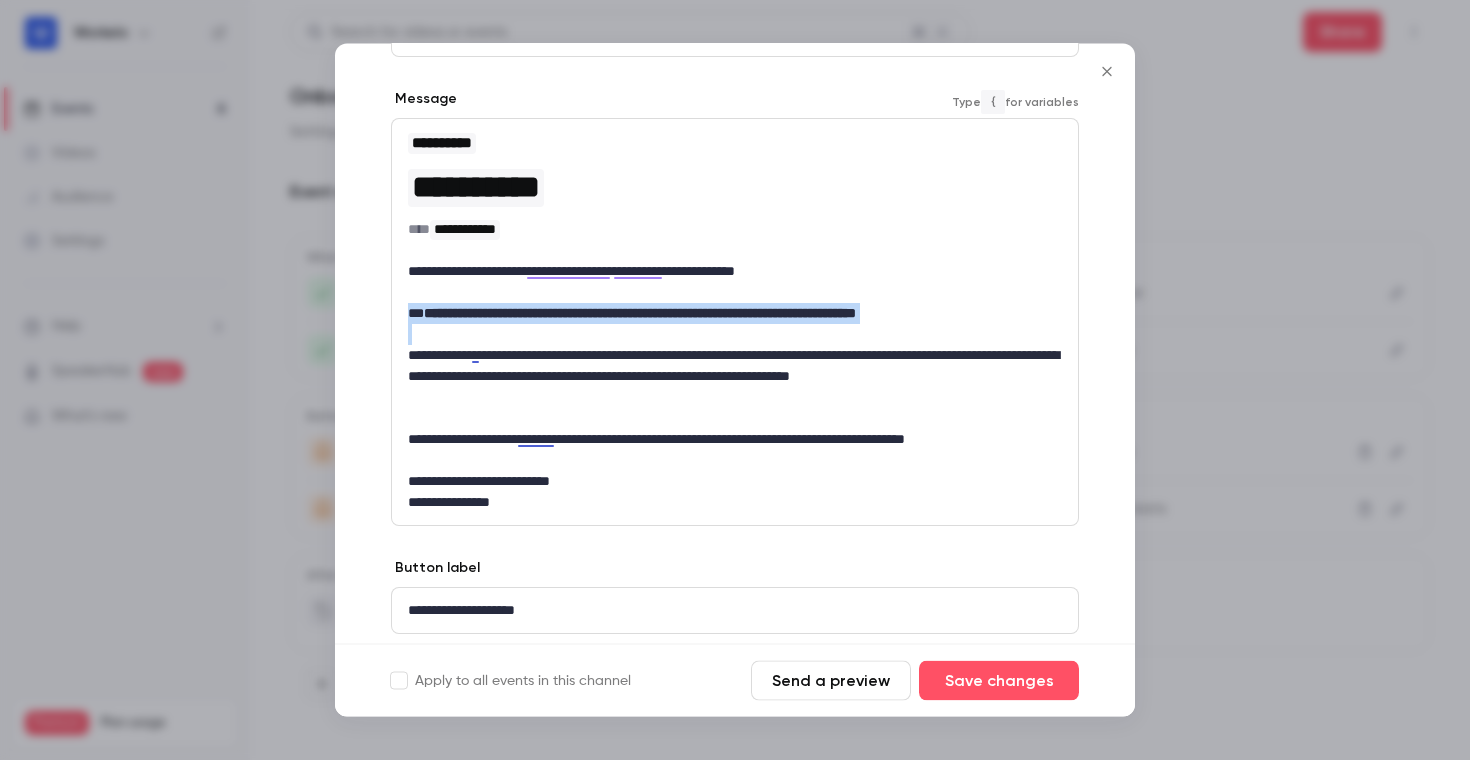 click on "**********" at bounding box center [640, 314] 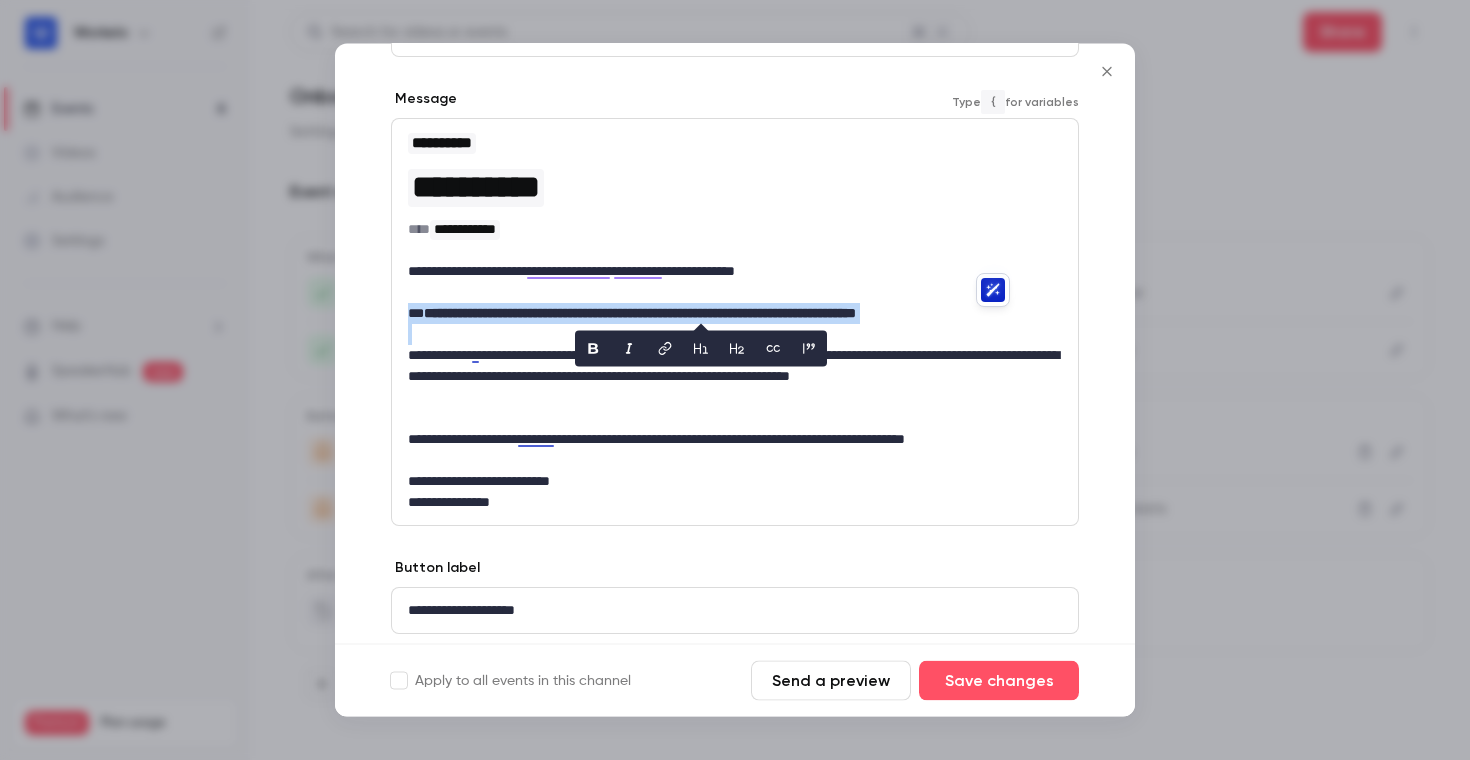 click on "**********" at bounding box center [640, 314] 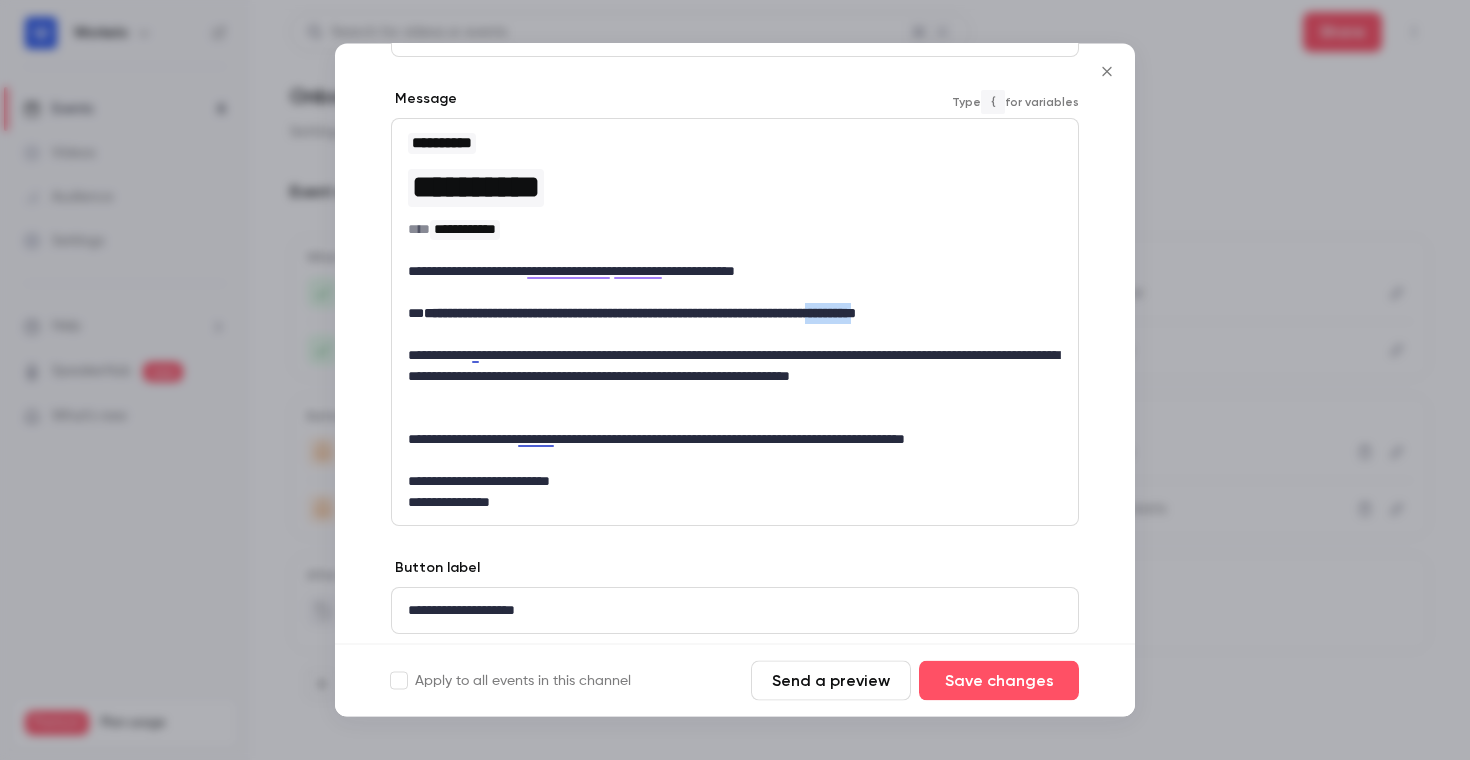 drag, startPoint x: 930, startPoint y: 311, endPoint x: 990, endPoint y: 311, distance: 60 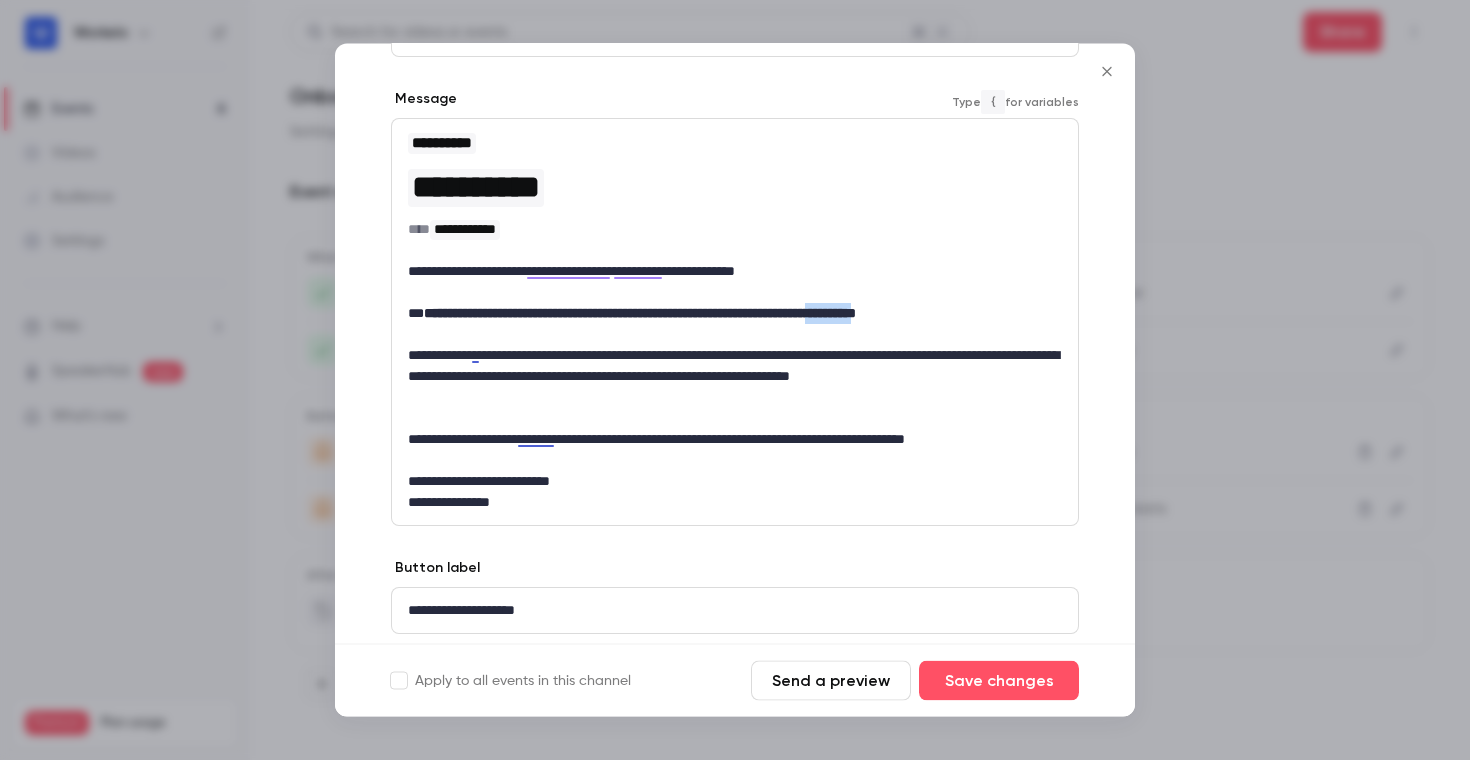 click on "**********" at bounding box center [640, 314] 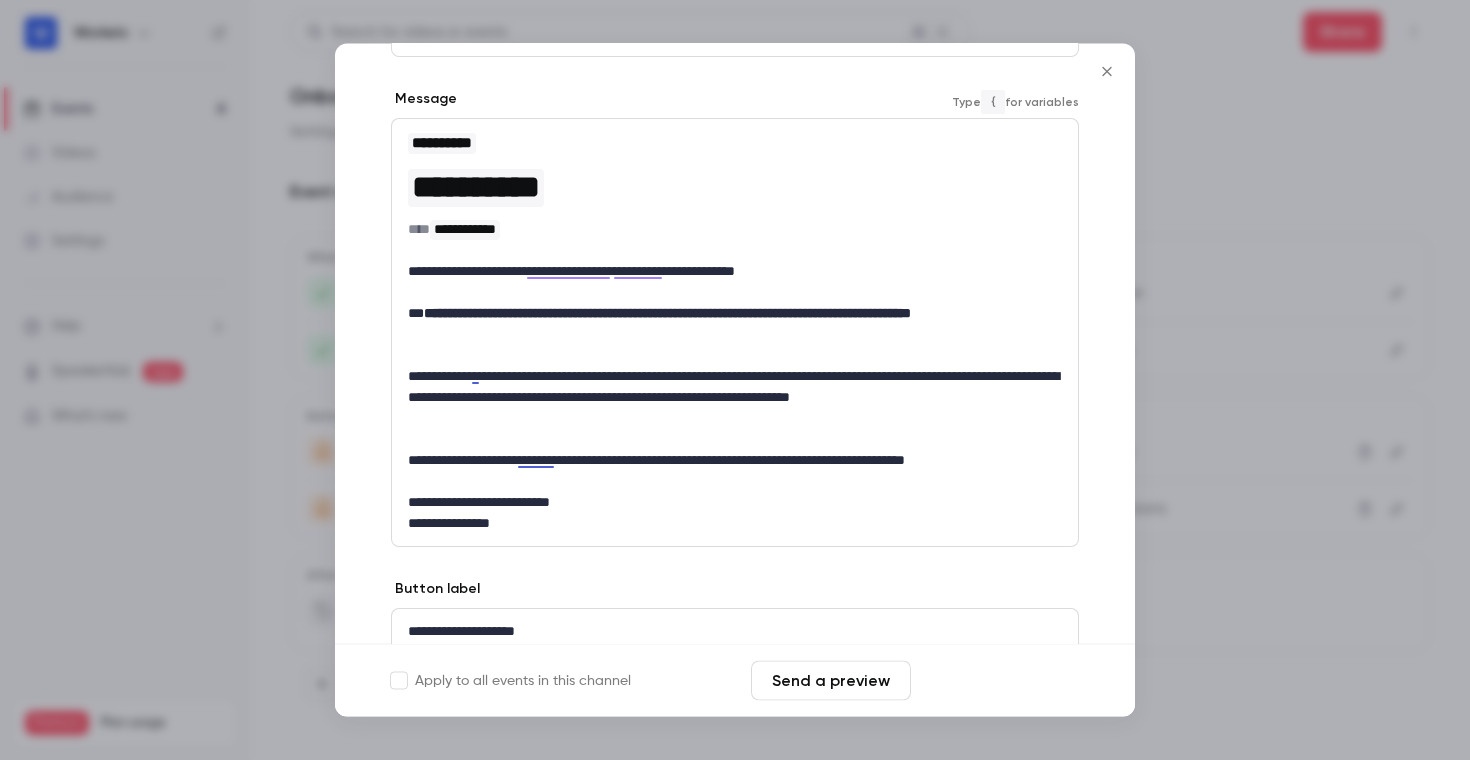click on "Save changes" at bounding box center (999, 681) 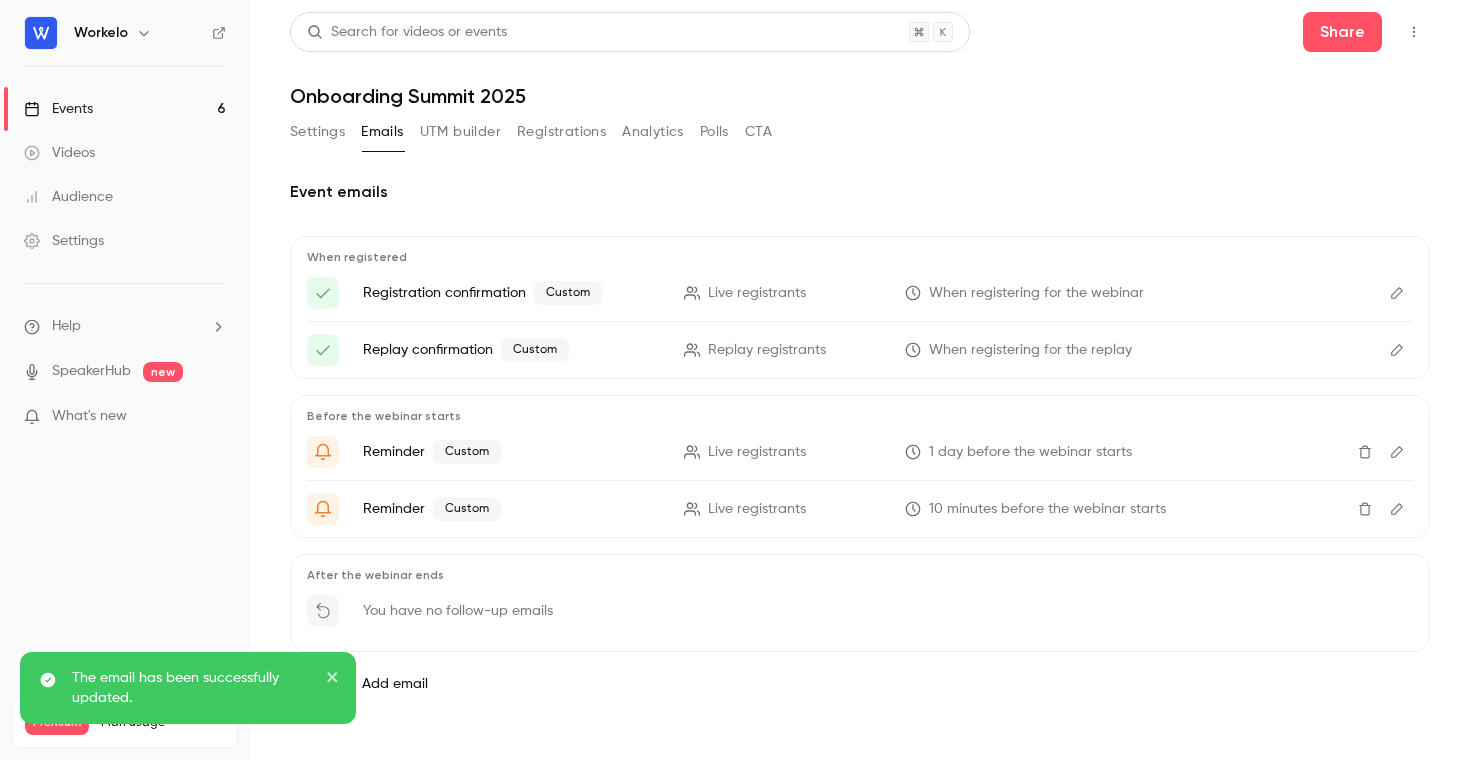 click 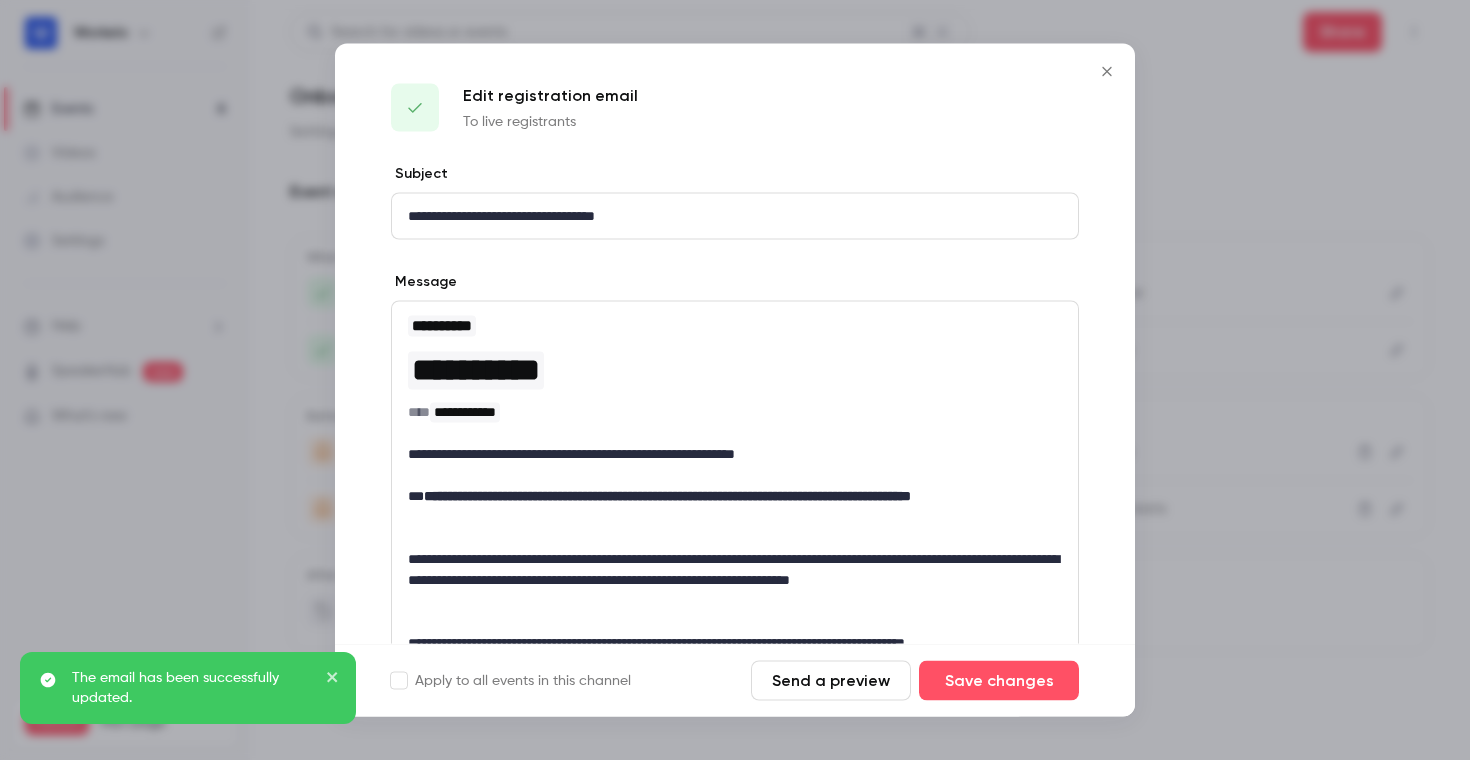 click on "Send a preview" at bounding box center (831, 681) 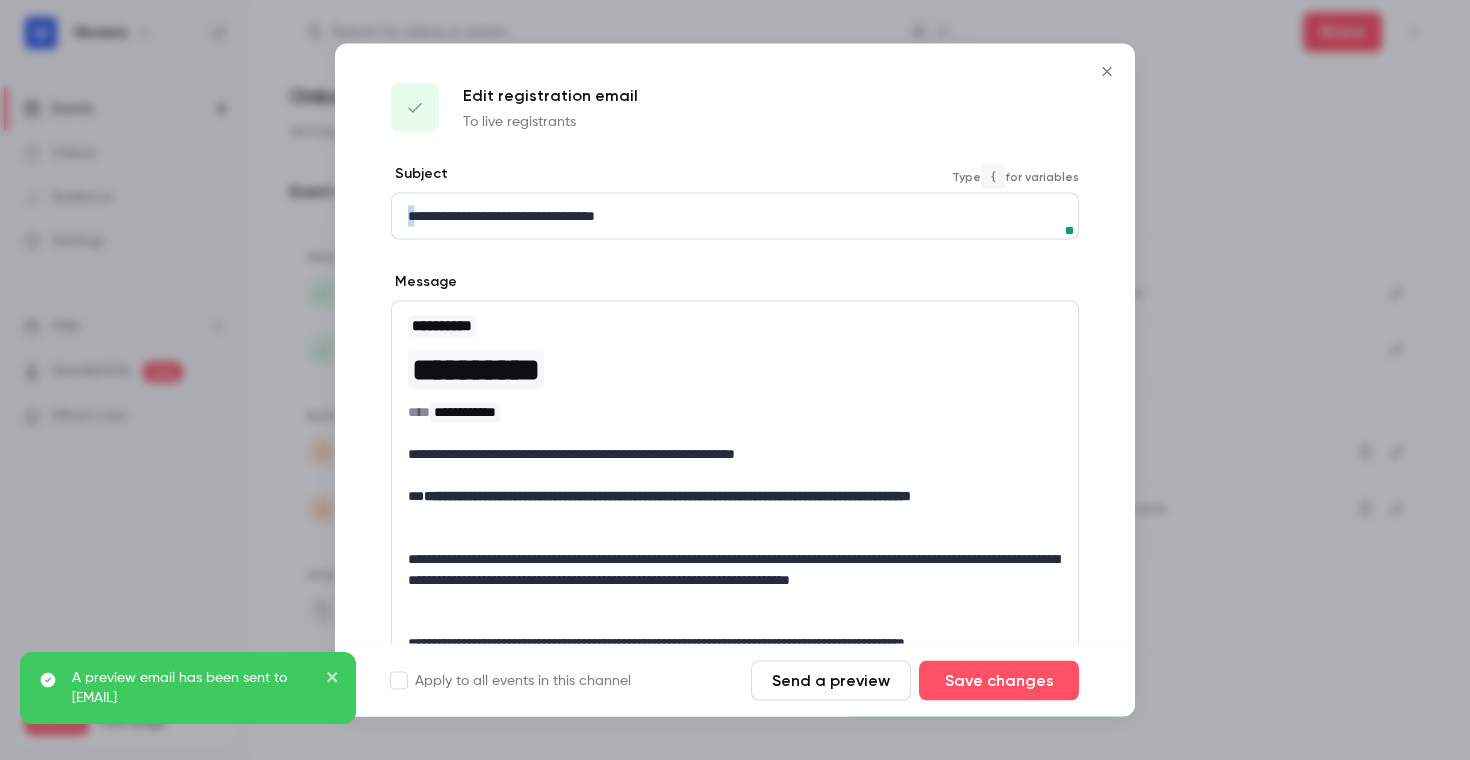 drag, startPoint x: 416, startPoint y: 214, endPoint x: 397, endPoint y: 214, distance: 19 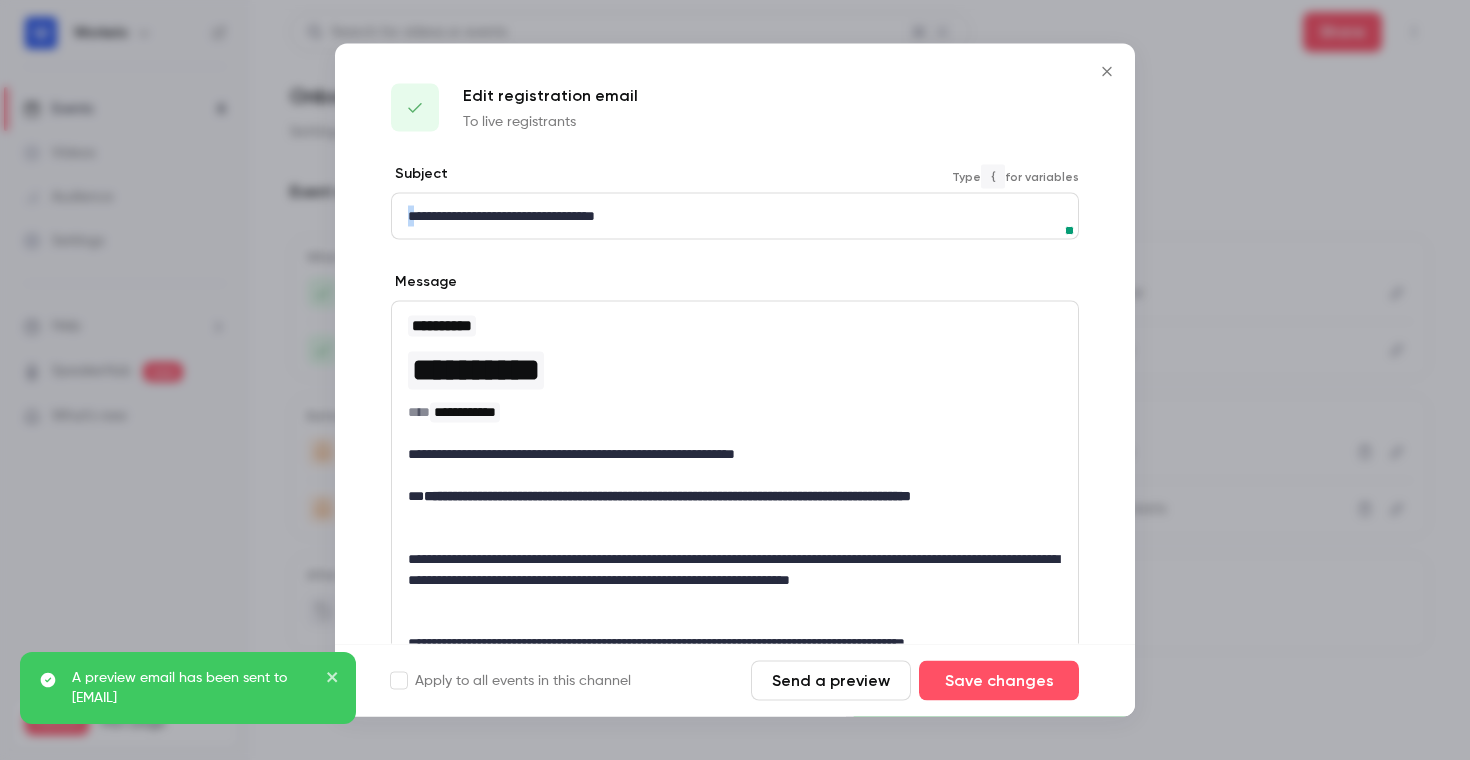 click on "**********" at bounding box center (735, 216) 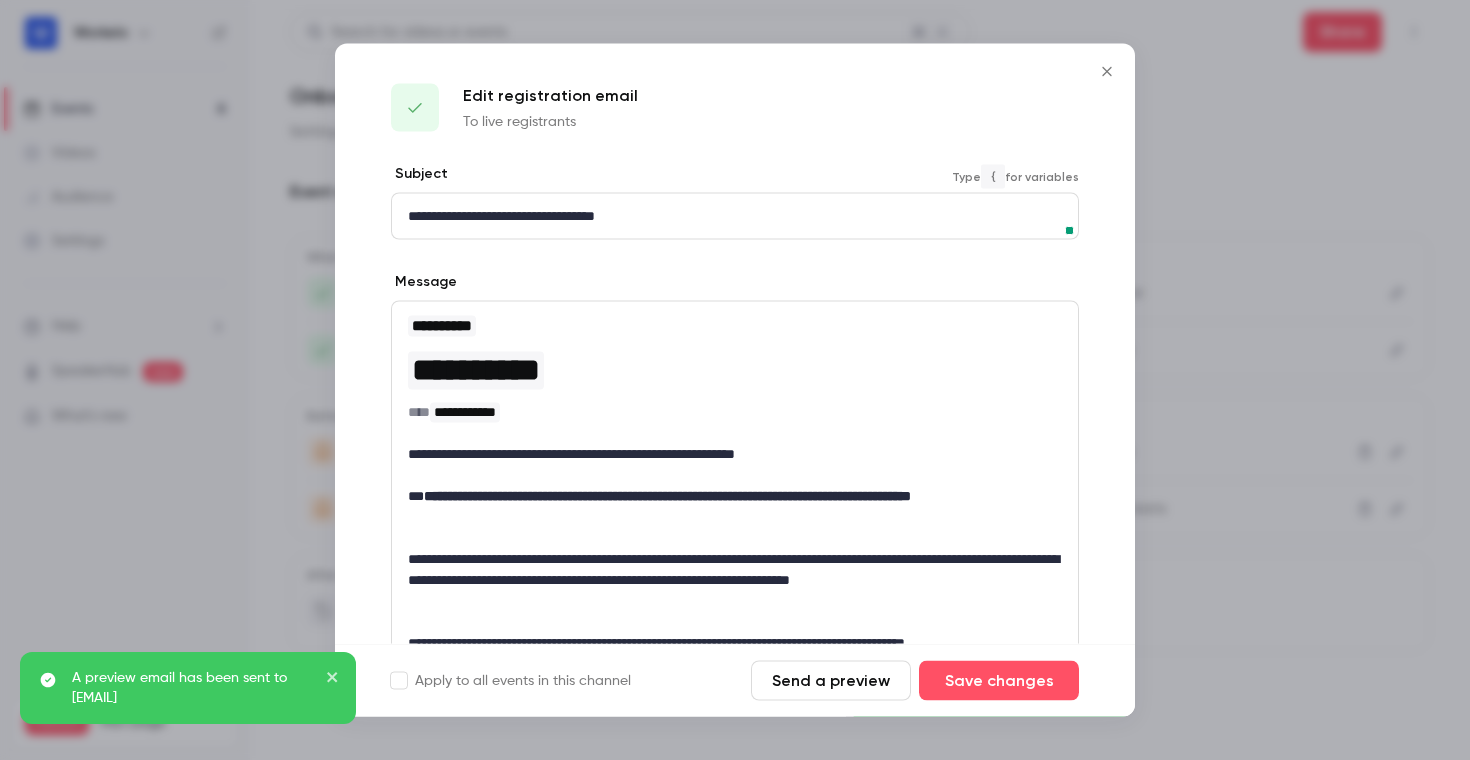 scroll, scrollTop: 0, scrollLeft: 0, axis: both 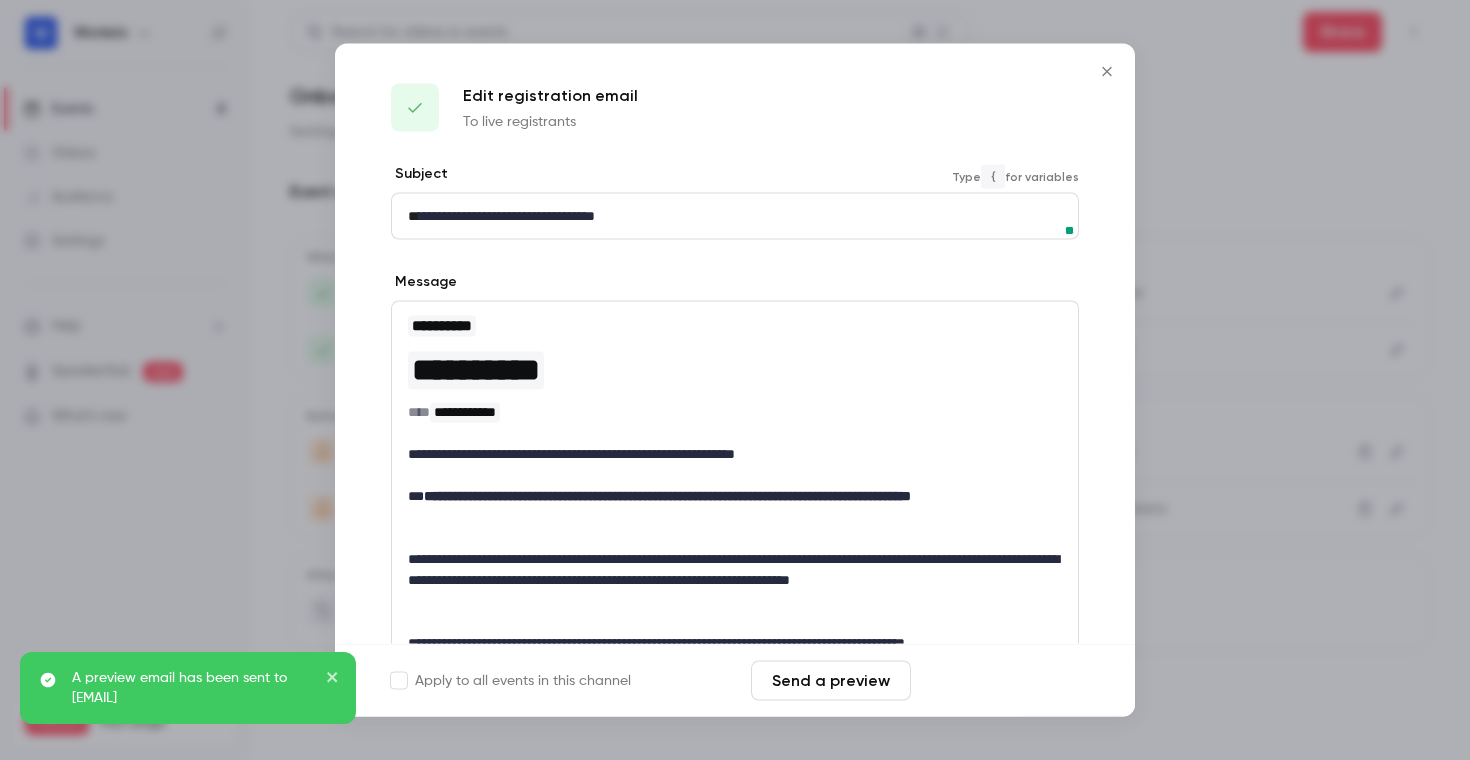 click on "Save changes" at bounding box center (999, 681) 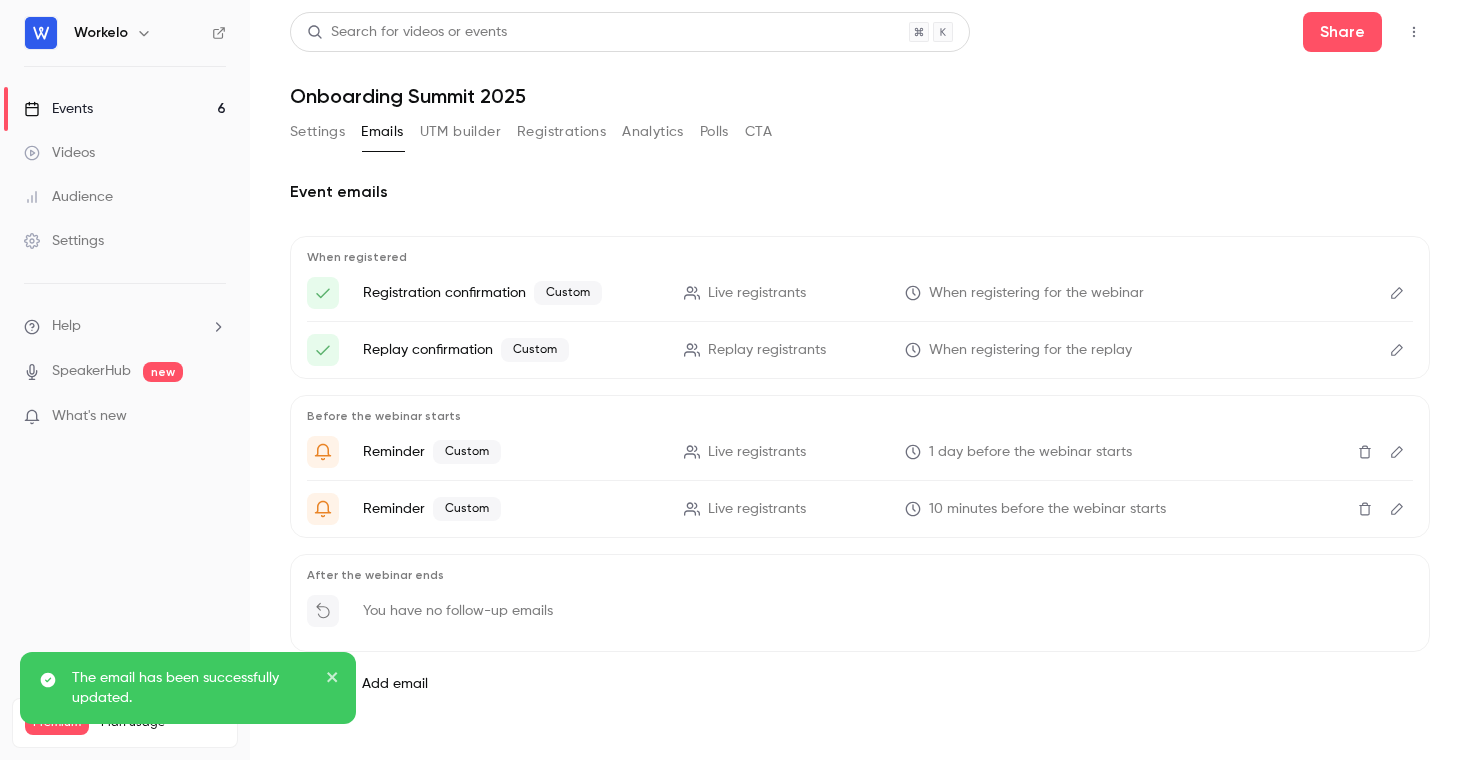 click on "Settings Emails UTM builder Registrations Analytics Polls CTA" at bounding box center (860, 136) 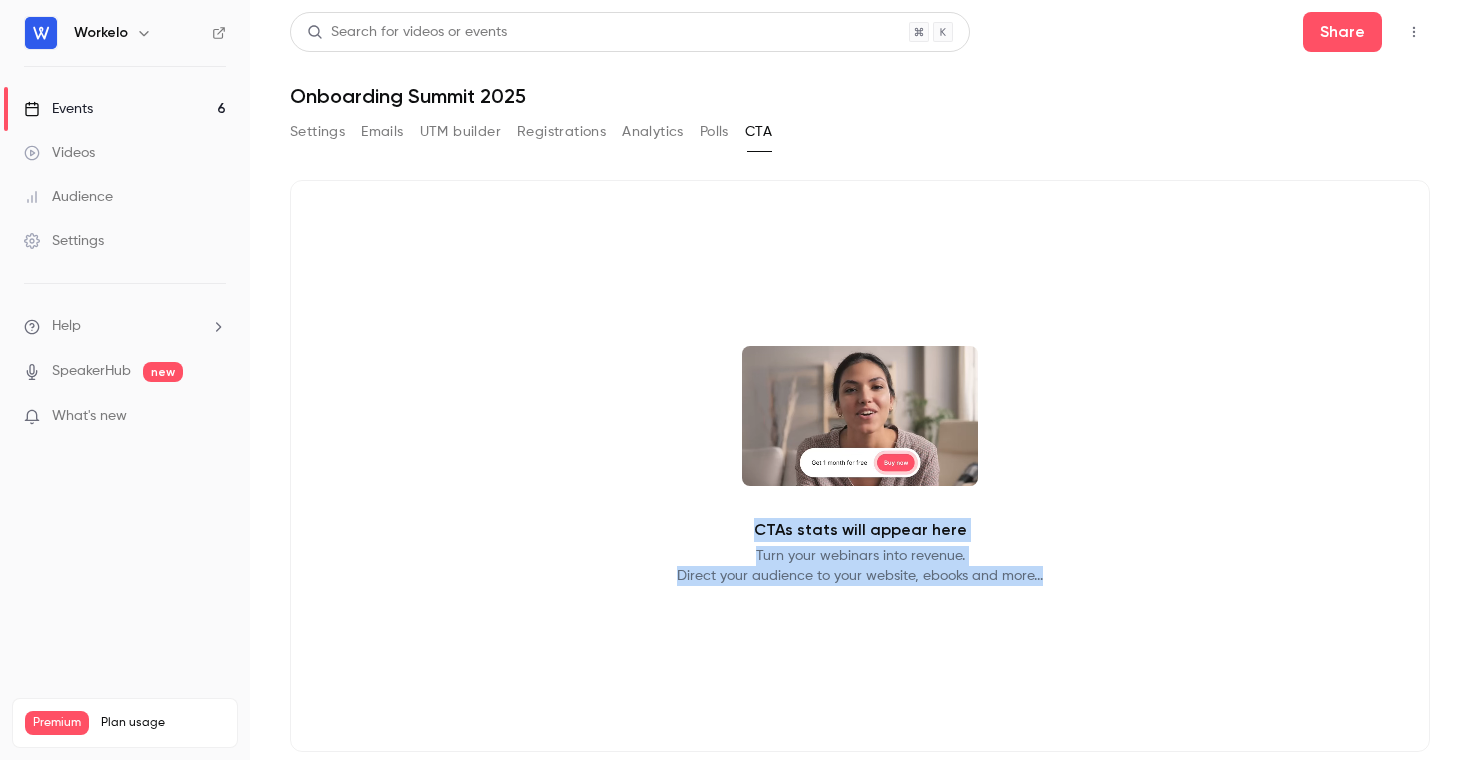 drag, startPoint x: 1073, startPoint y: 585, endPoint x: 756, endPoint y: 523, distance: 323.0062 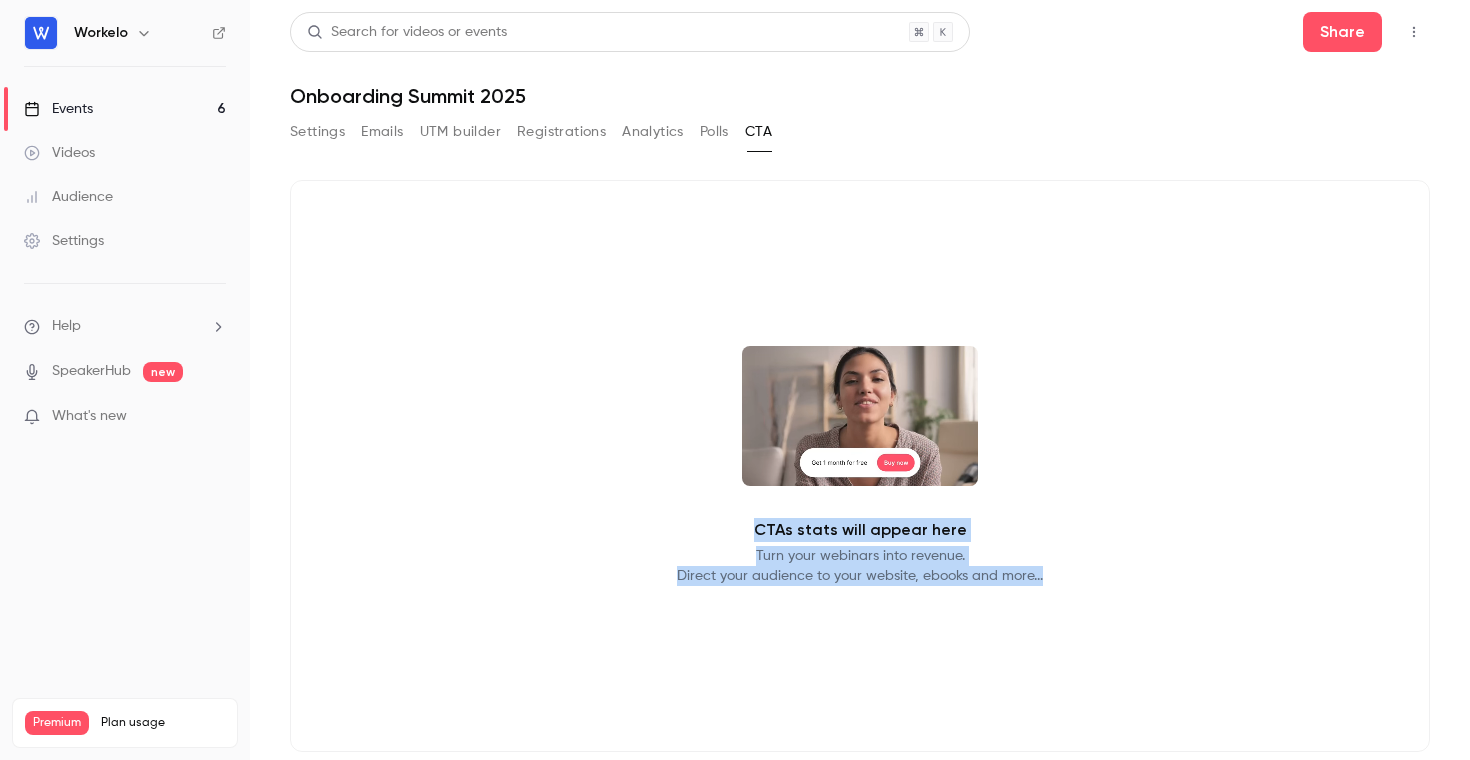 click on "CTAs stats will appear here Turn your webinars into revenue.
Direct your audience to your website, ebooks and more..." at bounding box center (860, 466) 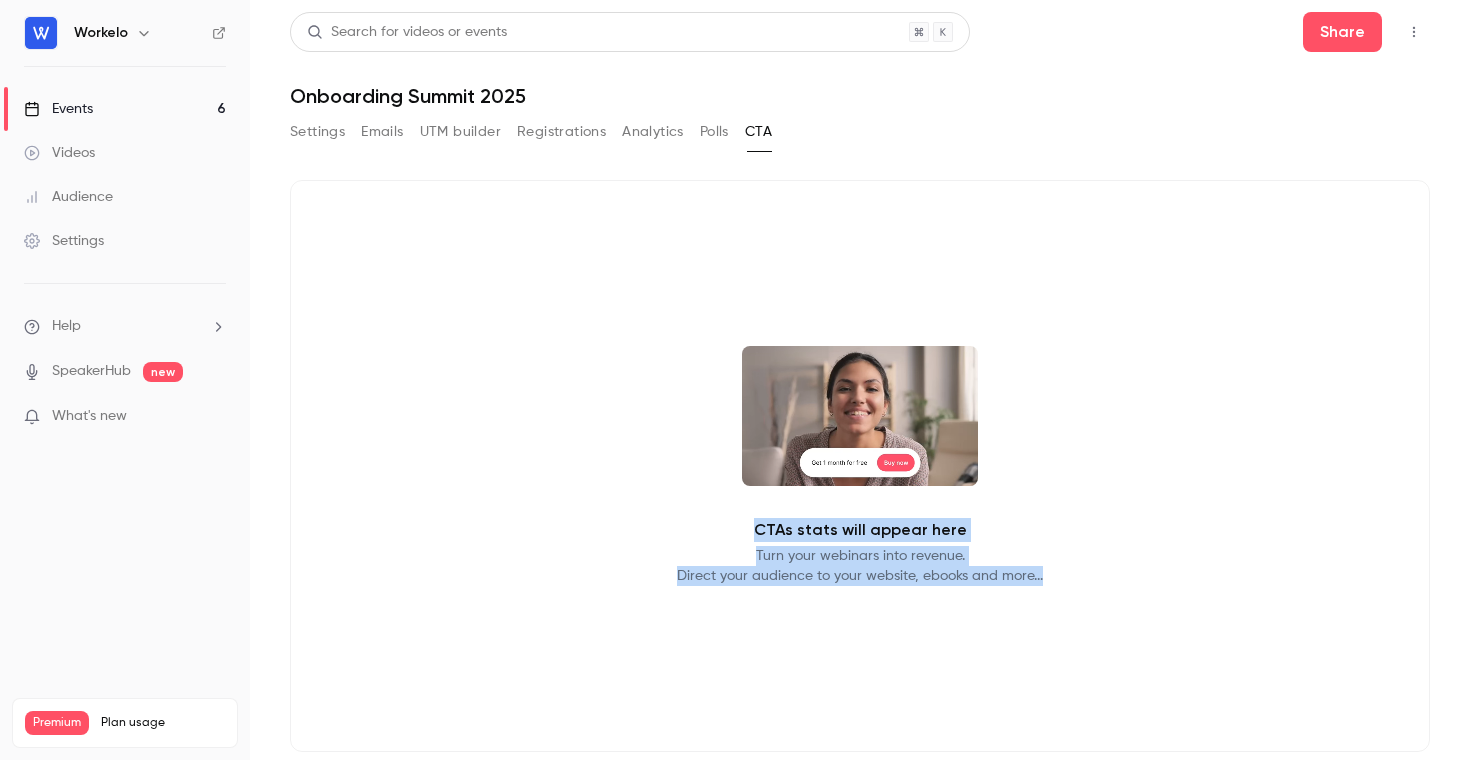 click on "Emails" at bounding box center (382, 132) 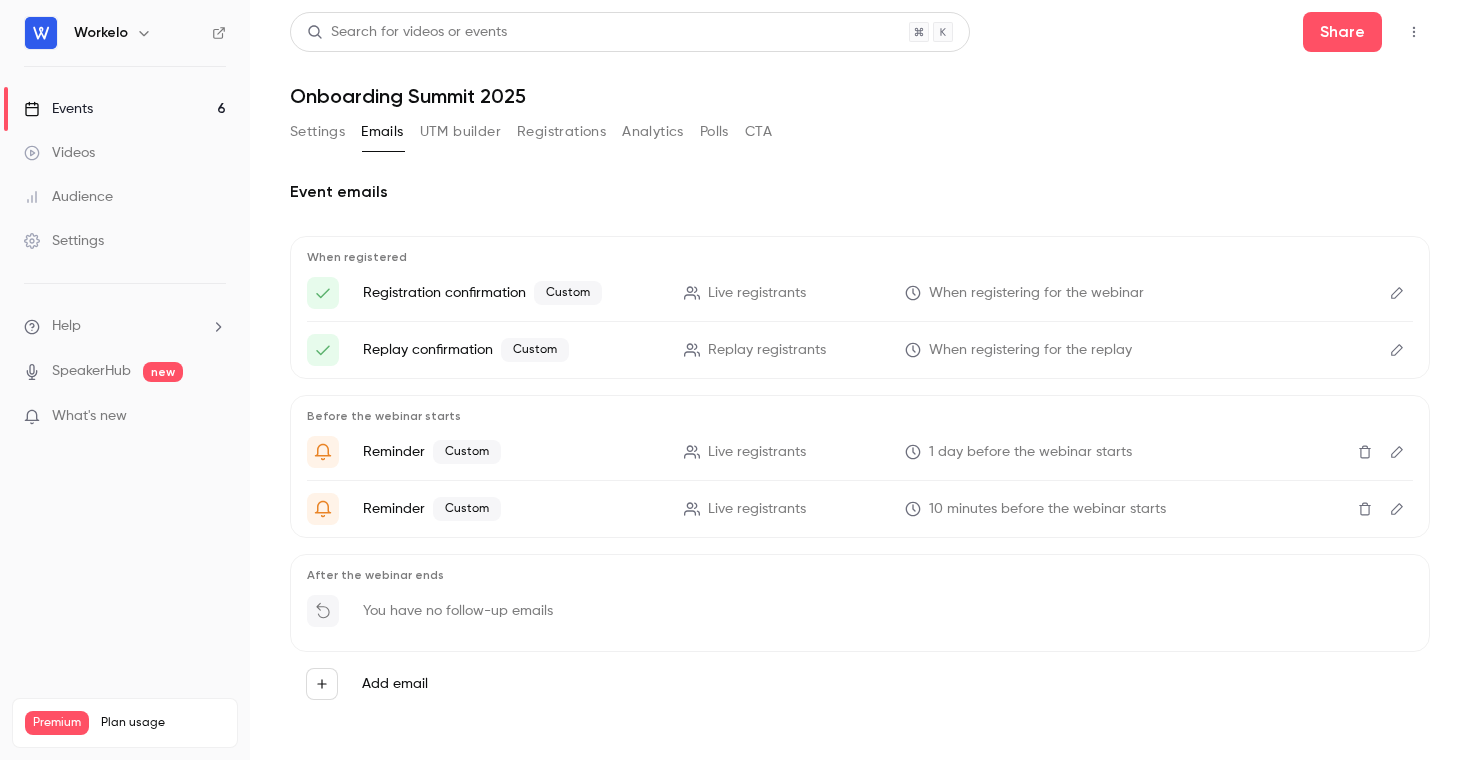 click 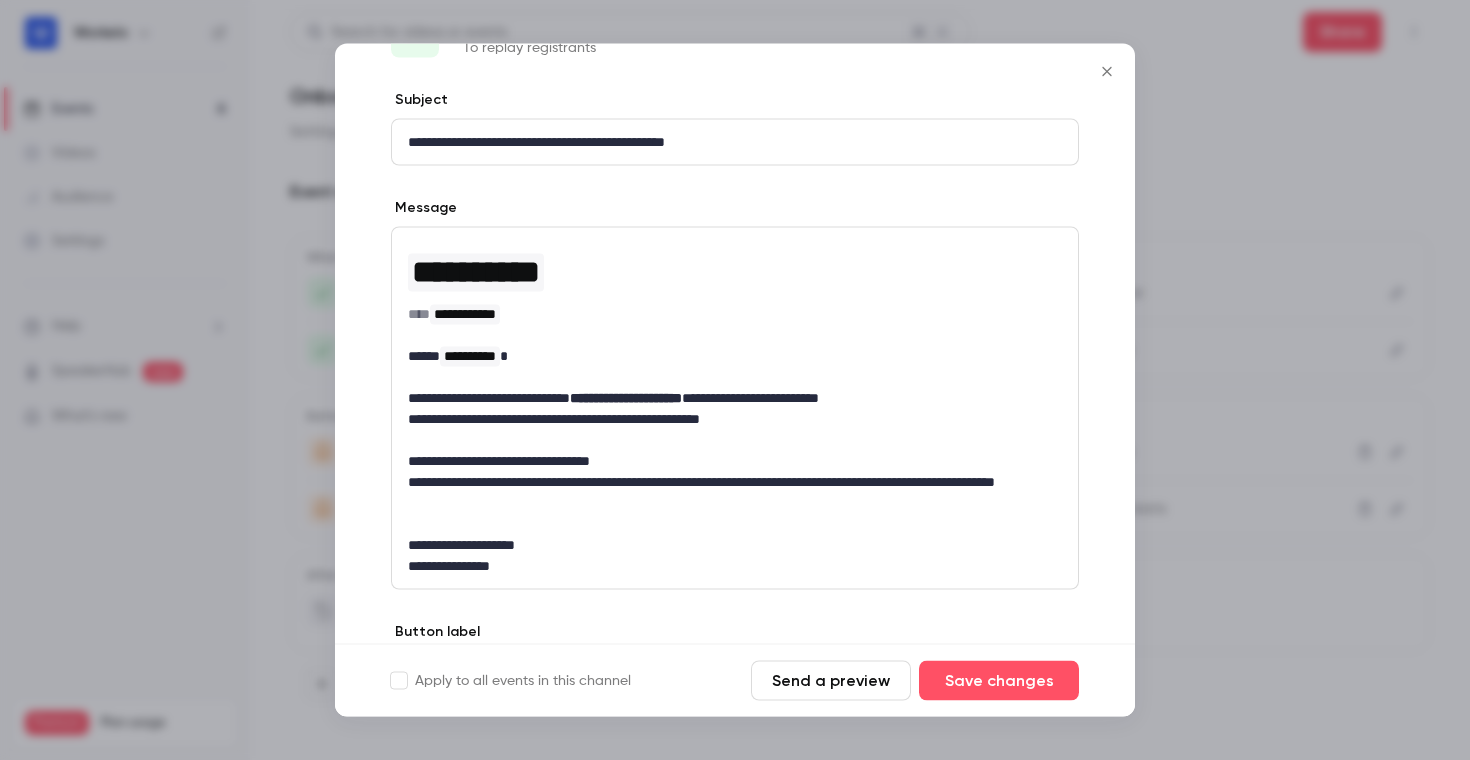 scroll, scrollTop: 72, scrollLeft: 0, axis: vertical 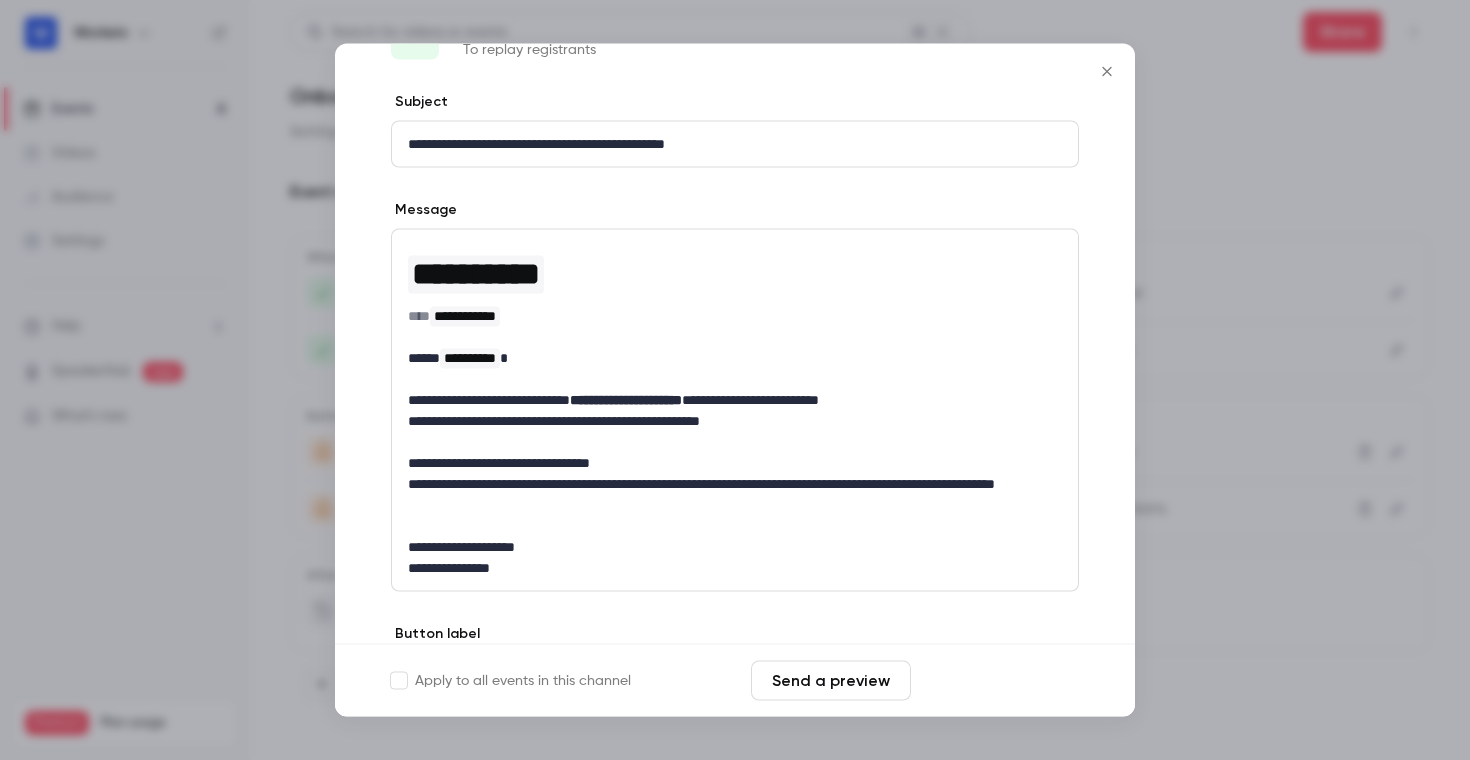 click on "Save changes" at bounding box center (999, 681) 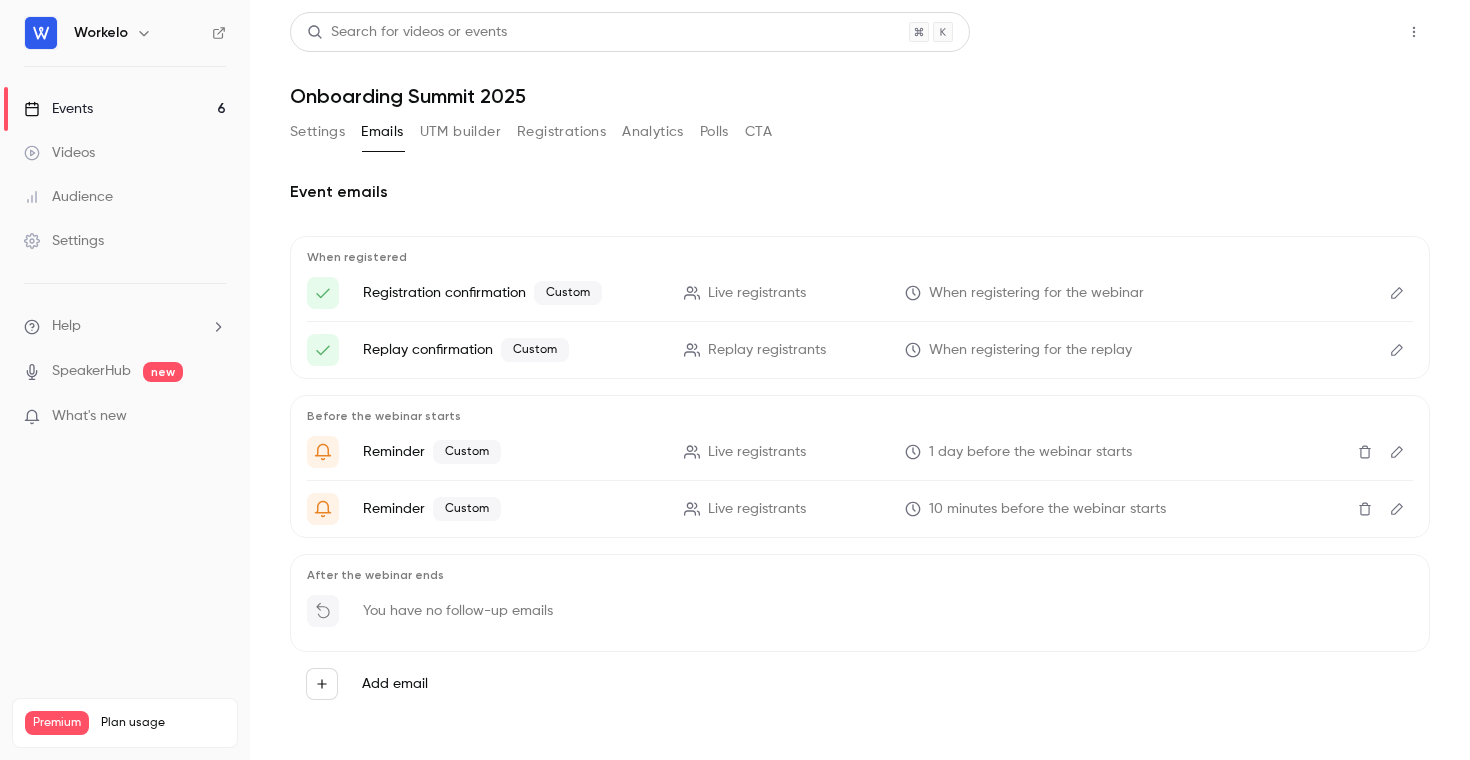 click on "Share" at bounding box center [1342, 32] 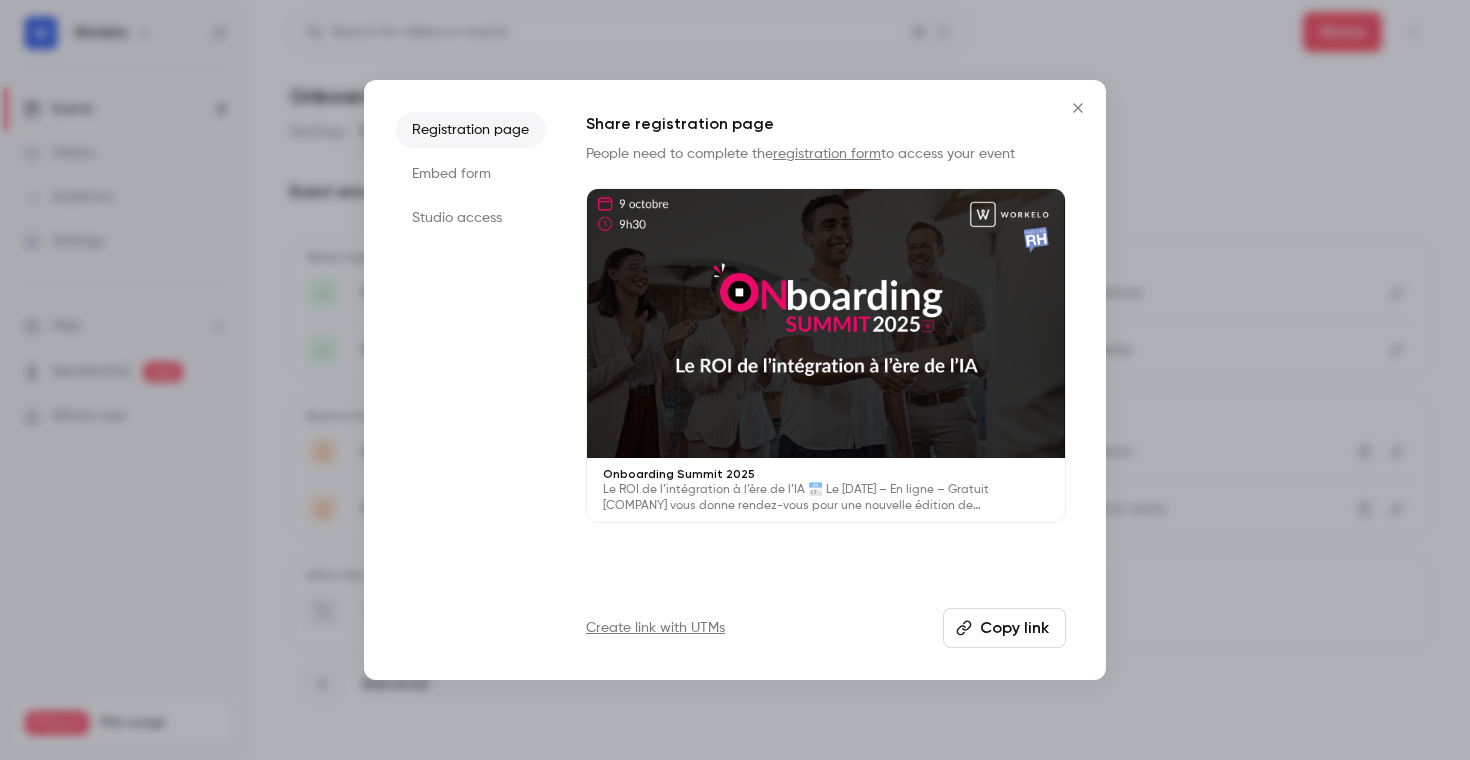 click on "Copy link" at bounding box center (1004, 628) 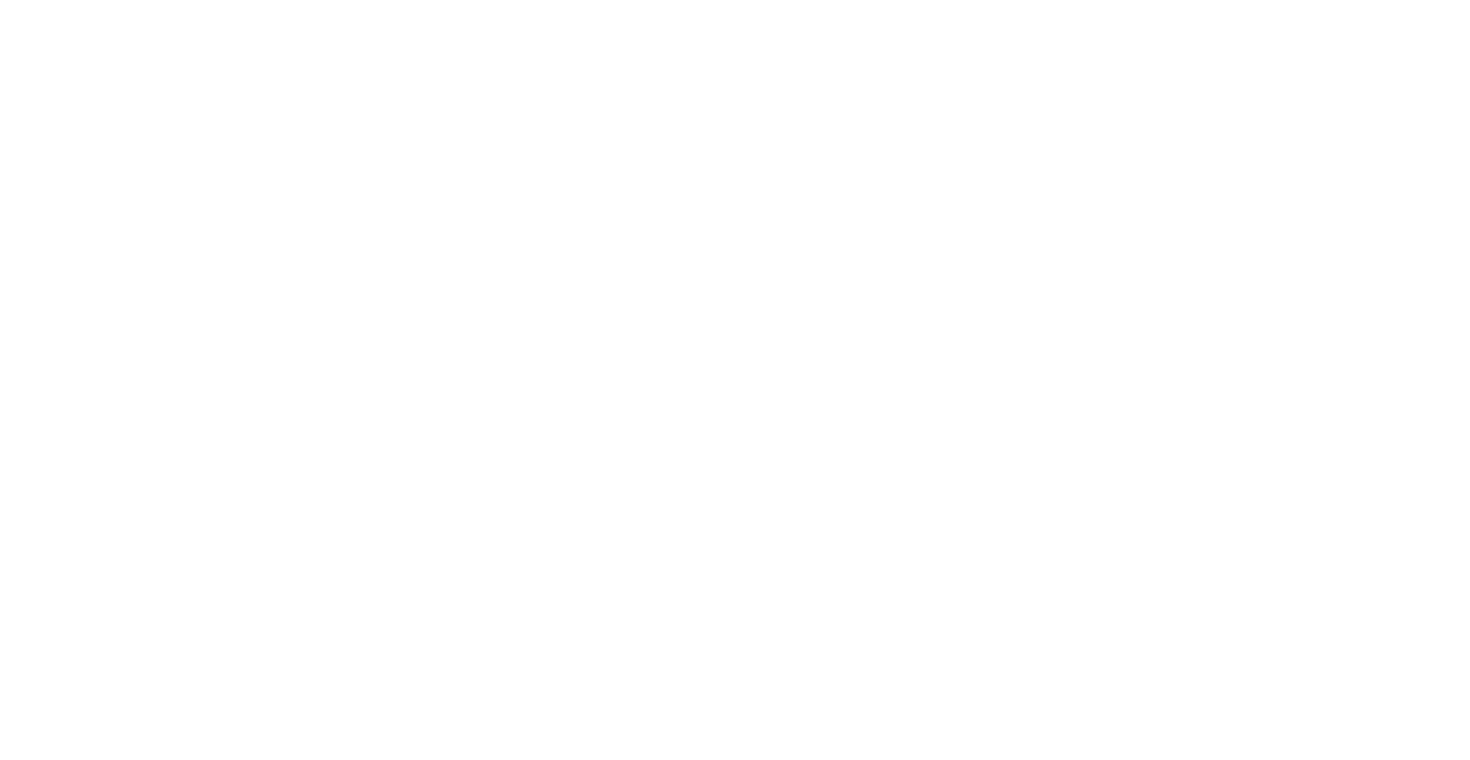 scroll, scrollTop: 0, scrollLeft: 0, axis: both 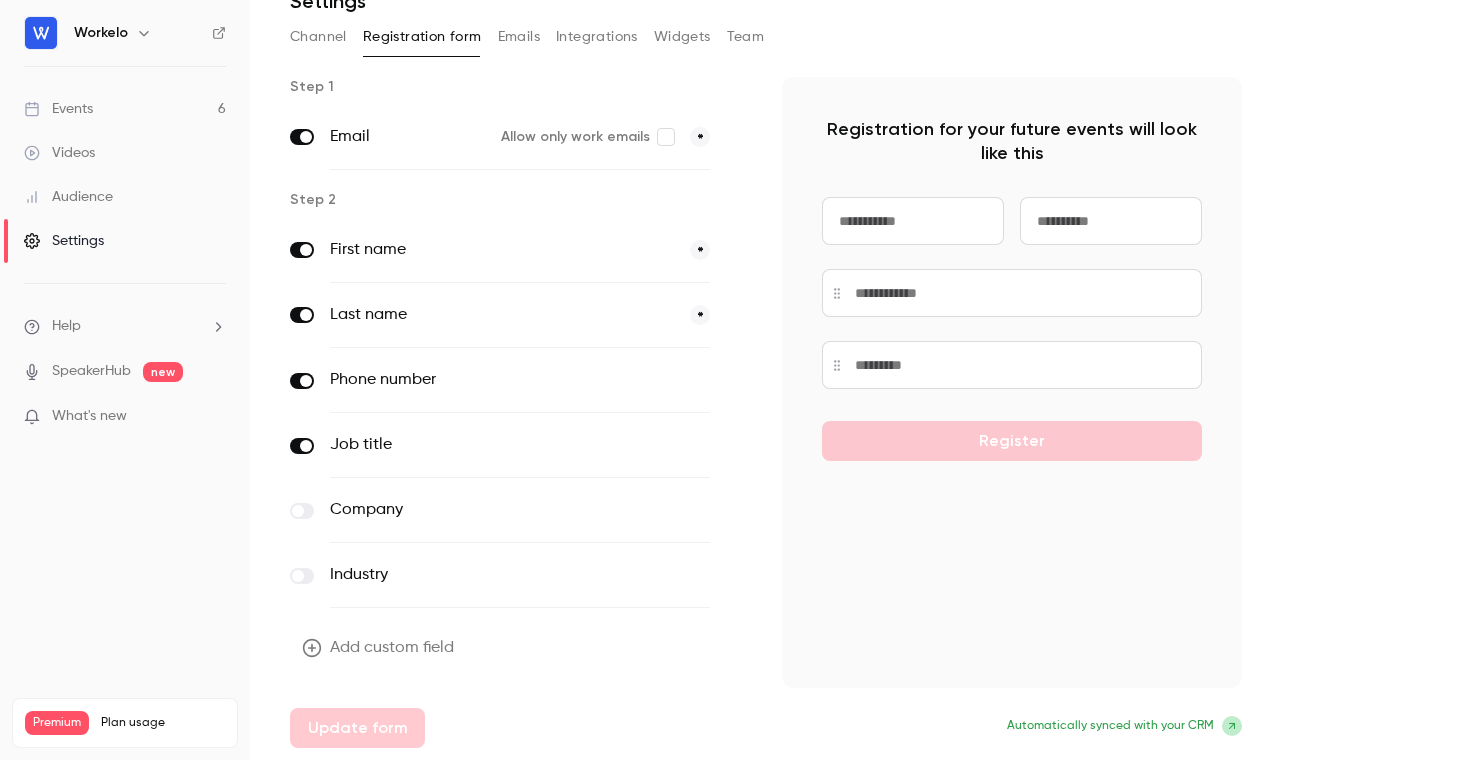 click at bounding box center [302, 511] 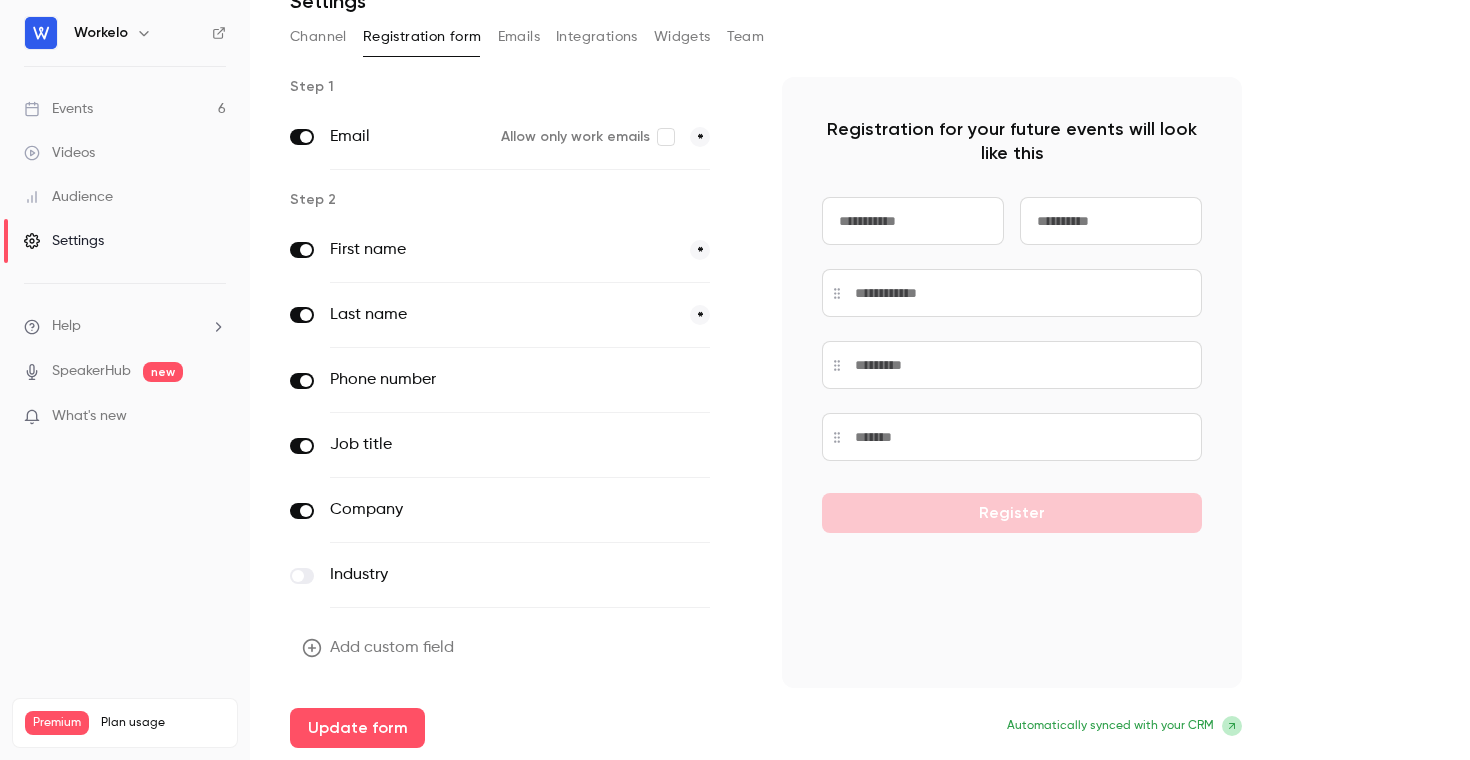 click on "Add custom field" at bounding box center (380, 648) 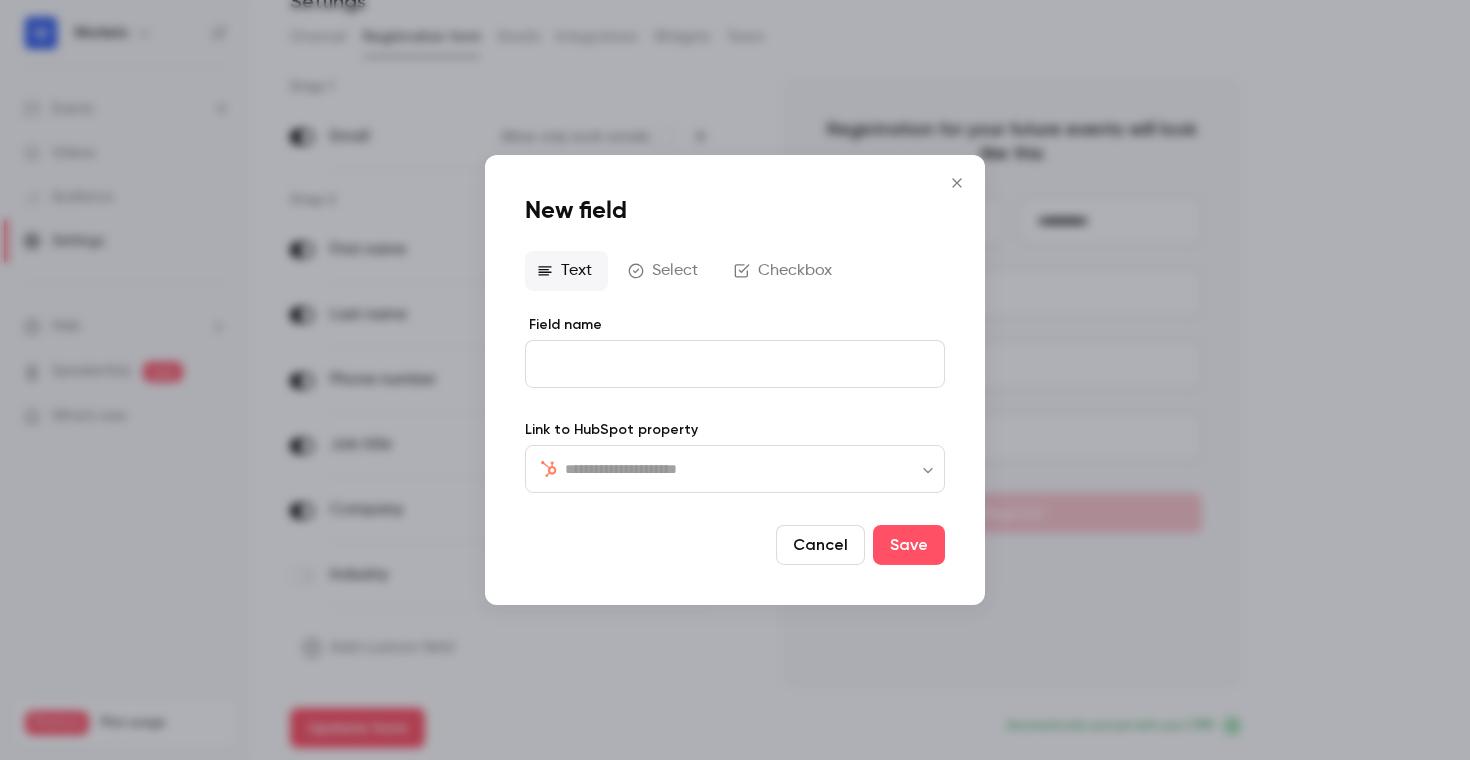 click on "Select" at bounding box center (665, 271) 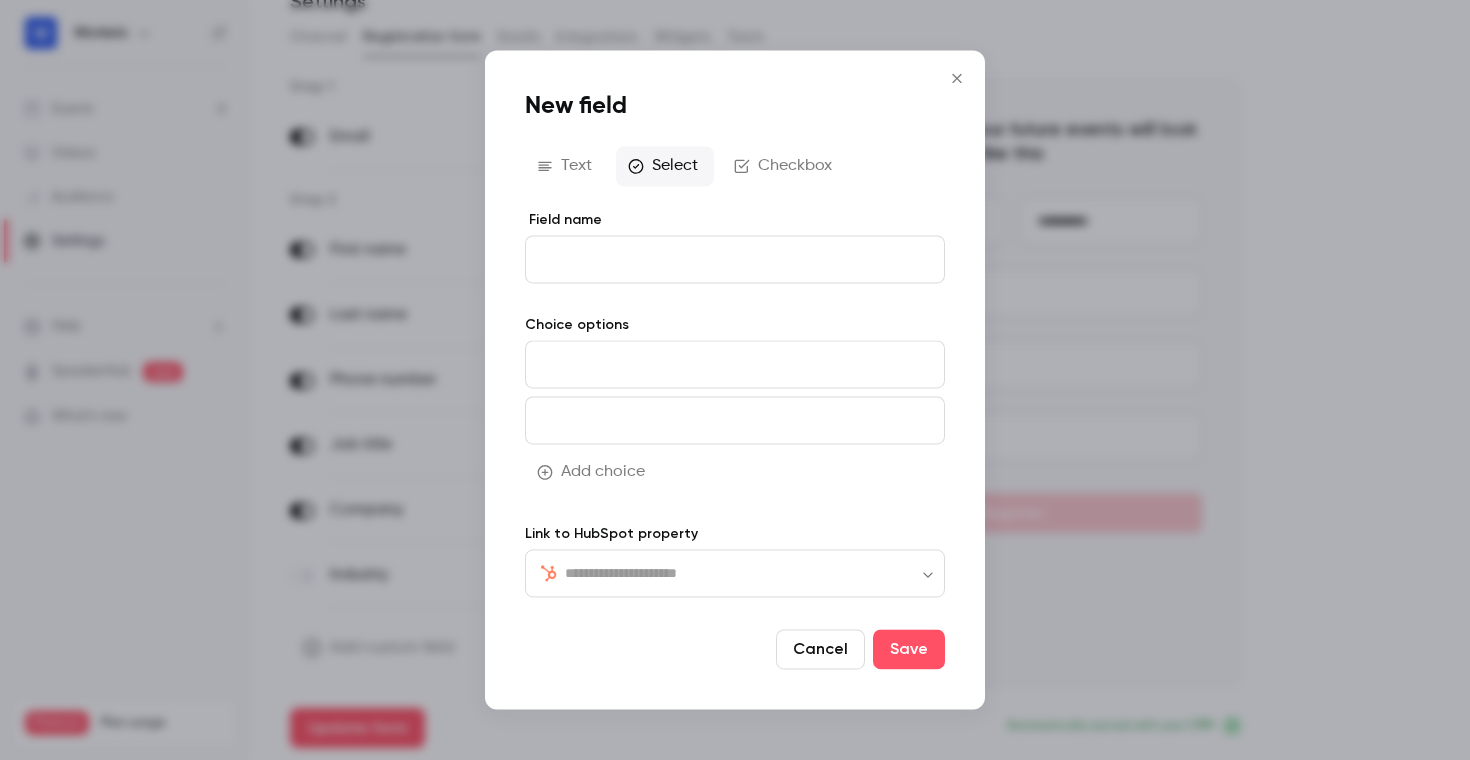 click on "Checkbox" at bounding box center [785, 166] 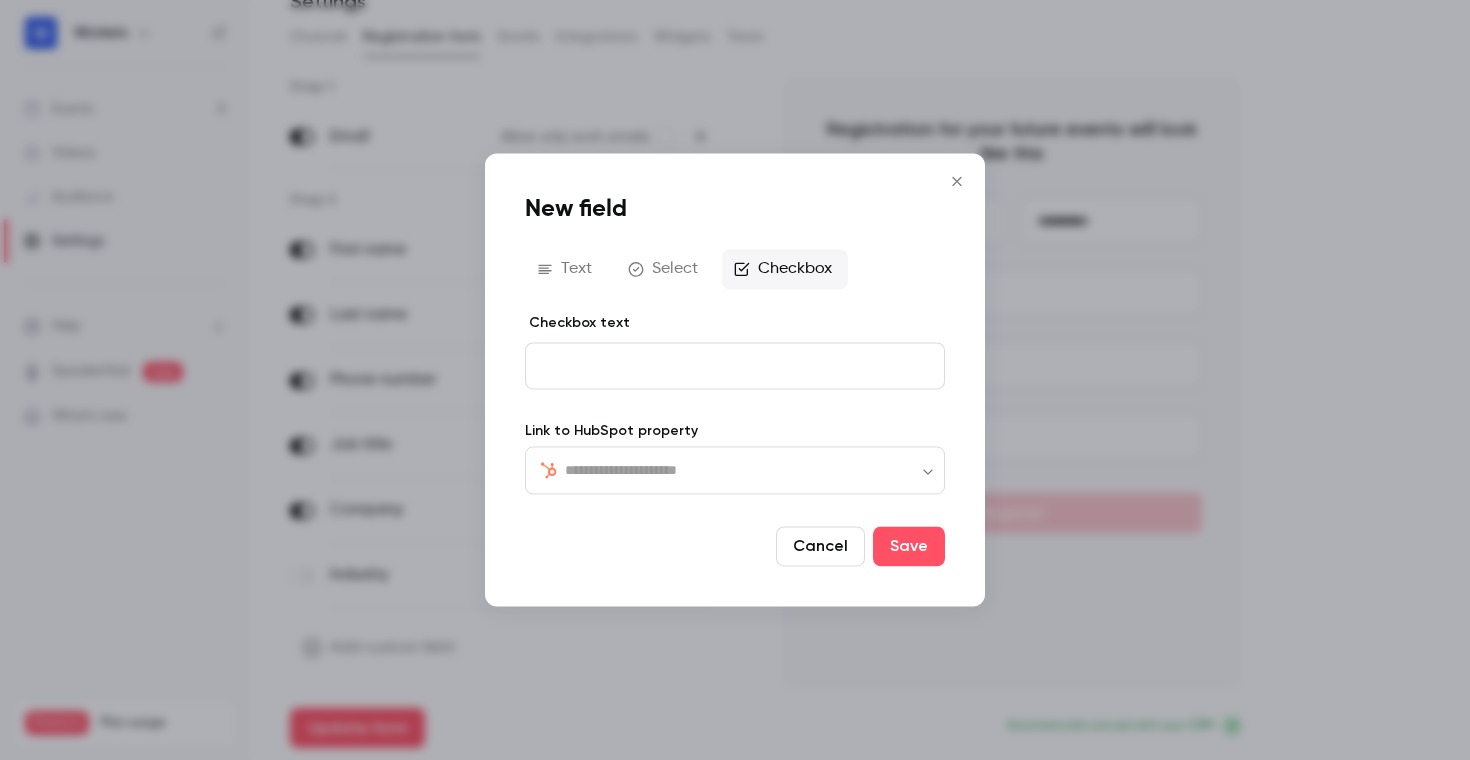 click on "Select" at bounding box center (665, 269) 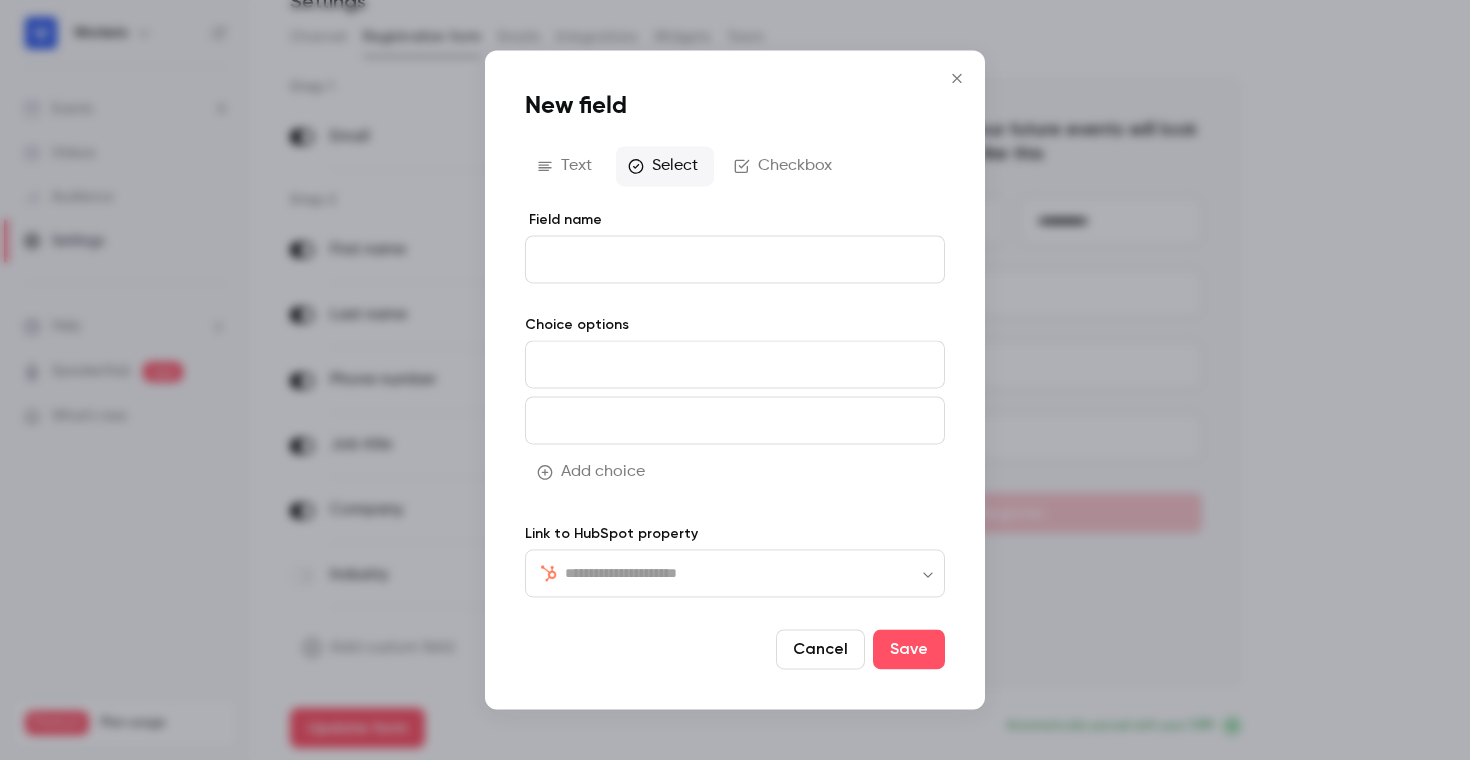 click on "​ ​" at bounding box center [735, 573] 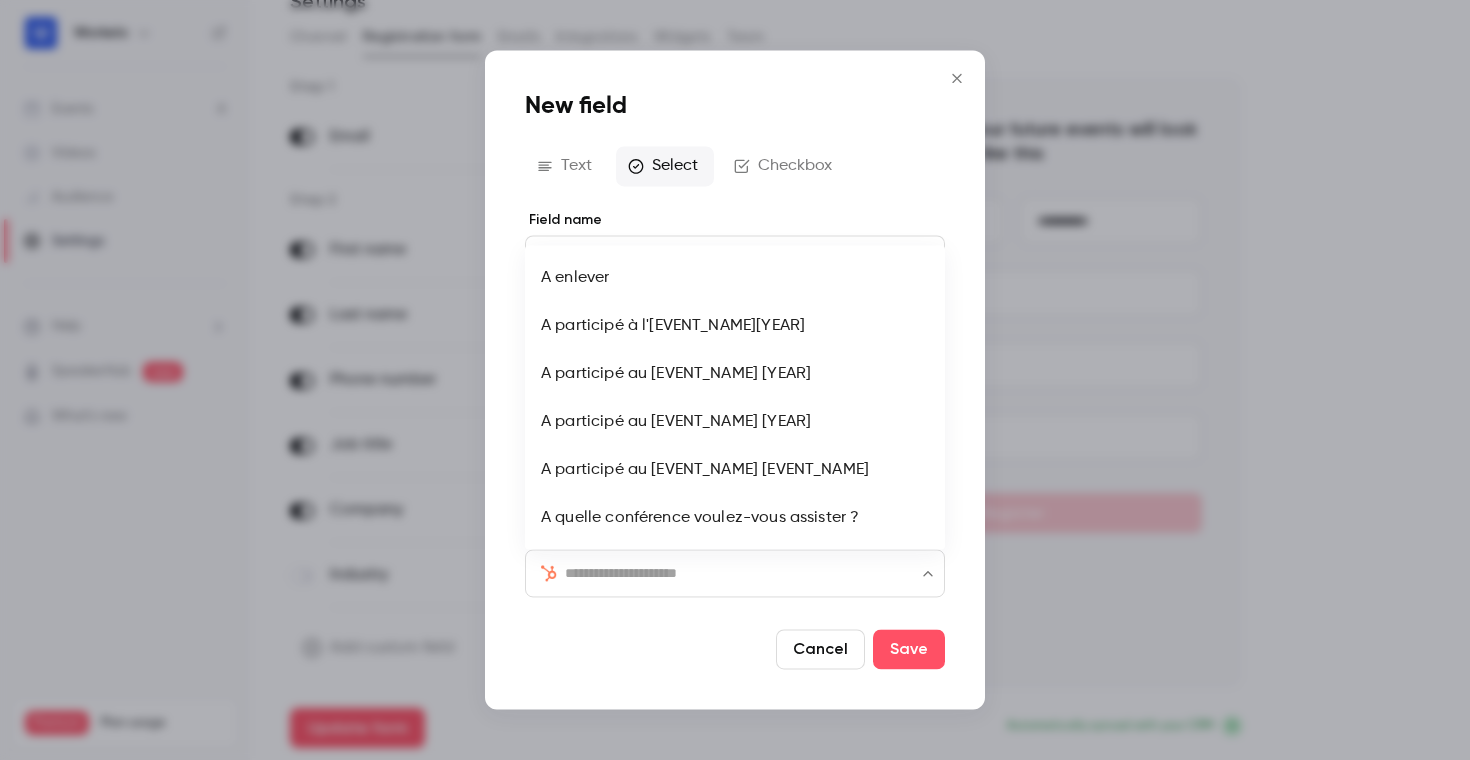 click at bounding box center [747, 573] 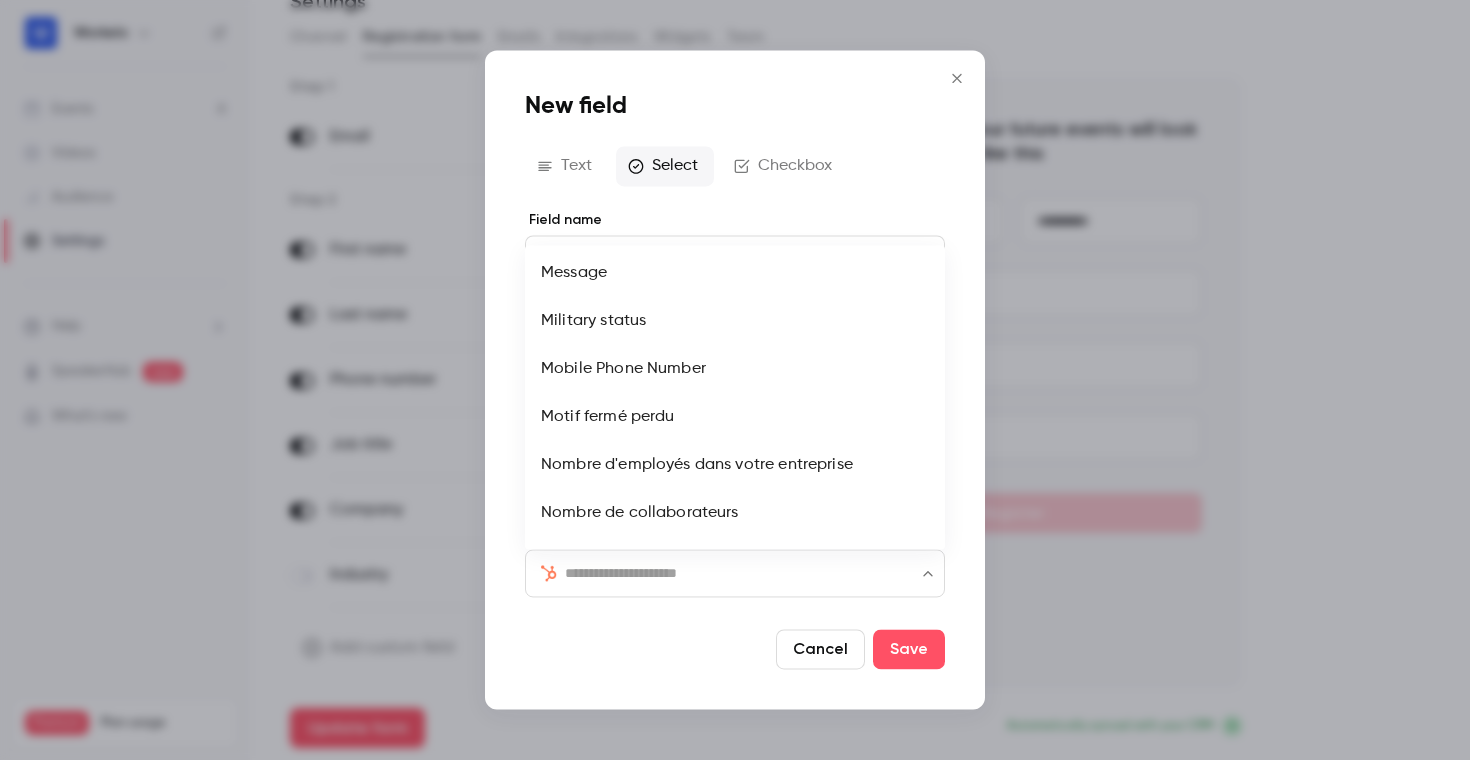 scroll, scrollTop: 3181, scrollLeft: 0, axis: vertical 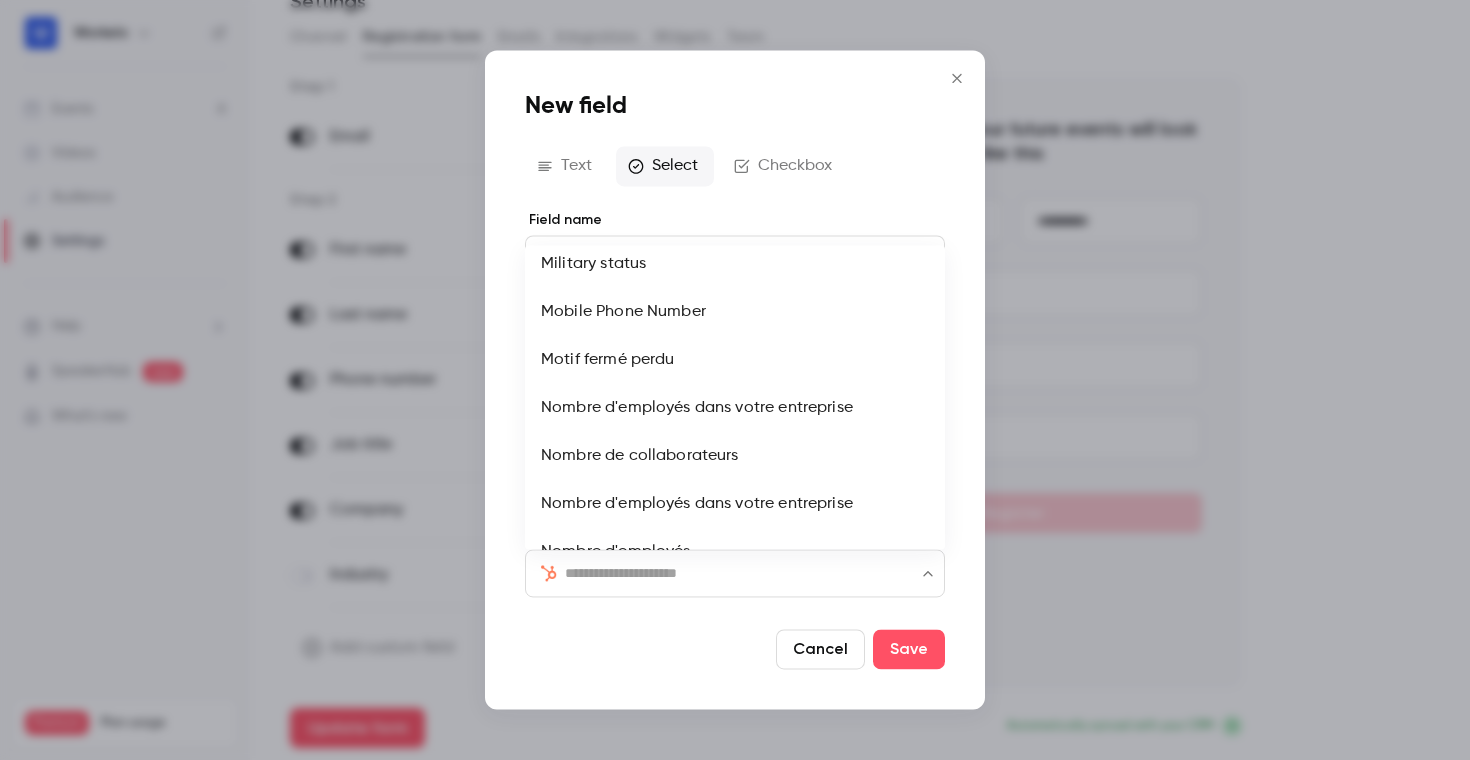 click on "Nombre d'employés dans votre entreprise" at bounding box center (735, 409) 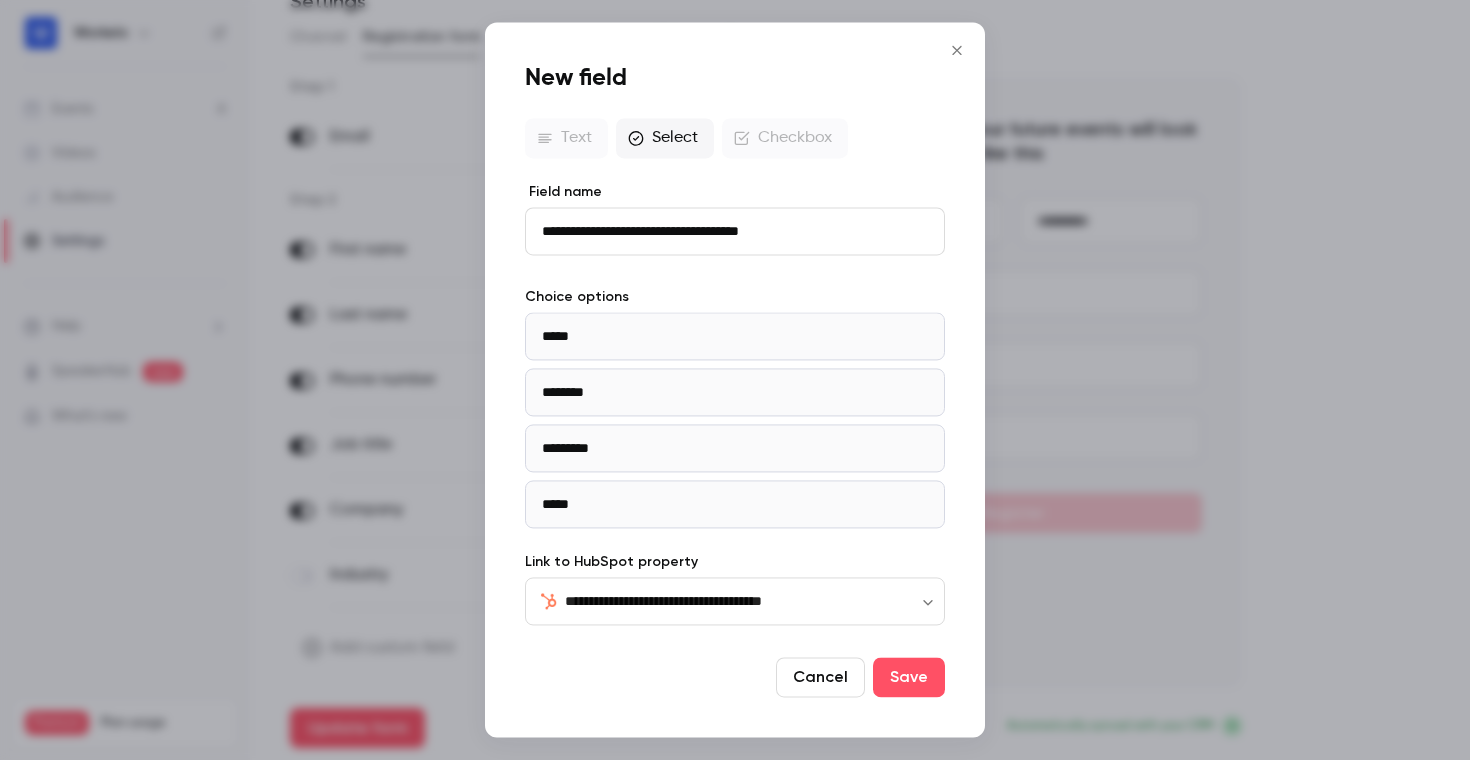 click on "**********" at bounding box center (735, 379) 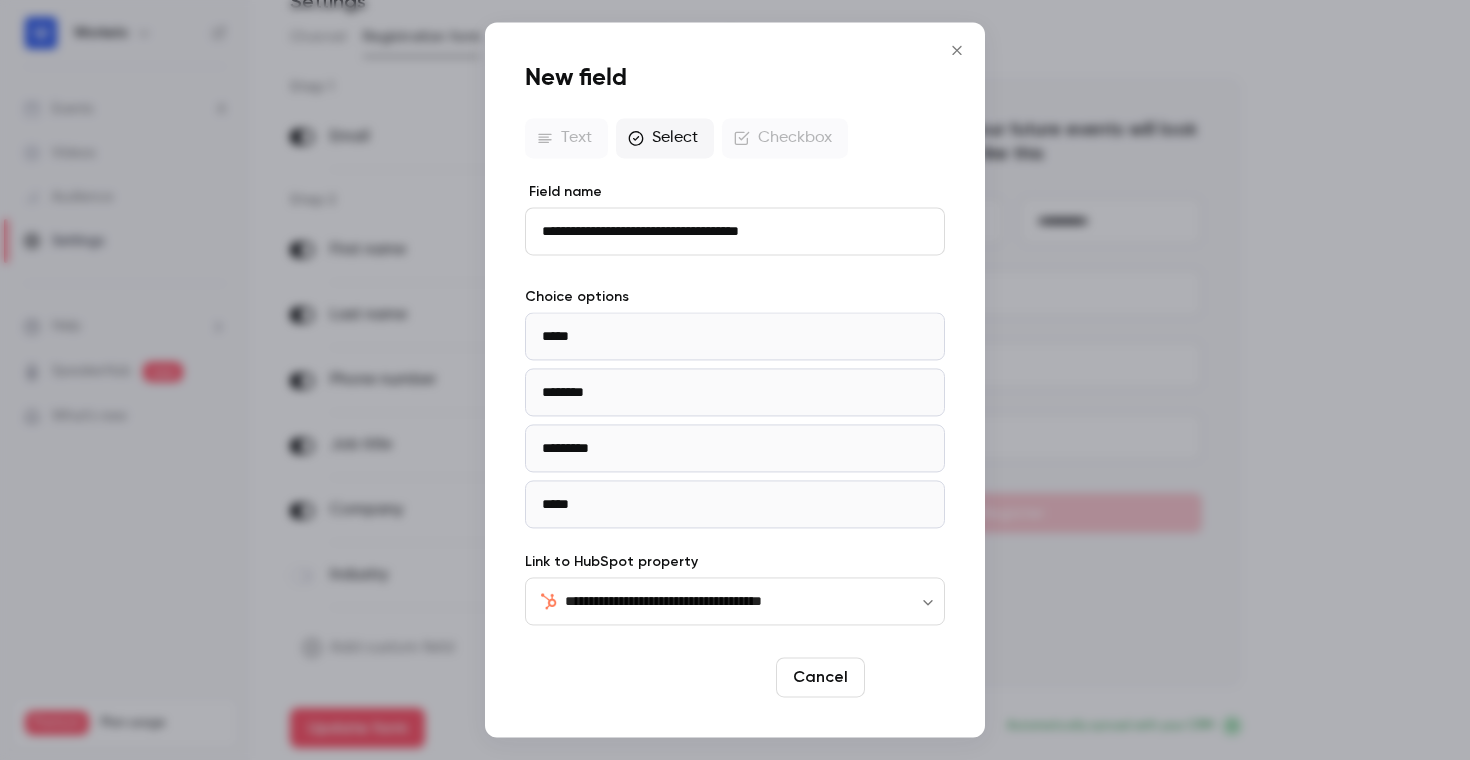 click on "Save" at bounding box center [909, 678] 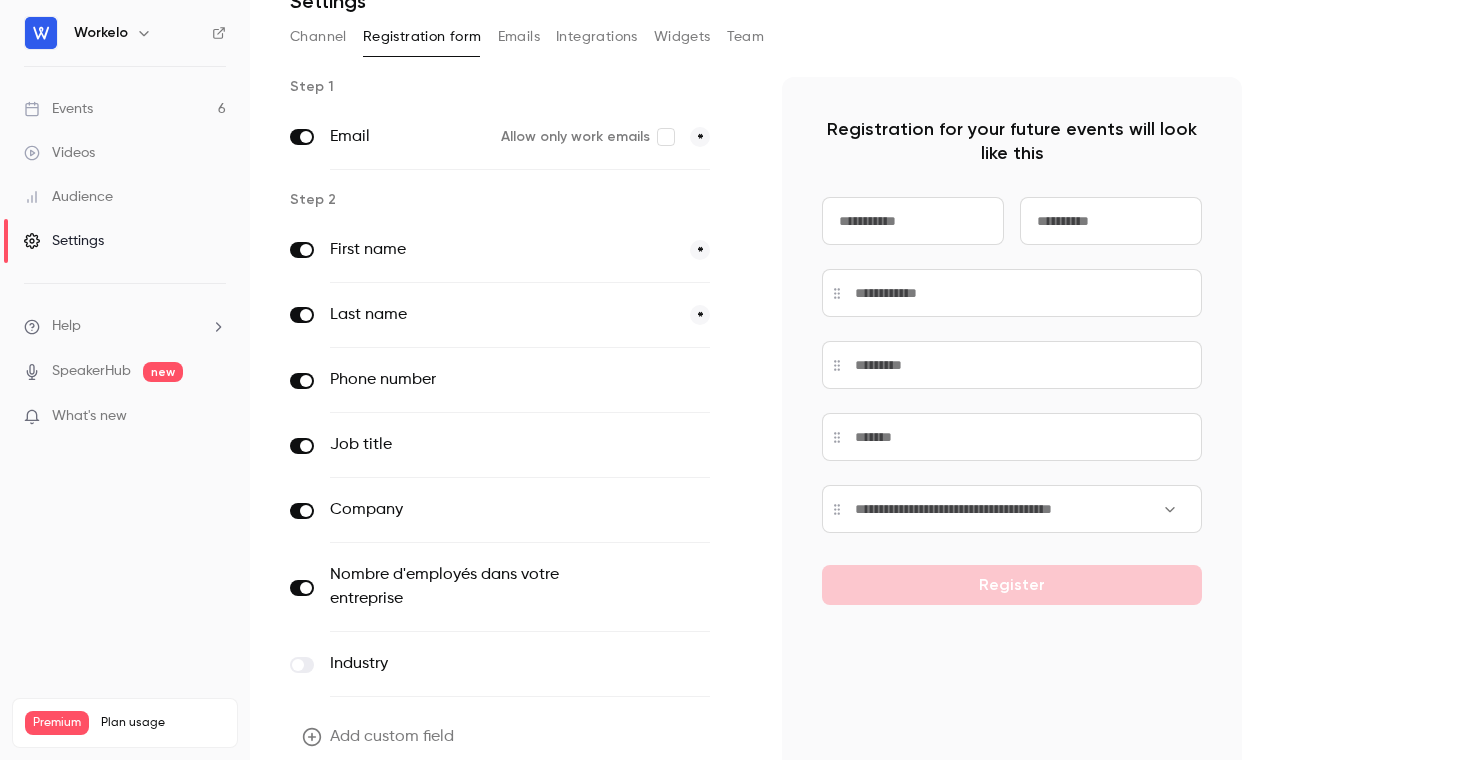 click 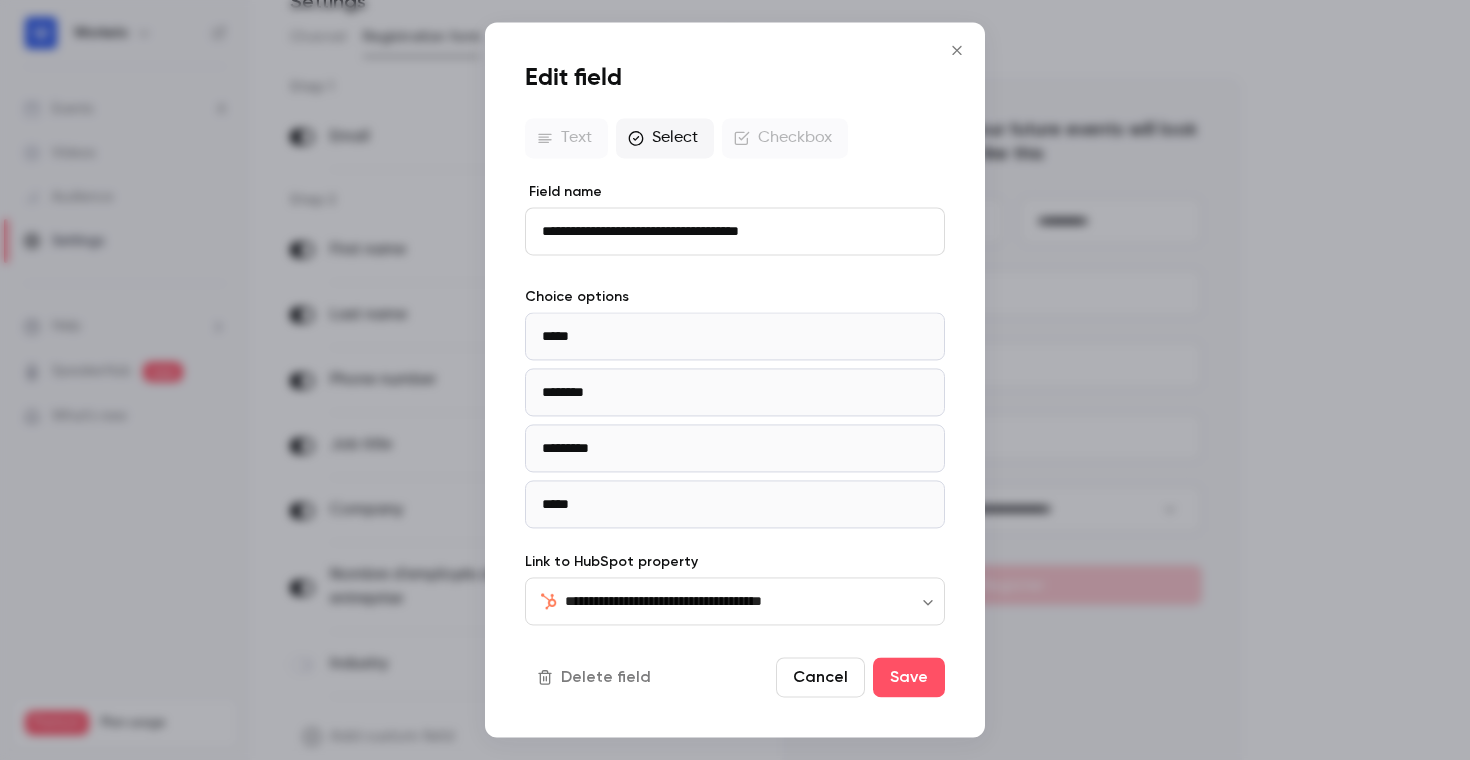 click on "Cancel" at bounding box center (820, 678) 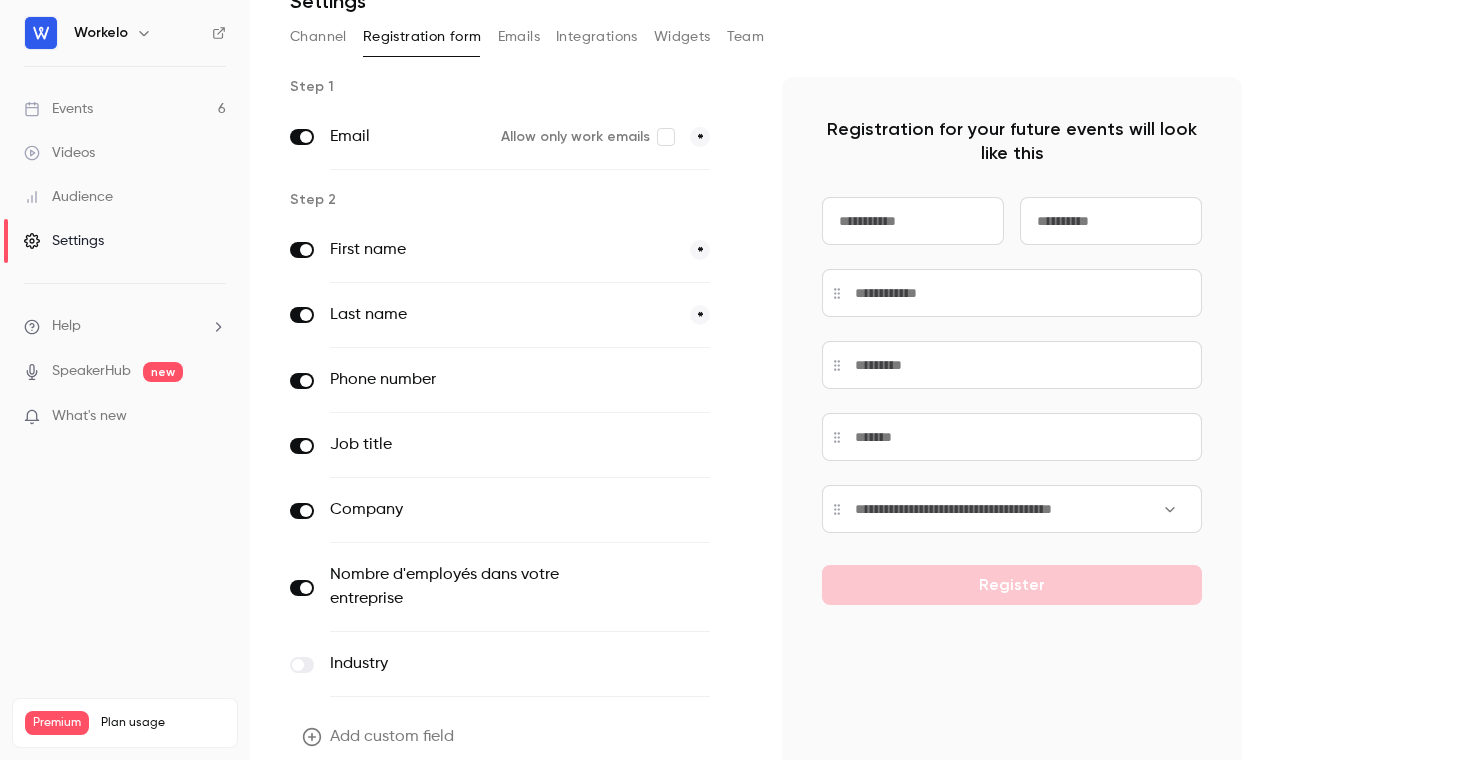 scroll, scrollTop: 184, scrollLeft: 0, axis: vertical 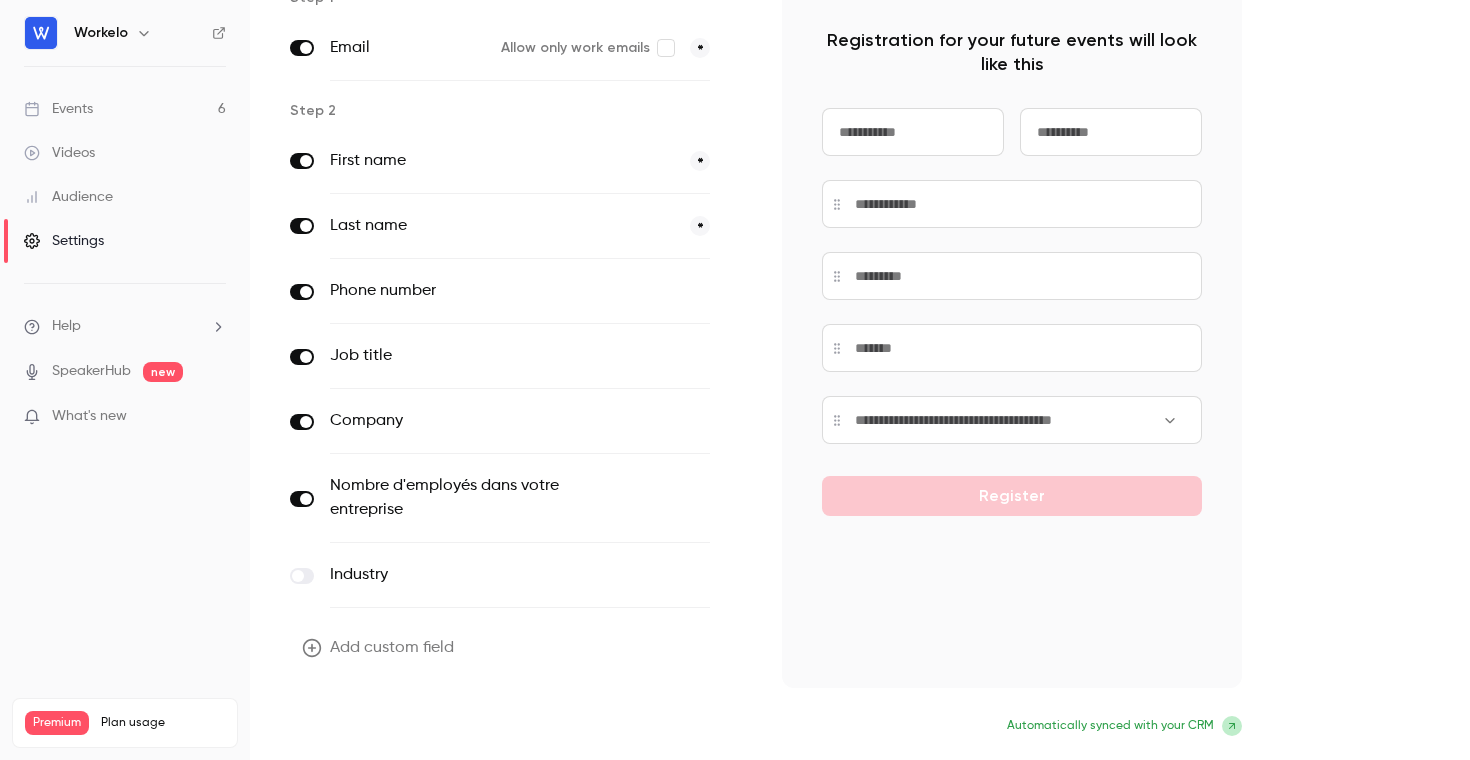 click on "Update form" at bounding box center [357, 728] 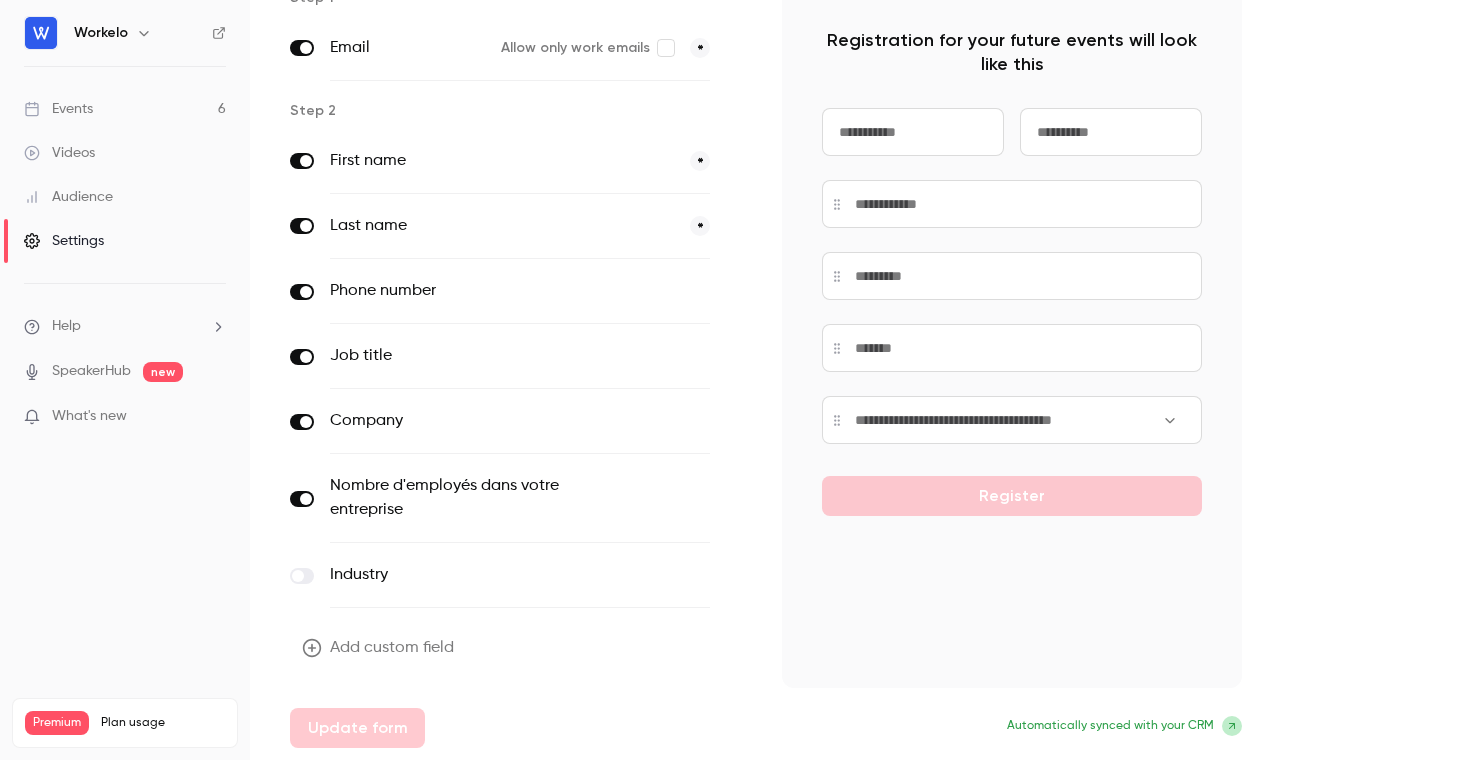 click on "optional" at bounding box center [676, 291] 